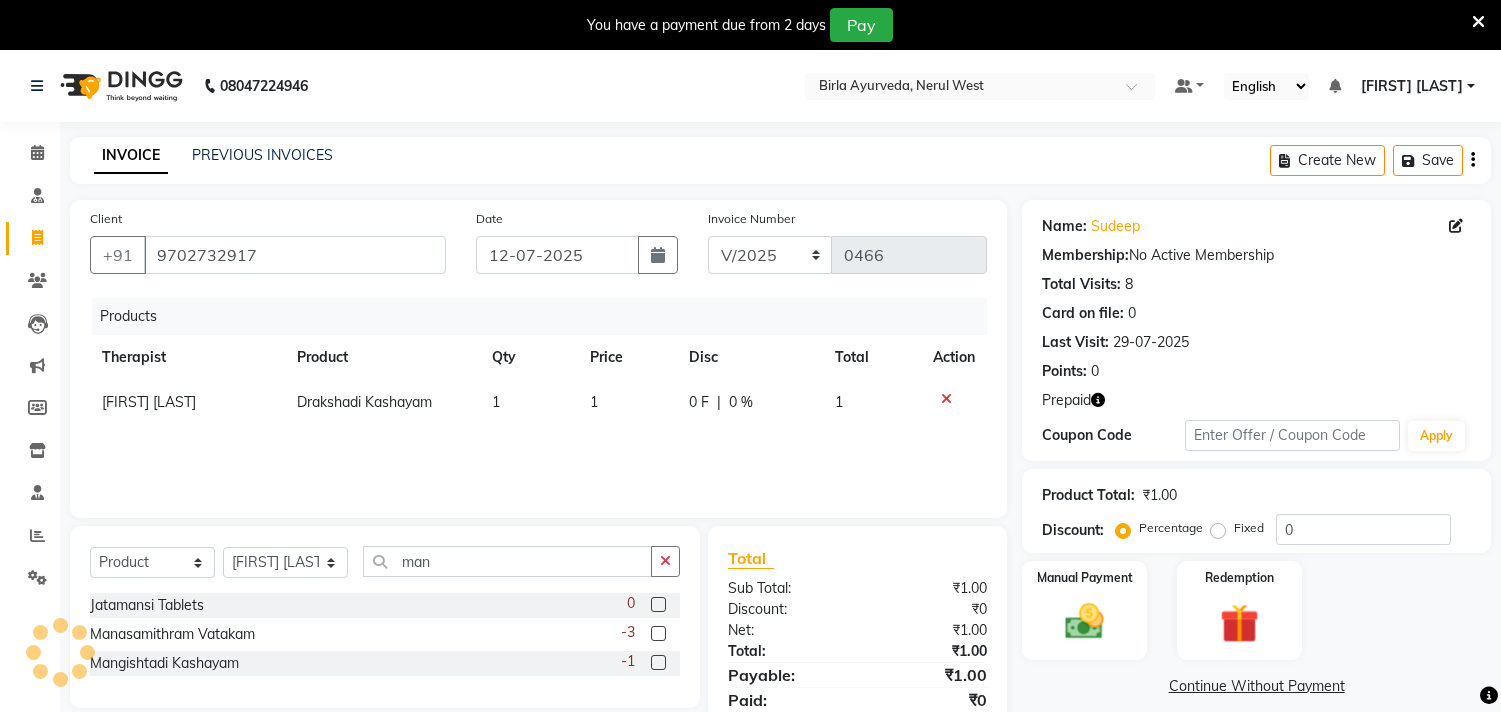 select on "product" 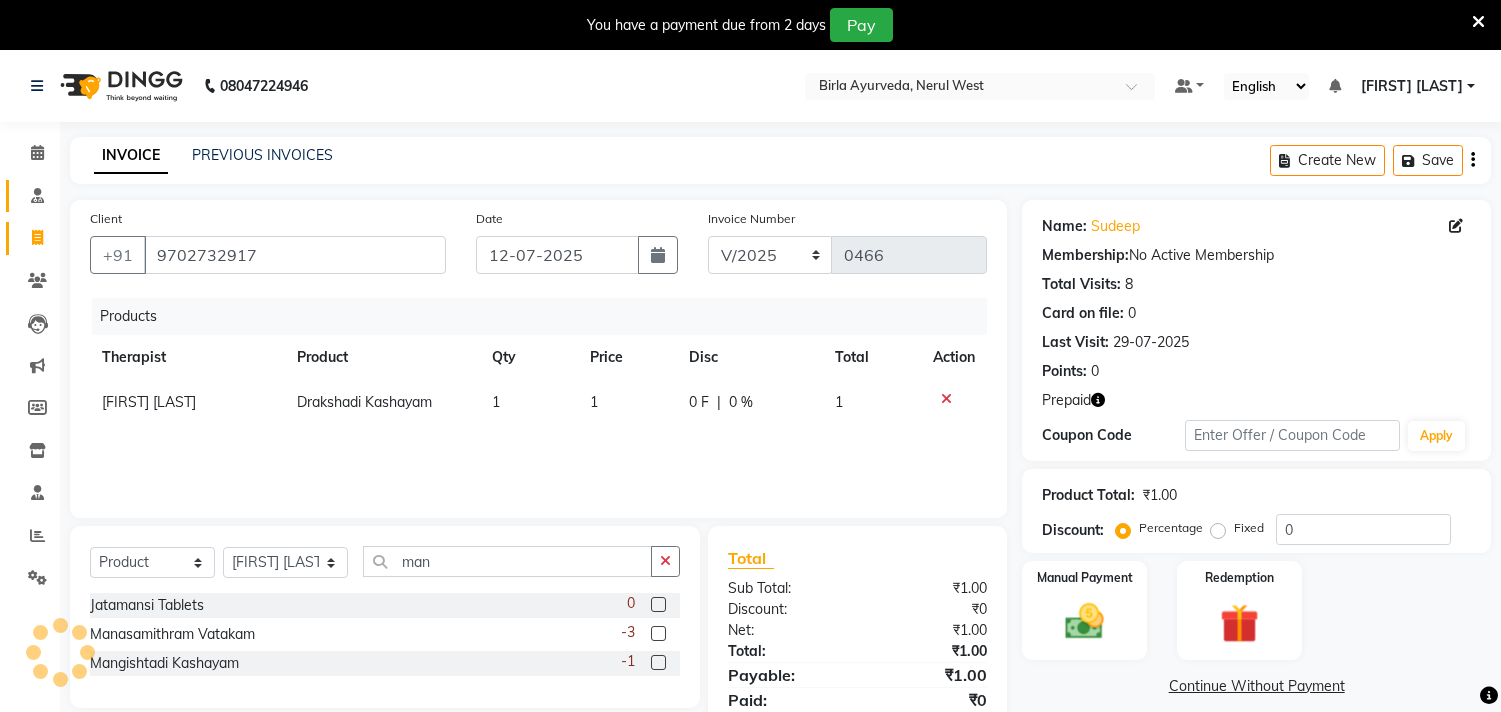 scroll, scrollTop: 50, scrollLeft: 0, axis: vertical 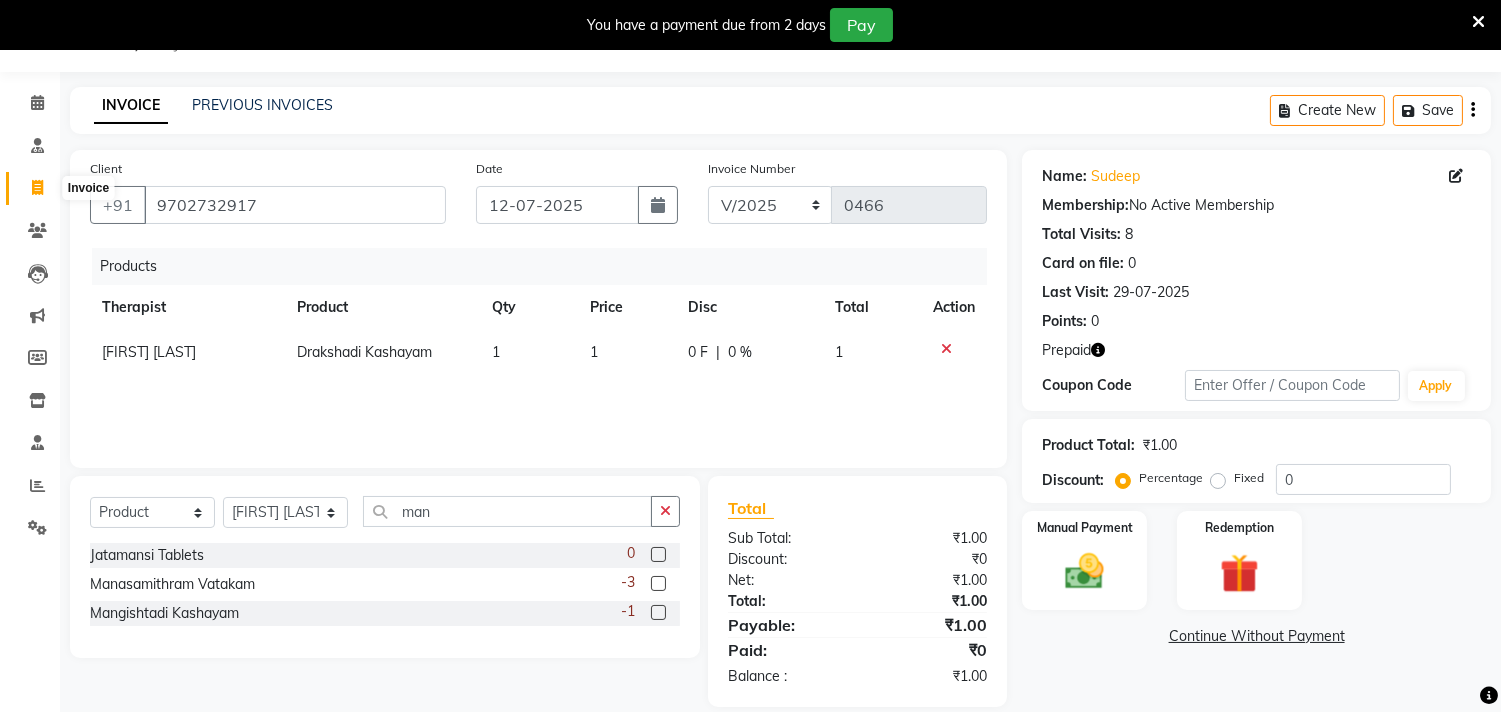 click 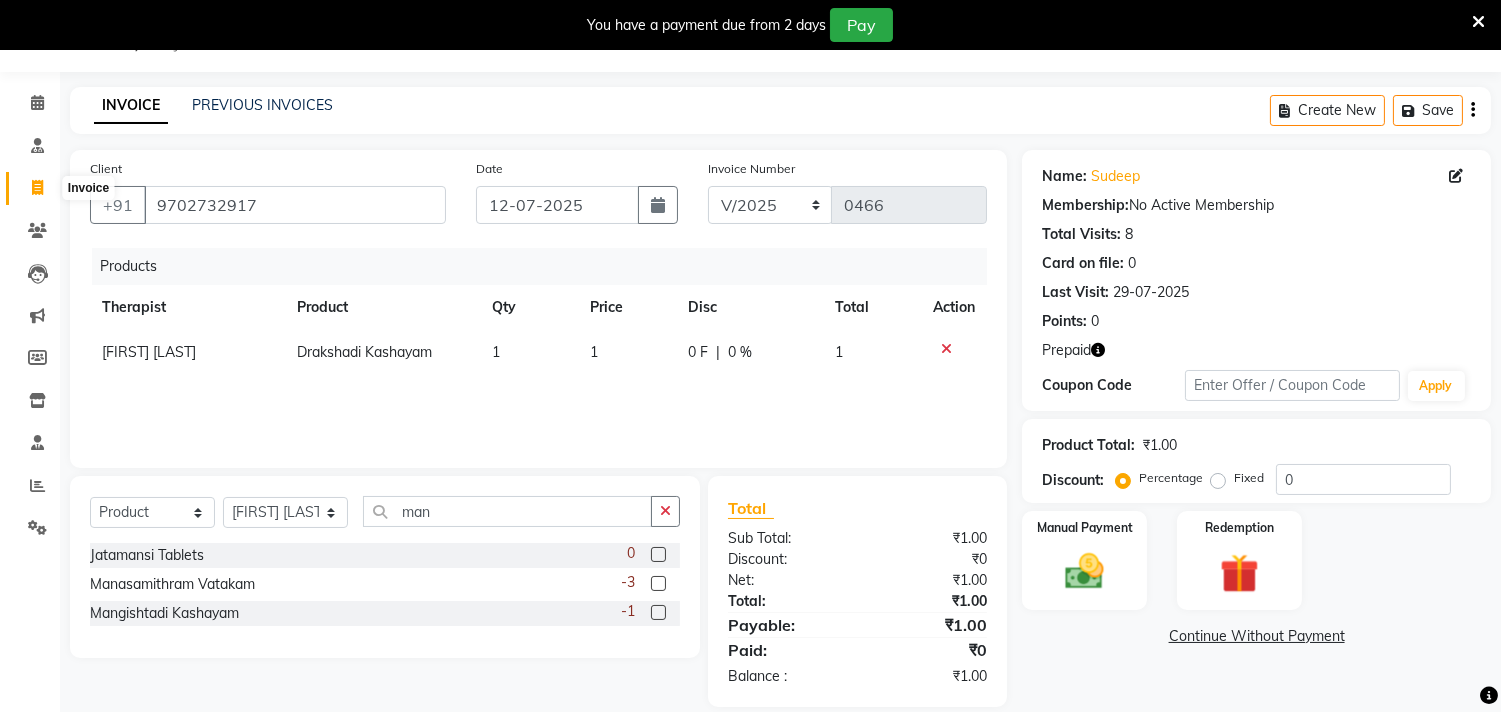 click 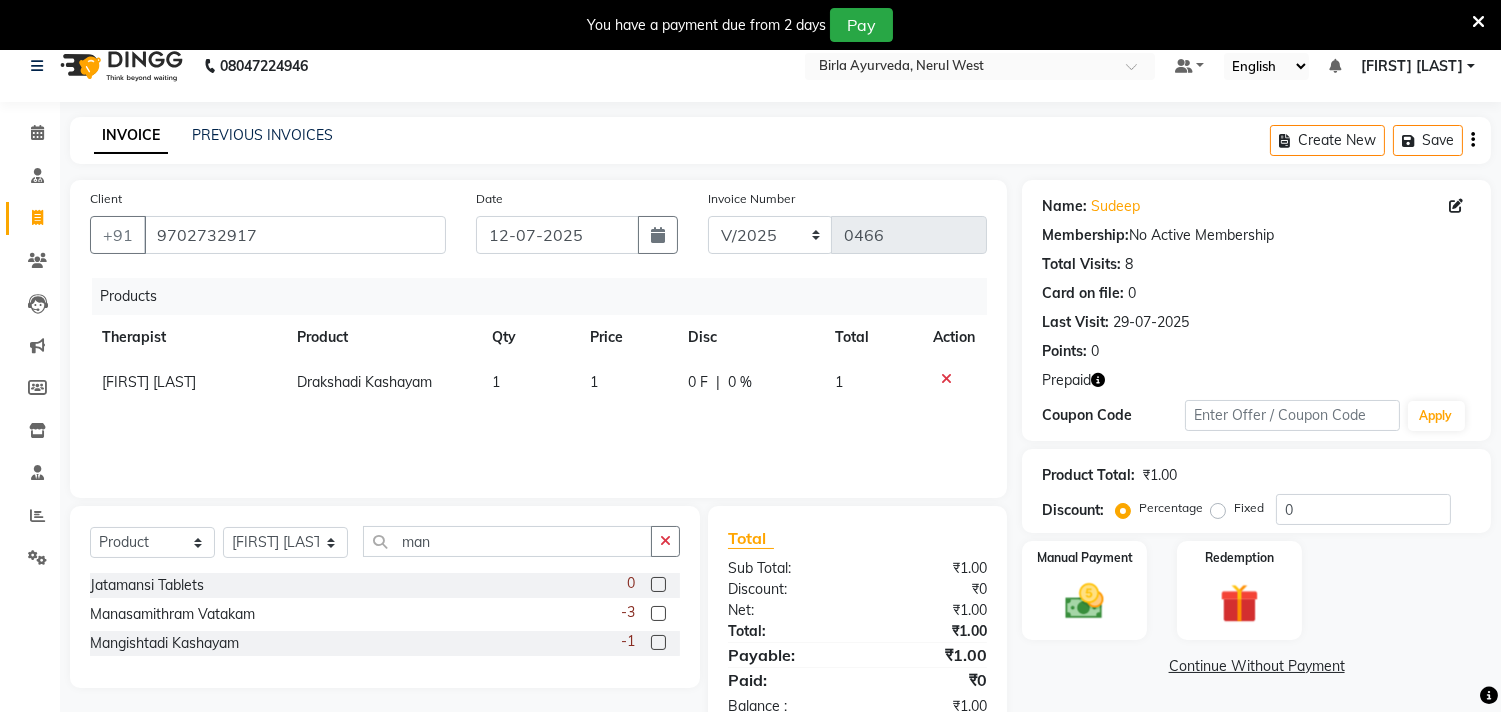 scroll, scrollTop: 0, scrollLeft: 0, axis: both 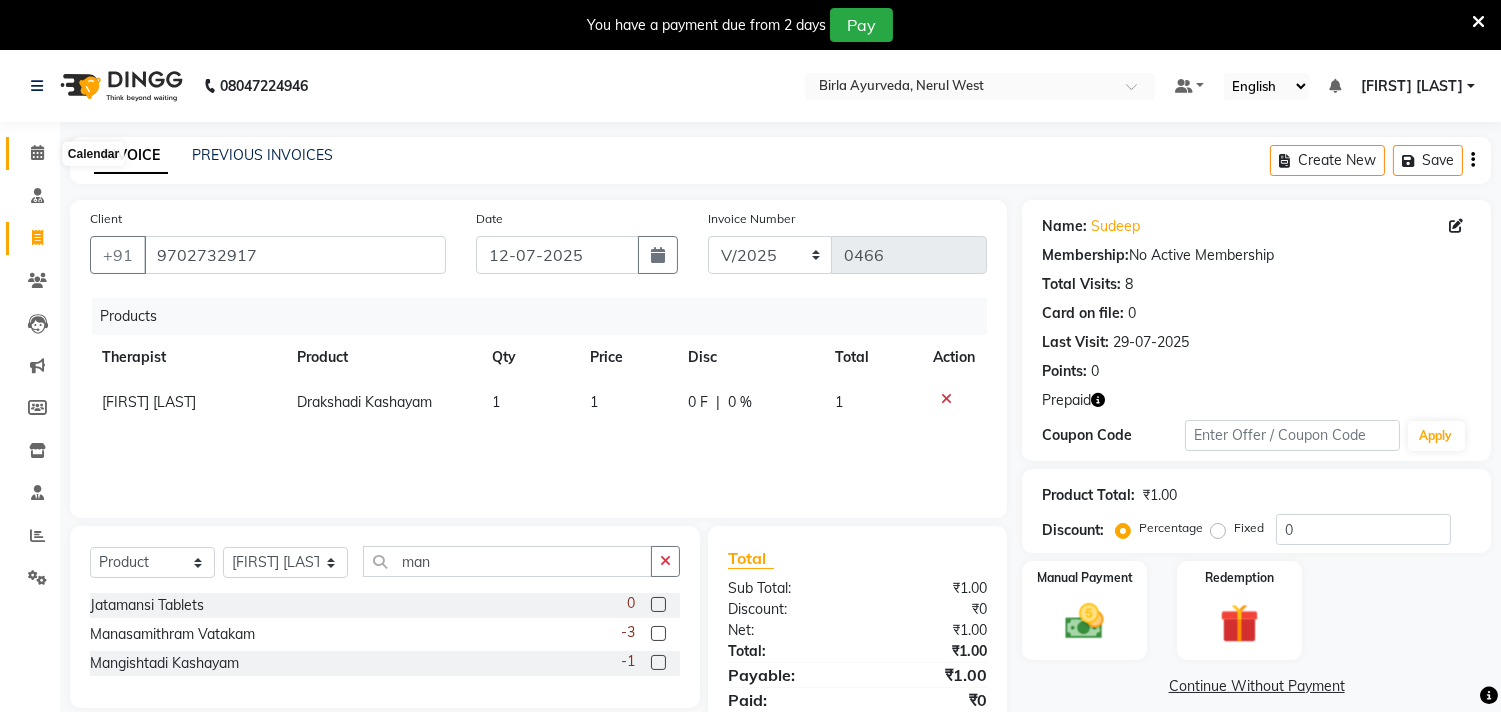 click 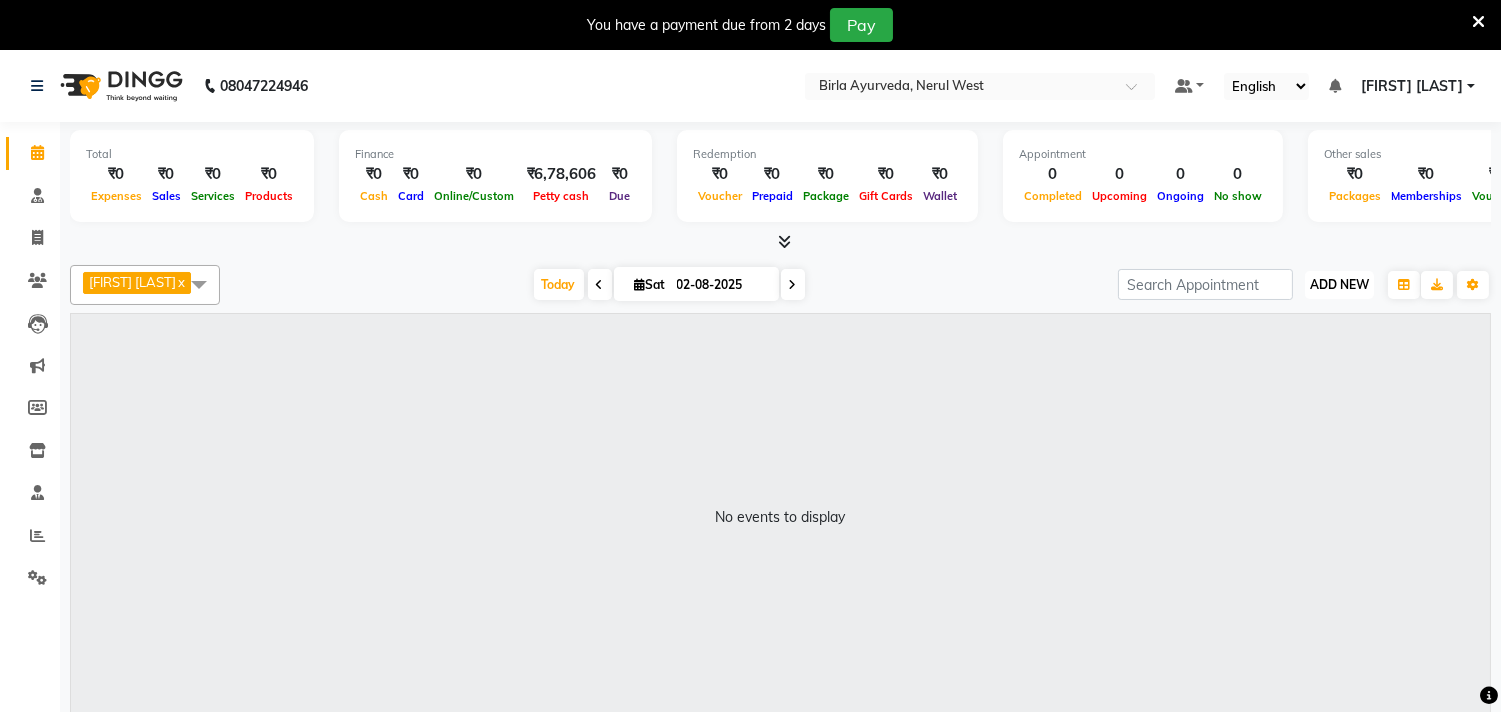 click on "ADD NEW" at bounding box center [1339, 284] 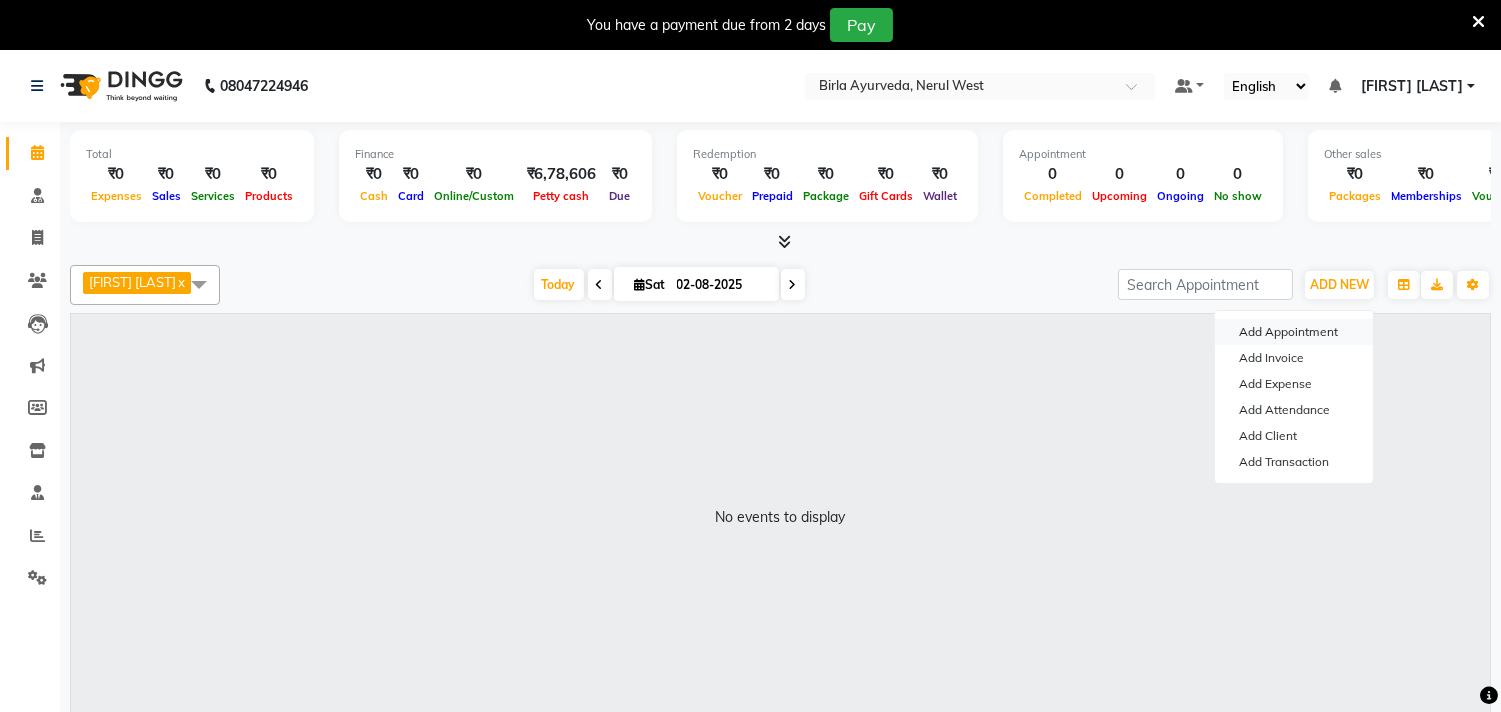 click on "Add Appointment" at bounding box center [1294, 332] 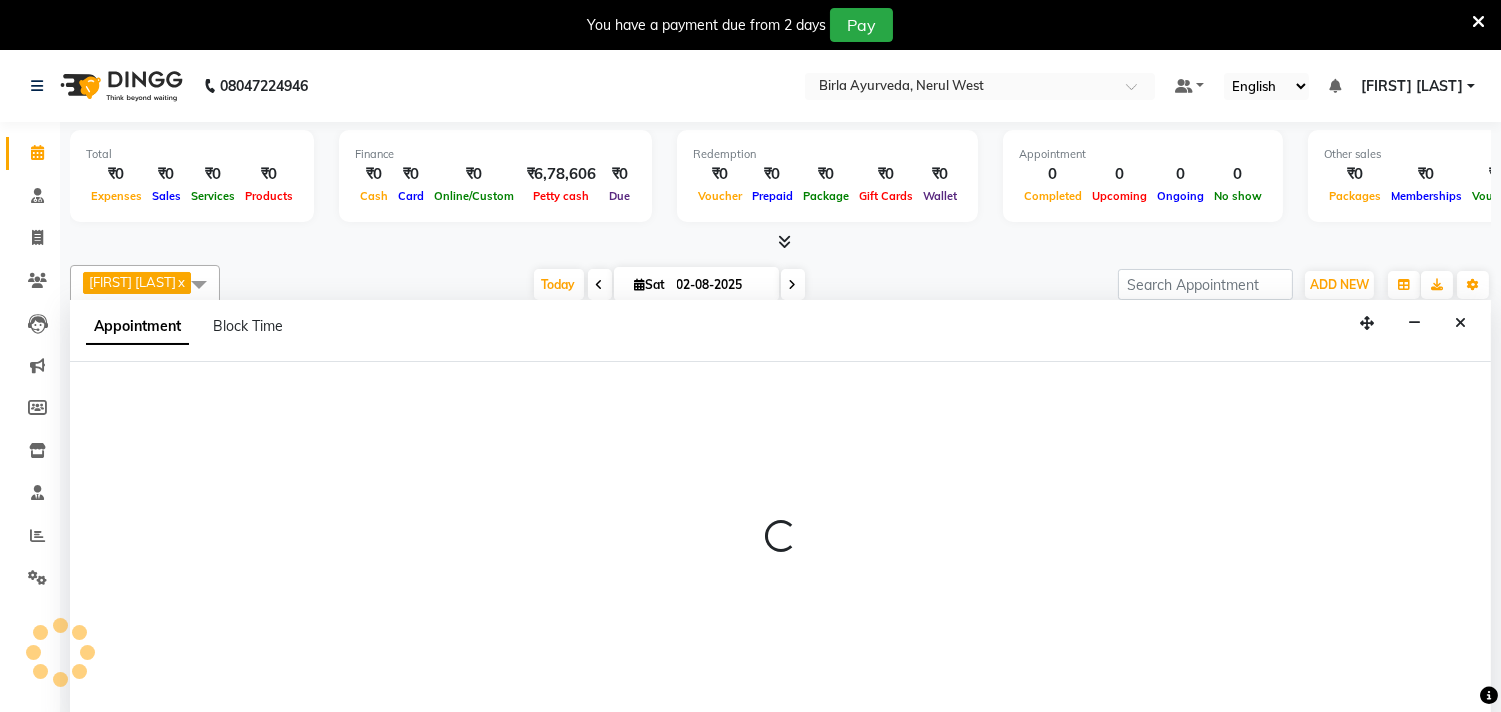 scroll, scrollTop: 50, scrollLeft: 0, axis: vertical 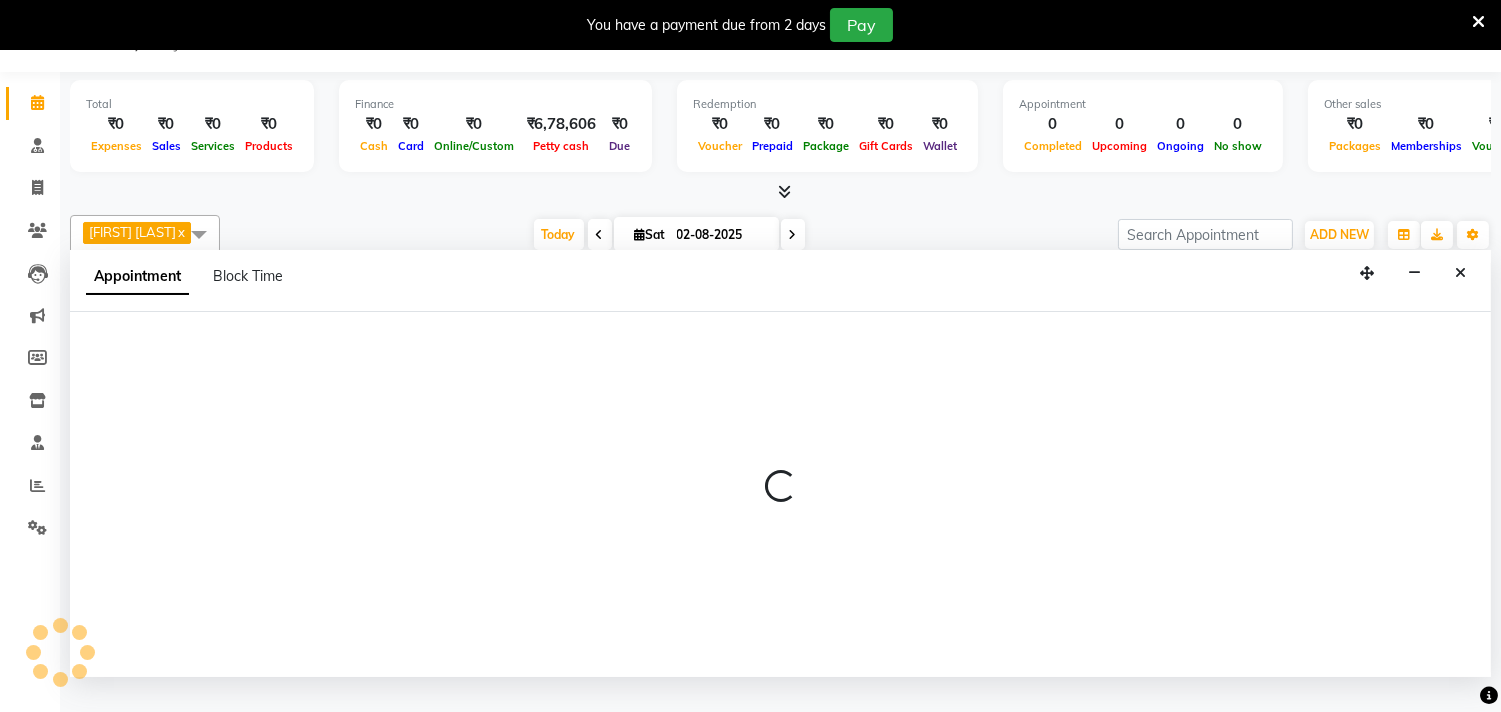 select on "540" 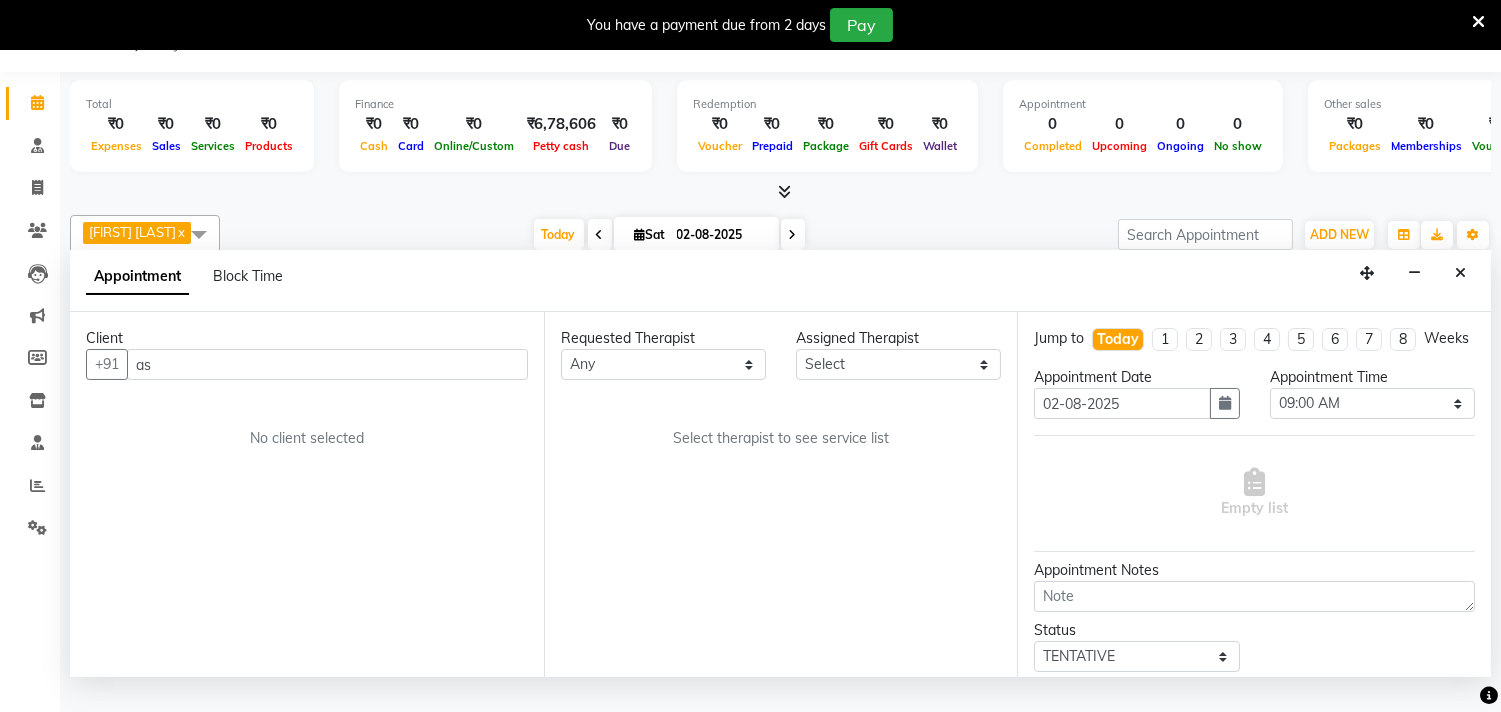 drag, startPoint x: 198, startPoint y: 393, endPoint x: 137, endPoint y: 365, distance: 67.11929 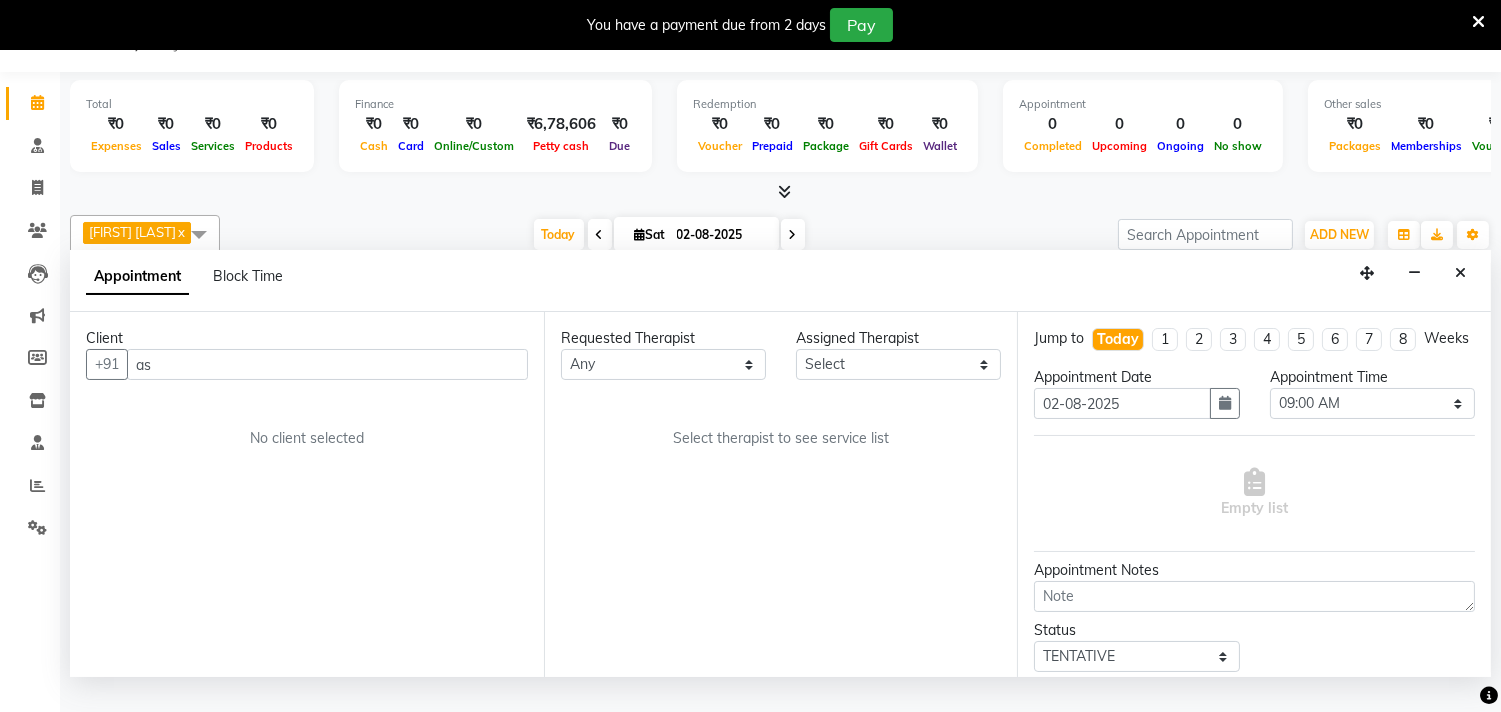 click on "as" at bounding box center (327, 364) 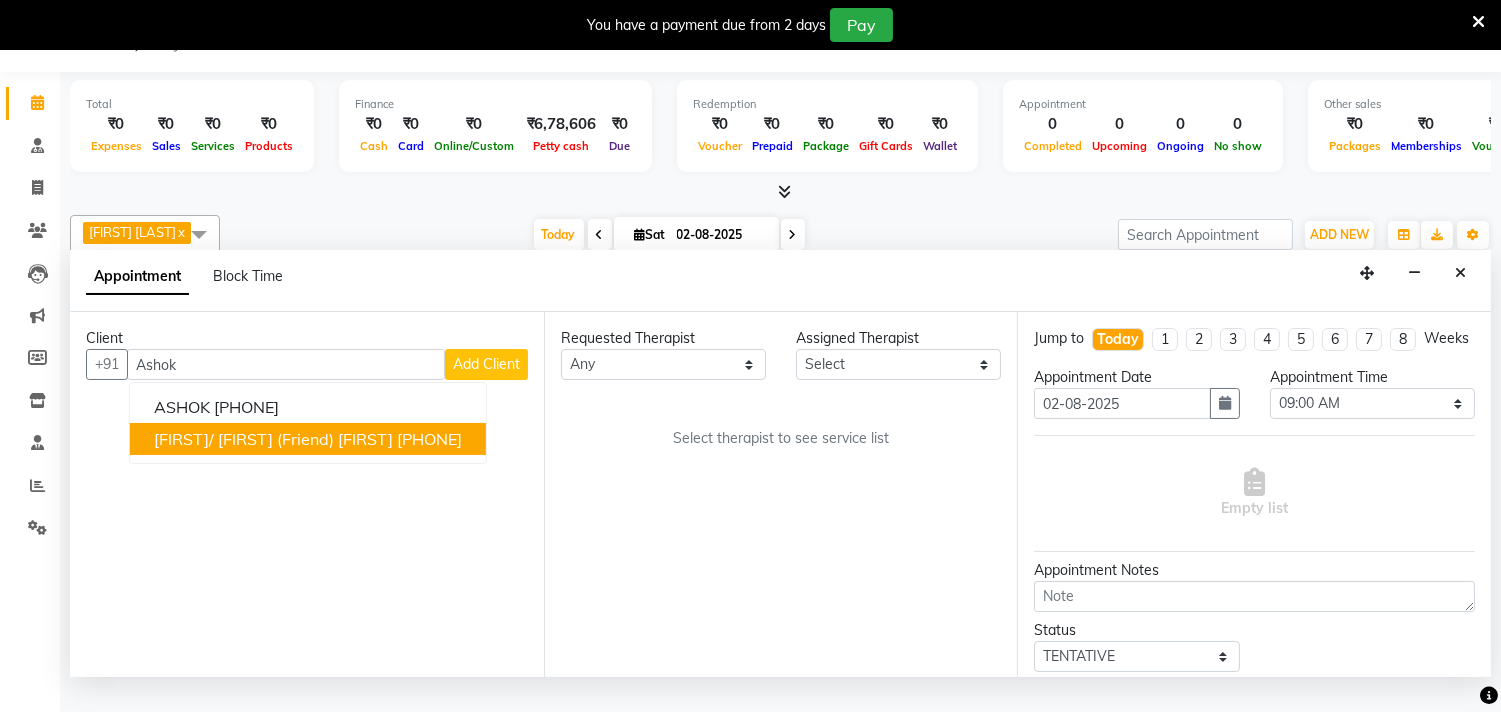 click on "[FIRST]/ [FIRST] (friend) [FIRST]" at bounding box center (273, 439) 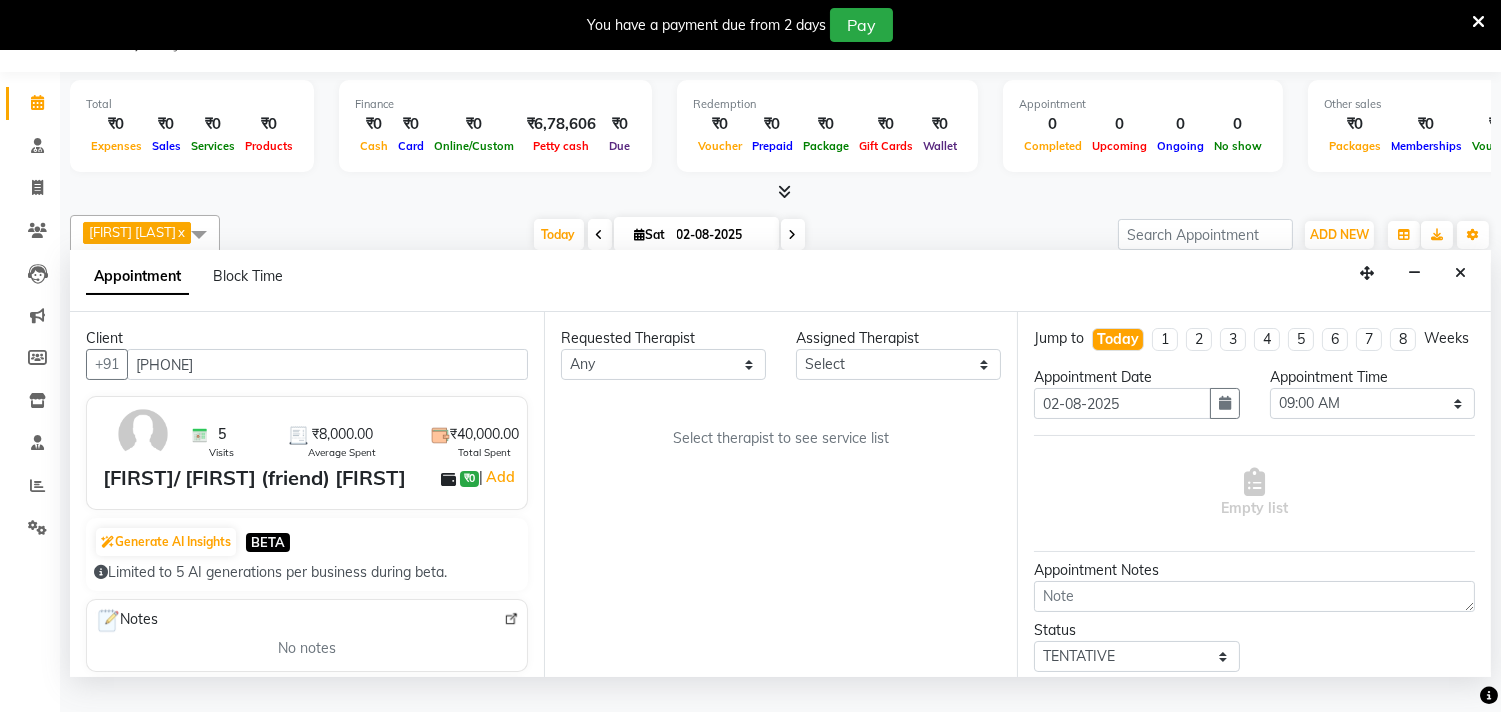 type on "[PHONE]" 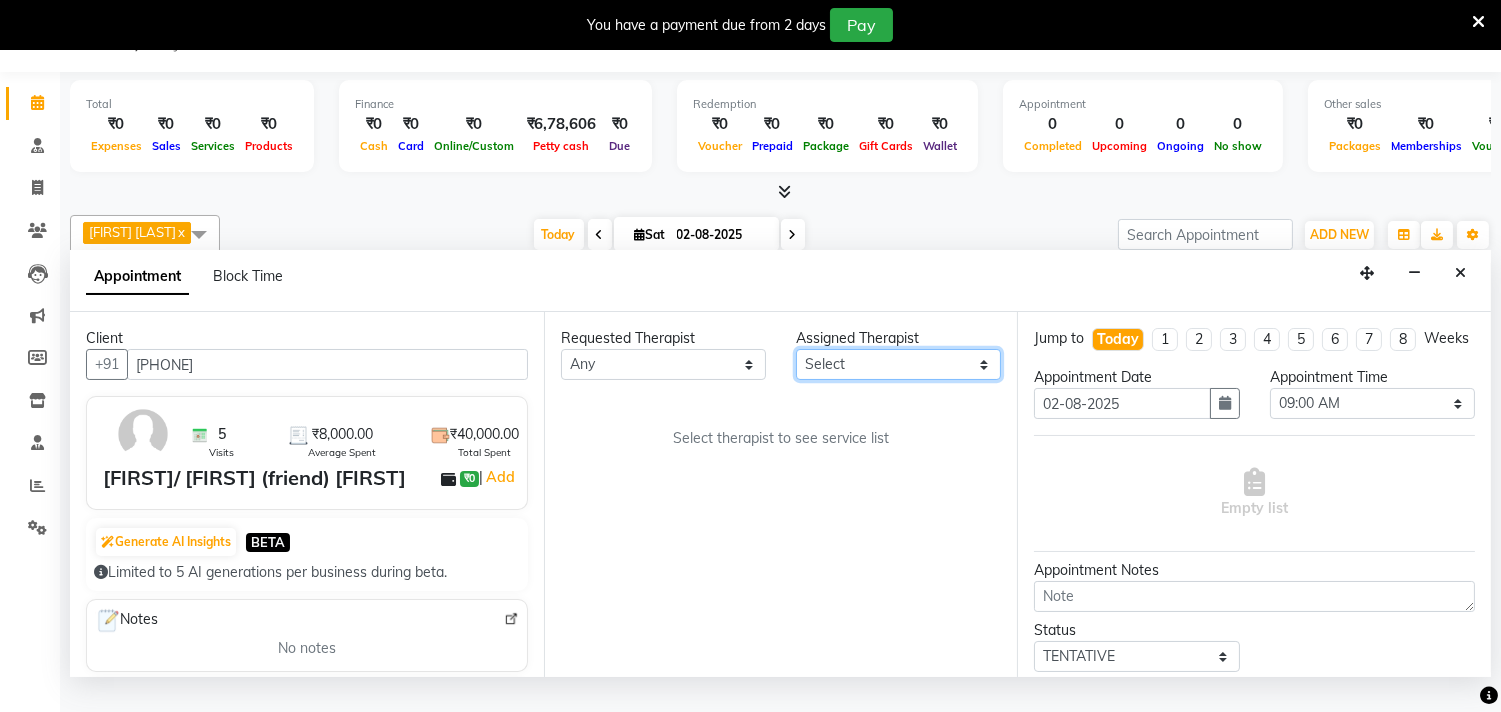 click on "Select Anita Khatke Anjana Surendra Kalyani Avtar Jaiswal Bibina Chandani Yadav Deepali Gaikwad Dr. Annu Prasad Dr. Chaitali Deshmukh Dr. Jeason John Dr. Mamta Gloria Y Hari Jainy M R KAMAL NIKAM Kavita Ambatkar Latika Sawant Pooja Mohite Priya Mishra Rajimon Gopalan RATHEESH KUMAR G KURUP Shali K M Shani K Shibin Suddheesh K K Sunil Wankhade Sunita Fernandes Swati Tejaswini Gaonkar Vaishali Vidya Vishwanath Vinayak Yogesh Parab" at bounding box center (898, 364) 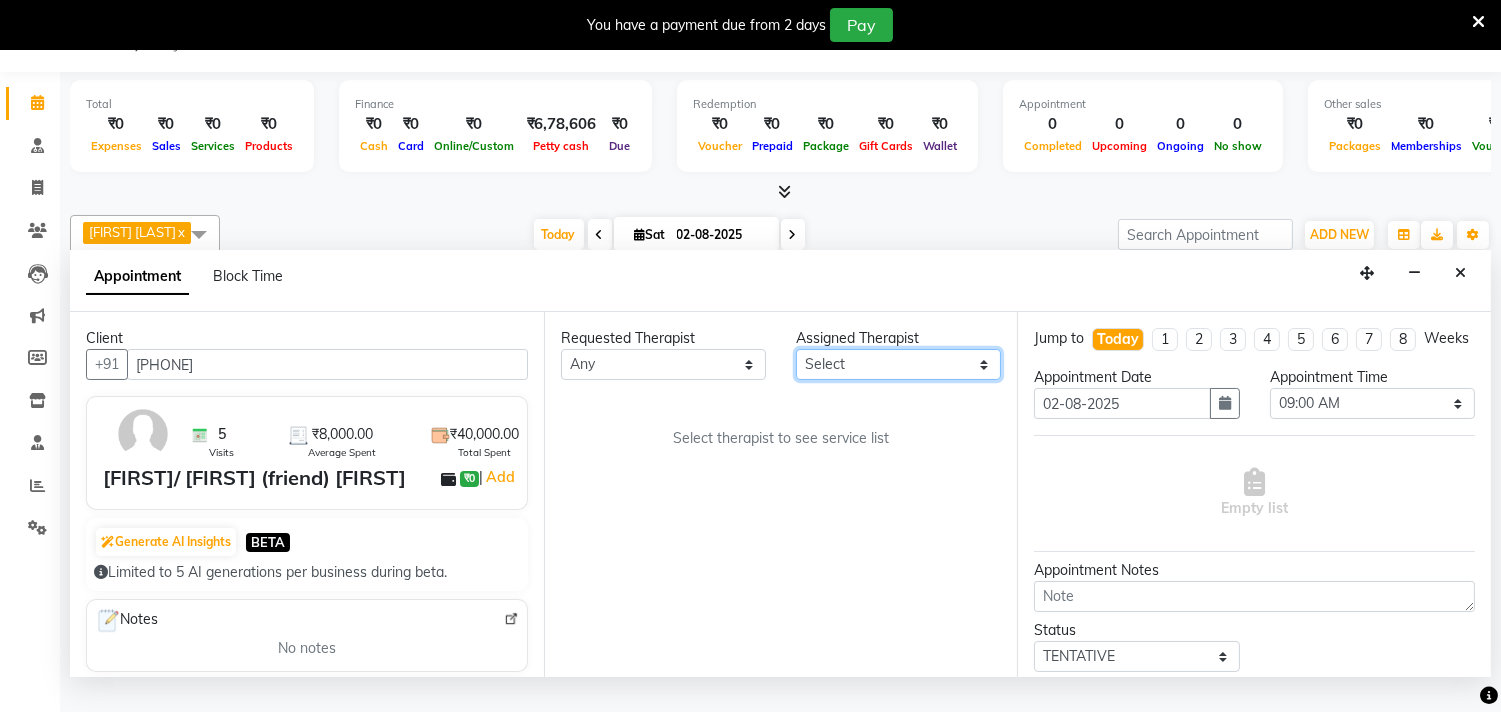 select on "57062" 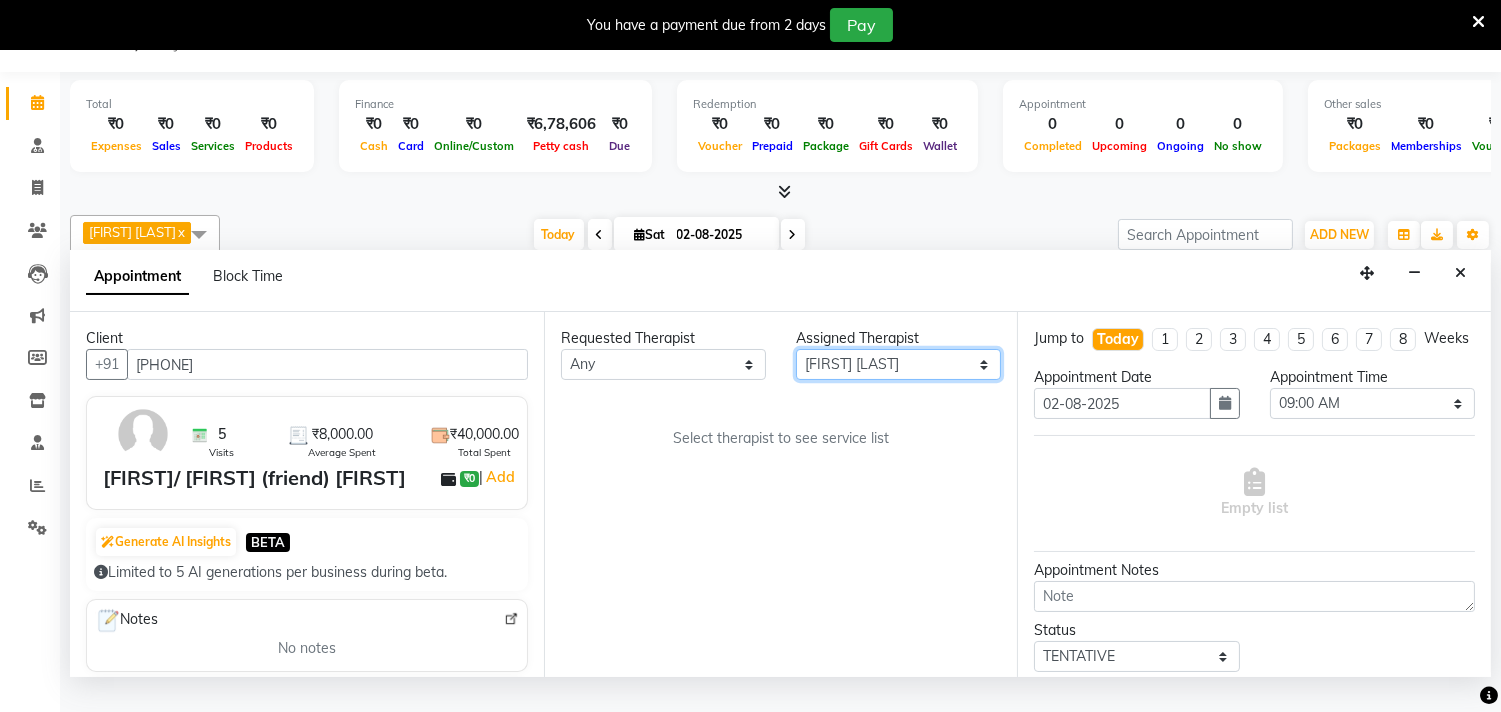 click on "Select Anita Khatke Anjana Surendra Kalyani Avtar Jaiswal Bibina Chandani Yadav Deepali Gaikwad Dr. Annu Prasad Dr. Chaitali Deshmukh Dr. Jeason John Dr. Mamta Gloria Y Hari Jainy M R KAMAL NIKAM Kavita Ambatkar Latika Sawant Pooja Mohite Priya Mishra Rajimon Gopalan RATHEESH KUMAR G KURUP Shali K M Shani K Shibin Suddheesh K K Sunil Wankhade Sunita Fernandes Swati Tejaswini Gaonkar Vaishali Vidya Vishwanath Vinayak Yogesh Parab" at bounding box center (898, 364) 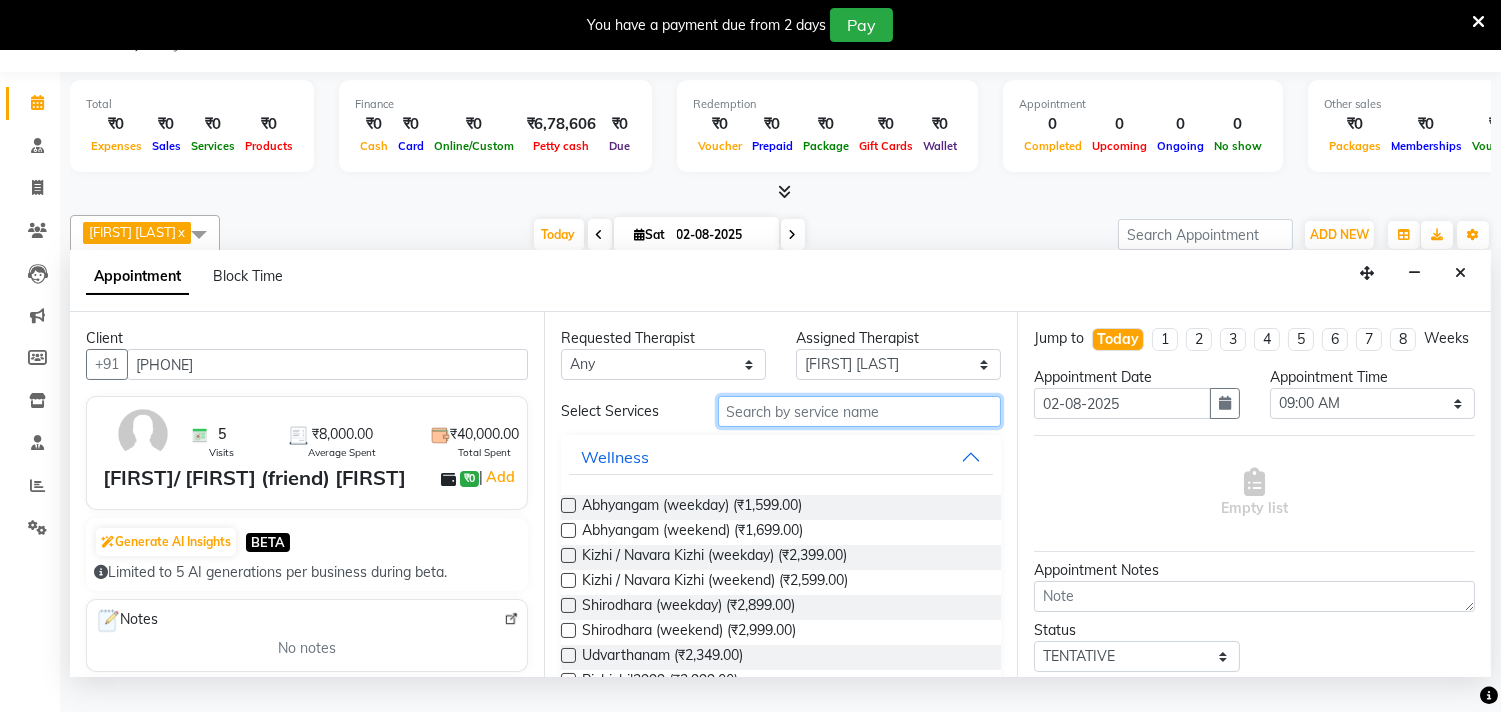 click at bounding box center (860, 411) 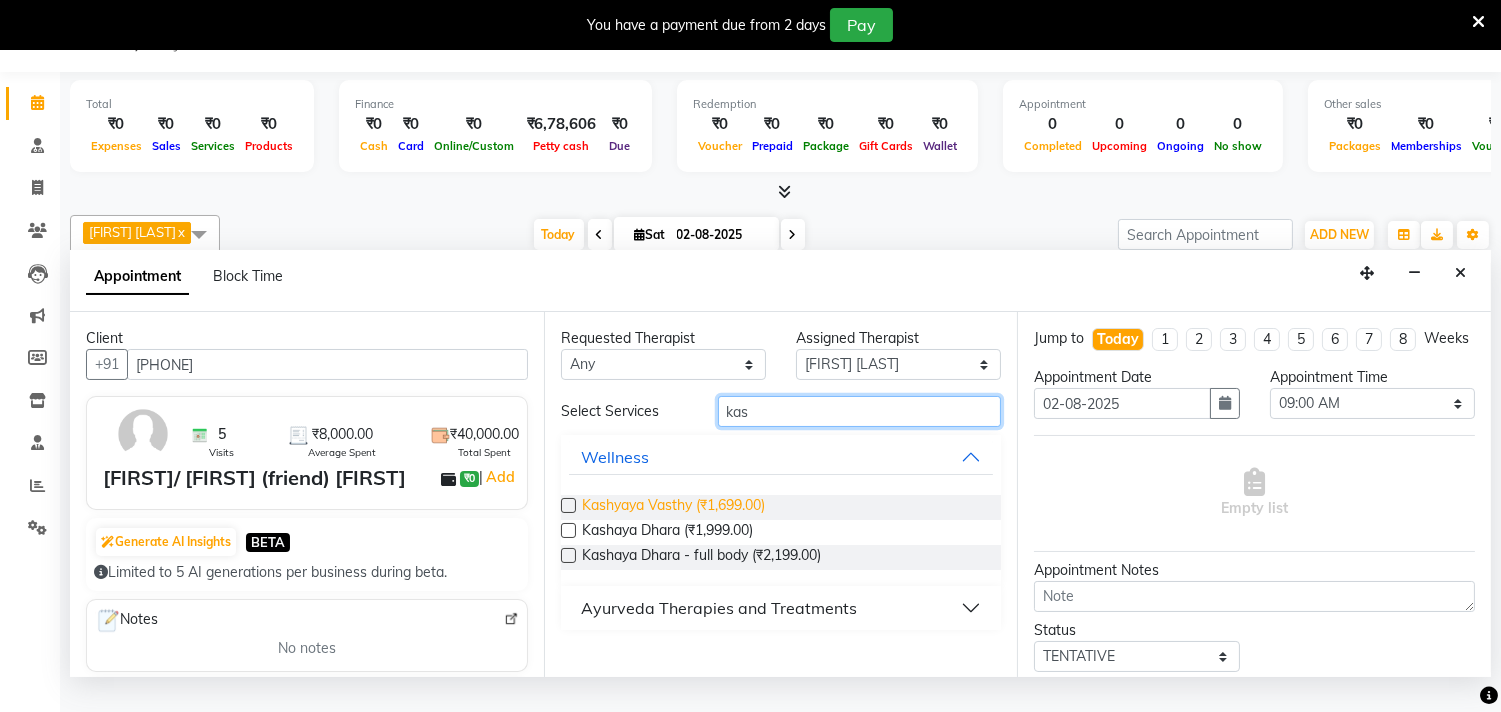 type on "kas" 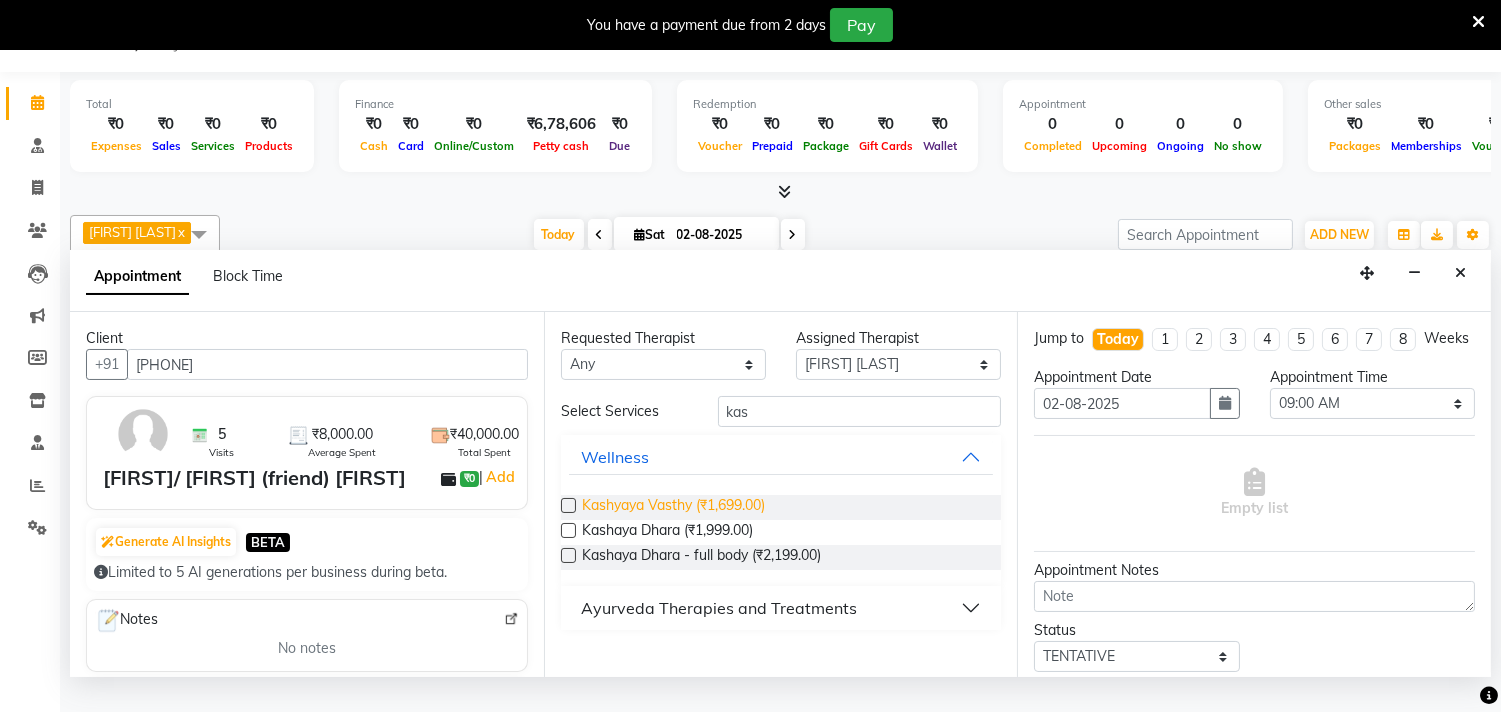 click on "Kashyaya Vasthy (₹1,699.00)" at bounding box center (673, 507) 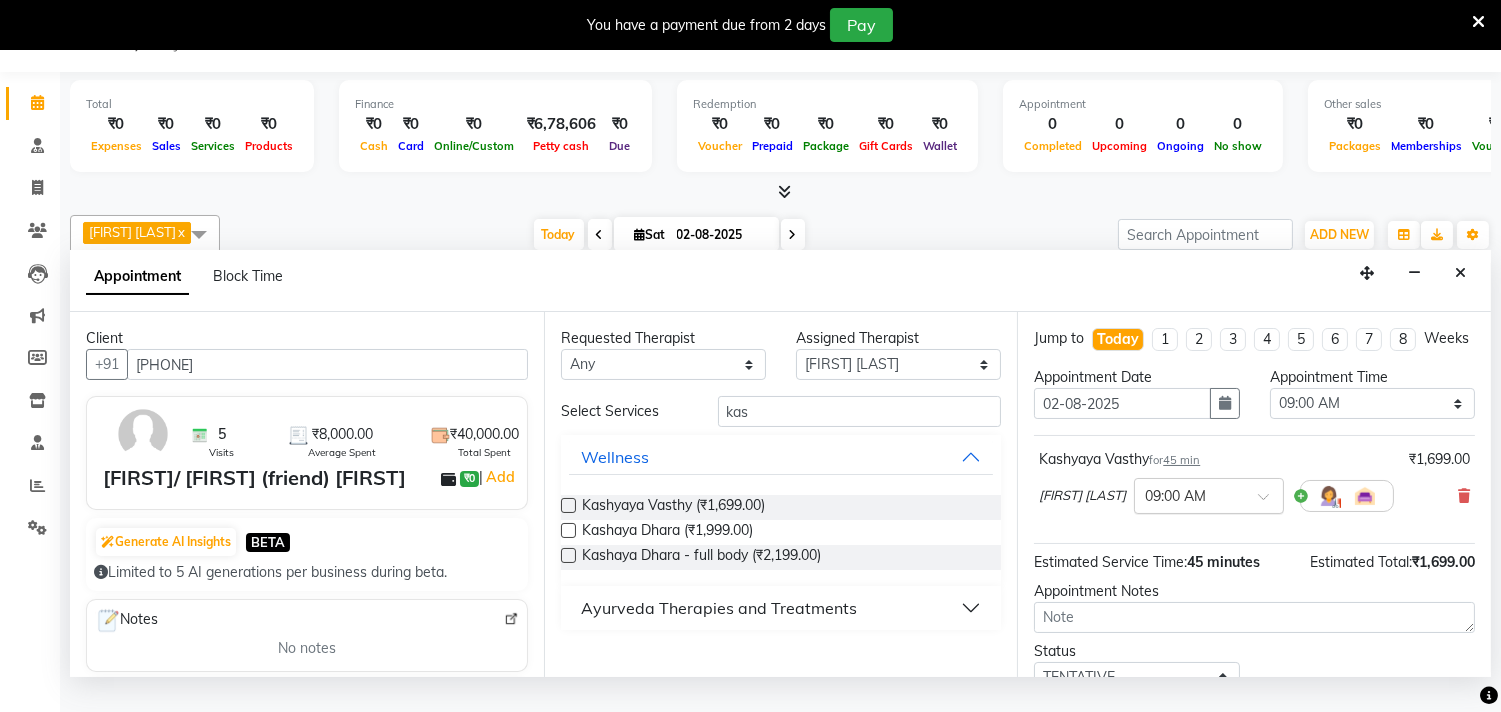 click at bounding box center (1270, 502) 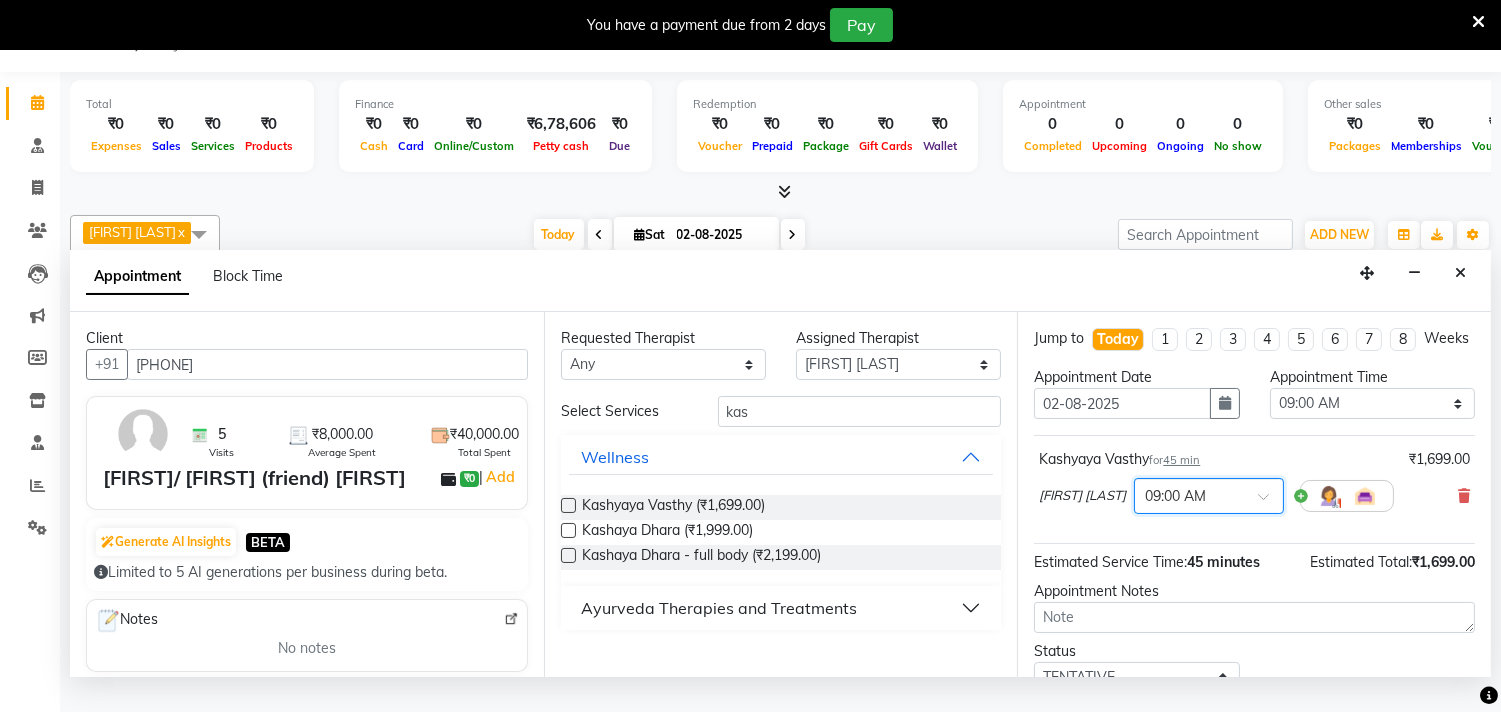 click at bounding box center (1270, 502) 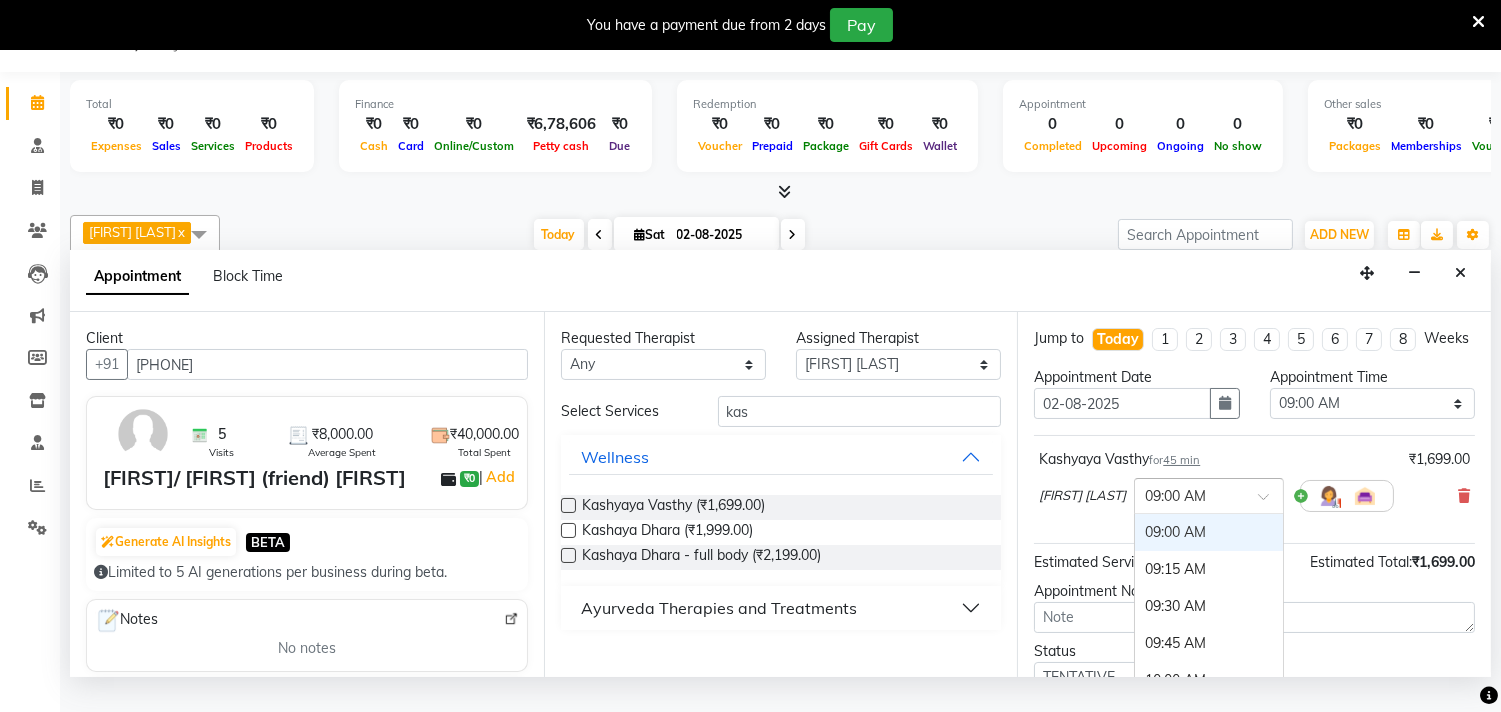 click at bounding box center [1270, 502] 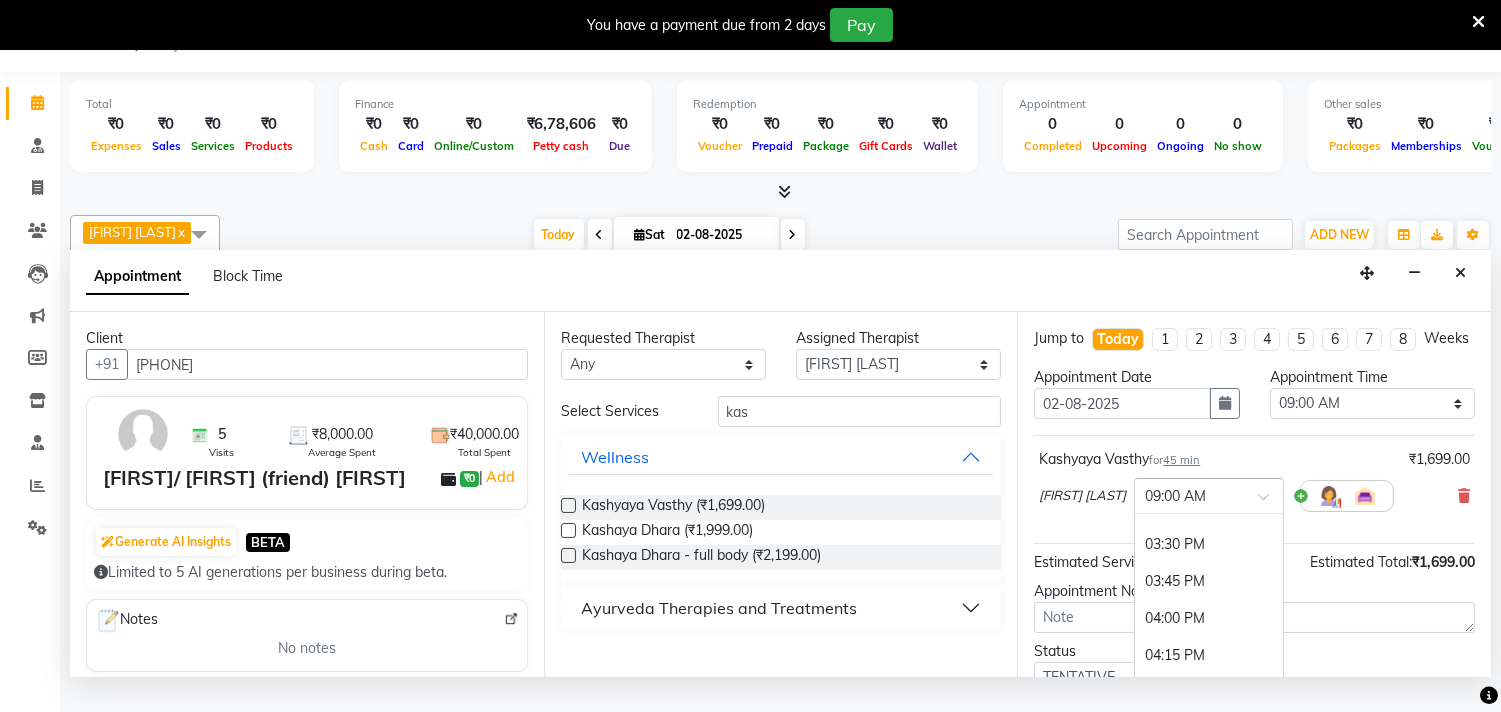scroll, scrollTop: 983, scrollLeft: 0, axis: vertical 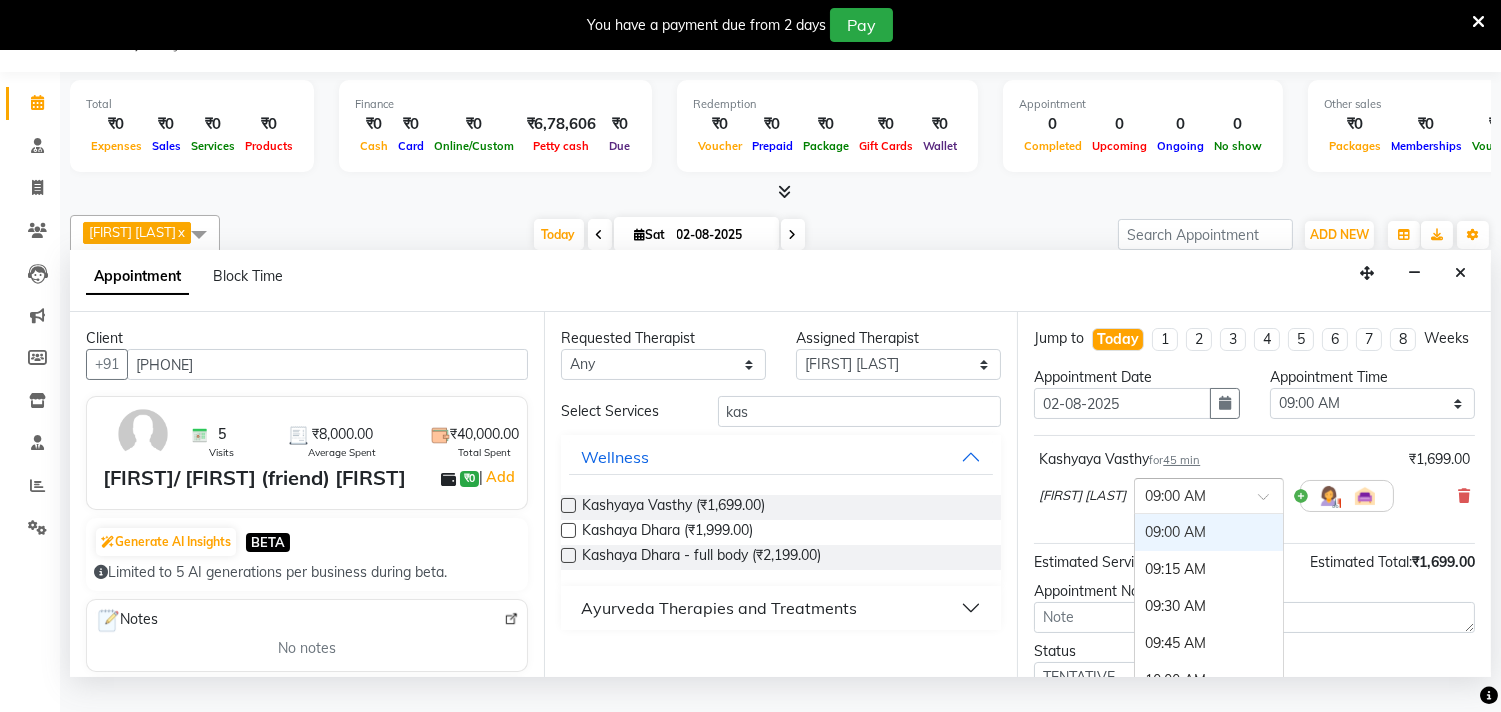 click at bounding box center (1189, 494) 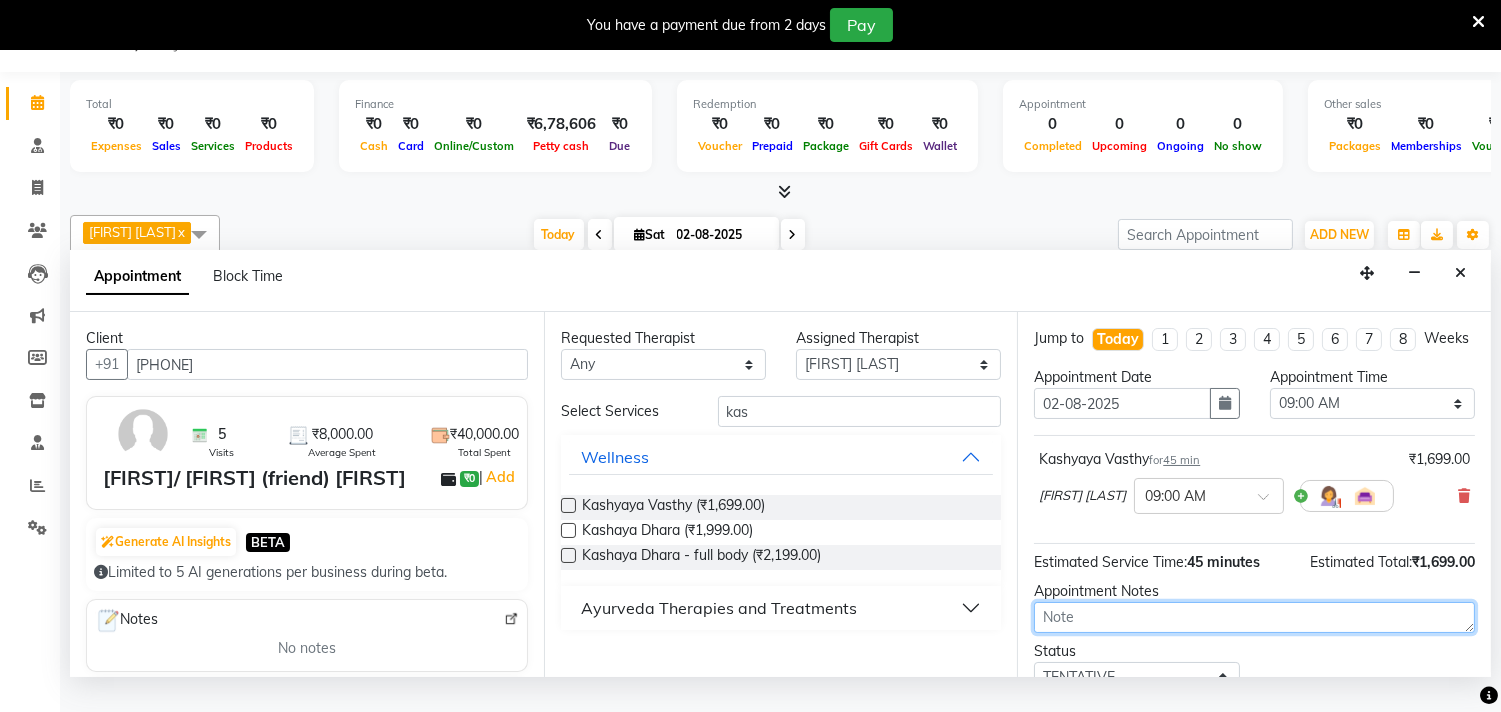 click at bounding box center (1254, 617) 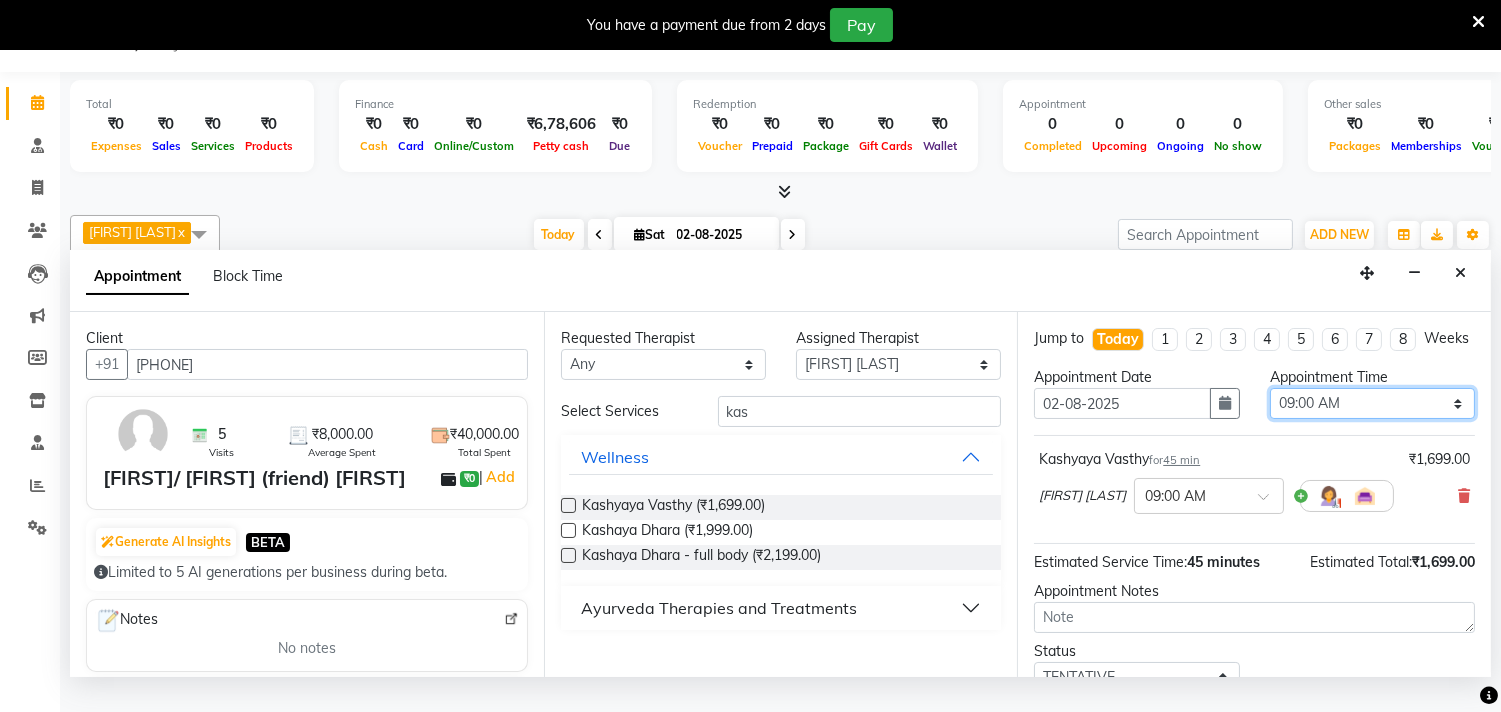 click on "Select 09:00 AM 09:15 AM 09:30 AM 09:45 AM 10:00 AM 10:15 AM 10:30 AM 10:45 AM 11:00 AM 11:15 AM 11:30 AM 11:45 AM 12:00 PM 12:15 PM 12:30 PM 12:45 PM 01:00 PM 01:15 PM 01:30 PM 01:45 PM 02:00 PM 02:15 PM 02:30 PM 02:45 PM 03:00 PM 03:15 PM 03:30 PM 03:45 PM 04:00 PM 04:15 PM 04:30 PM 04:45 PM 05:00 PM 05:15 PM 05:30 PM 05:45 PM 06:00 PM 06:15 PM 06:30 PM 06:45 PM 07:00 PM" at bounding box center [1372, 403] 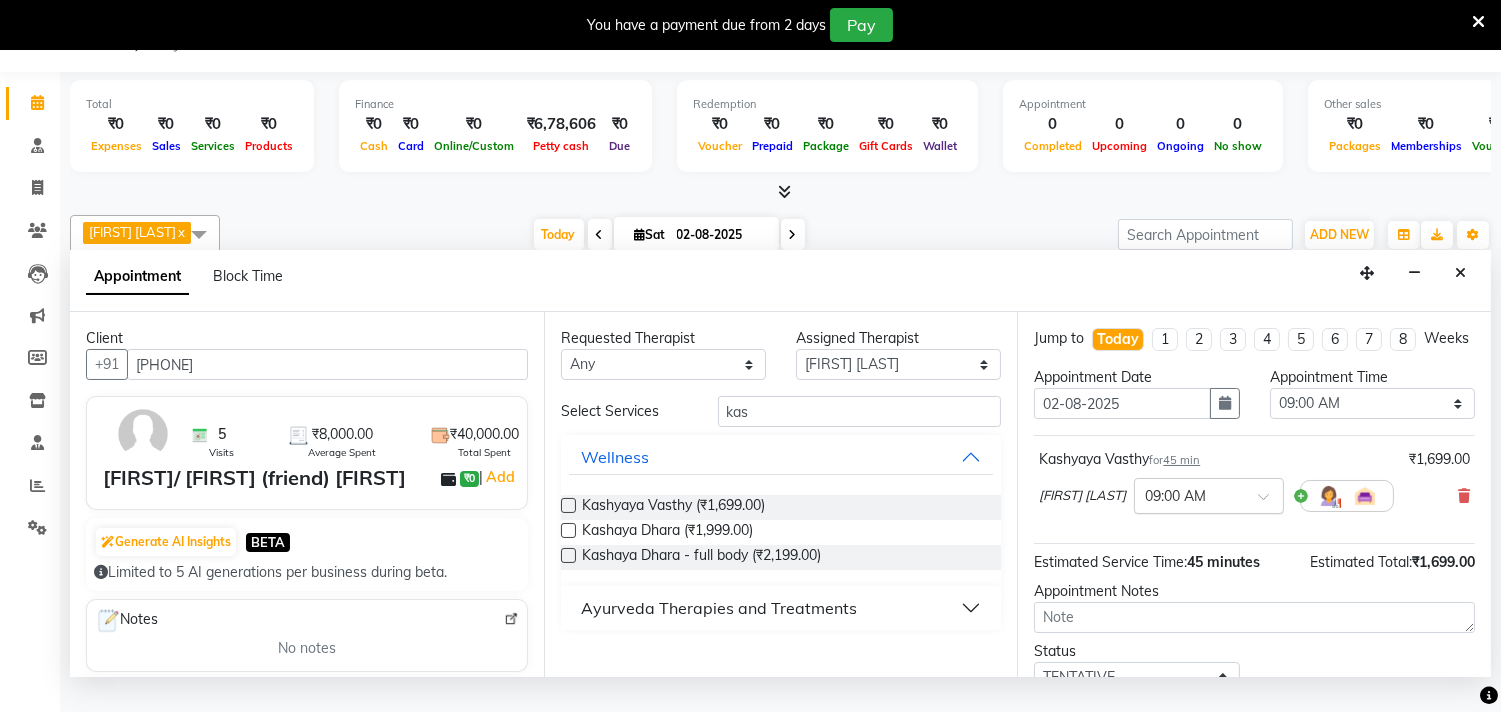 click at bounding box center [1270, 502] 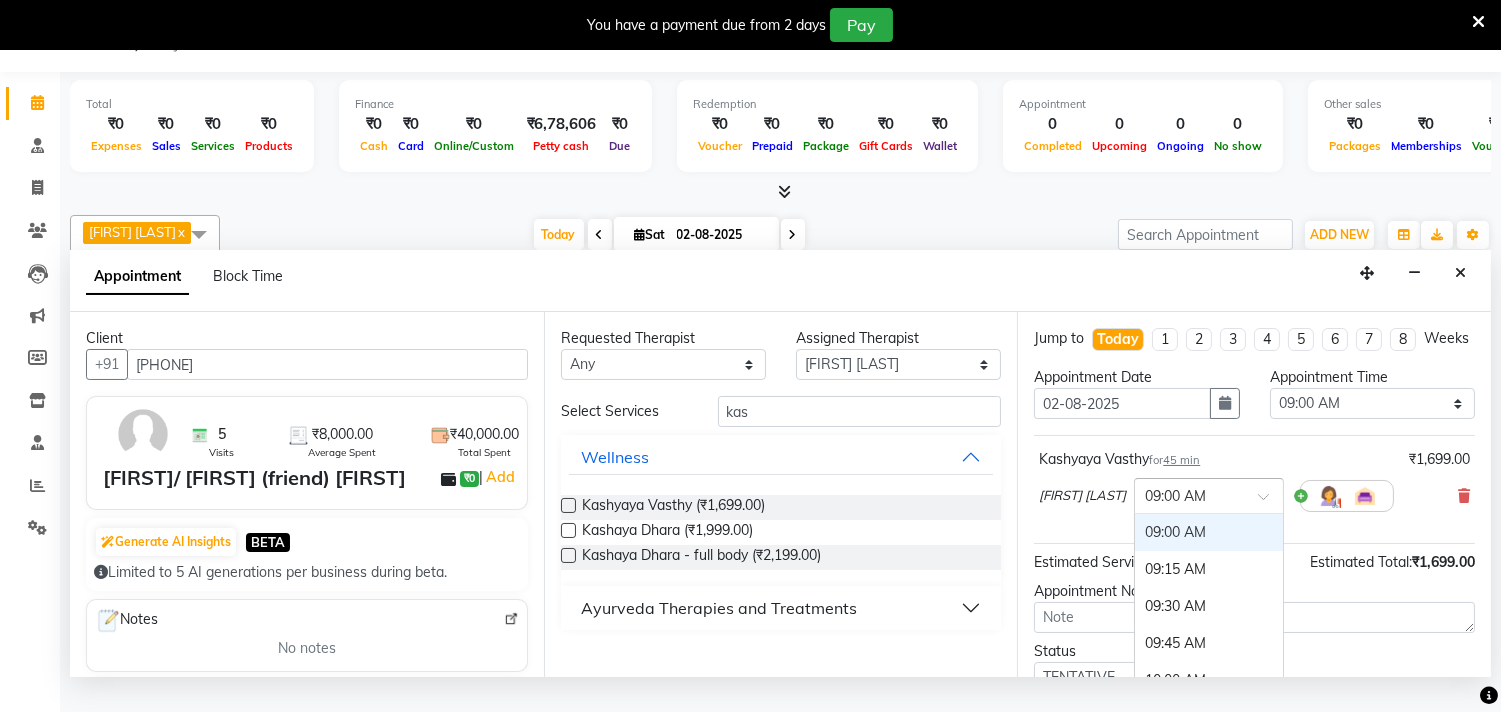 click at bounding box center (1270, 502) 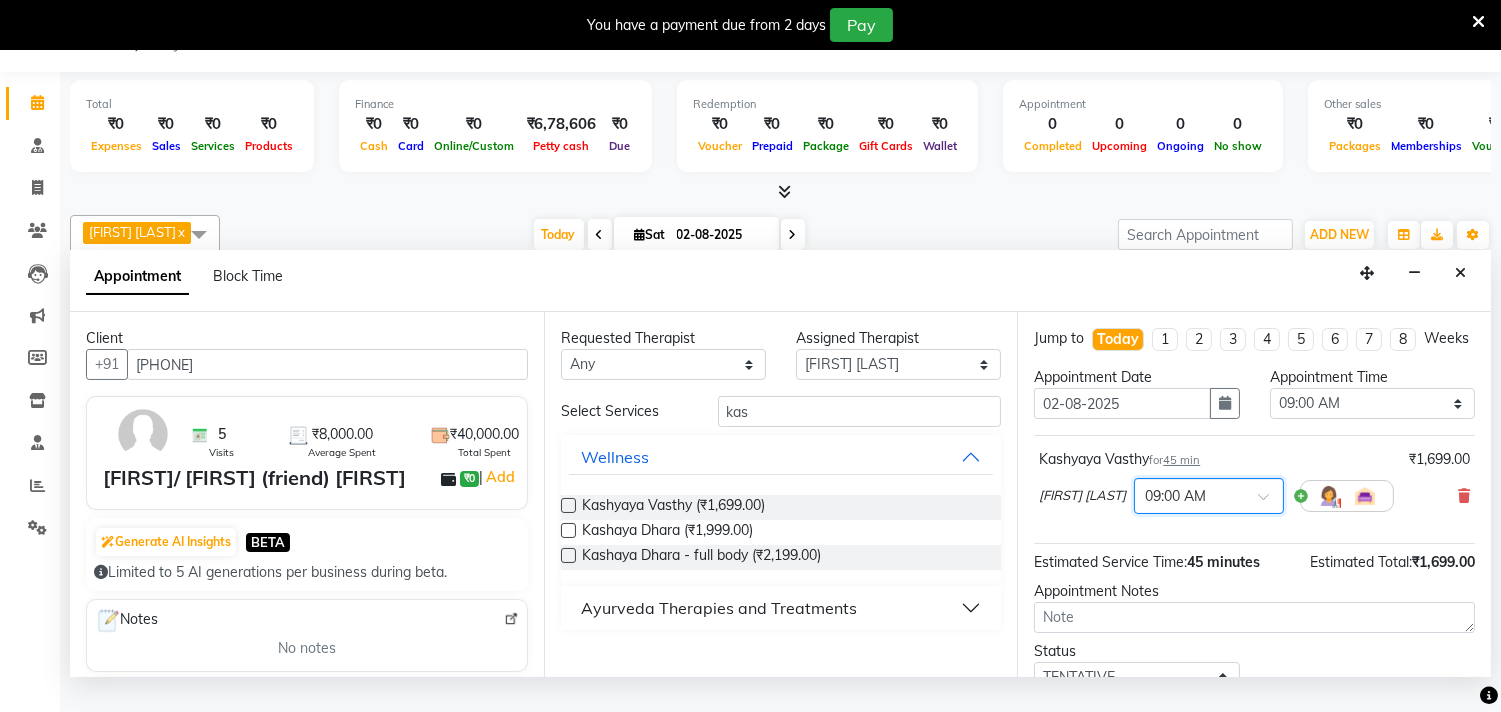click at bounding box center [1270, 502] 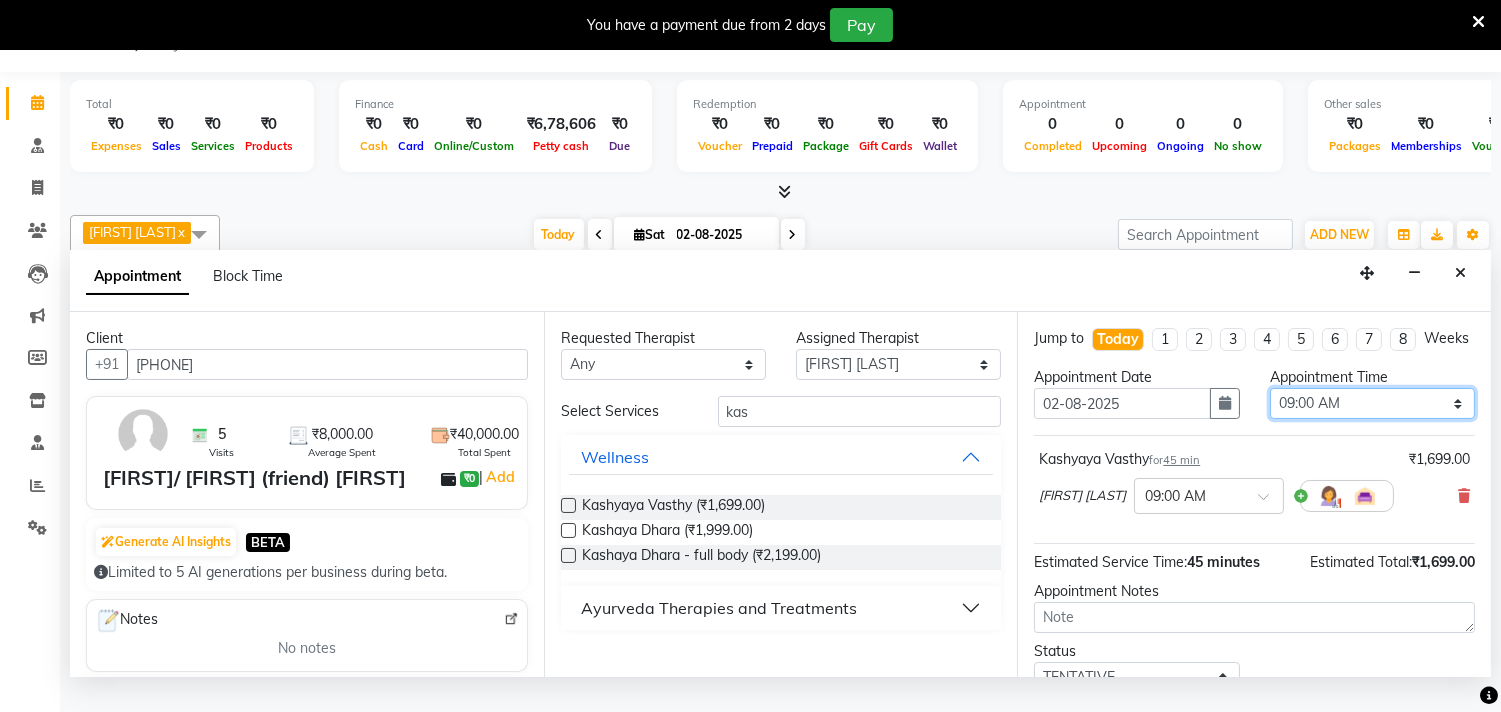 click on "Select 09:00 AM 09:15 AM 09:30 AM 09:45 AM 10:00 AM 10:15 AM 10:30 AM 10:45 AM 11:00 AM 11:15 AM 11:30 AM 11:45 AM 12:00 PM 12:15 PM 12:30 PM 12:45 PM 01:00 PM 01:15 PM 01:30 PM 01:45 PM 02:00 PM 02:15 PM 02:30 PM 02:45 PM 03:00 PM 03:15 PM 03:30 PM 03:45 PM 04:00 PM 04:15 PM 04:30 PM 04:45 PM 05:00 PM 05:15 PM 05:30 PM 05:45 PM 06:00 PM 06:15 PM 06:30 PM 06:45 PM 07:00 PM" at bounding box center [1372, 403] 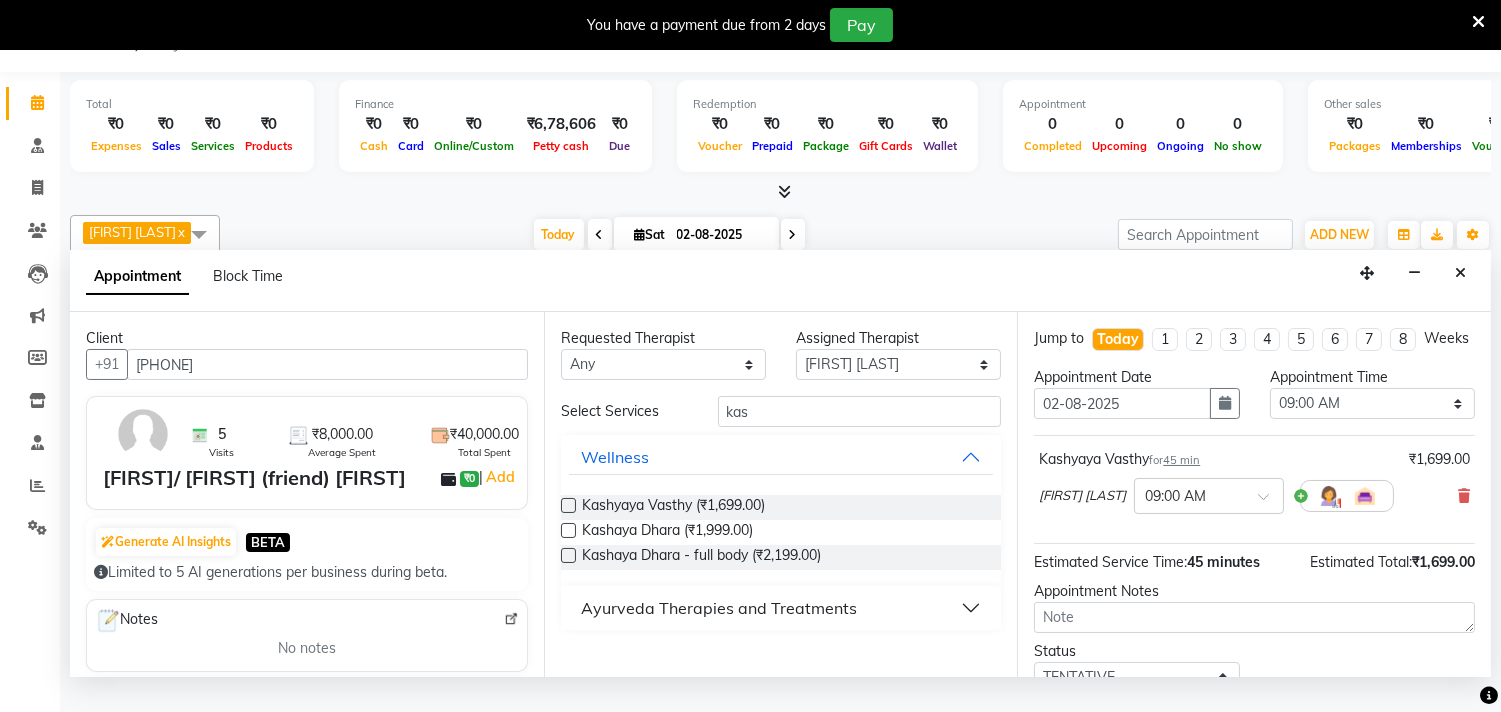 click on "Kashyaya Vasthy   for  45 min ₹1,699.00 [FIRST] [LAST] × 09:00 AM" at bounding box center (1254, 489) 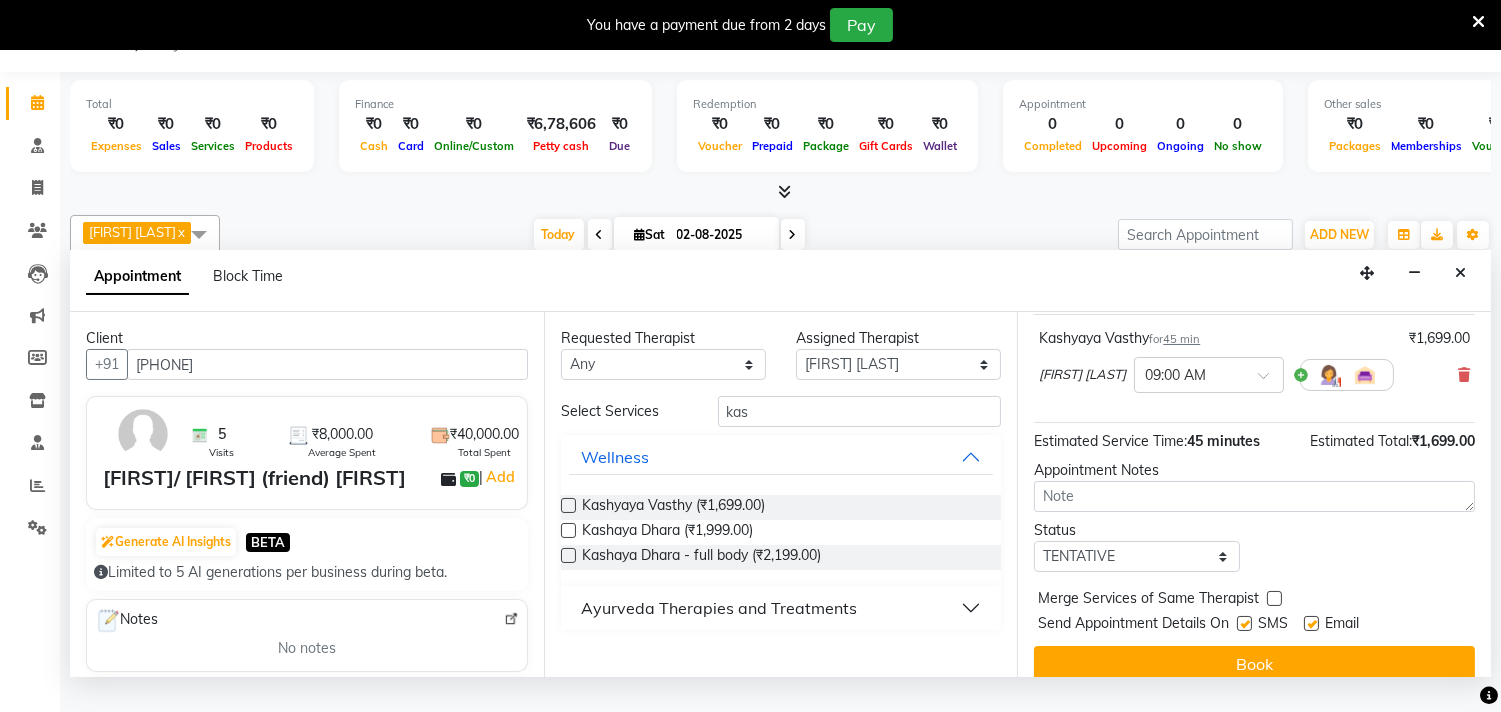 scroll, scrollTop: 115, scrollLeft: 0, axis: vertical 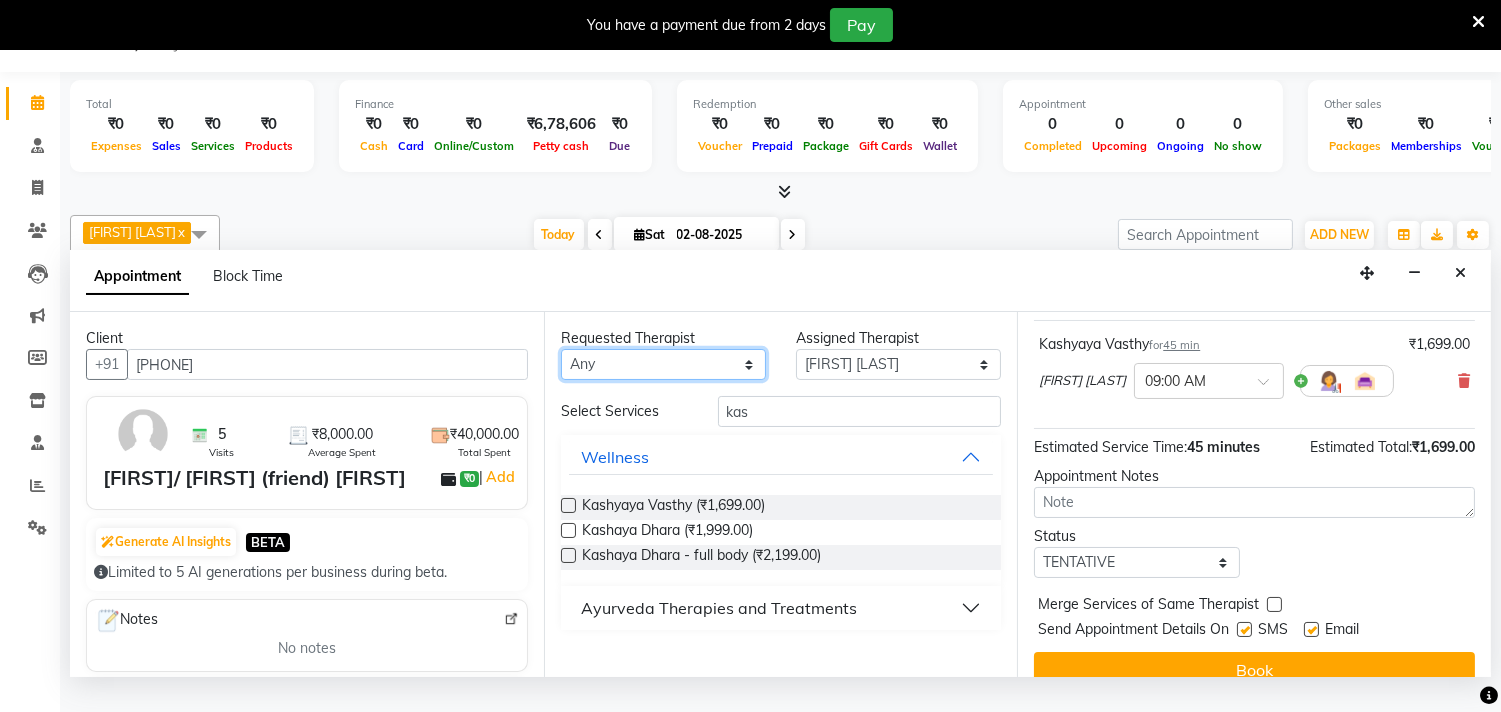 click on "Any Anita Khatke Anjana Surendra Kalyani Avtar Jaiswal Bibina Chandani Yadav Deepali Gaikwad Dr. Annu Prasad Dr. Chaitali Deshmukh Dr. Jeason John Dr. Mamta Gloria Y Hari Jainy M R KAMAL NIKAM Kavita Ambatkar Latika Sawant Pooja Mohite Priya Mishra Rajimon Gopalan RATHEESH KUMAR G KURUP Shali K M Shani K Shibin Suddheesh K K Sunil Wankhade Sunita Fernandes Swati Tejaswini Gaonkar Vaishali Vidya Vishwanath Vinayak Yogesh Parab" at bounding box center [663, 364] 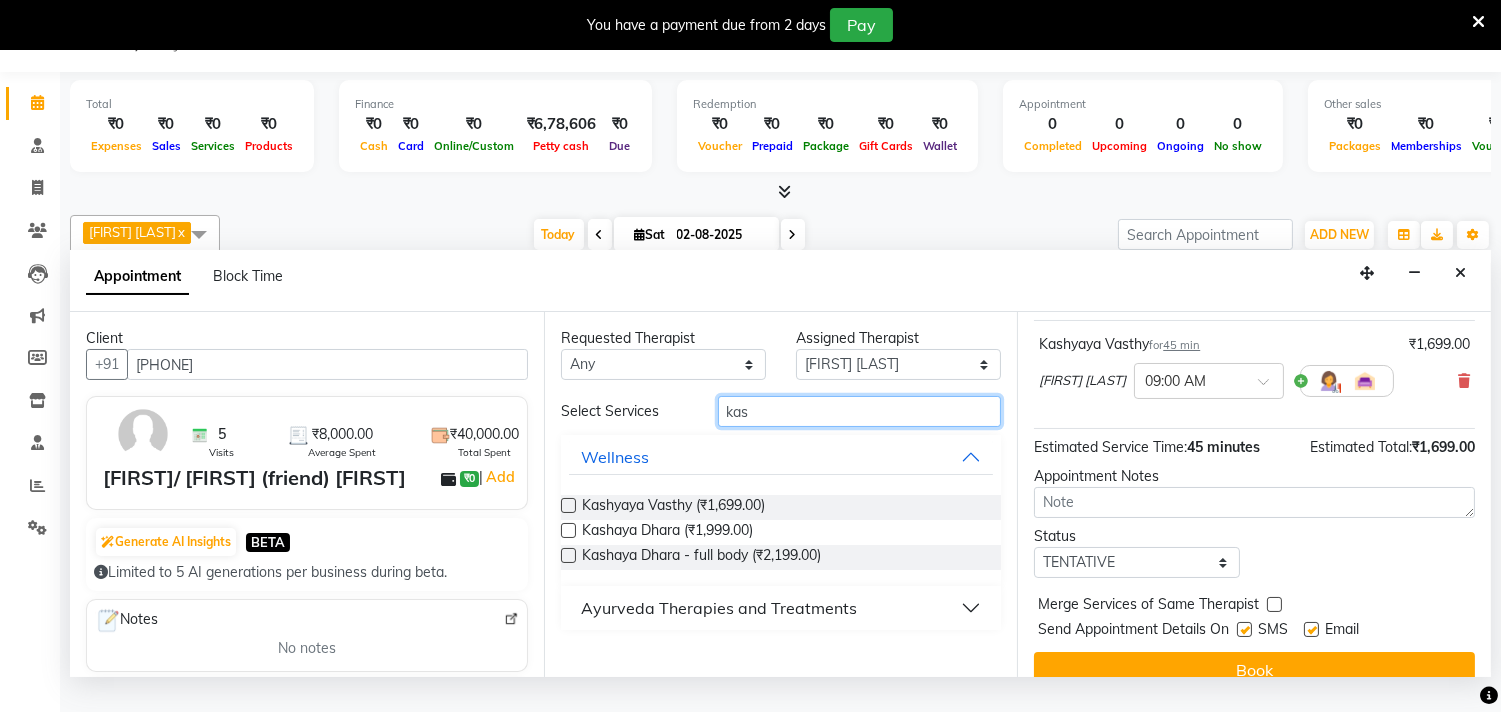 click on "kas" at bounding box center [860, 411] 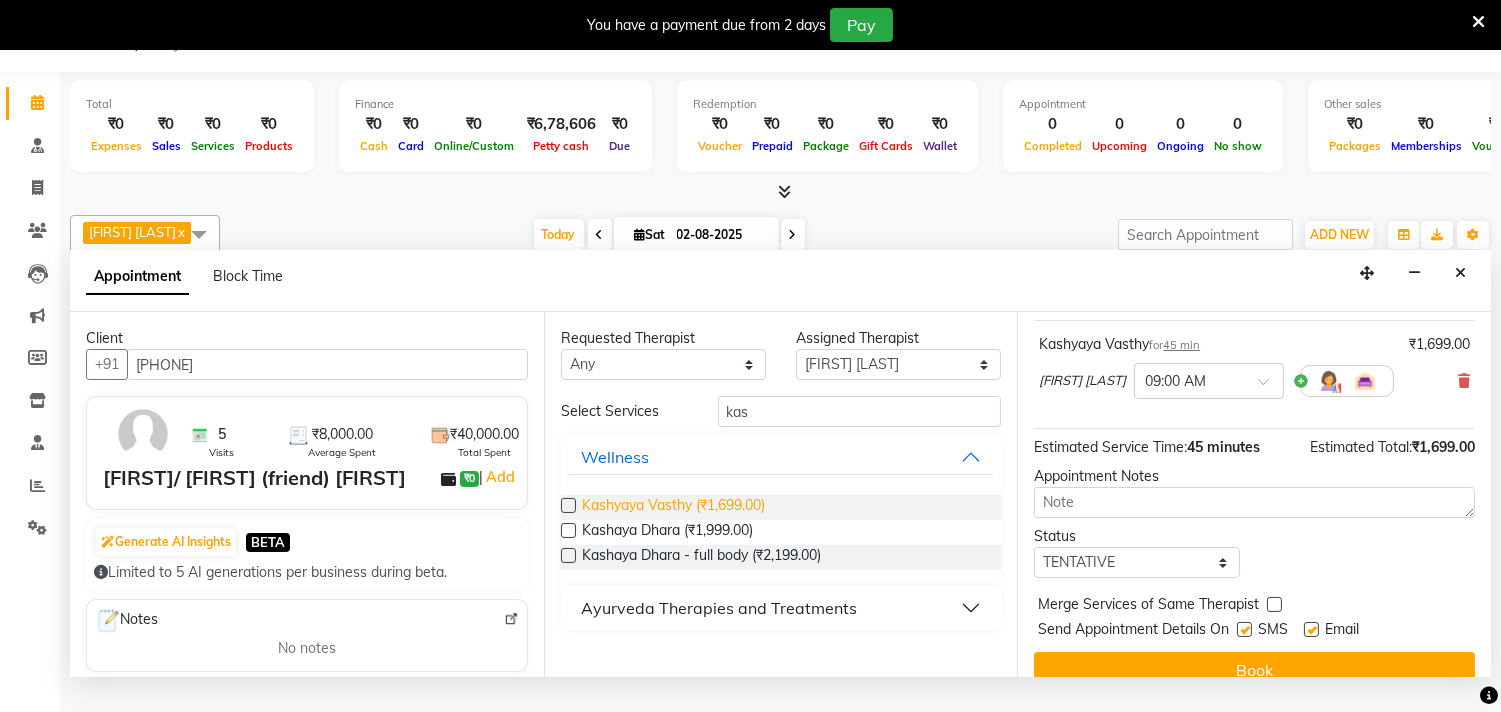 click on "Kashyaya Vasthy (₹1,699.00)" at bounding box center [673, 507] 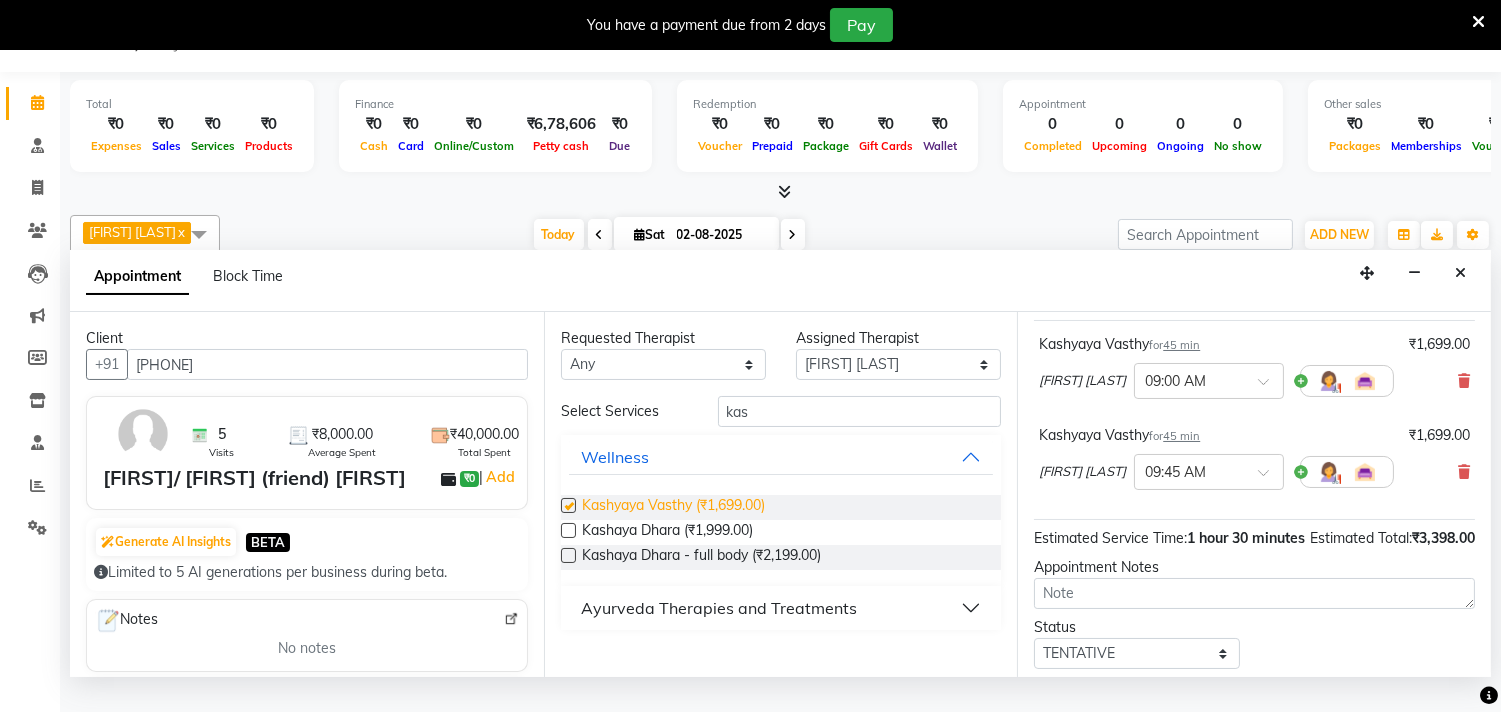 checkbox on "false" 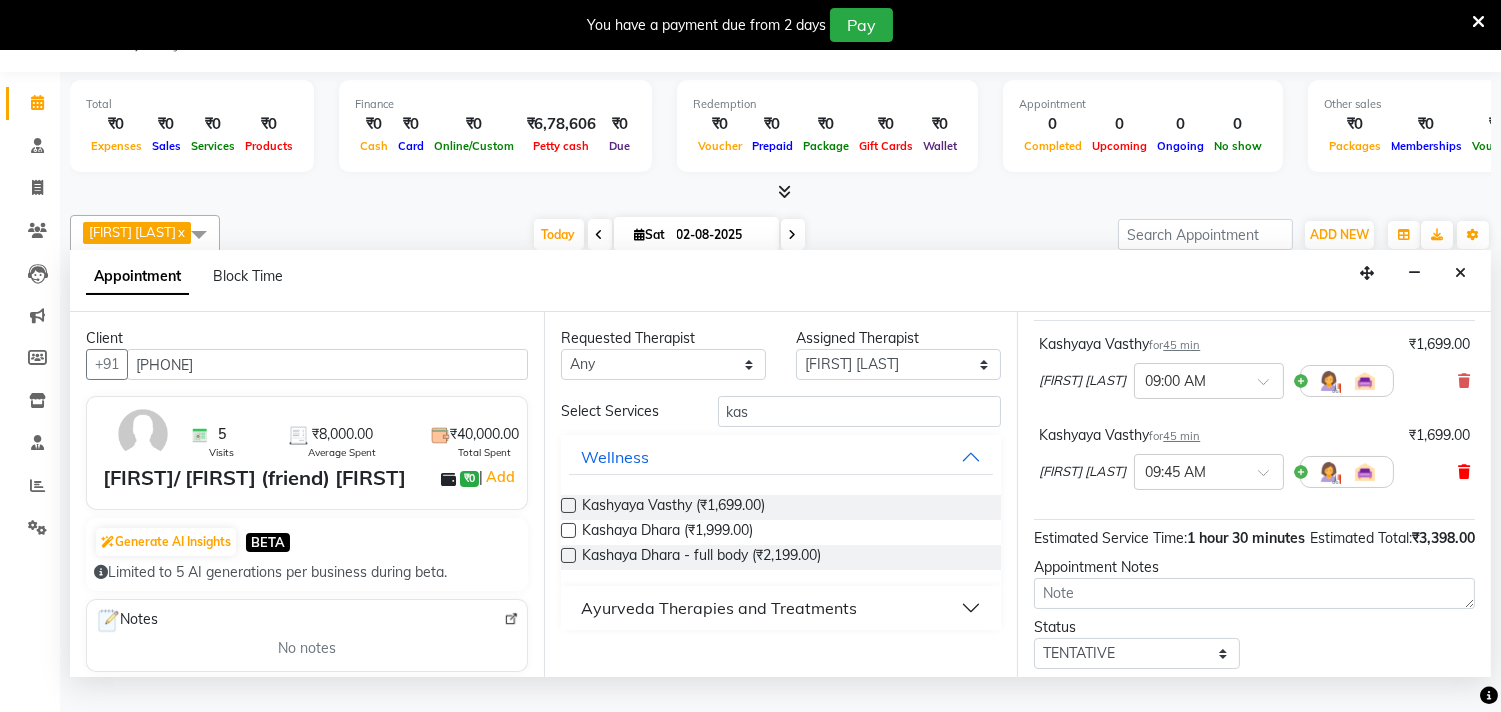 click at bounding box center [1464, 472] 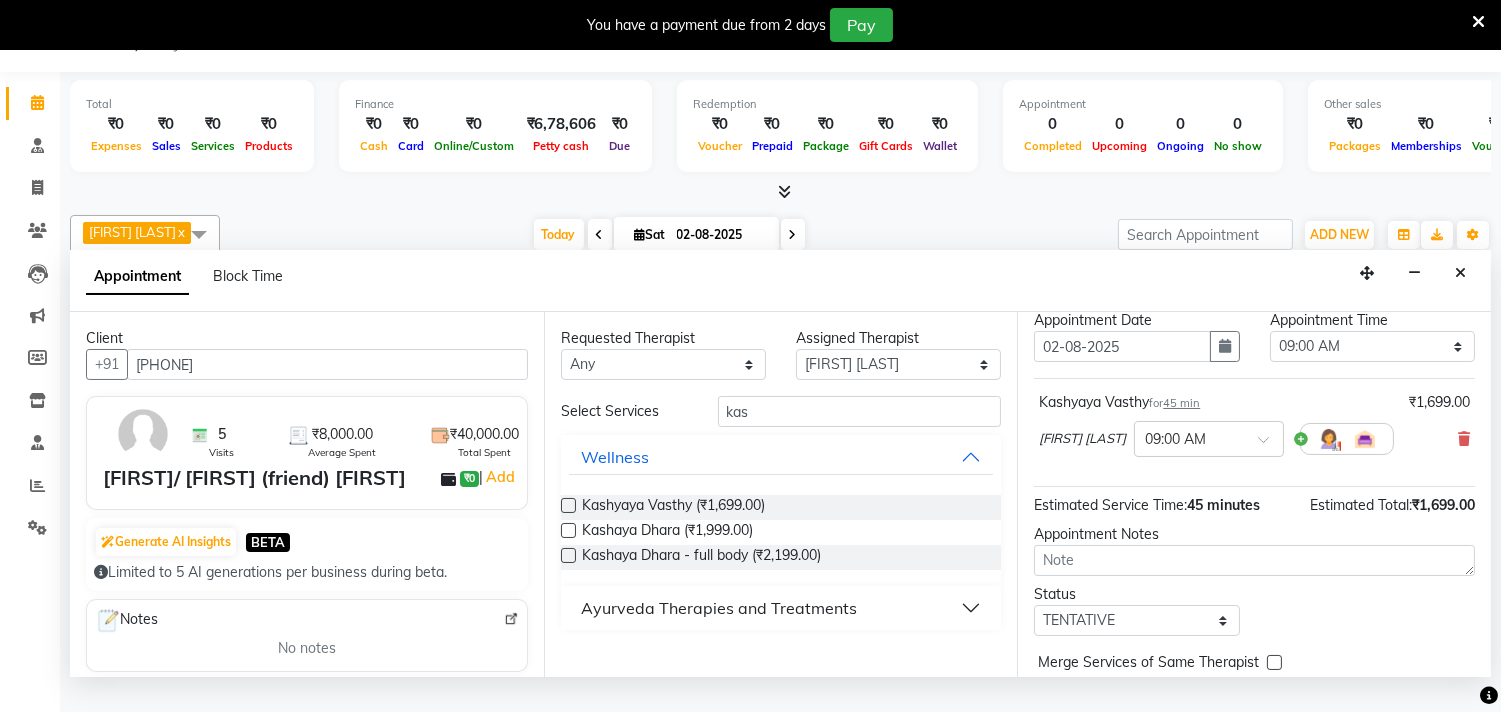 scroll, scrollTop: 0, scrollLeft: 0, axis: both 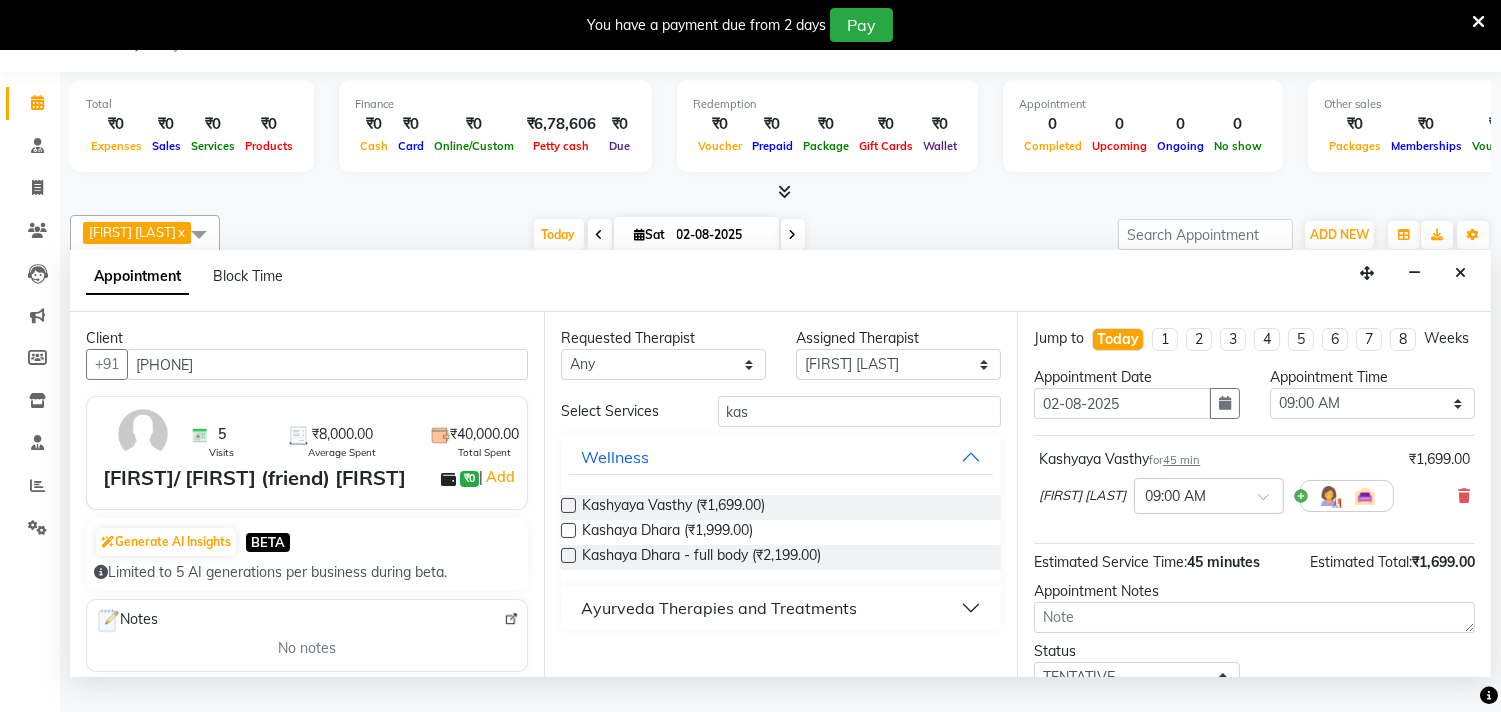 click on "2" at bounding box center (1199, 339) 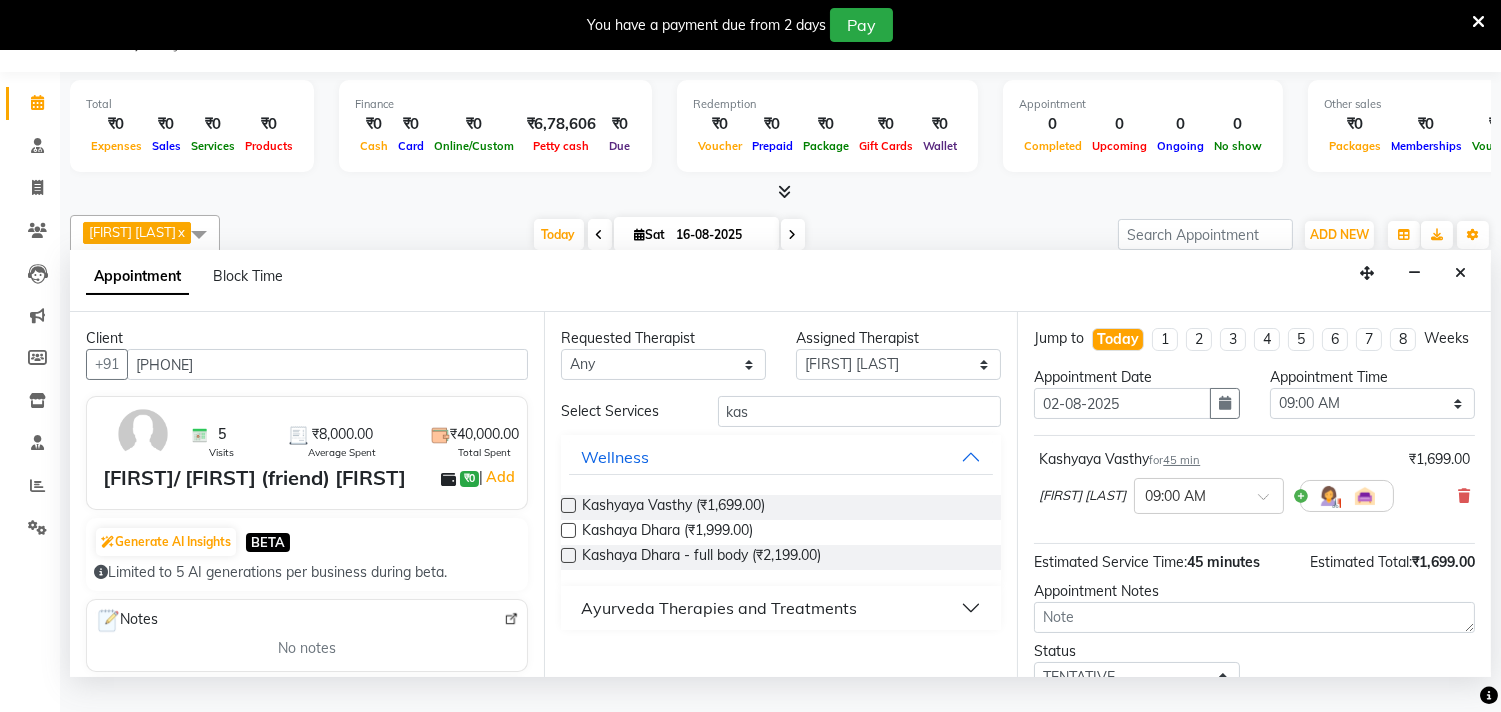 type on "16-08-2025" 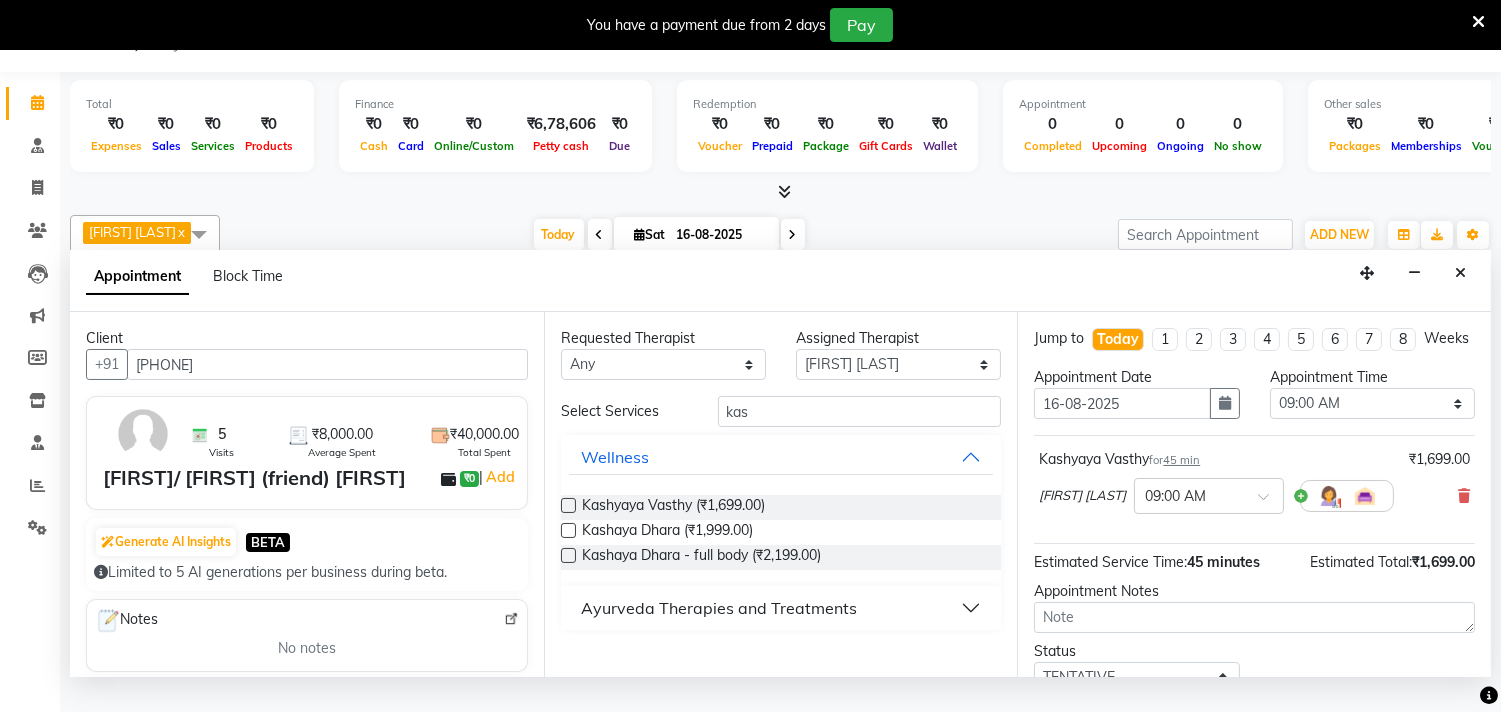 select on "540" 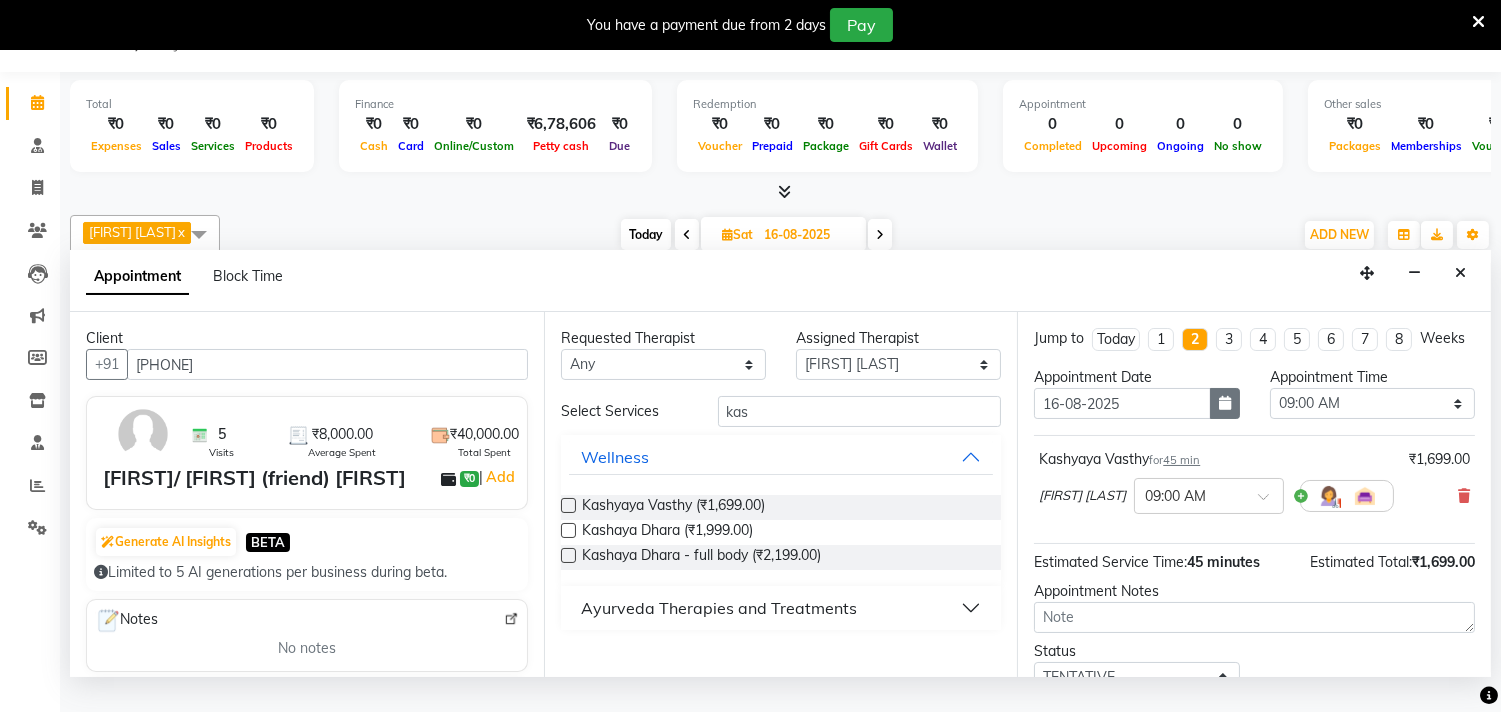 click at bounding box center [1225, 403] 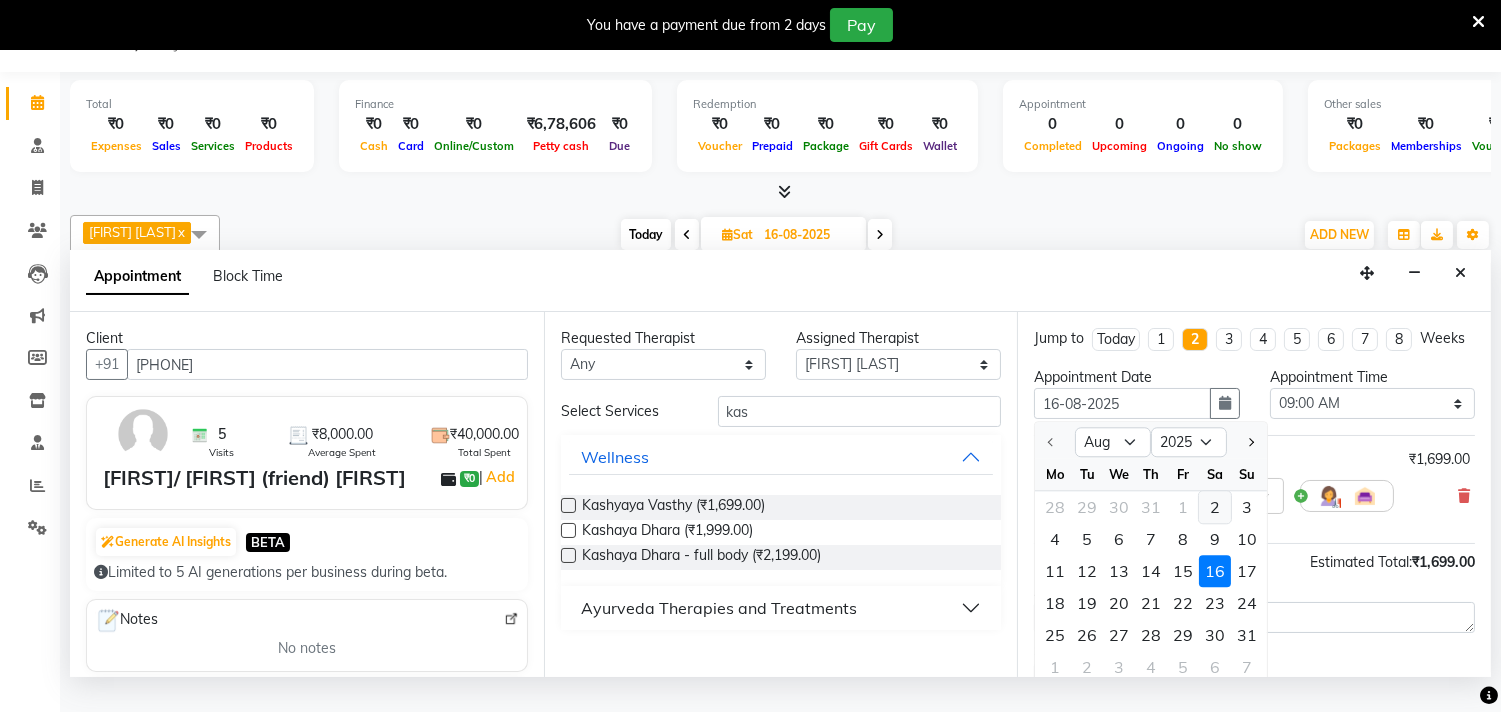 click on "2" at bounding box center (1215, 508) 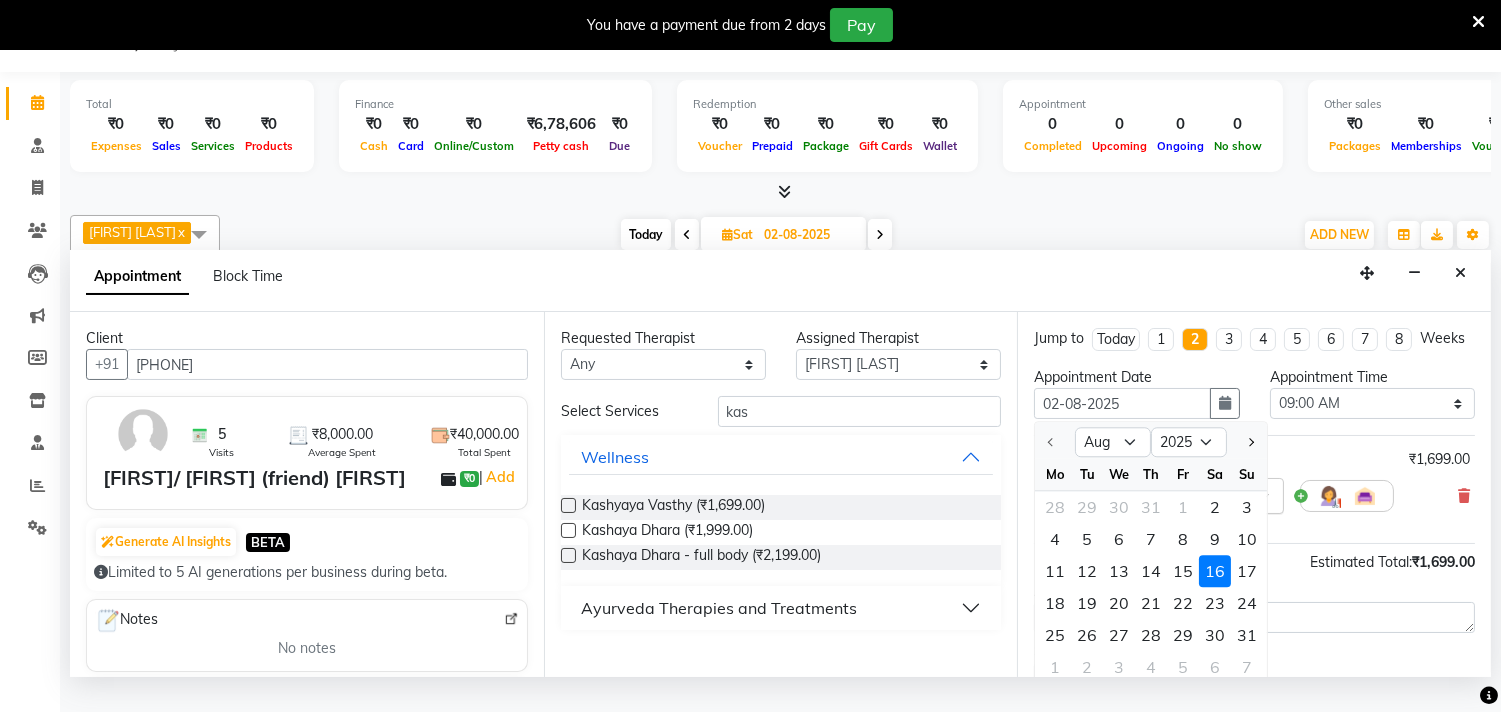 select on "540" 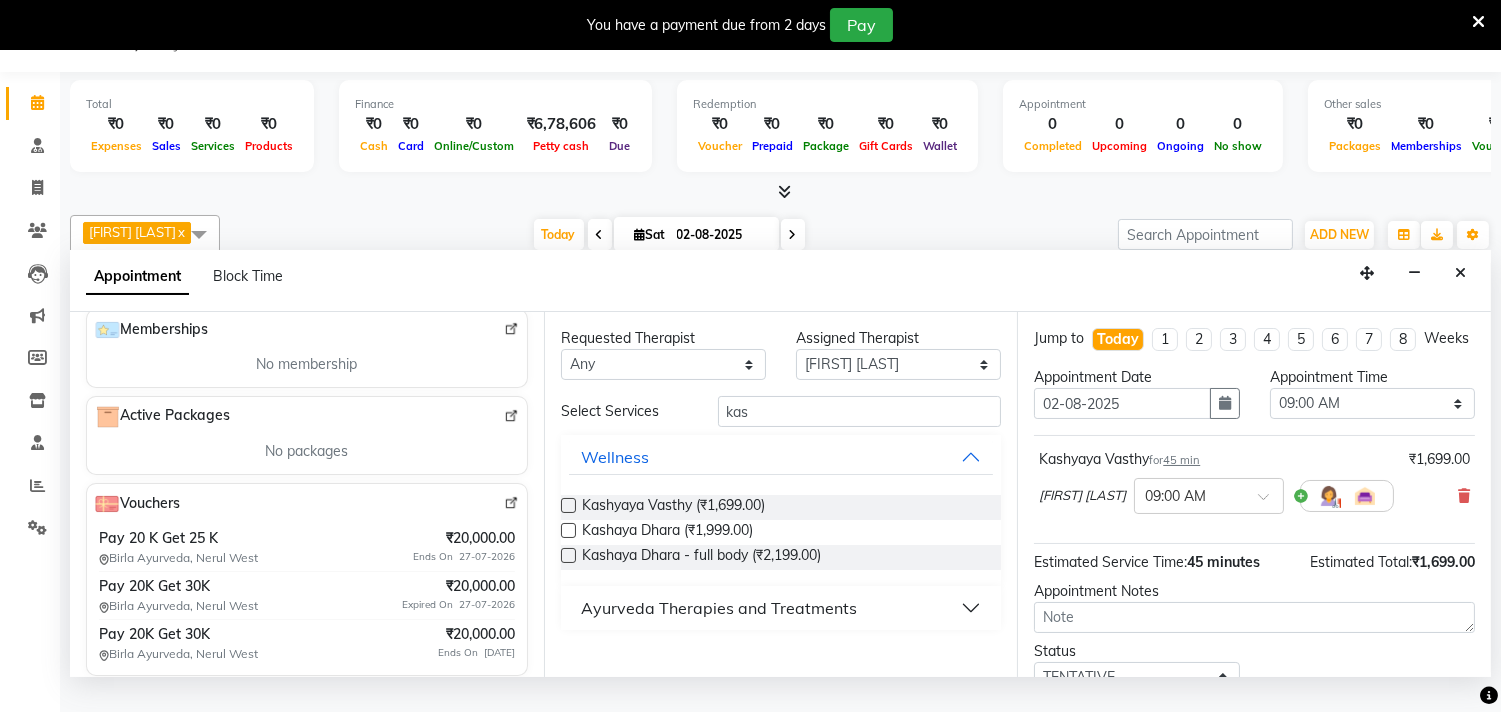 scroll, scrollTop: 587, scrollLeft: 0, axis: vertical 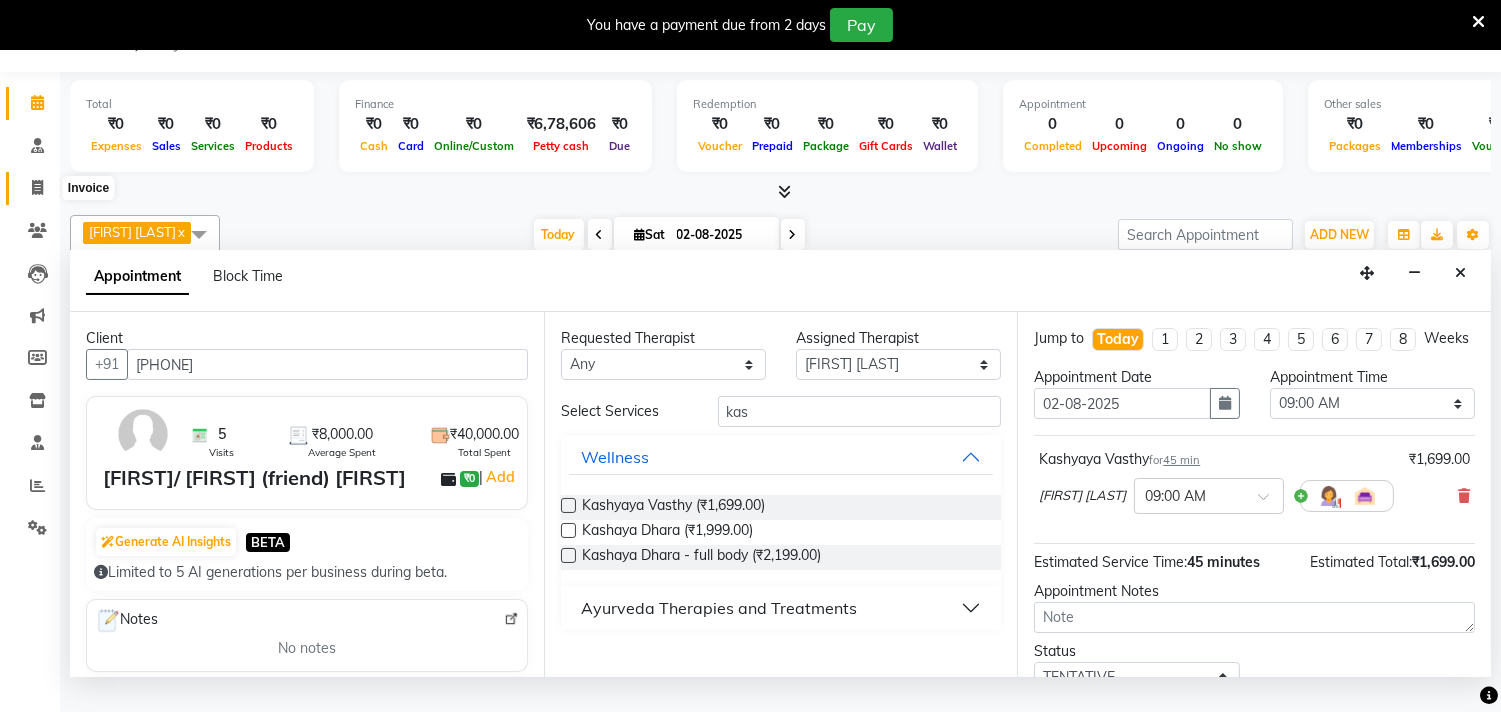 click 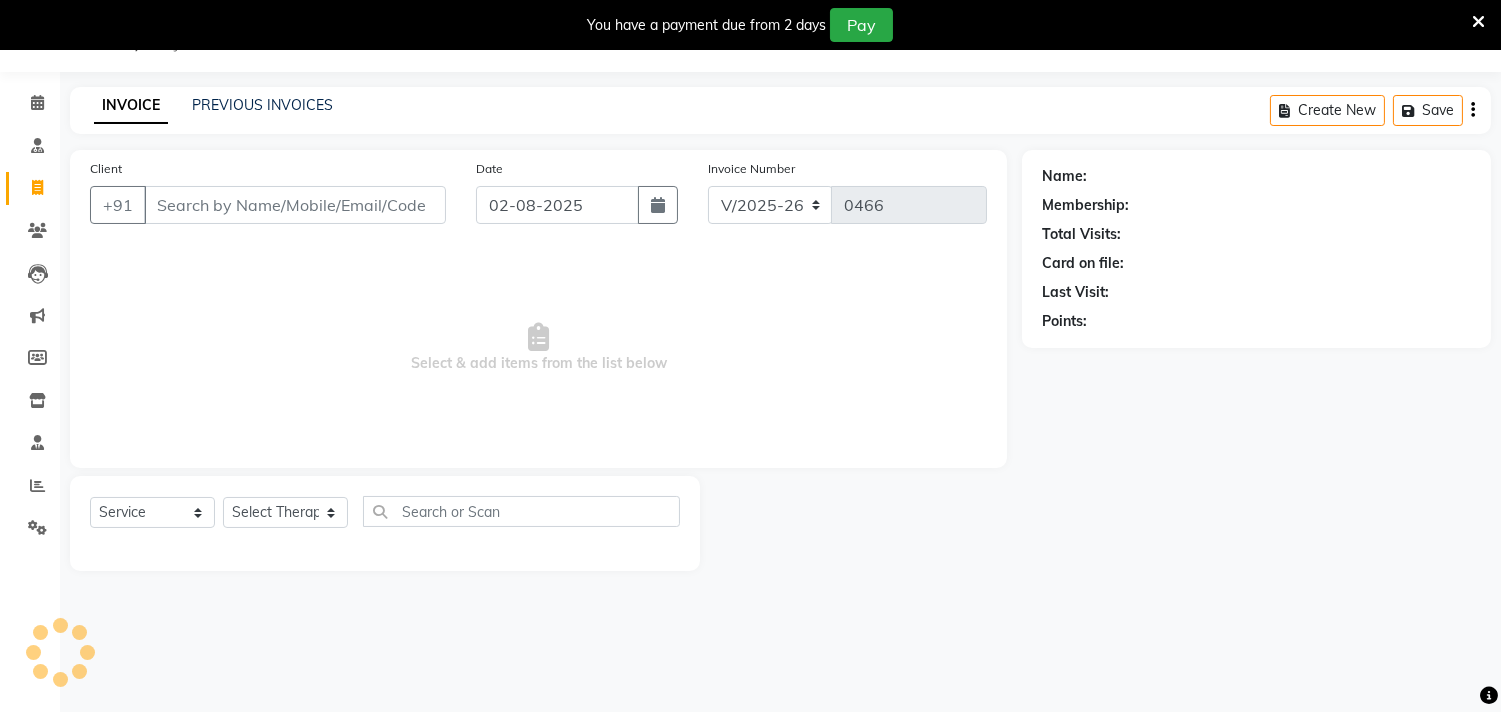 scroll, scrollTop: 0, scrollLeft: 0, axis: both 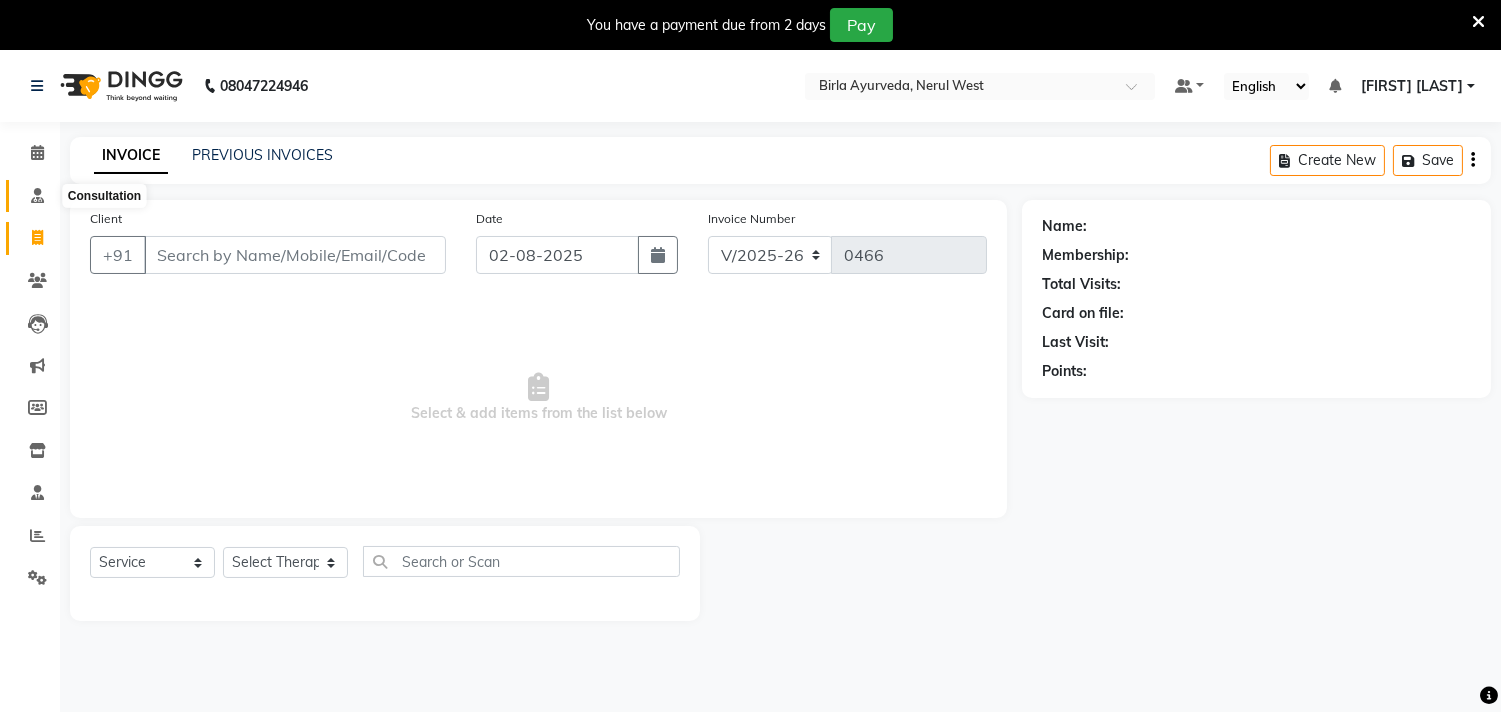 select on "57056" 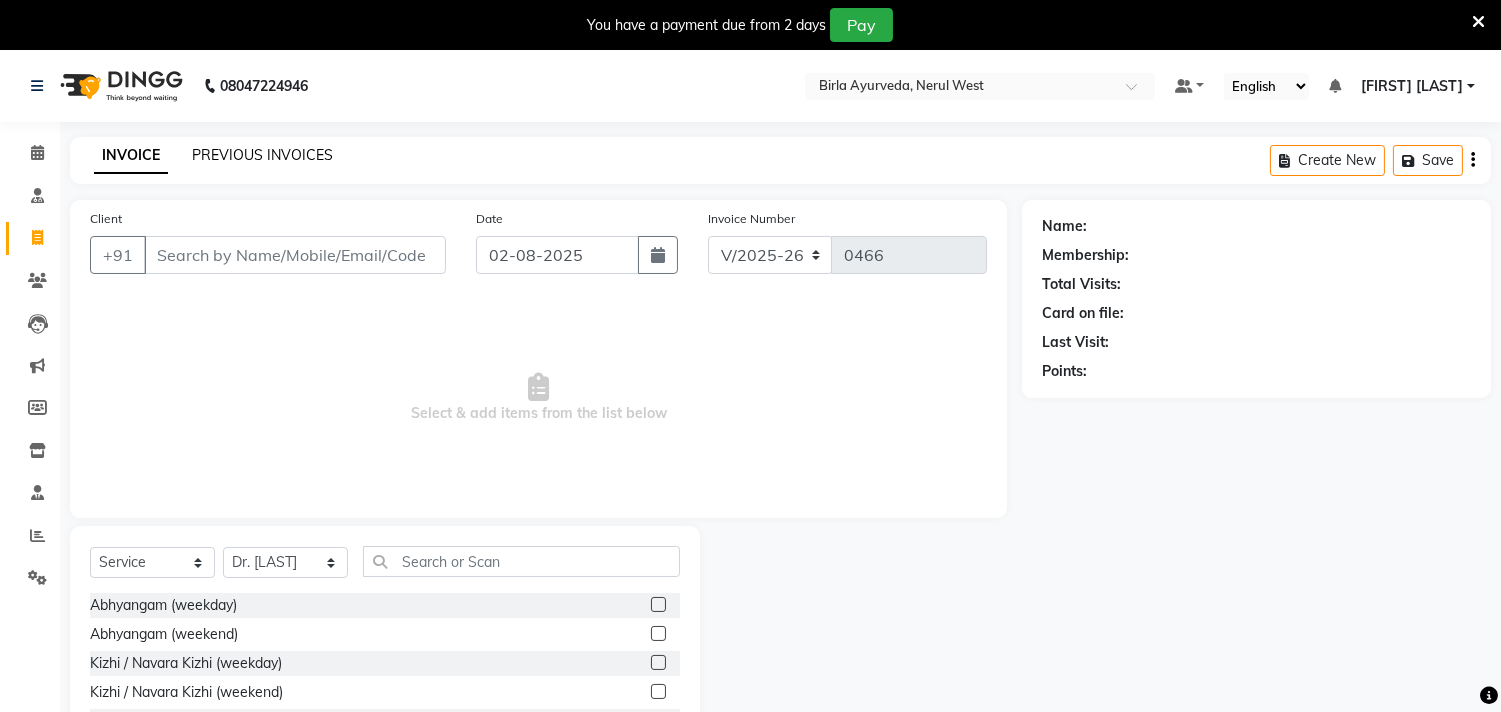 click on "PREVIOUS INVOICES" 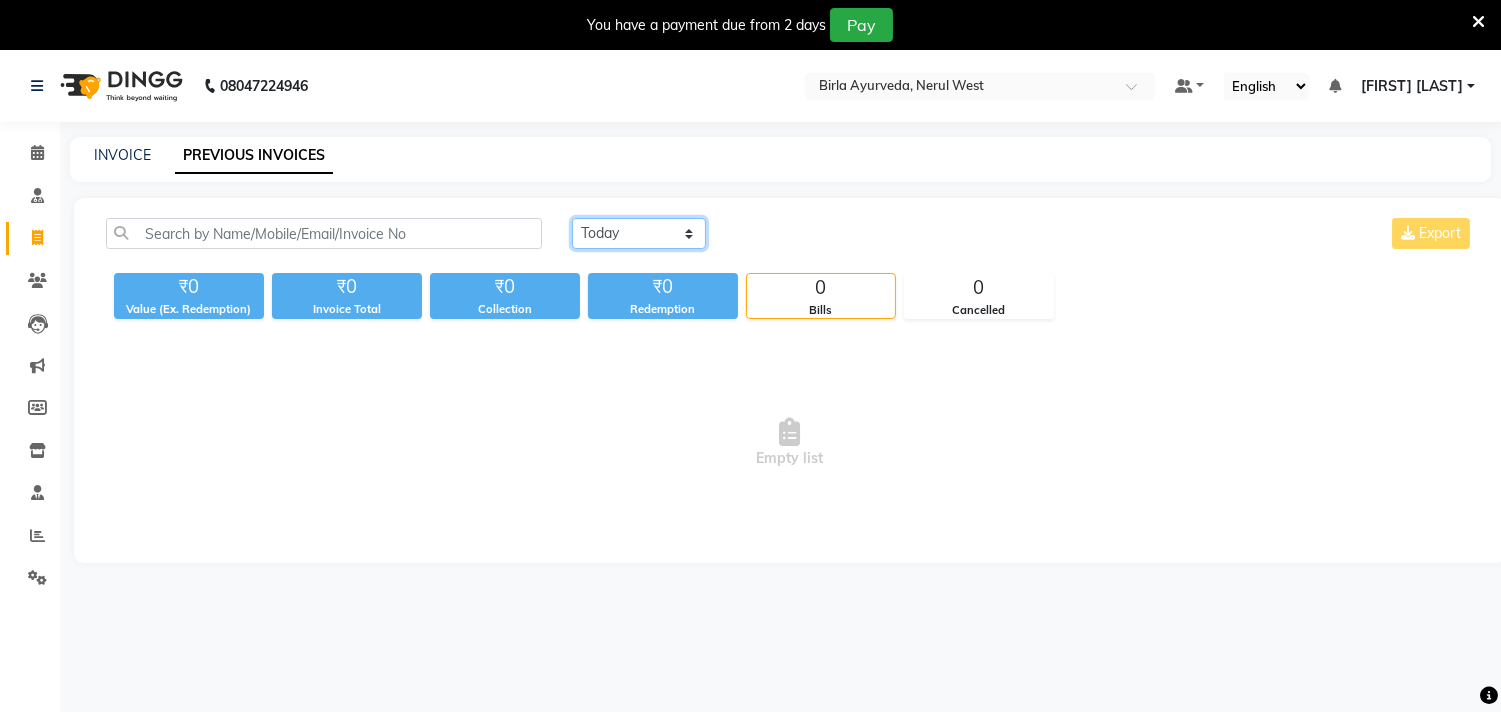 click on "Today Yesterday Custom Range" 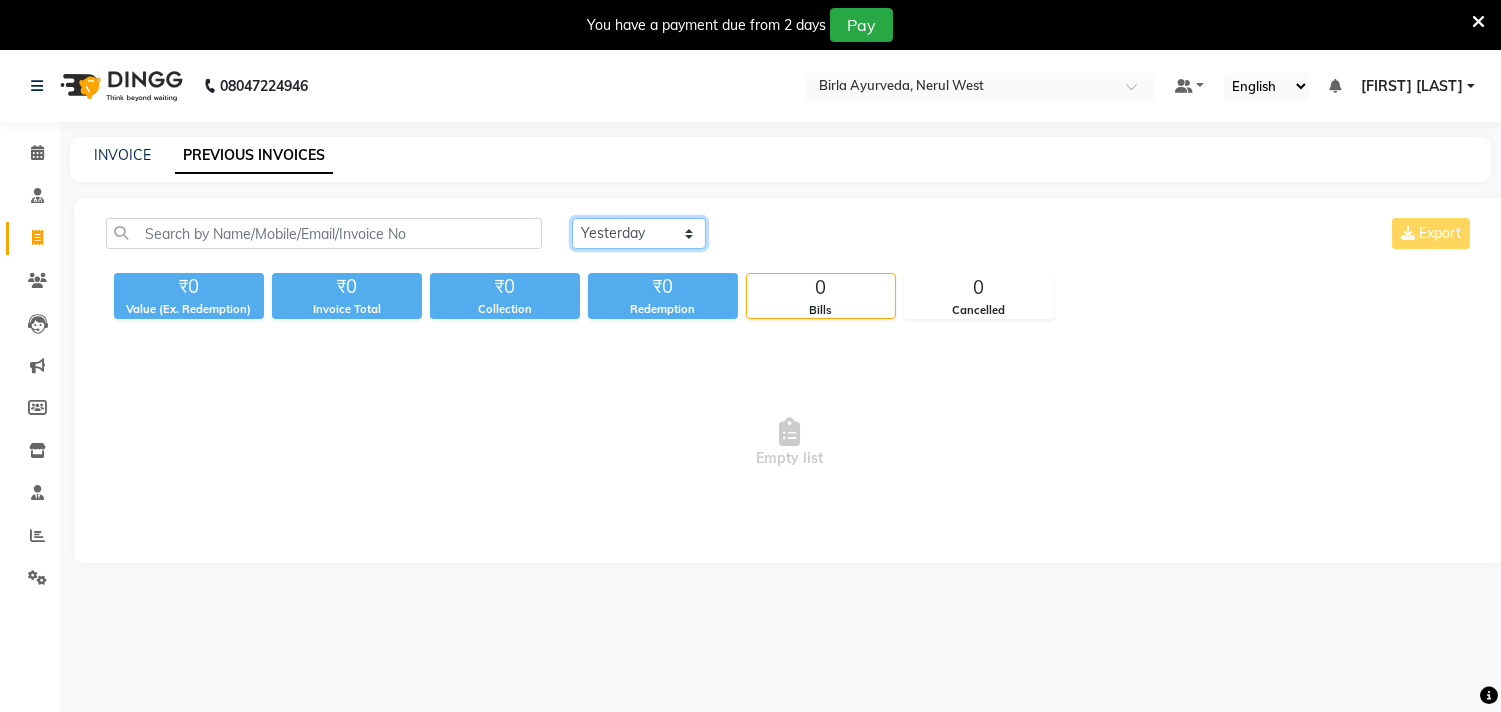 click on "Today Yesterday Custom Range" 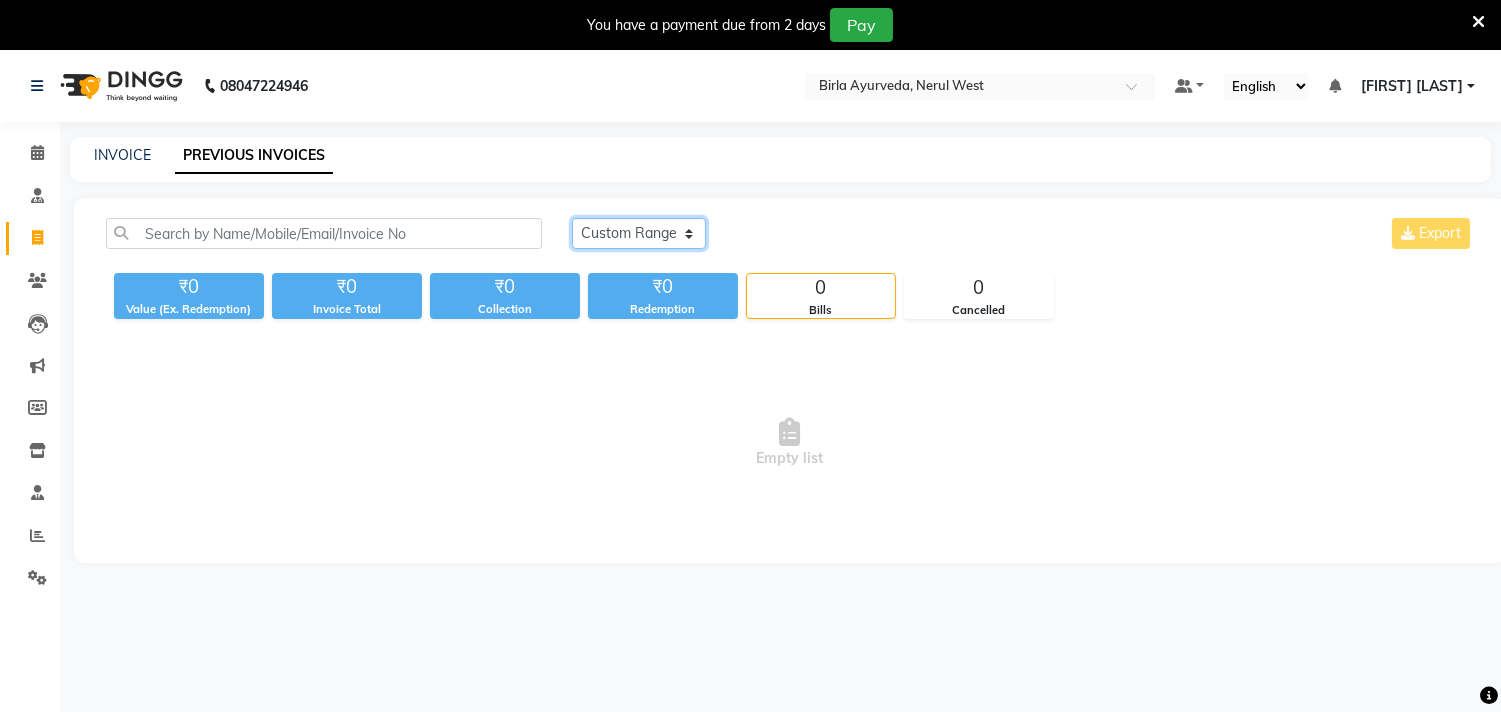 click on "Today Yesterday Custom Range" 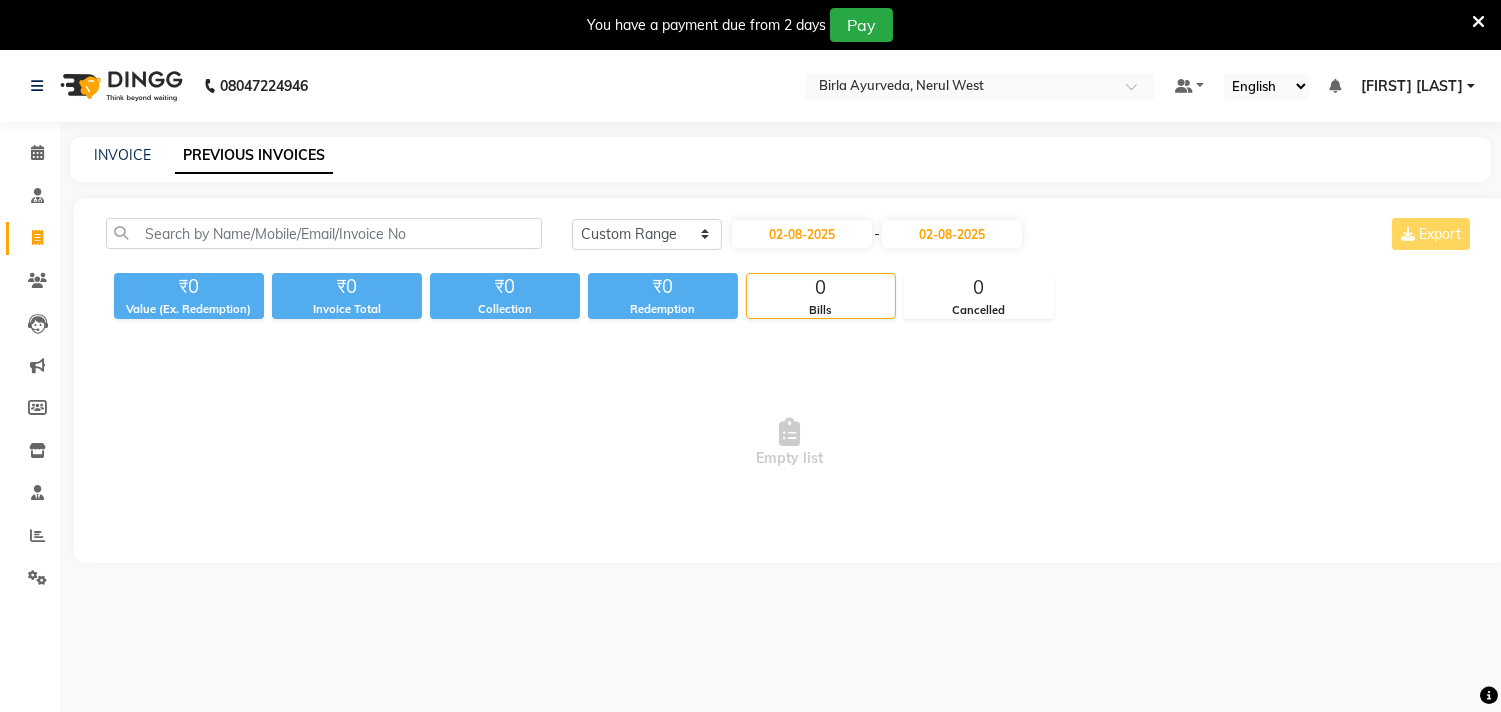 click on "-" 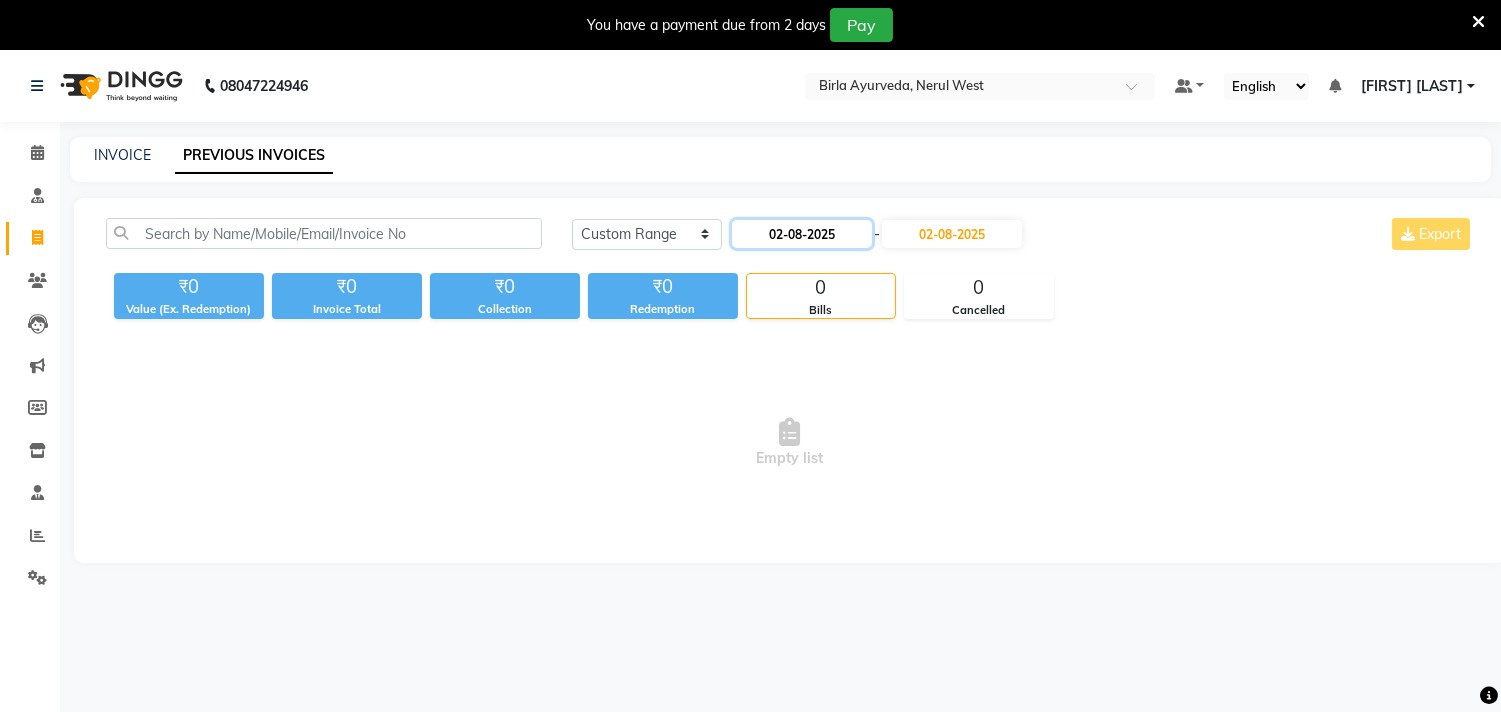 click on "02-08-2025" 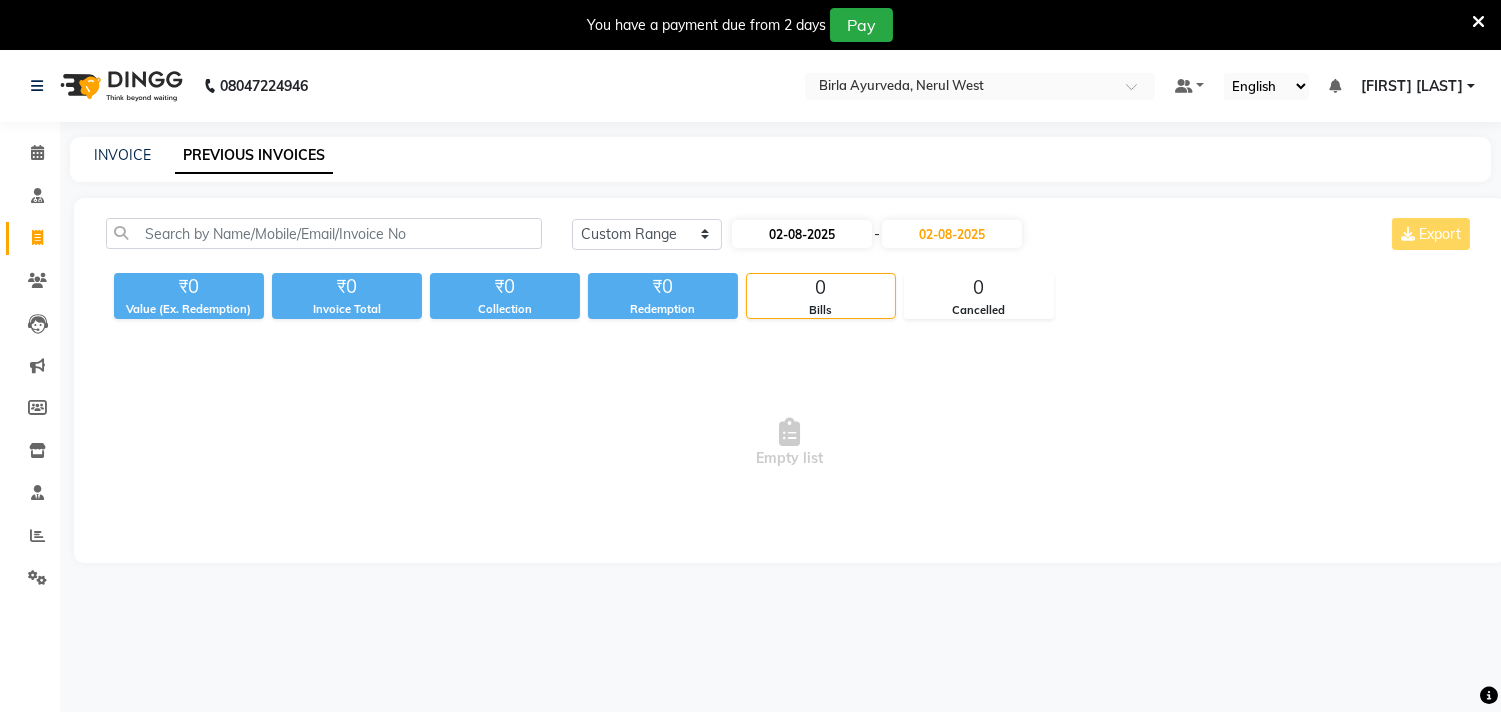 select on "8" 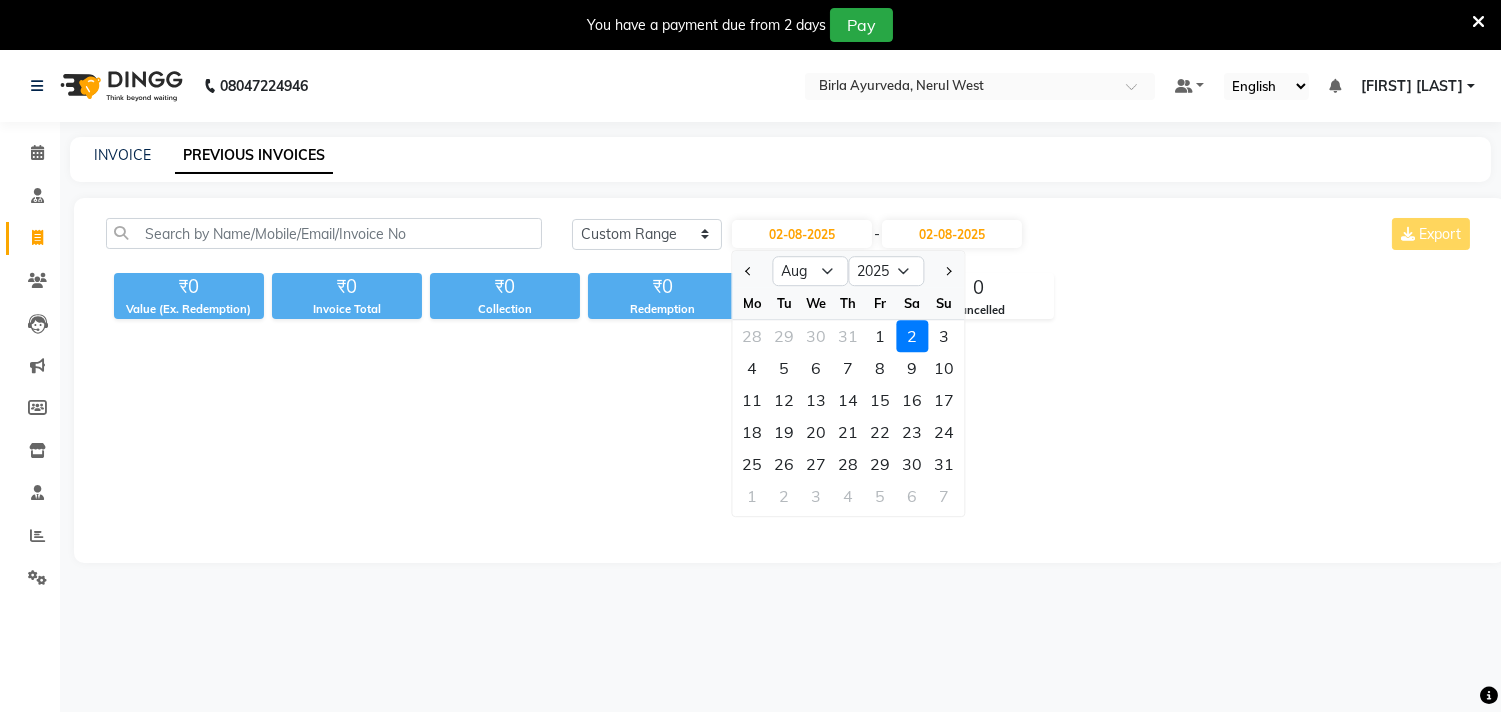 drag, startPoint x: 877, startPoint y: 338, endPoint x: 891, endPoint y: 315, distance: 26.925823 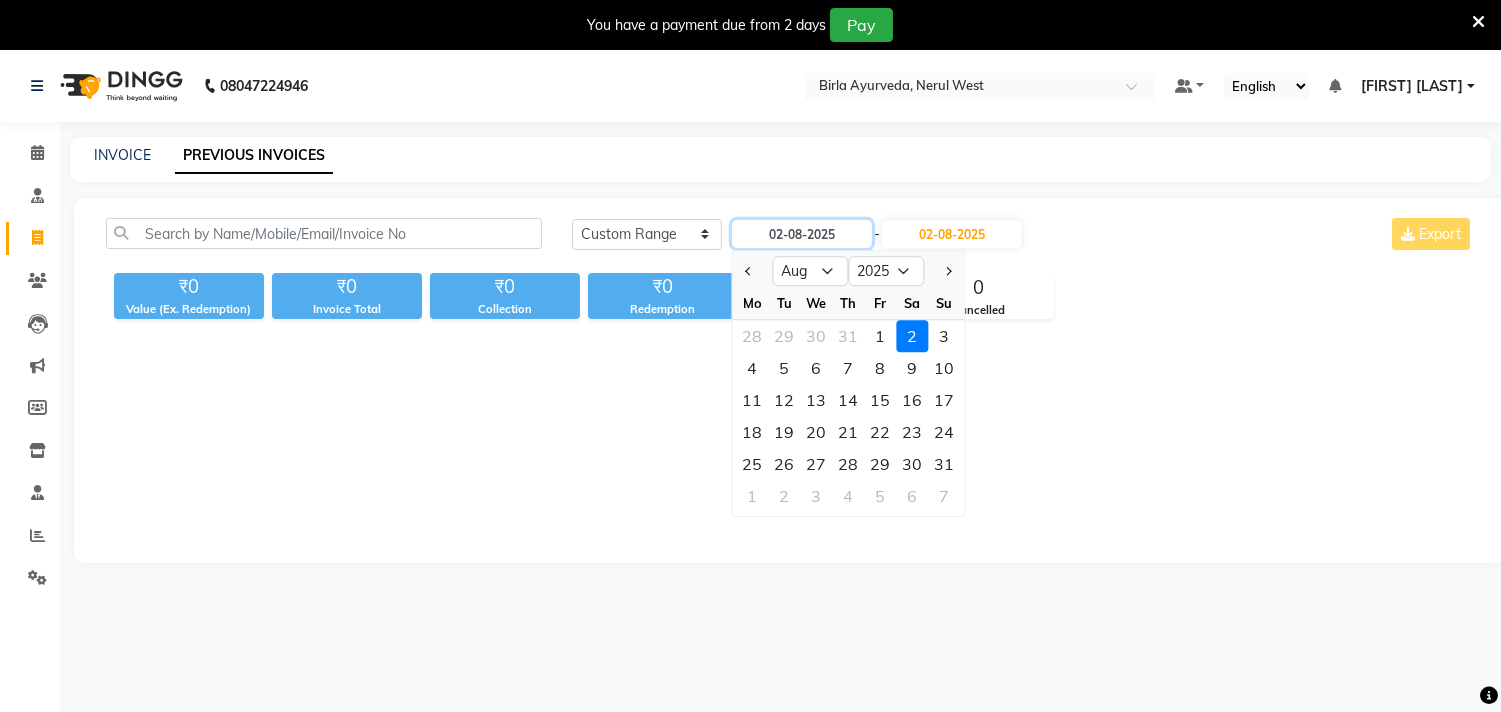 type on "01-08-2025" 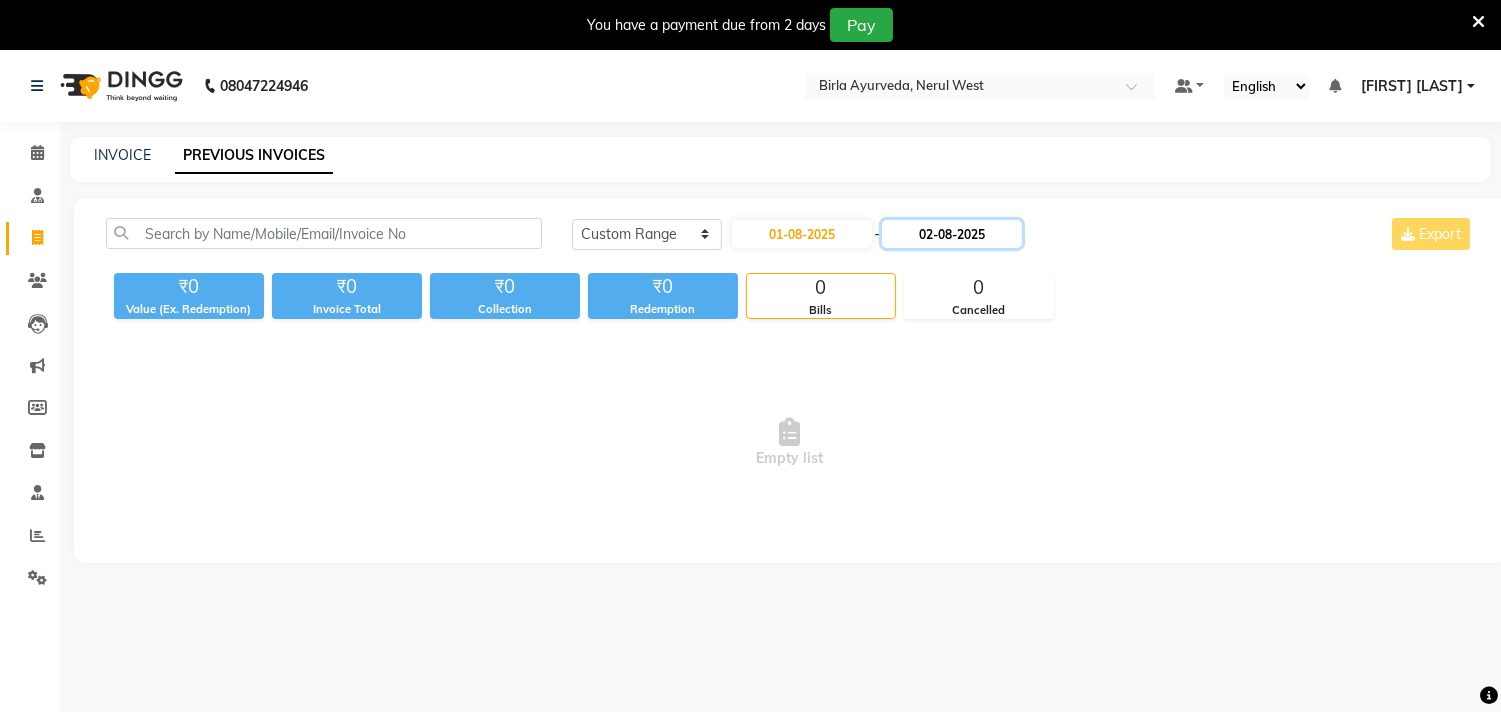 click on "02-08-2025" 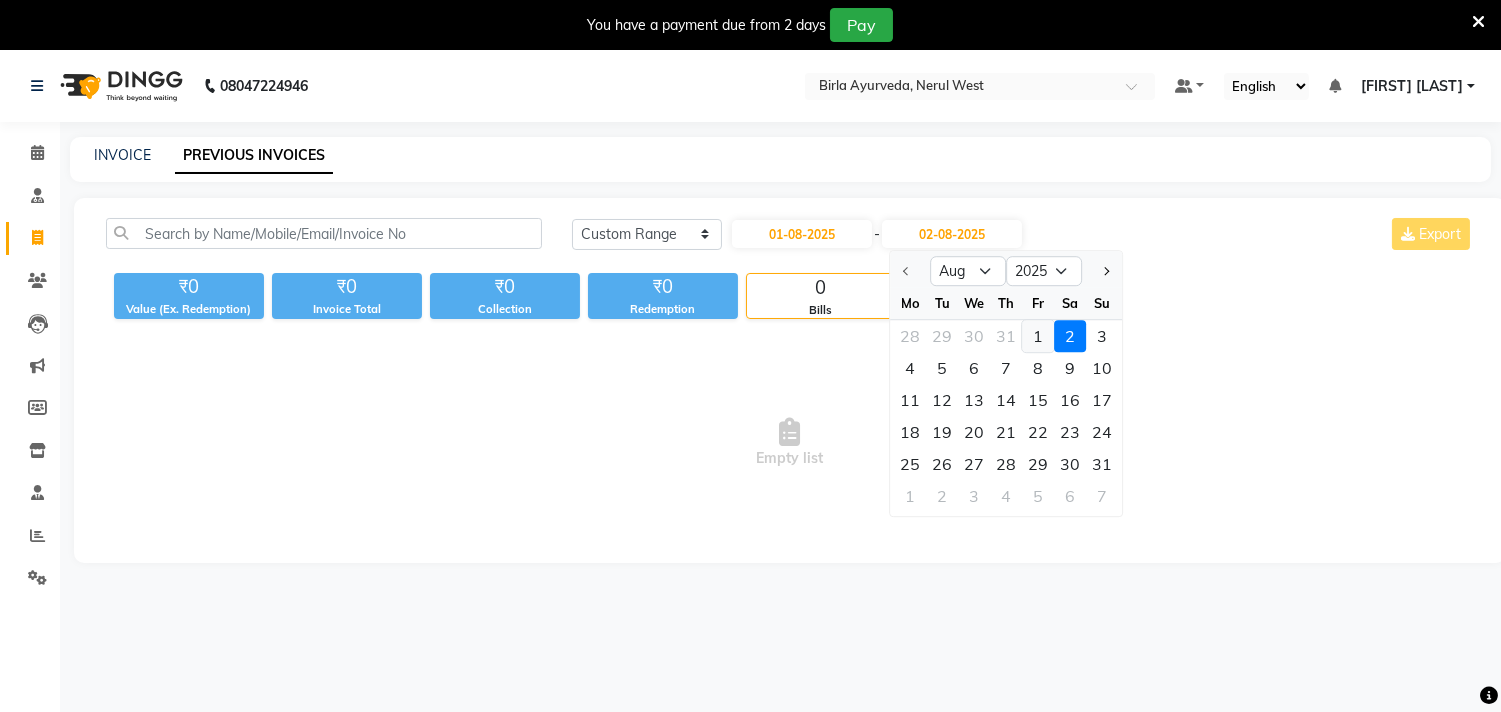 click on "1" 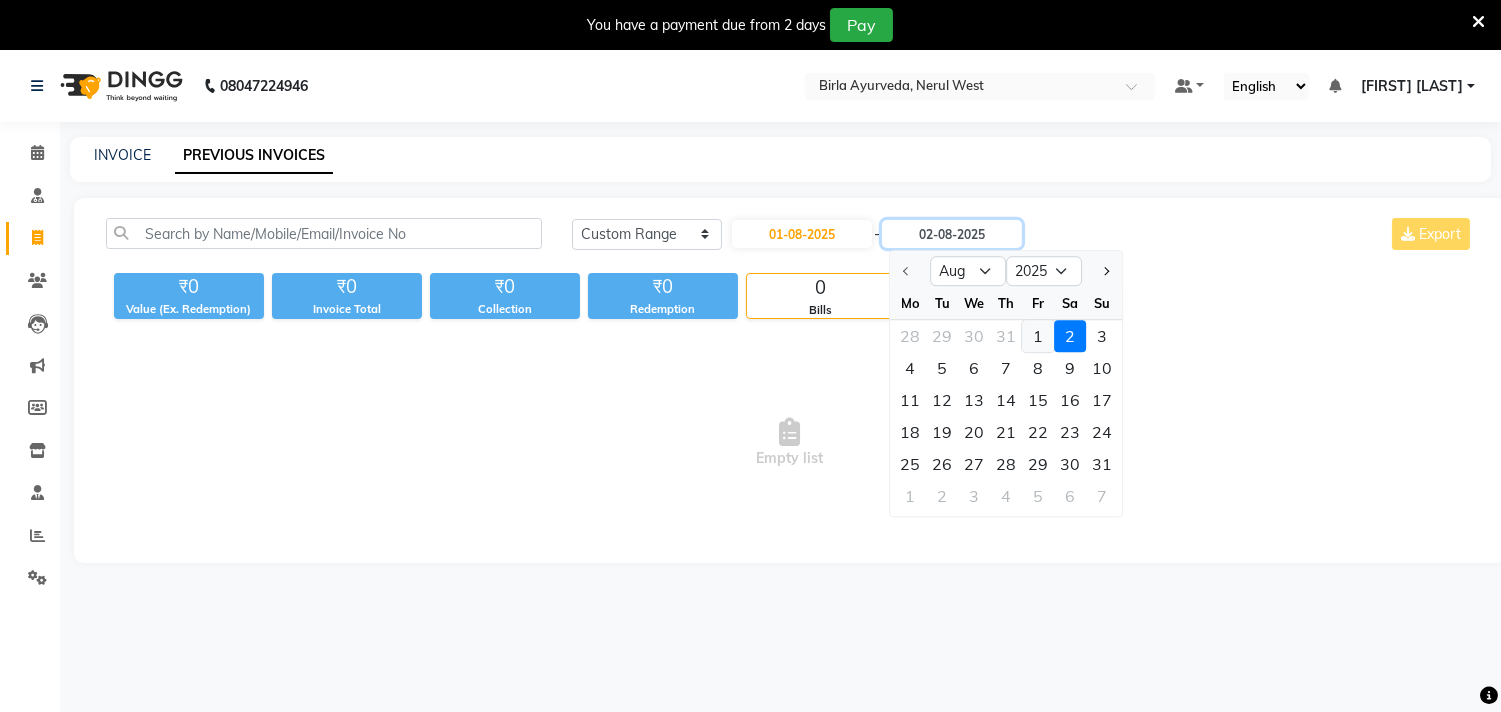 type on "01-08-2025" 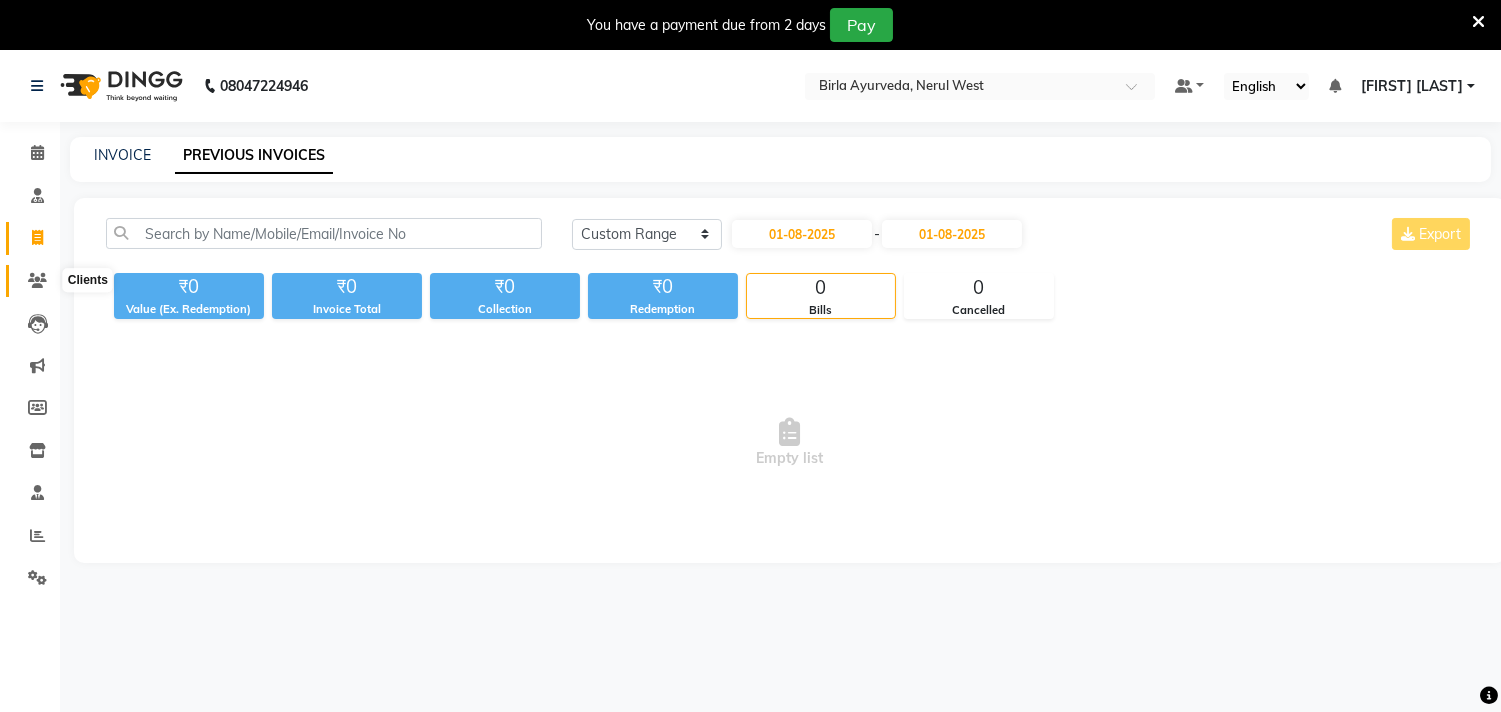 click 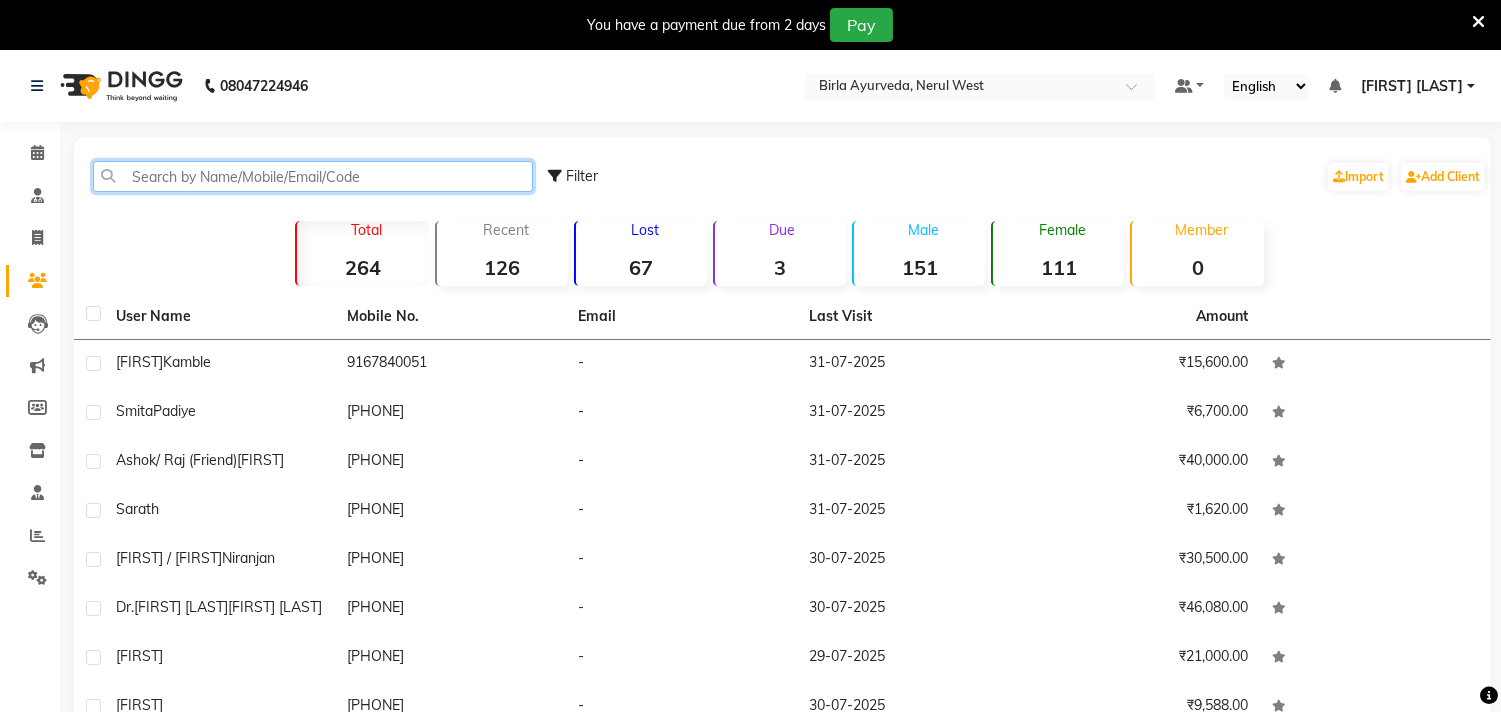 click 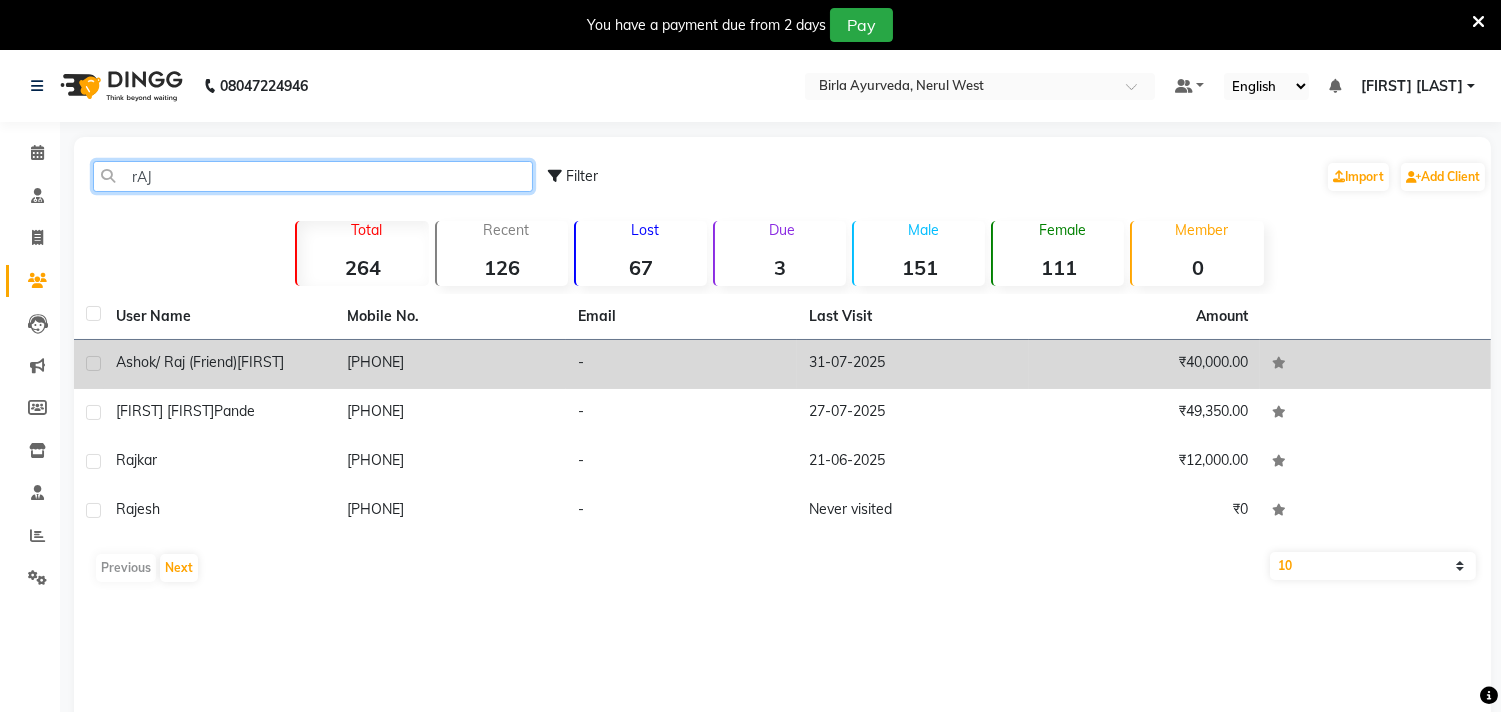 type on "rAJ" 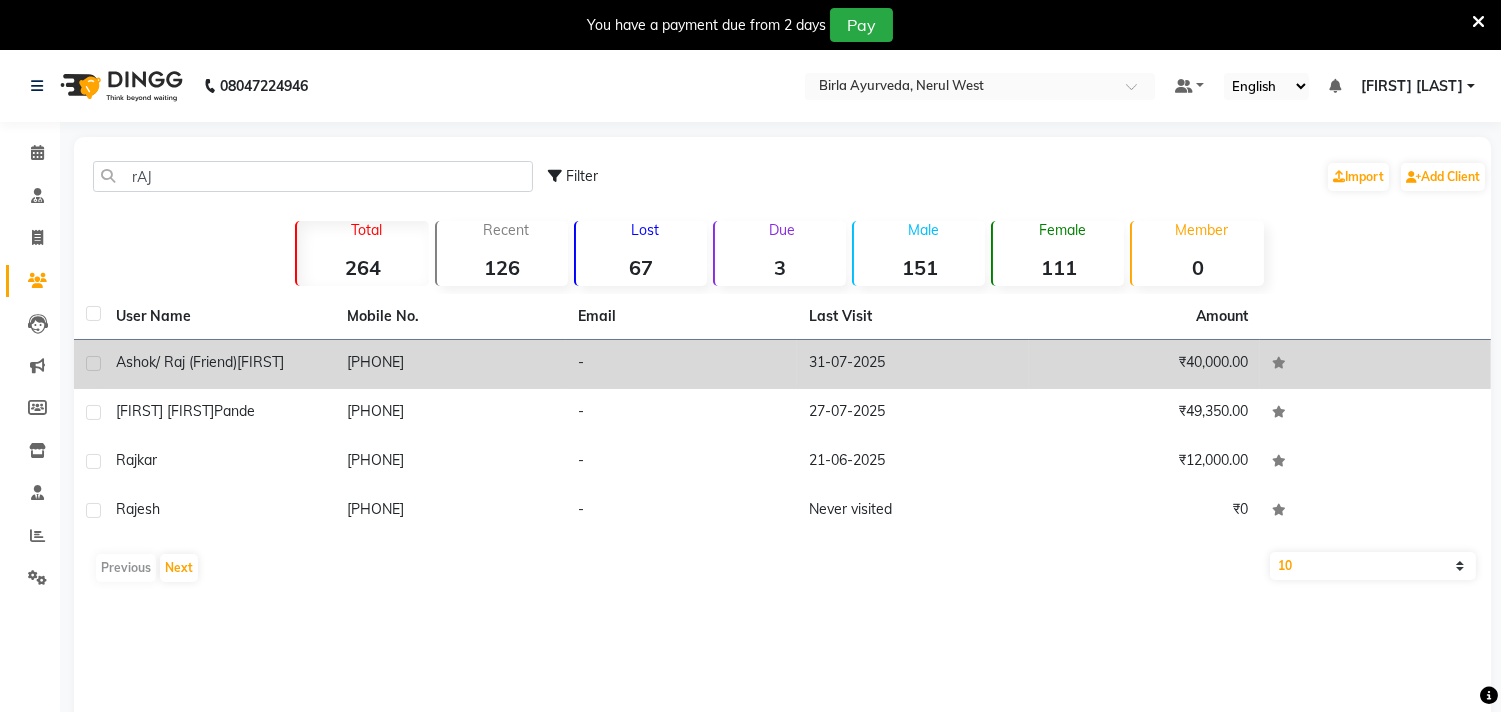 click on "[PHONE]" 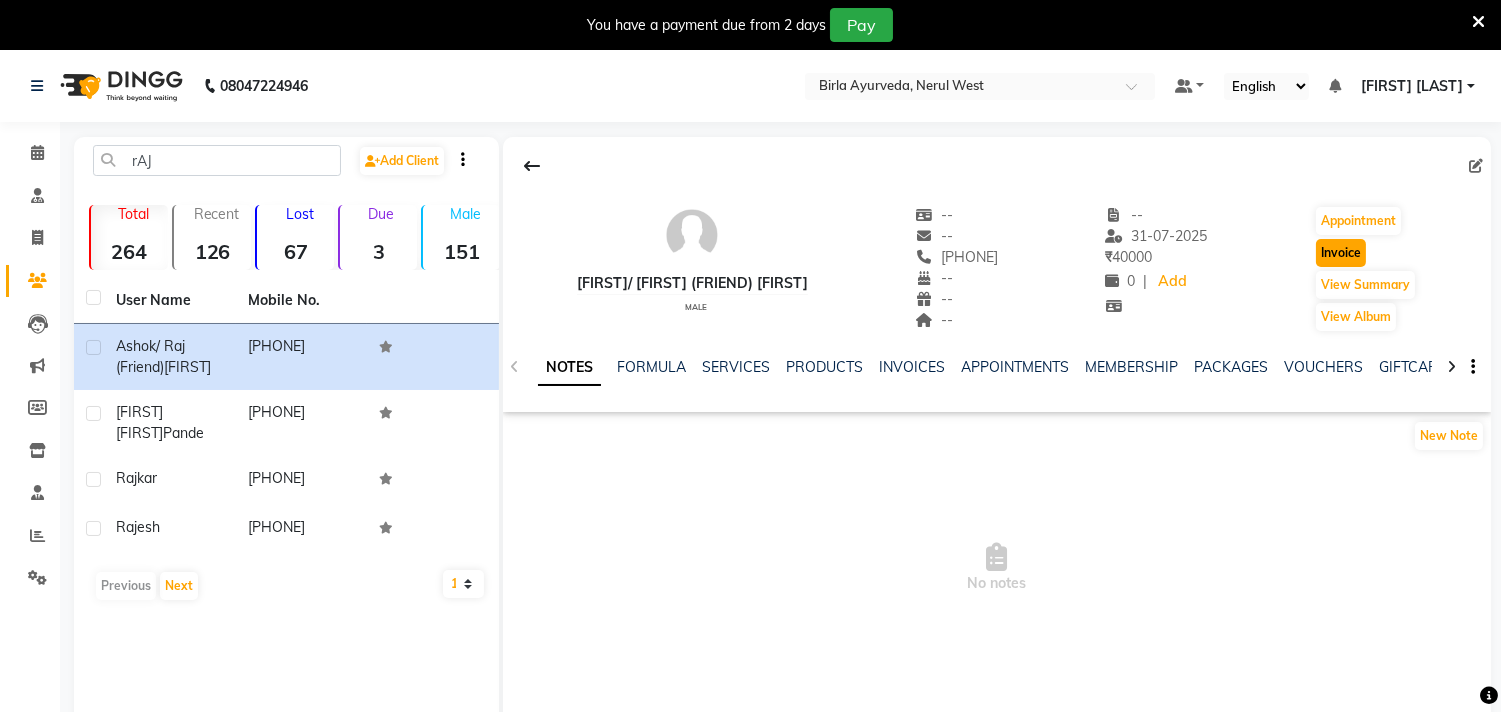 click on "Invoice" 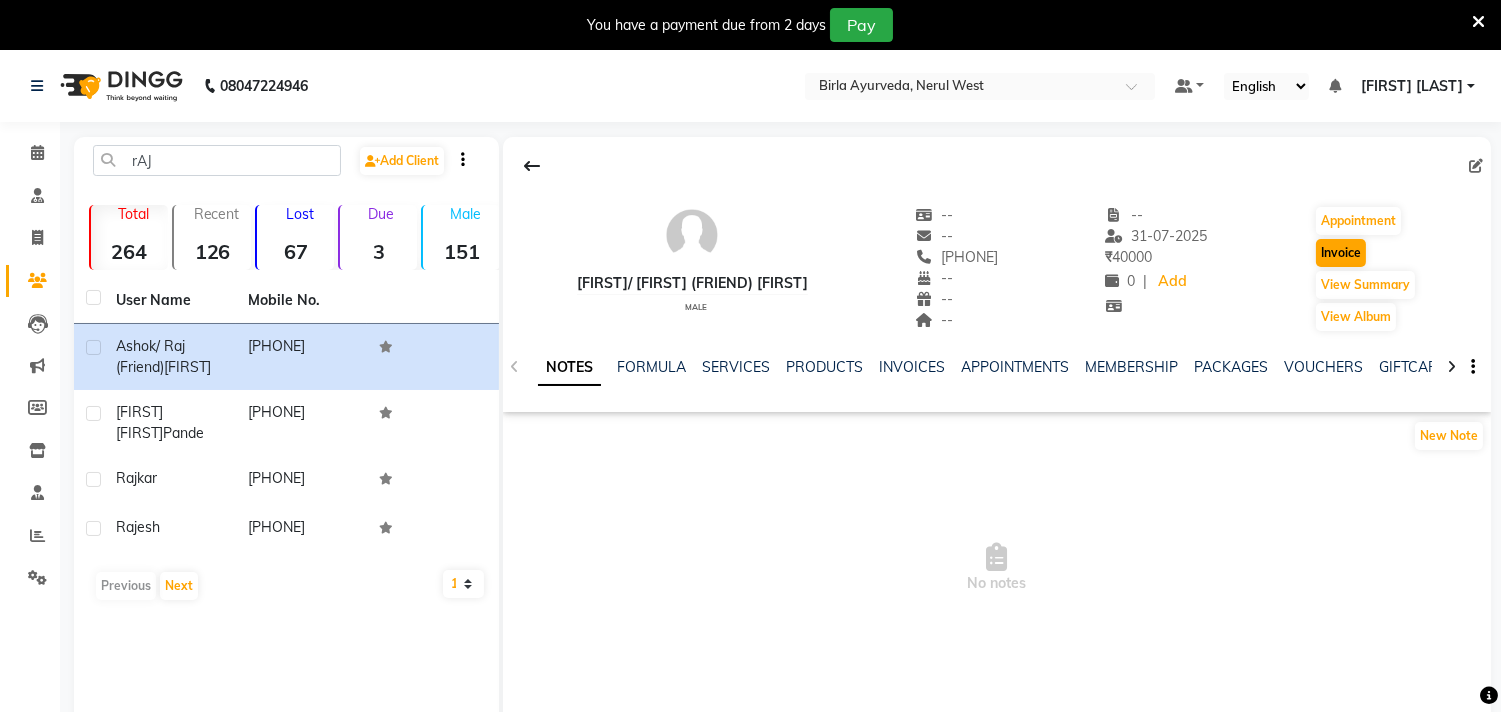 select on "service" 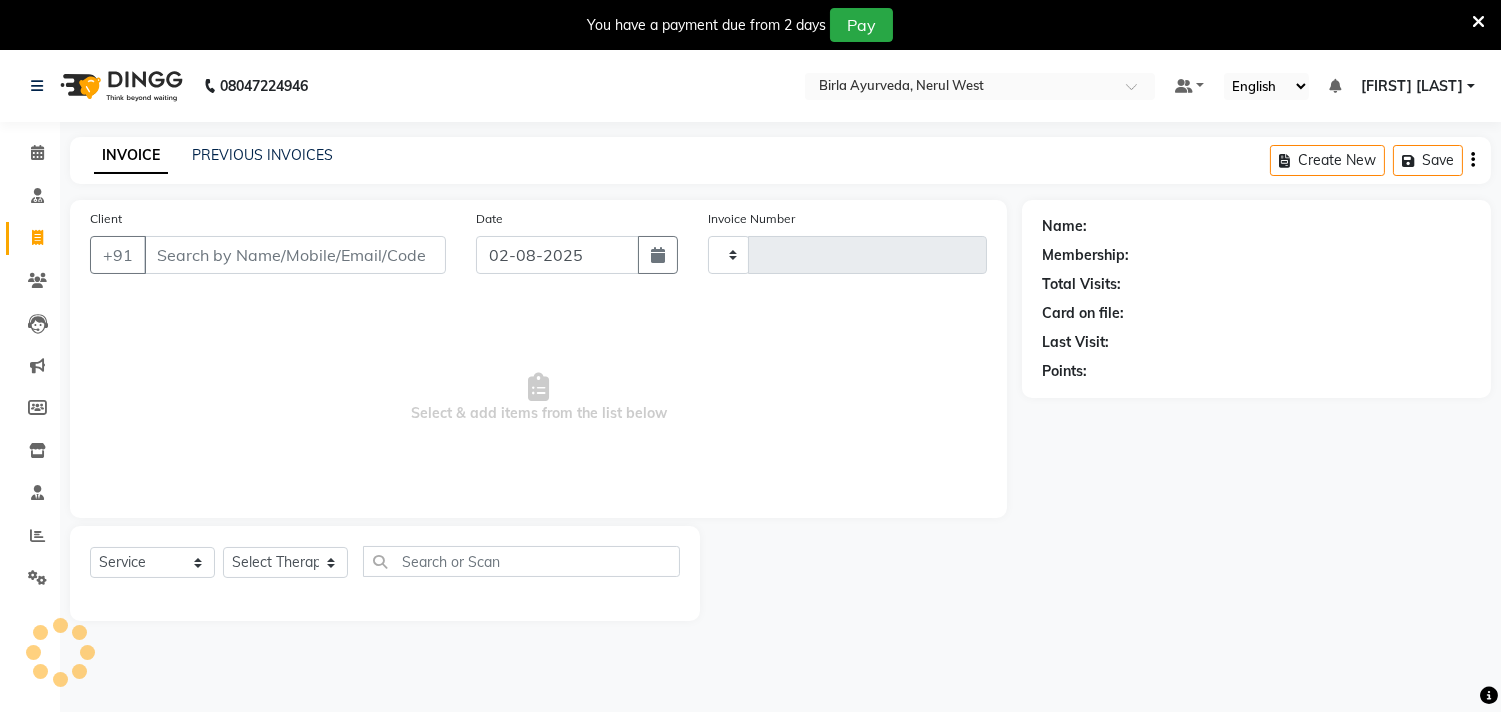 scroll, scrollTop: 50, scrollLeft: 0, axis: vertical 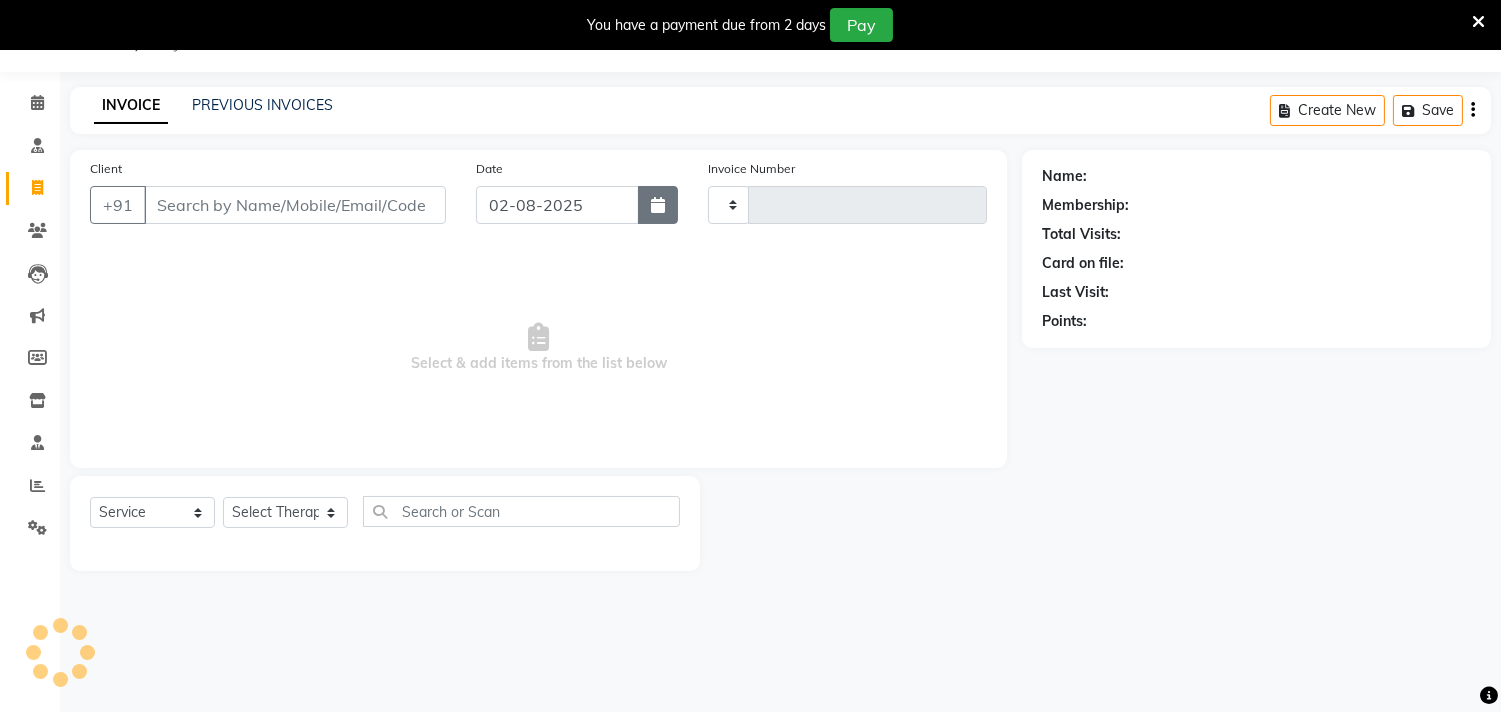 type on "[PHONE]" 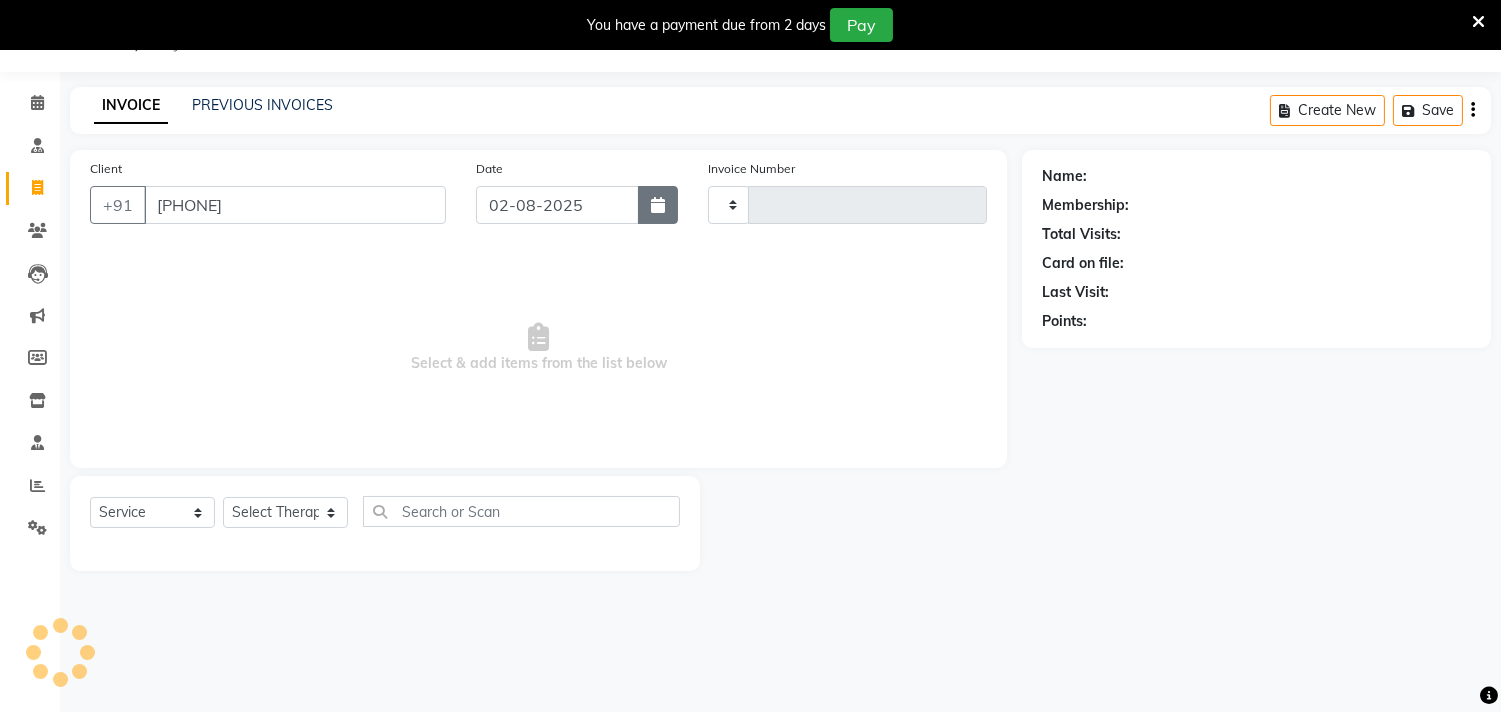 select on "57056" 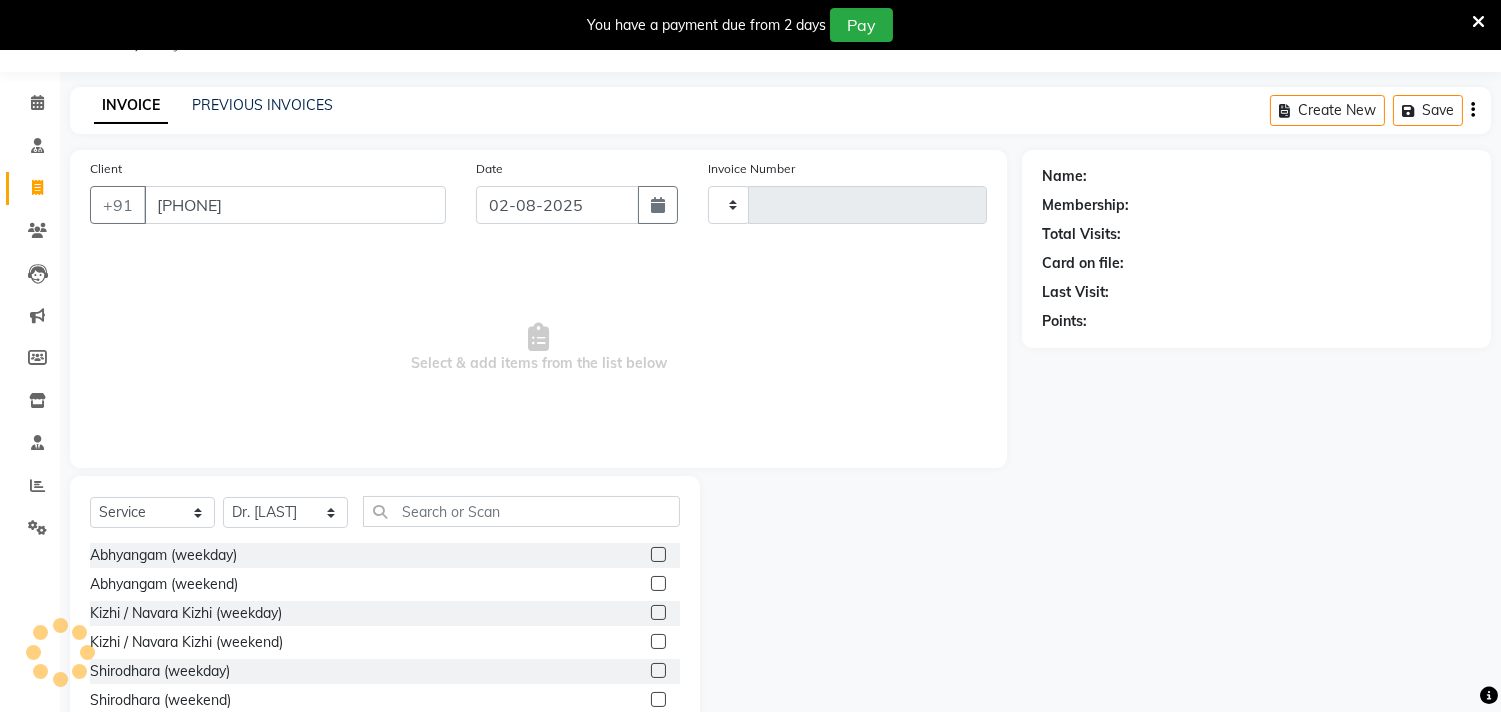 type on "0466" 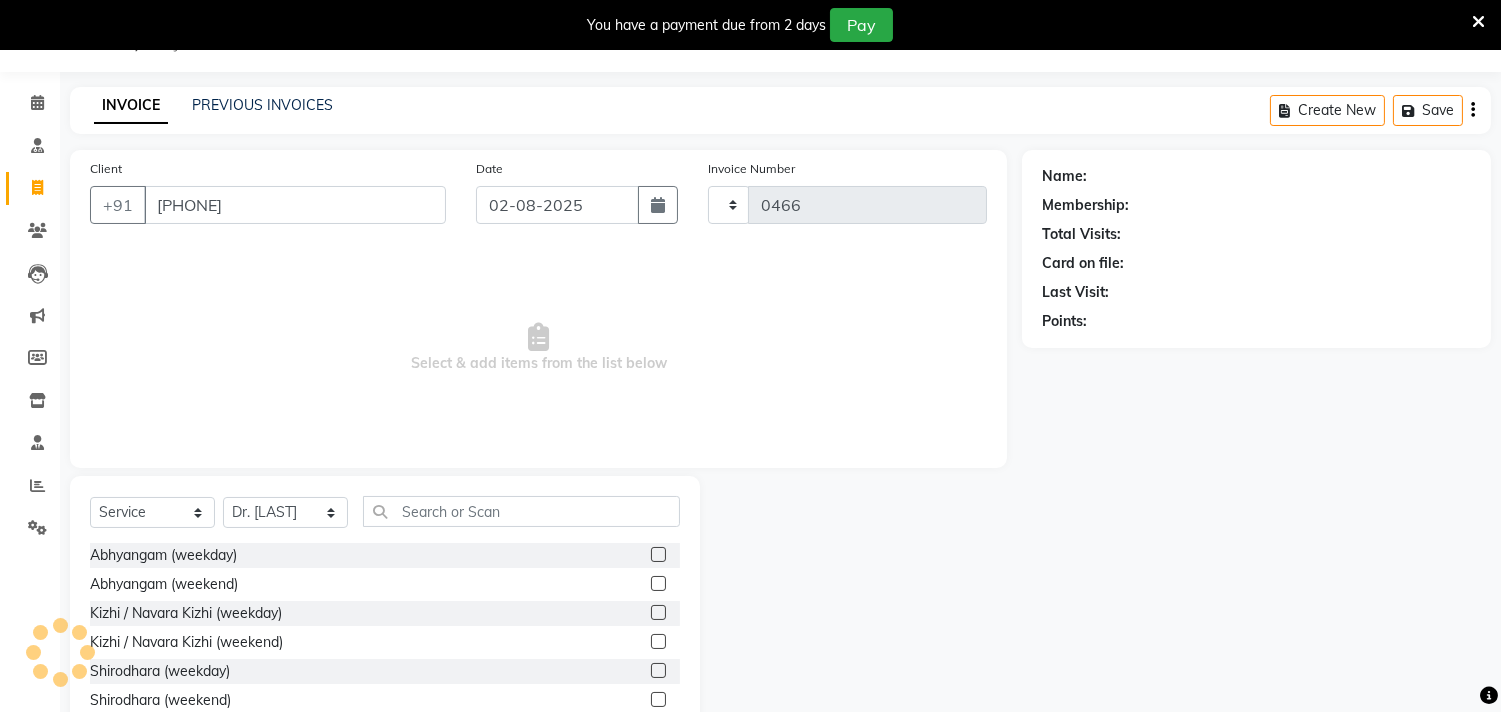 select on "6808" 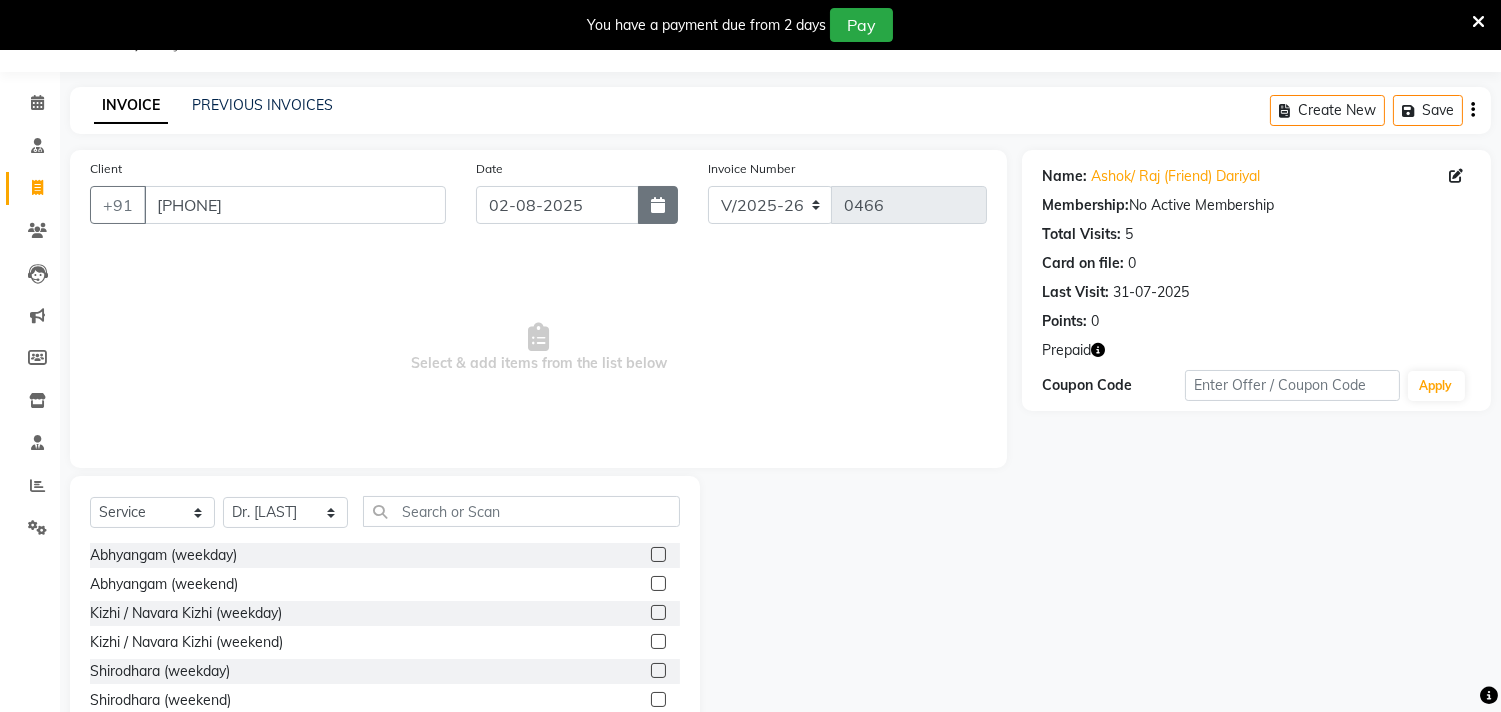 click 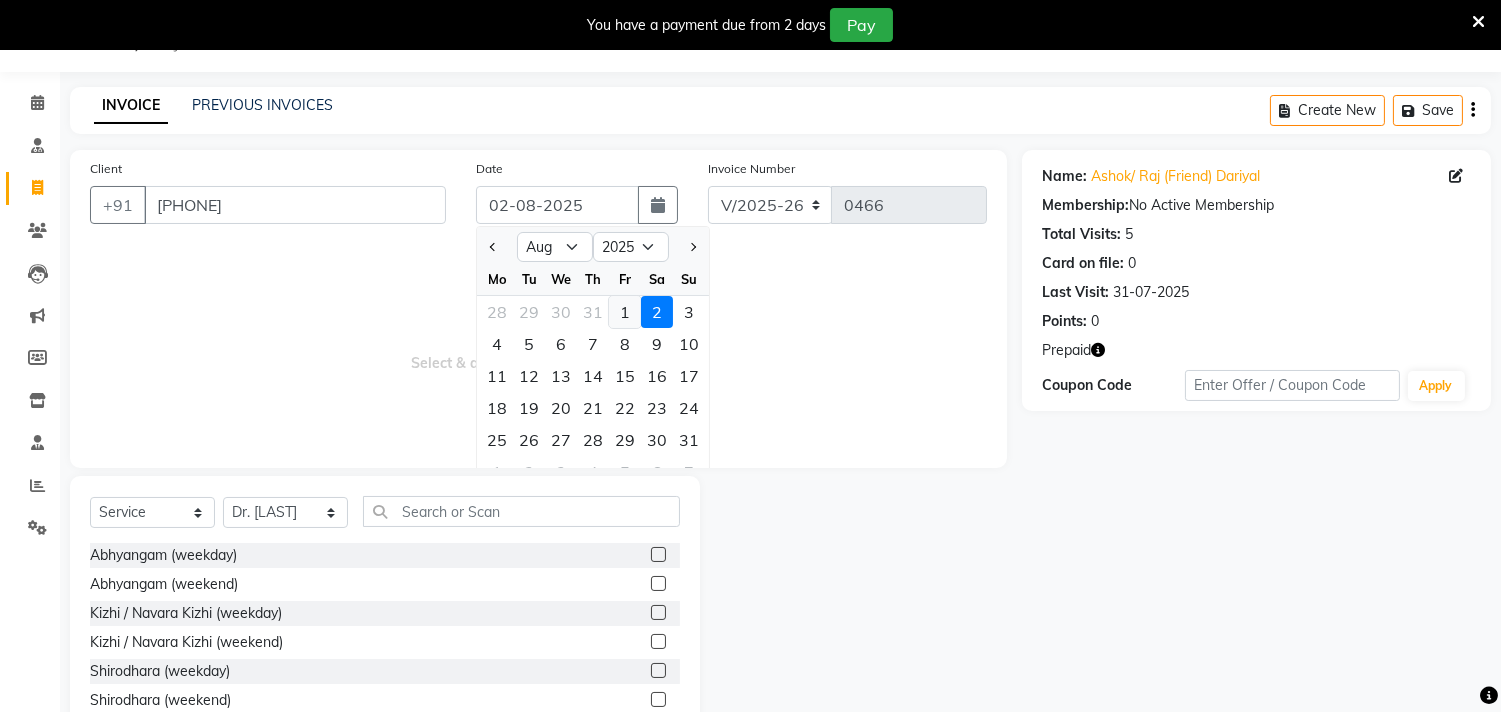 click on "1" 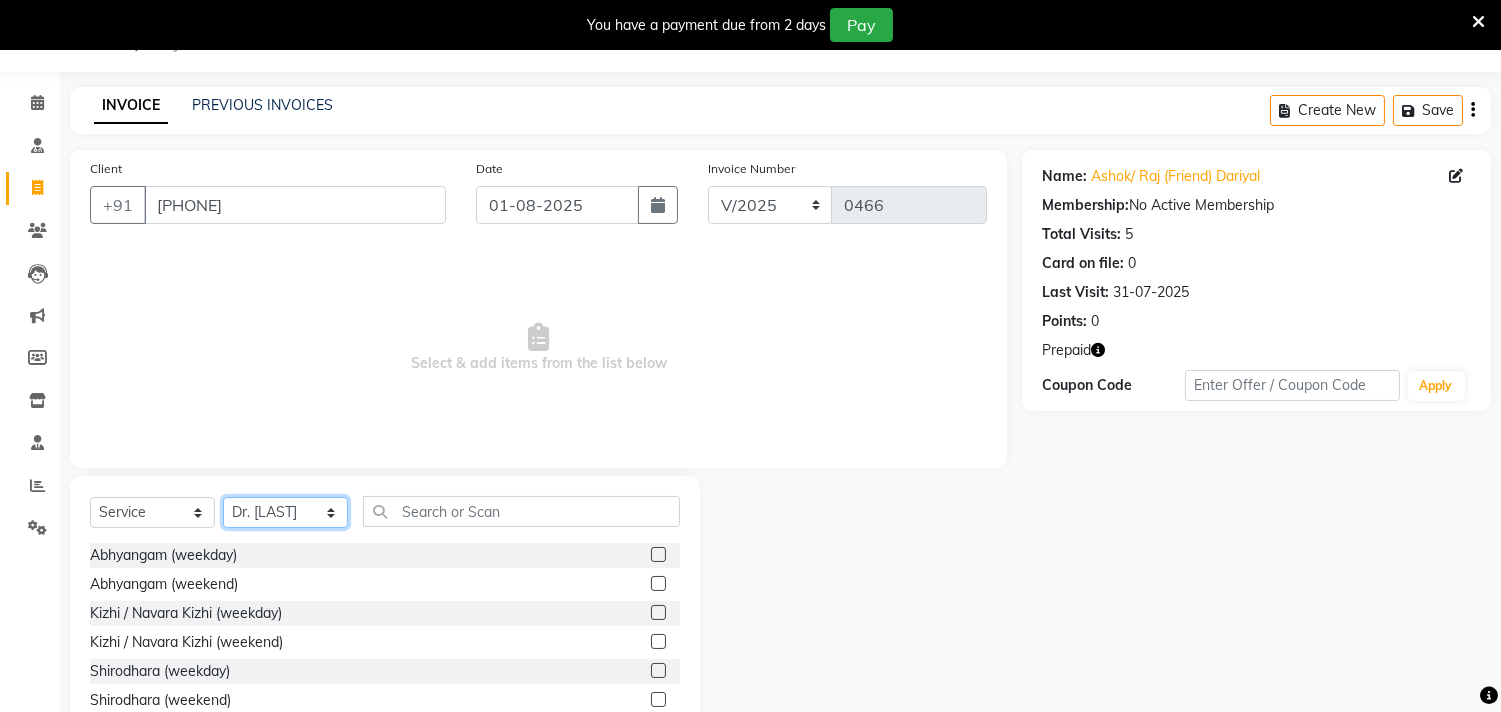 click on "Select Therapist Anita Khatke Anjana Surendra Kalyani Avtar Jaiswal Bibina Chandani Yadav Deepali Gaikwad Dr. Annu Prasad Dr. Chaitali Deshmukh Dr. Hakima Sunasara Dr. Jeason John Dr. Mamta Dr. Nitin Yadav Gloria Y Hari Jainy M R KAMAL NIKAM Kavita Ambatkar Latika Sawant Pooja Mohite Priya Mishra Rajimon Gopalan RATHEESH KUMAR G KURUP Shali K M Shani K Shibin Suddheesh K K Sunil Wankhade Sunita Fernandes Swati Tejaswini Gaonkar Vaishali Vidya Vishwanath Vinayak Yogesh Parab" 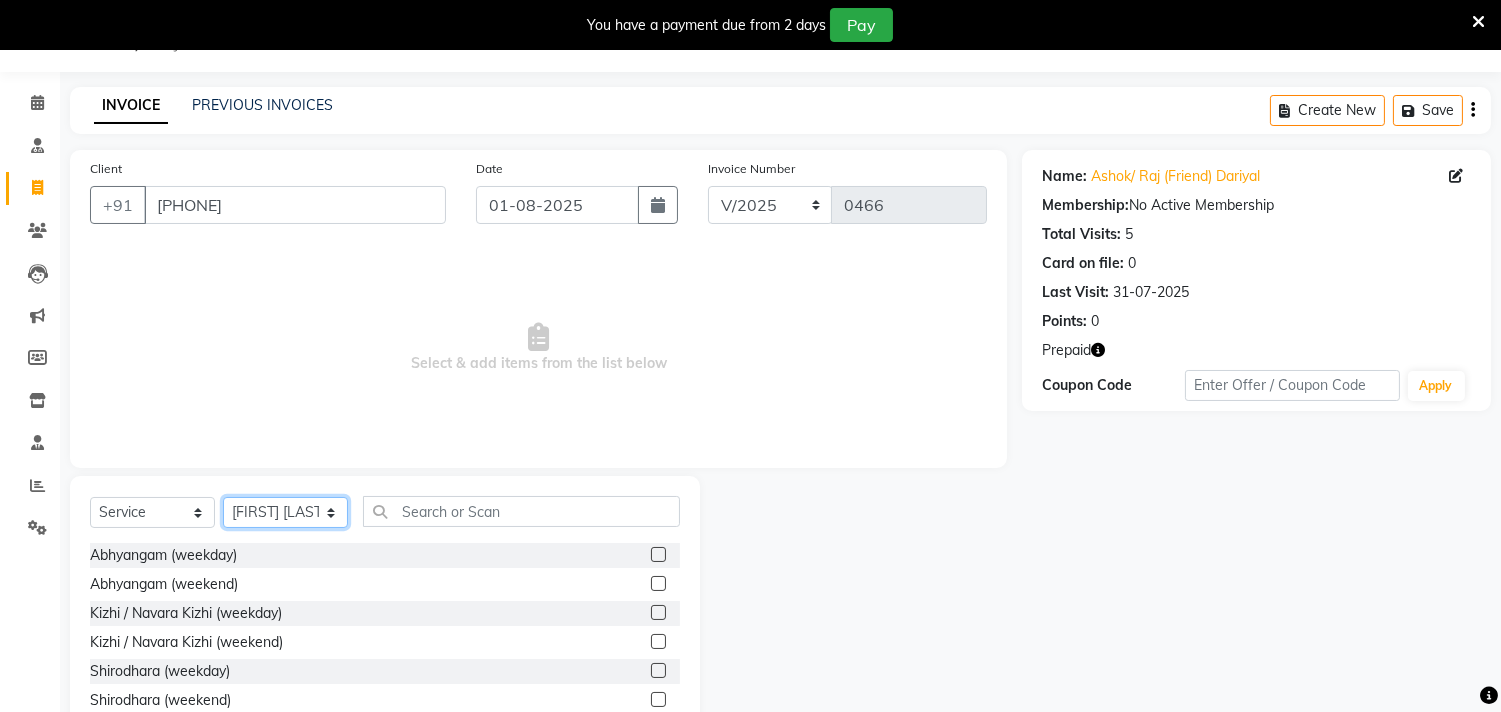 click on "Select Therapist Anita Khatke Anjana Surendra Kalyani Avtar Jaiswal Bibina Chandani Yadav Deepali Gaikwad Dr. Annu Prasad Dr. Chaitali Deshmukh Dr. Hakima Sunasara Dr. Jeason John Dr. Mamta Dr. Nitin Yadav Gloria Y Hari Jainy M R KAMAL NIKAM Kavita Ambatkar Latika Sawant Pooja Mohite Priya Mishra Rajimon Gopalan RATHEESH KUMAR G KURUP Shali K M Shani K Shibin Suddheesh K K Sunil Wankhade Sunita Fernandes Swati Tejaswini Gaonkar Vaishali Vidya Vishwanath Vinayak Yogesh Parab" 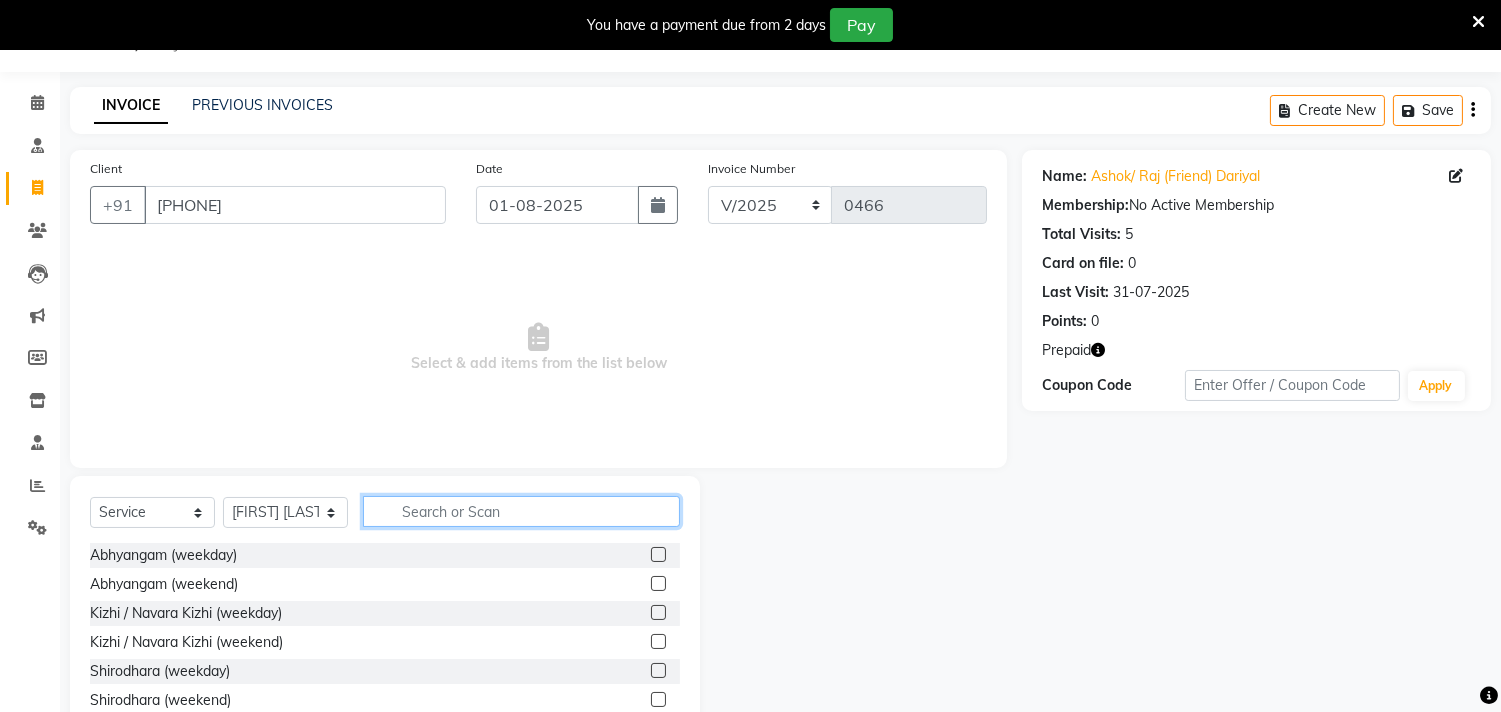 click 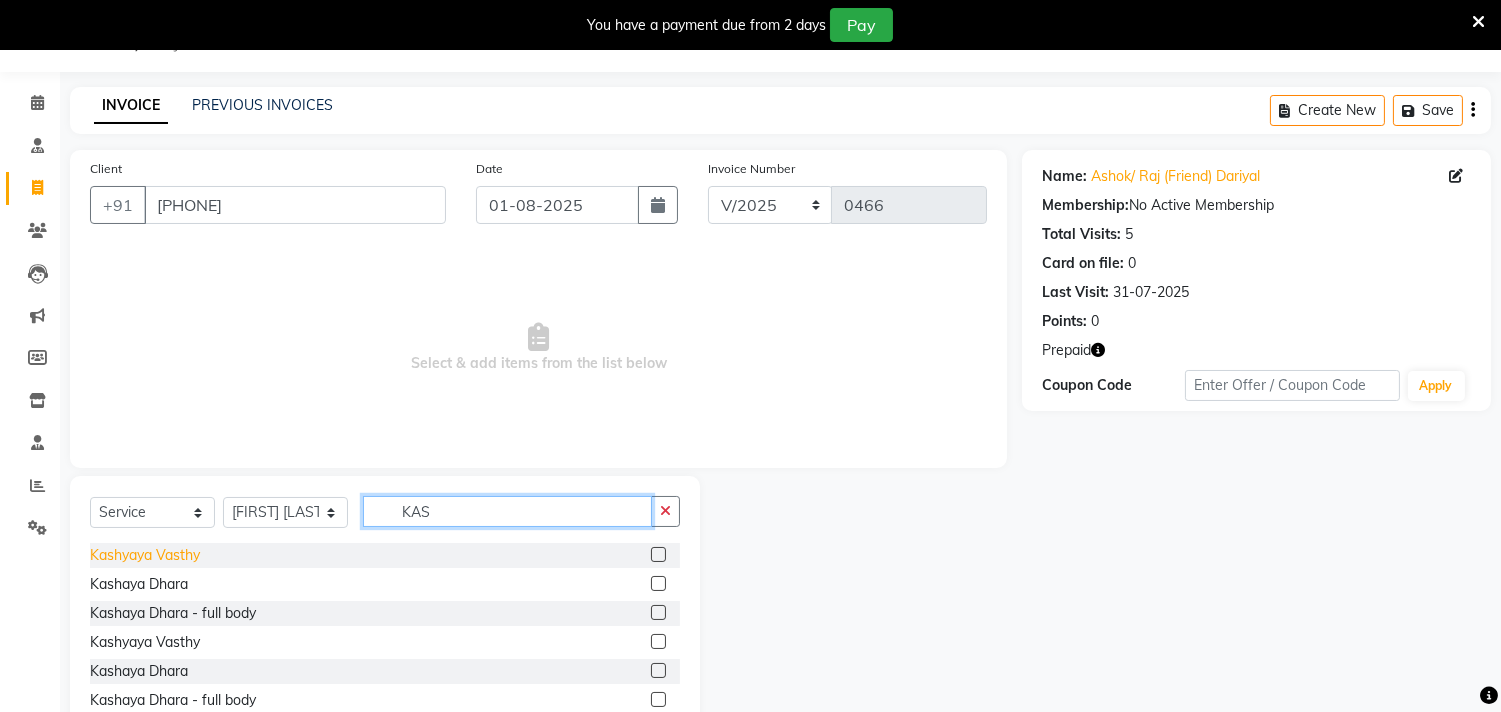 type on "KAS" 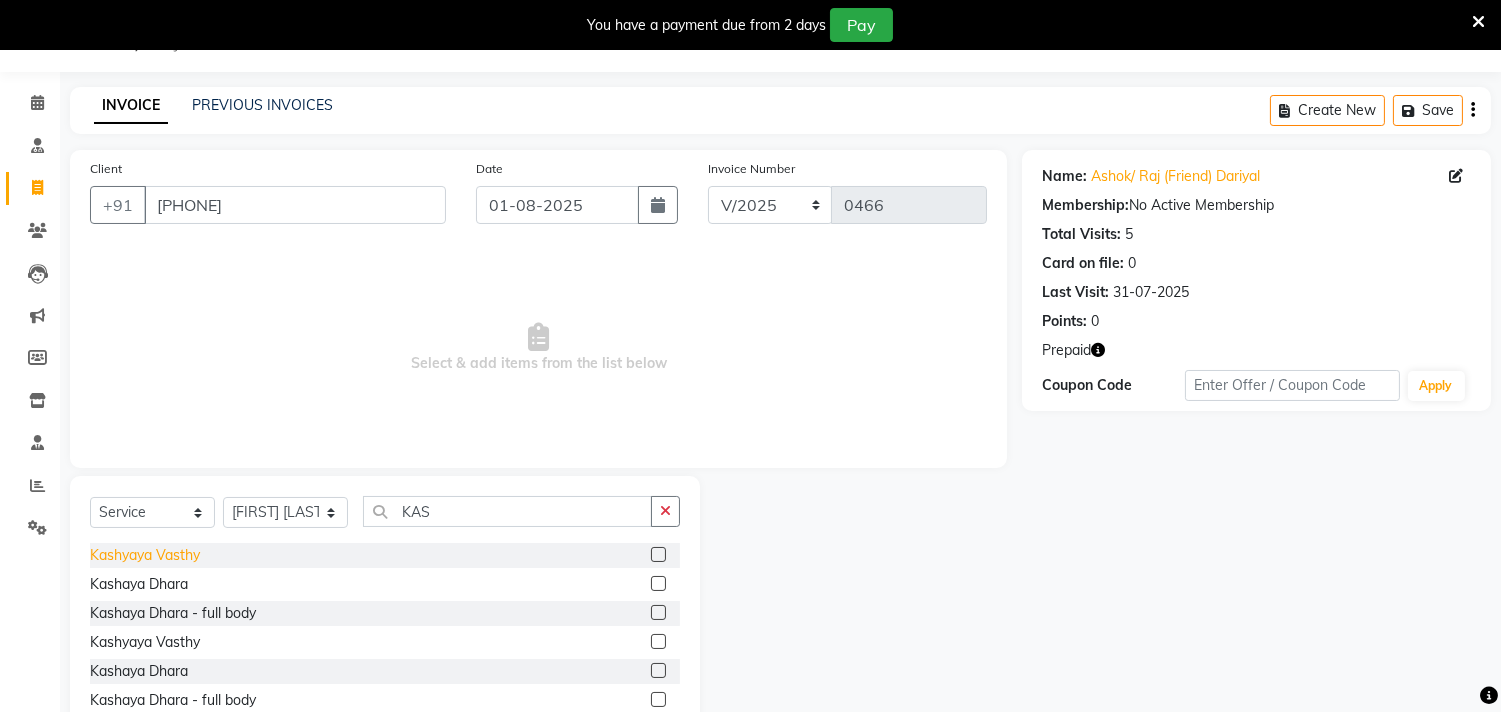 click on "Kashyaya Vasthy" 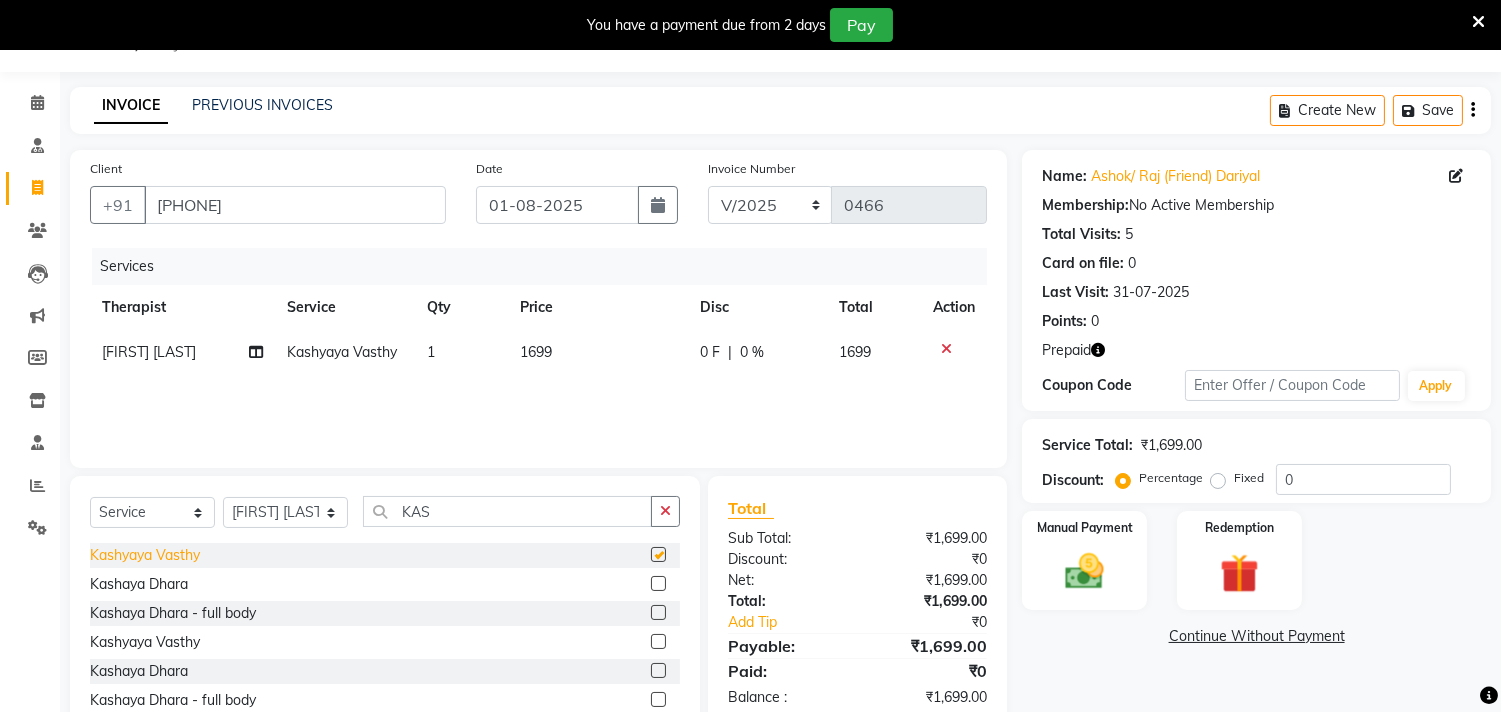 checkbox on "false" 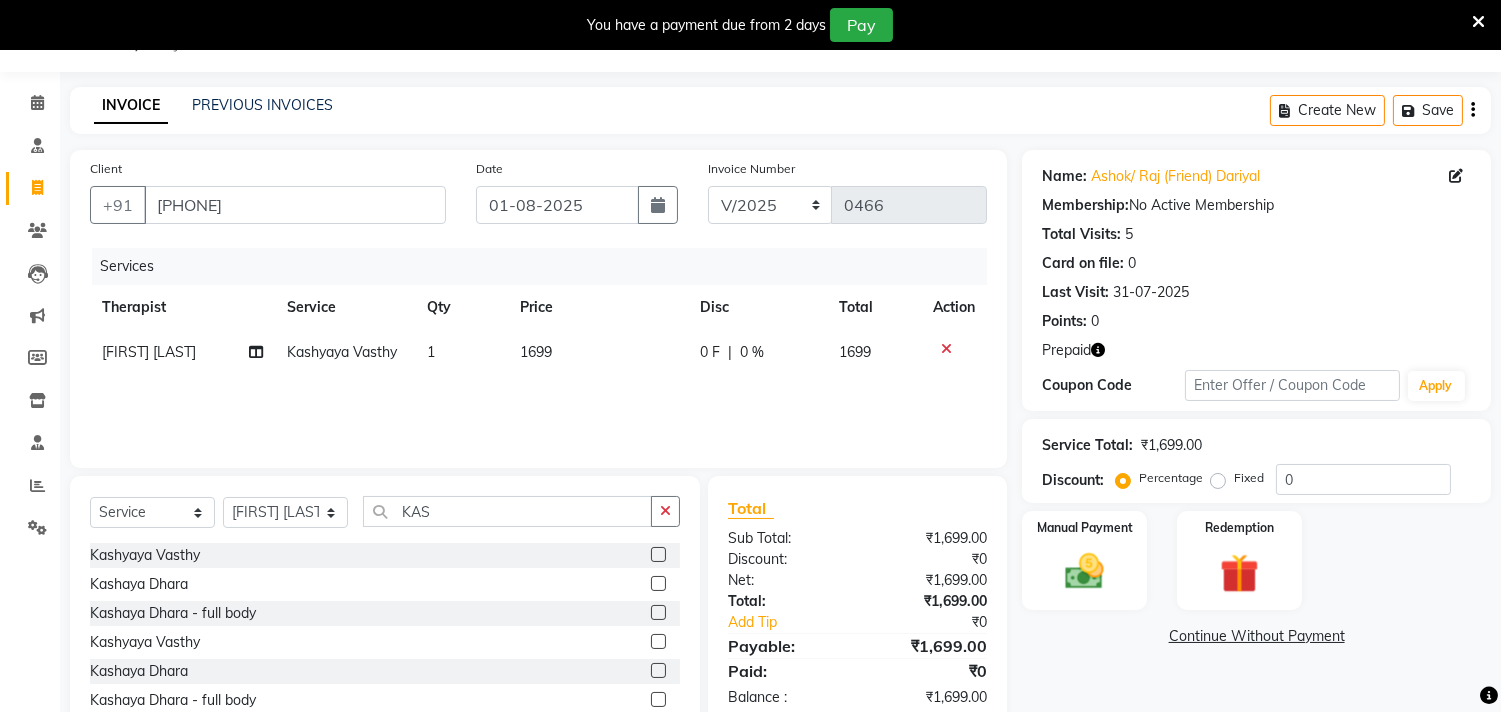 click on "1699" 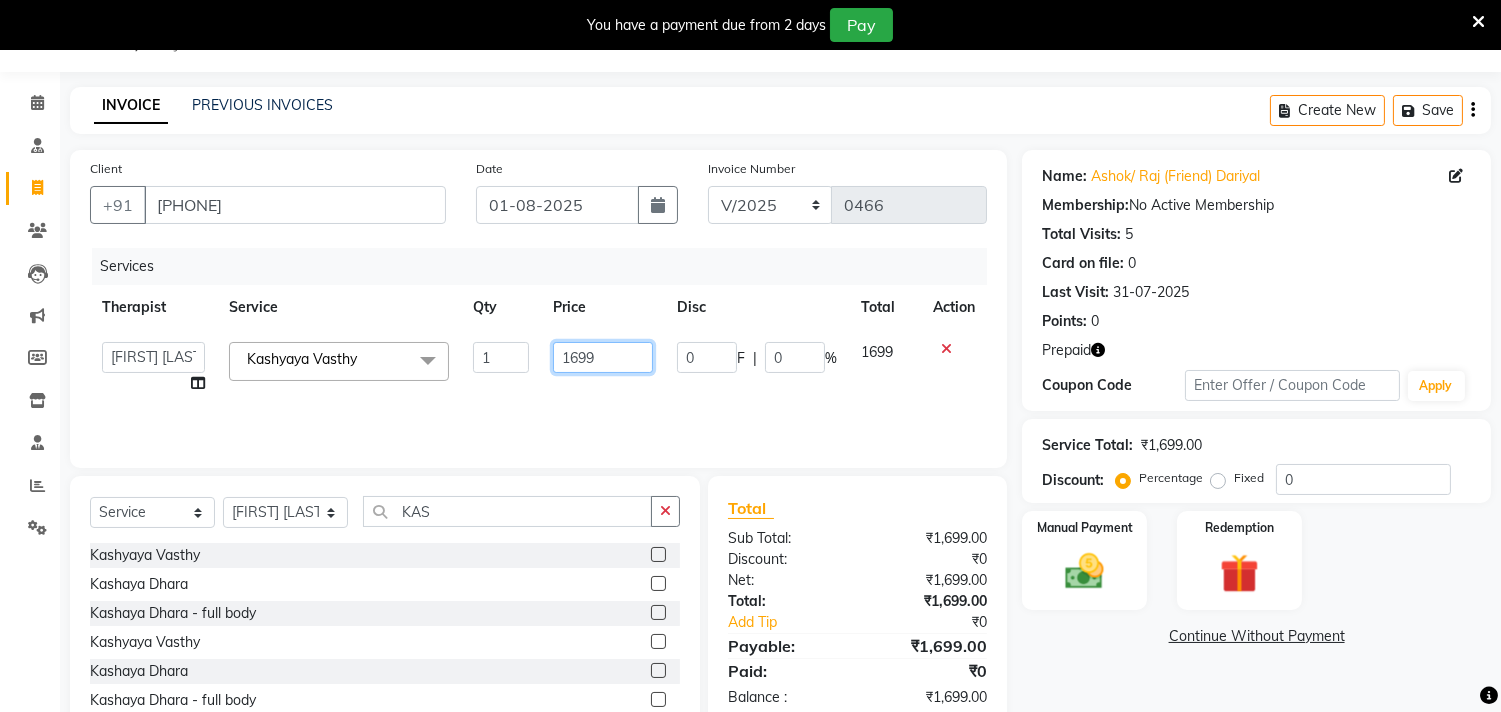 drag, startPoint x: 617, startPoint y: 364, endPoint x: 534, endPoint y: 354, distance: 83.60024 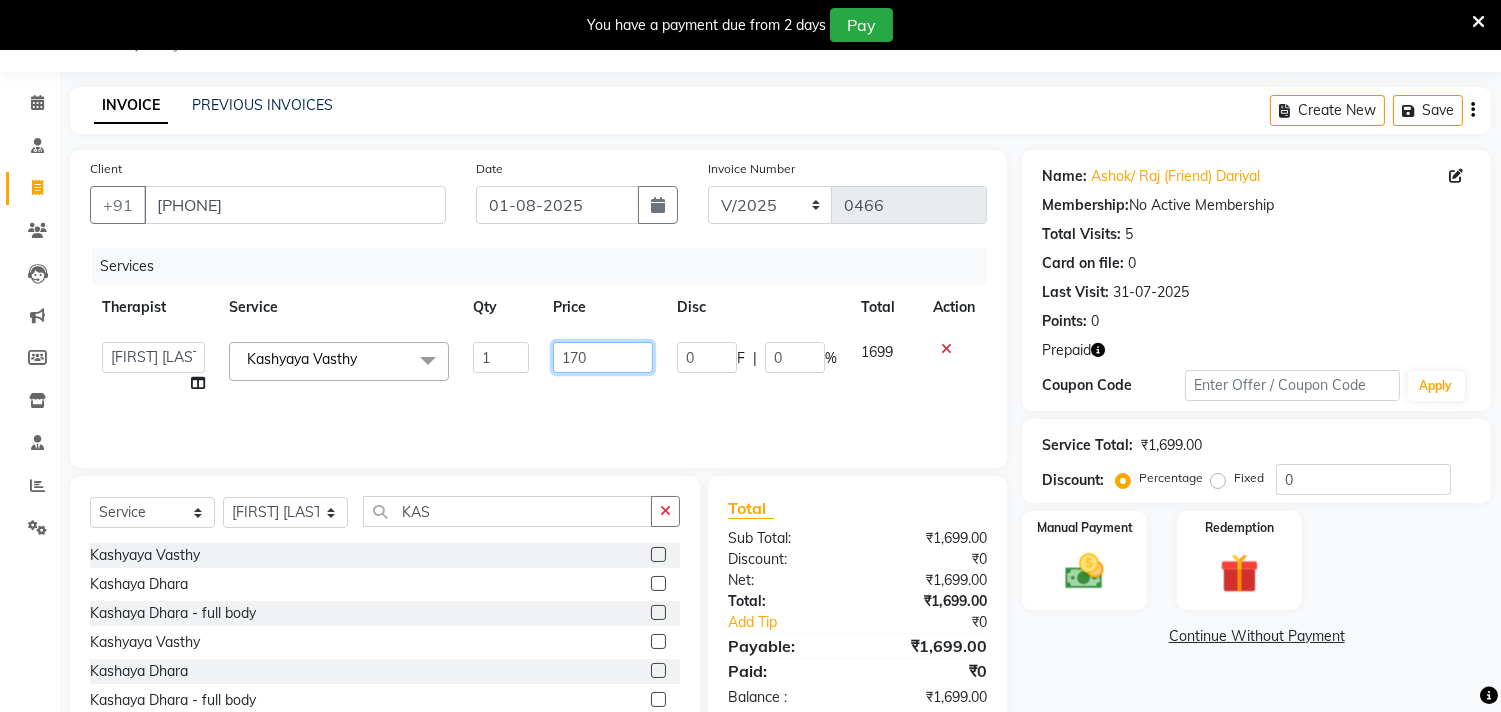 type on "1700" 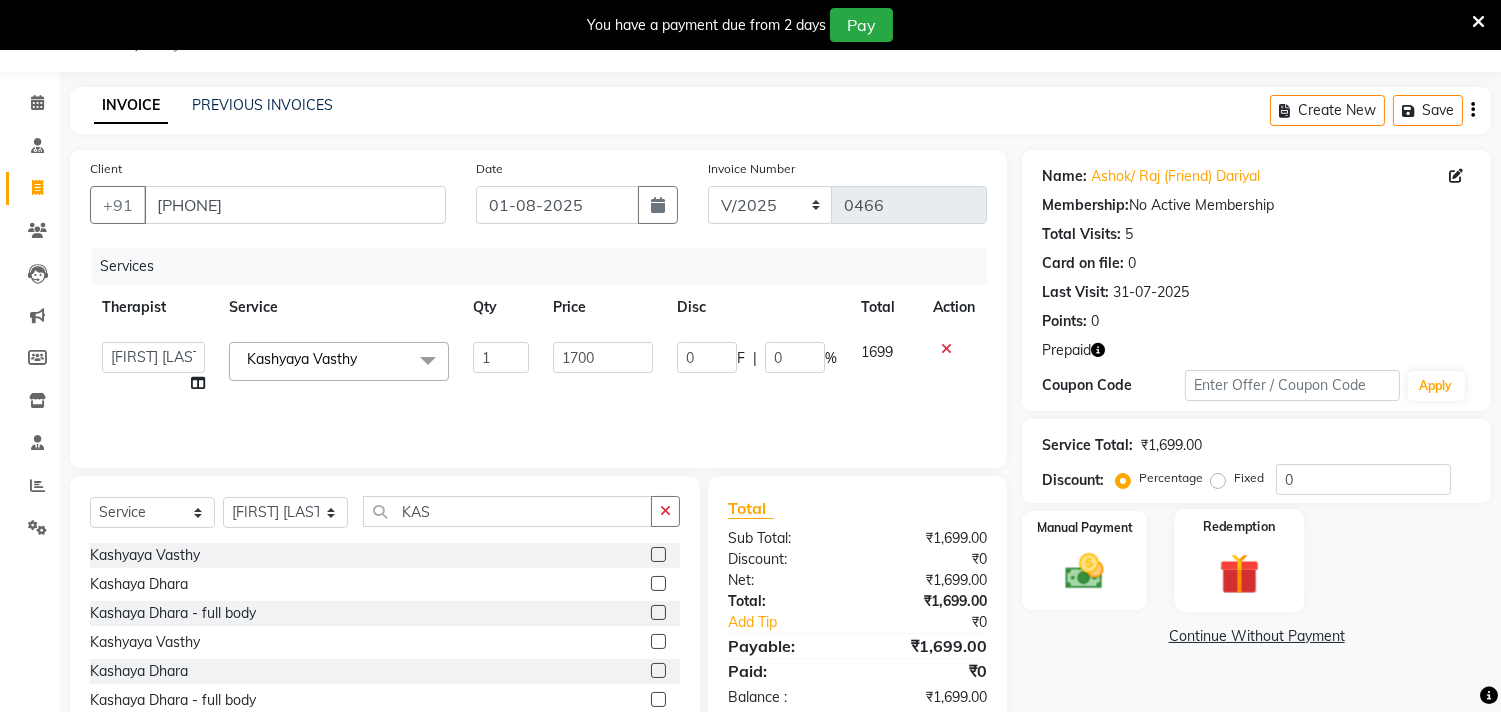 click 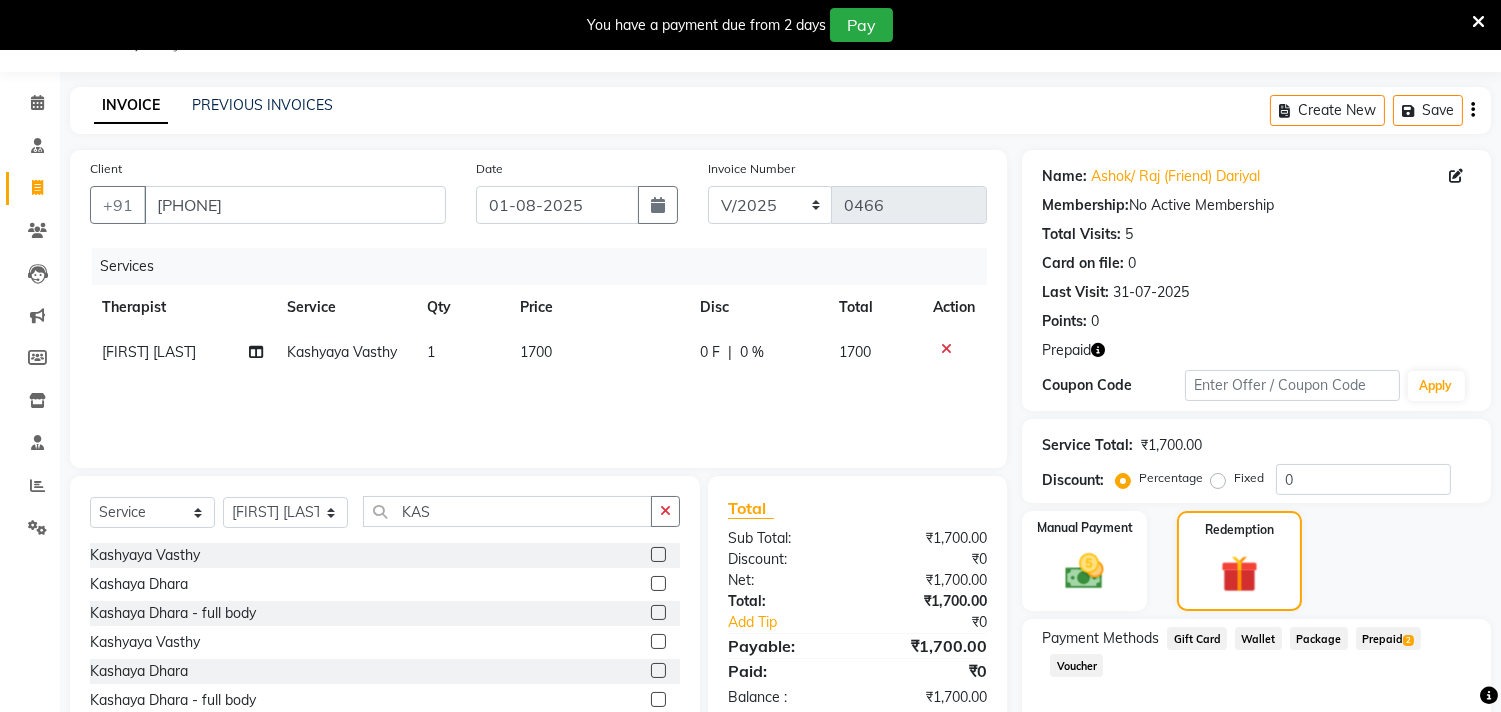 click on "Prepaid  2" 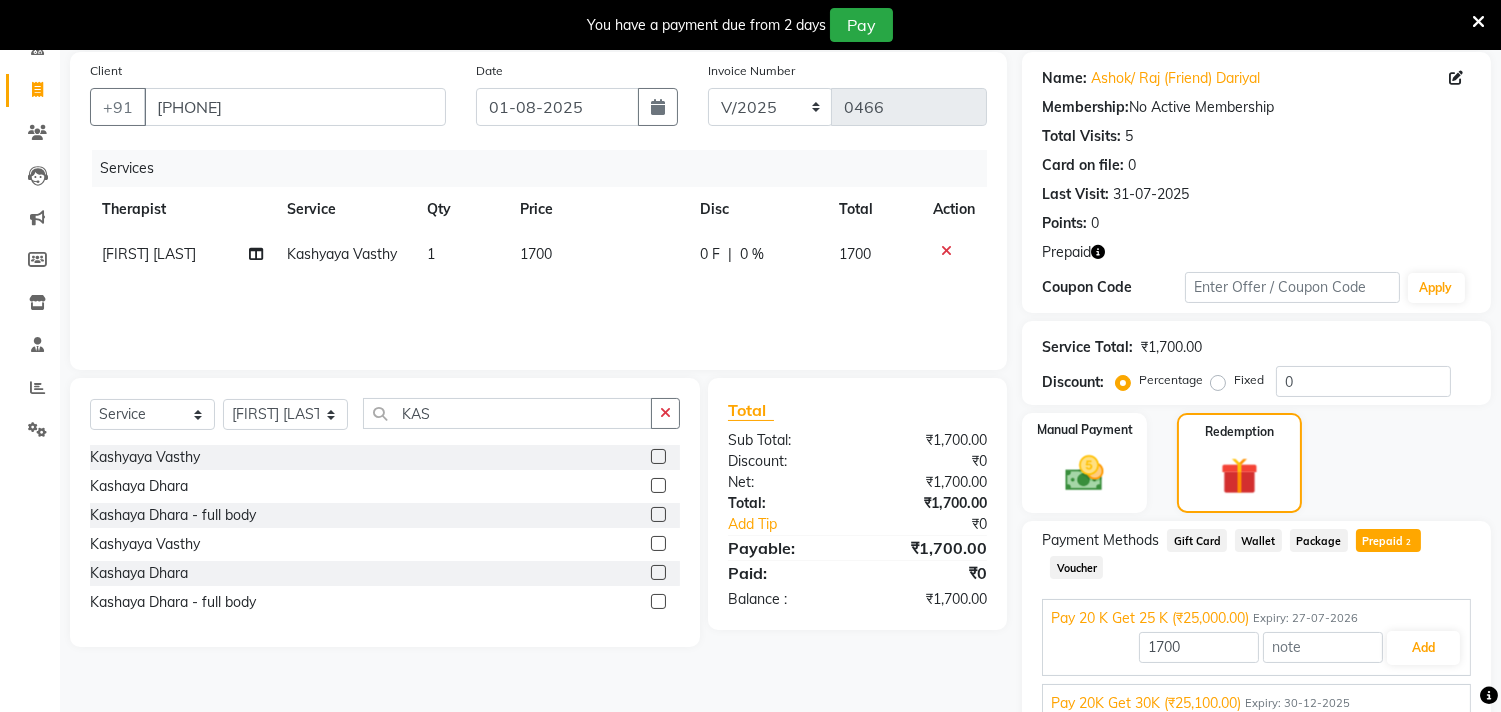 scroll, scrollTop: 194, scrollLeft: 0, axis: vertical 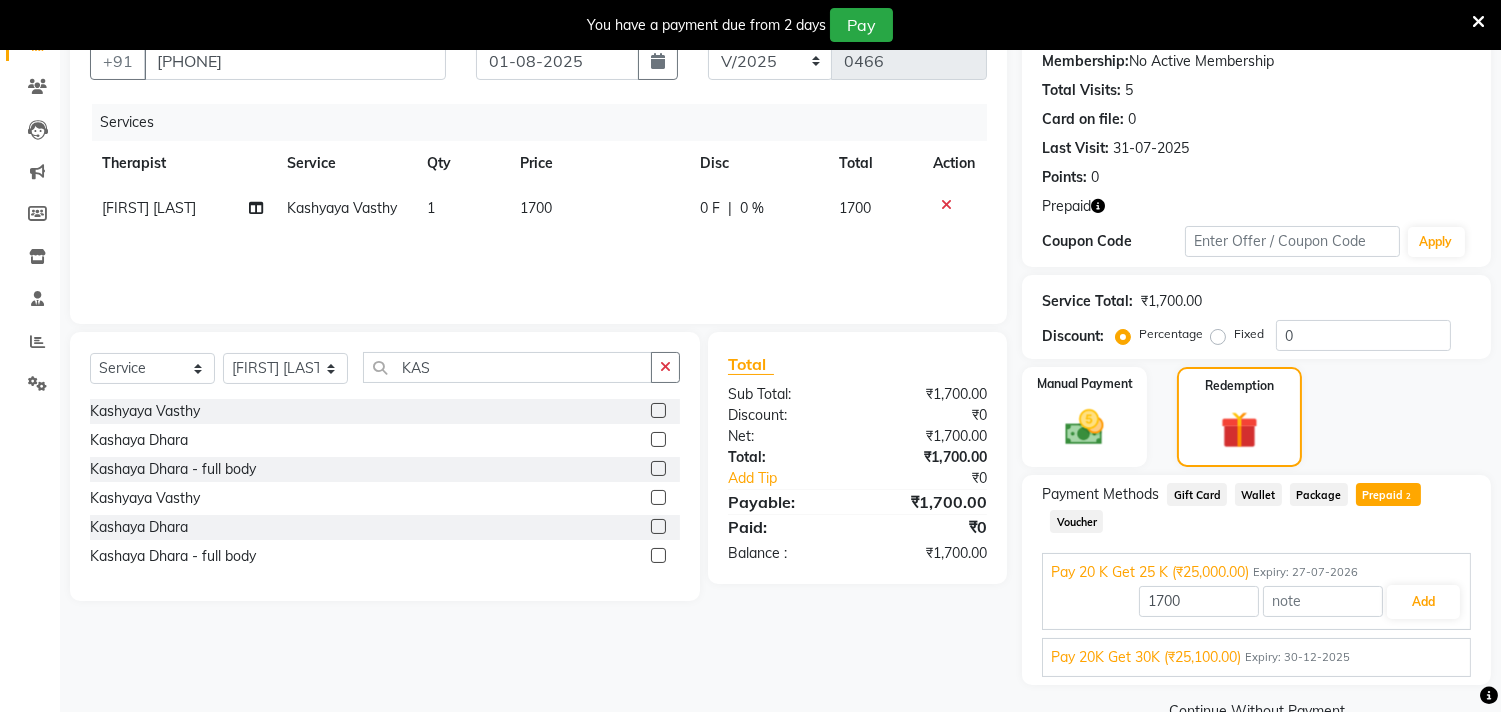click on "Expiry: 30-12-2025" at bounding box center [1297, 657] 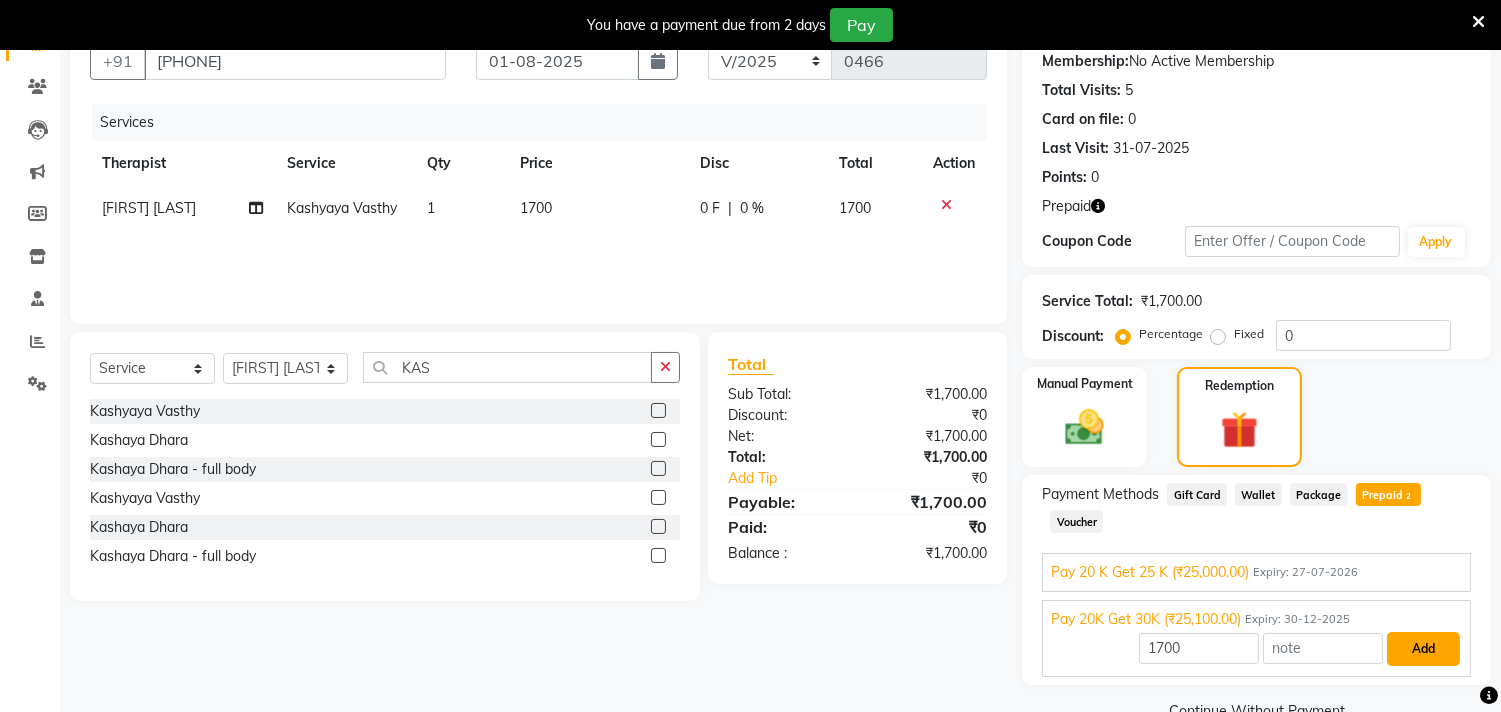click on "Add" at bounding box center (1423, 649) 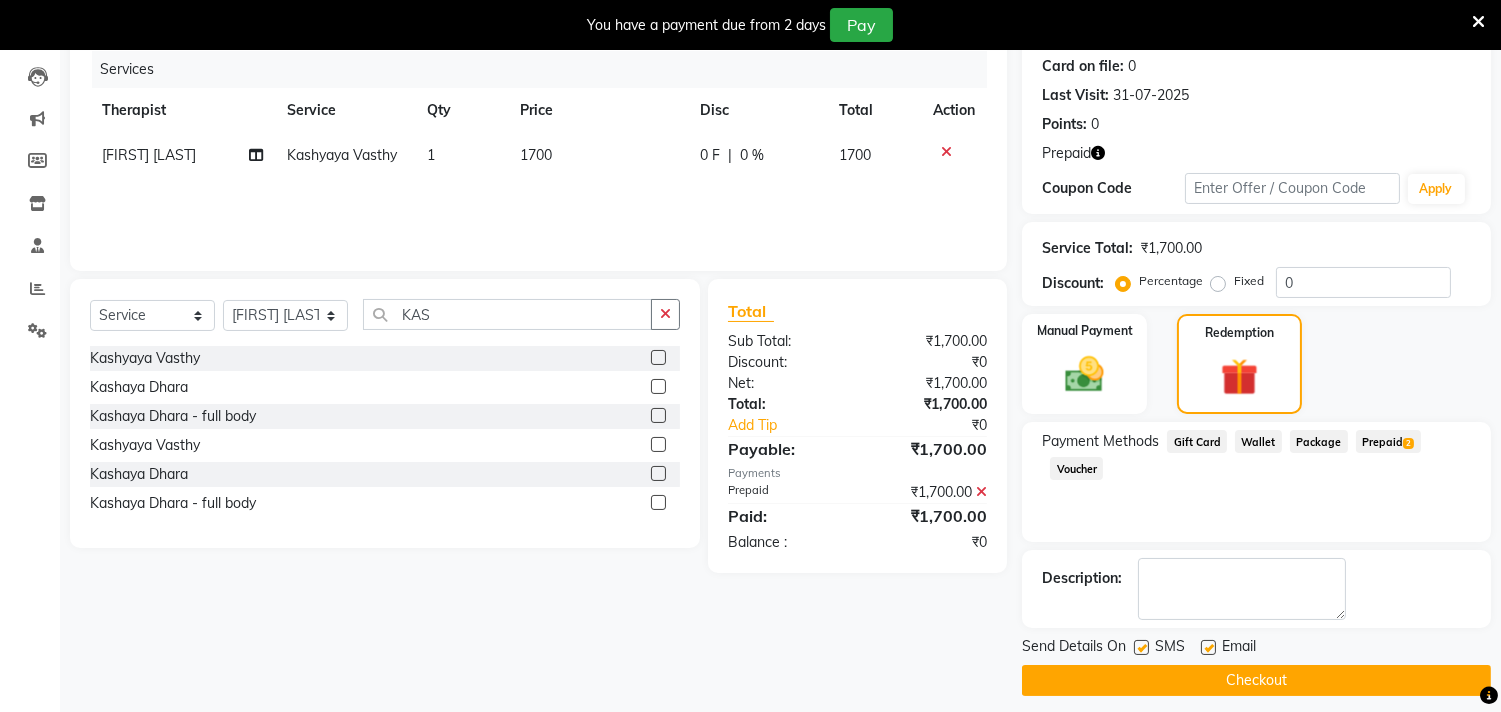 scroll, scrollTop: 260, scrollLeft: 0, axis: vertical 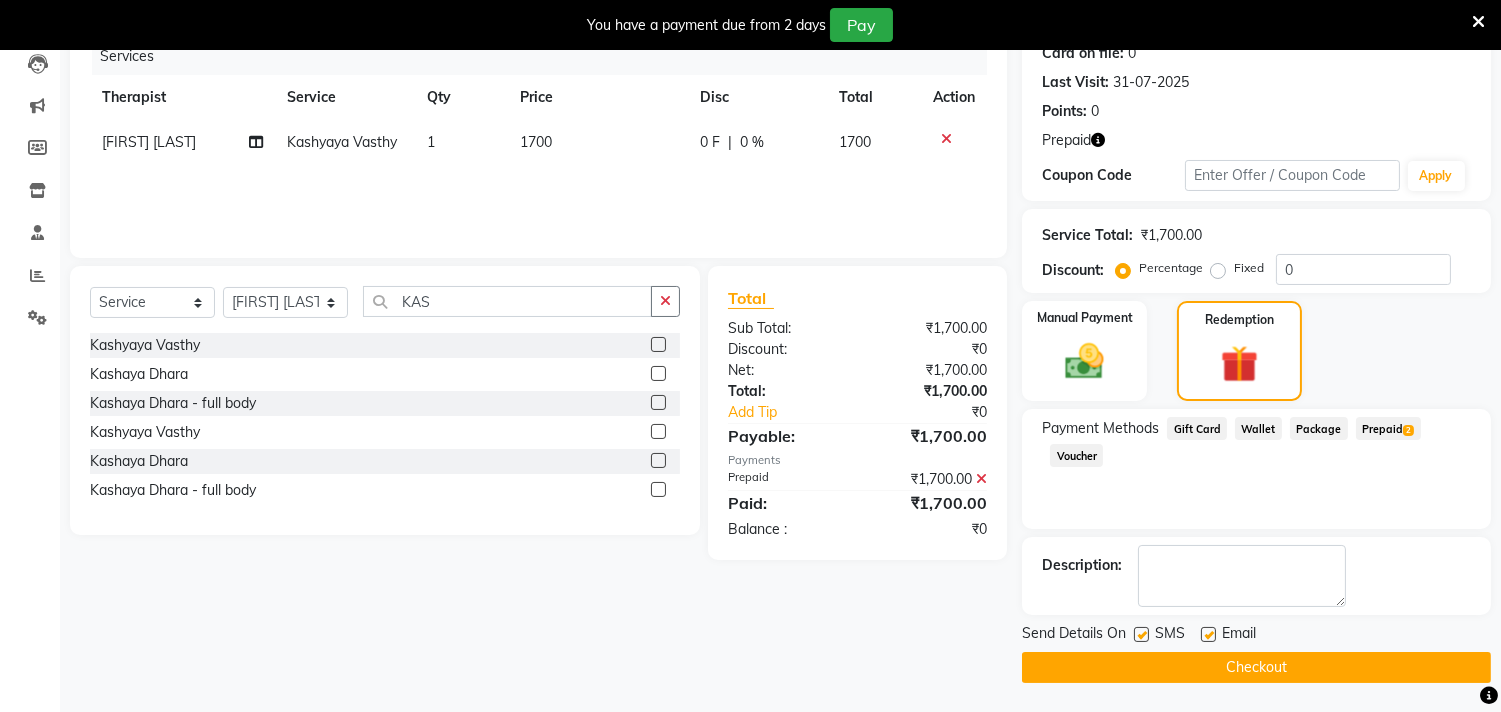 click 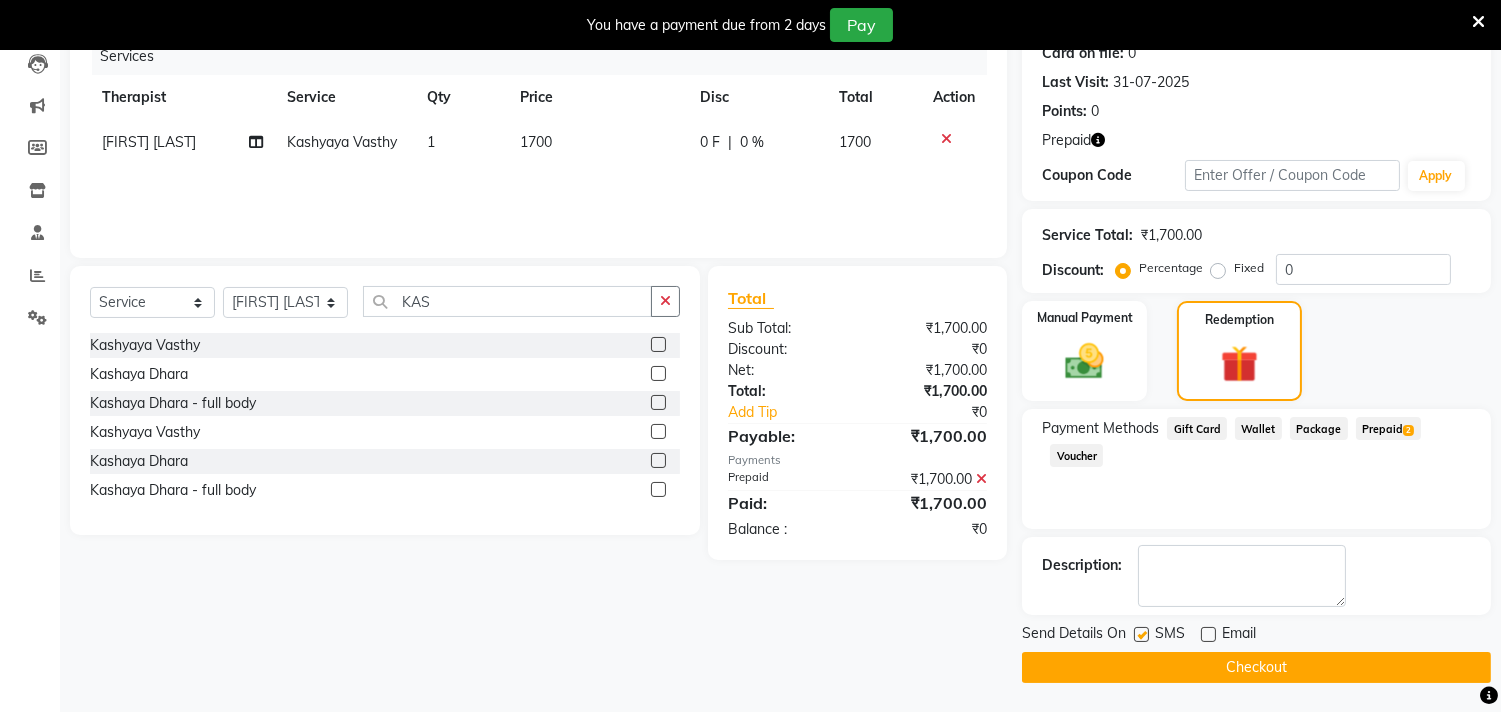 click 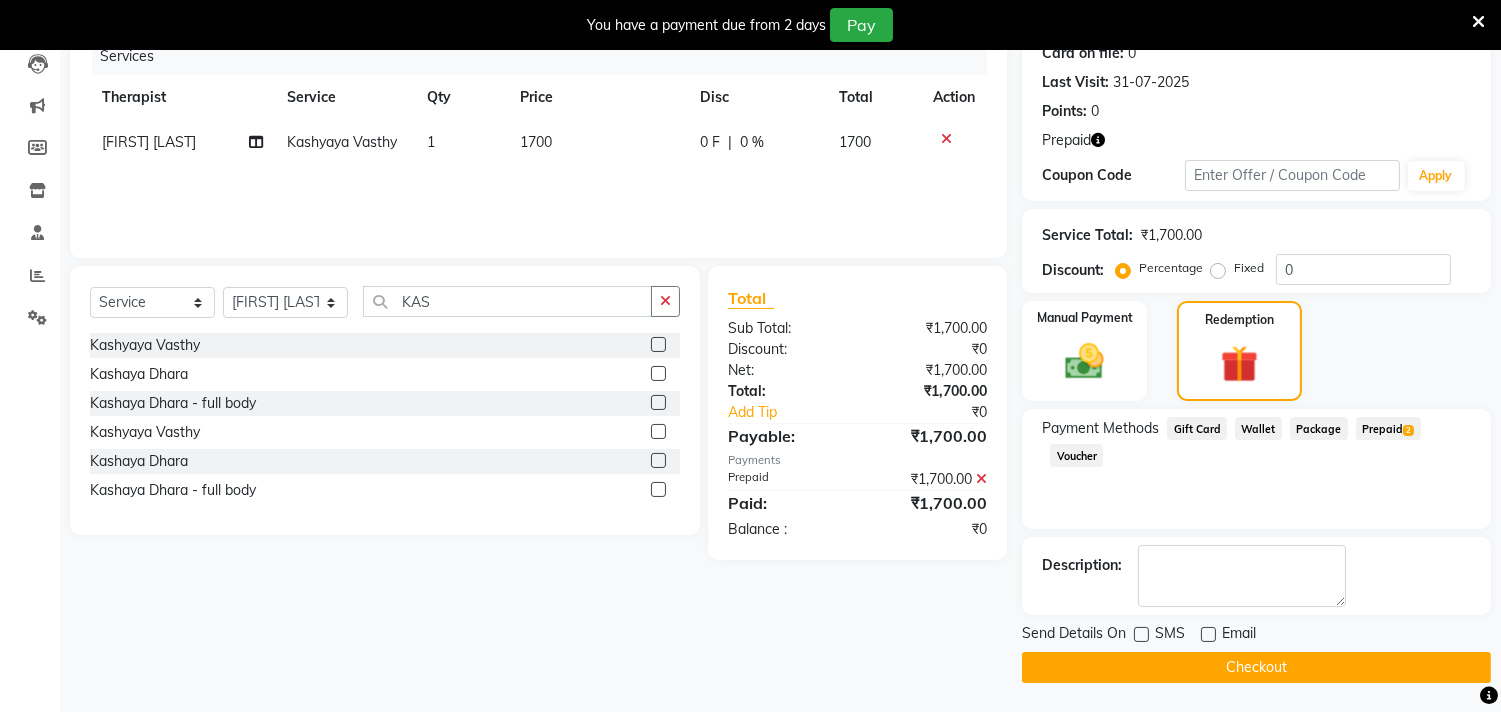 click on "Checkout" 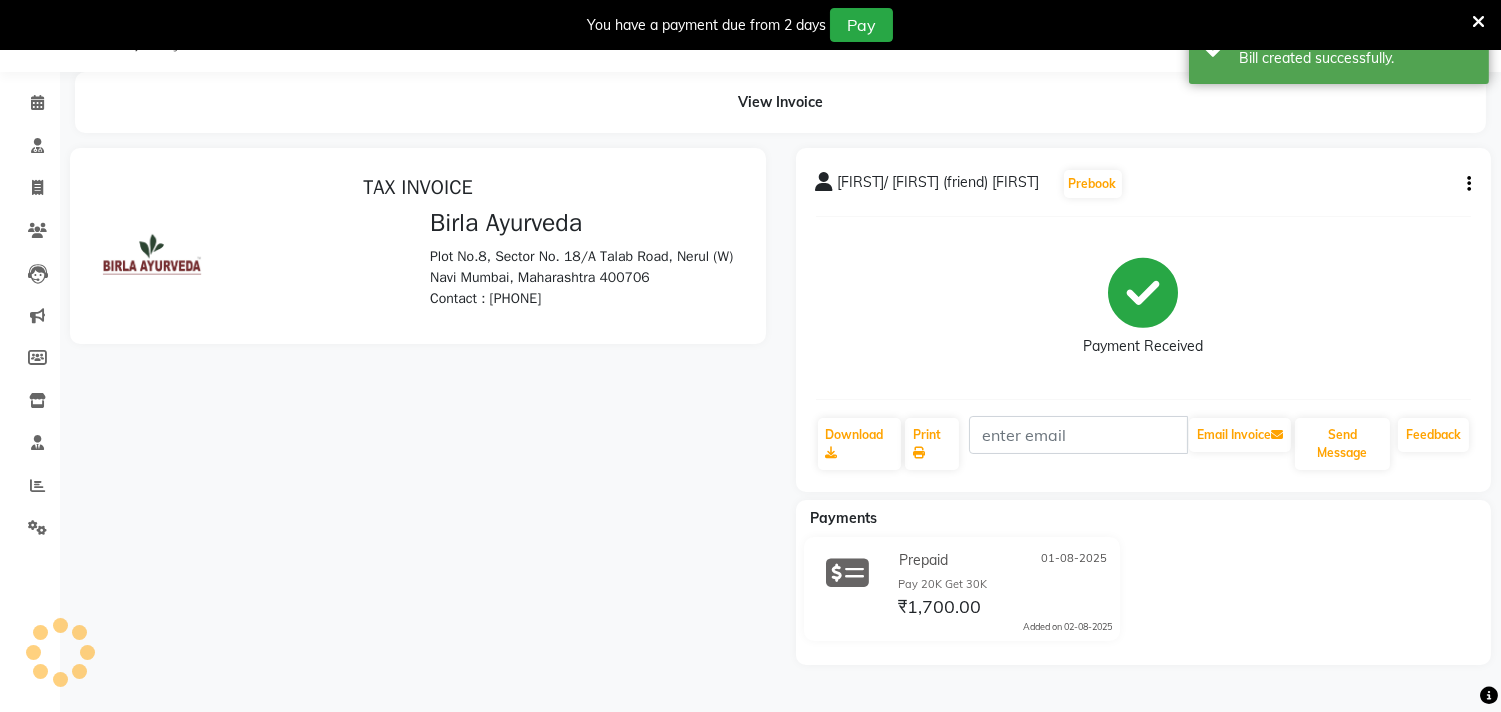 scroll, scrollTop: 0, scrollLeft: 0, axis: both 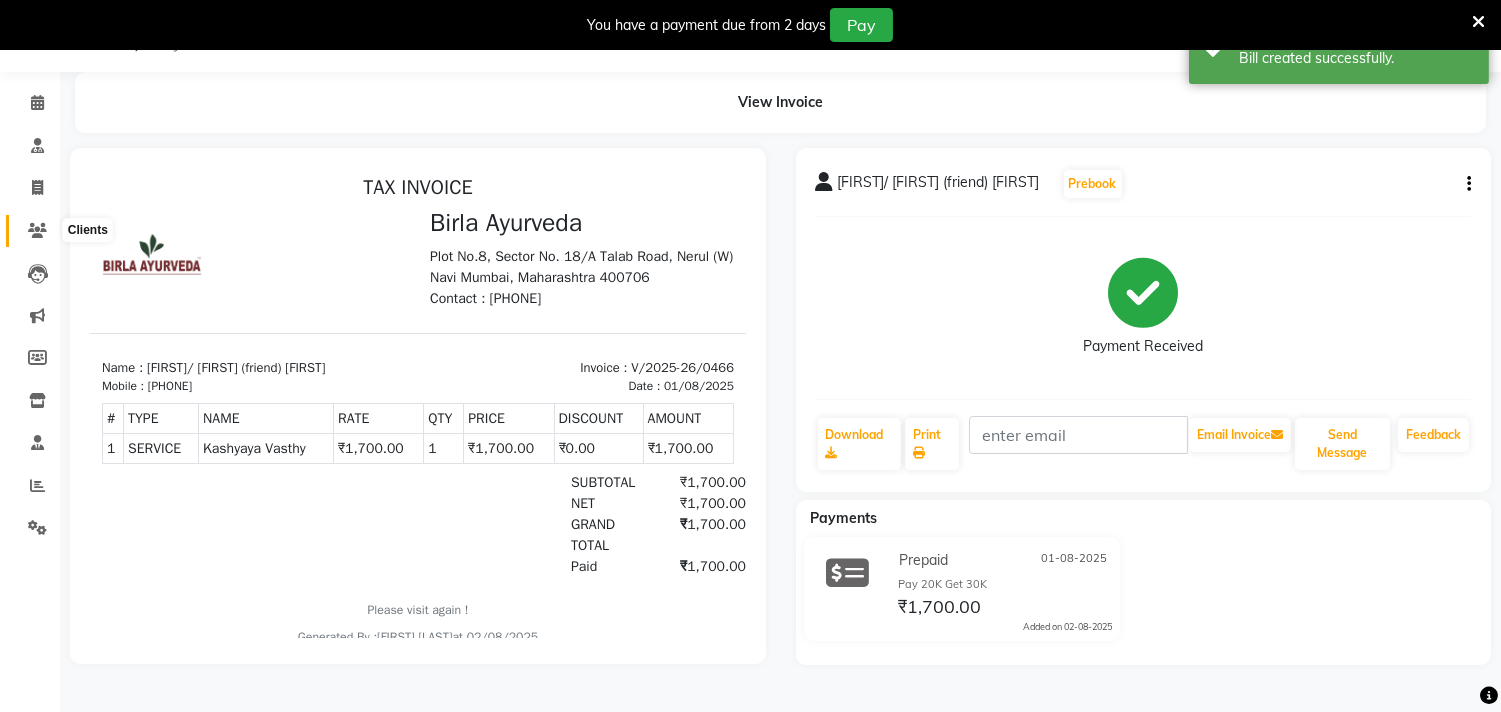 click 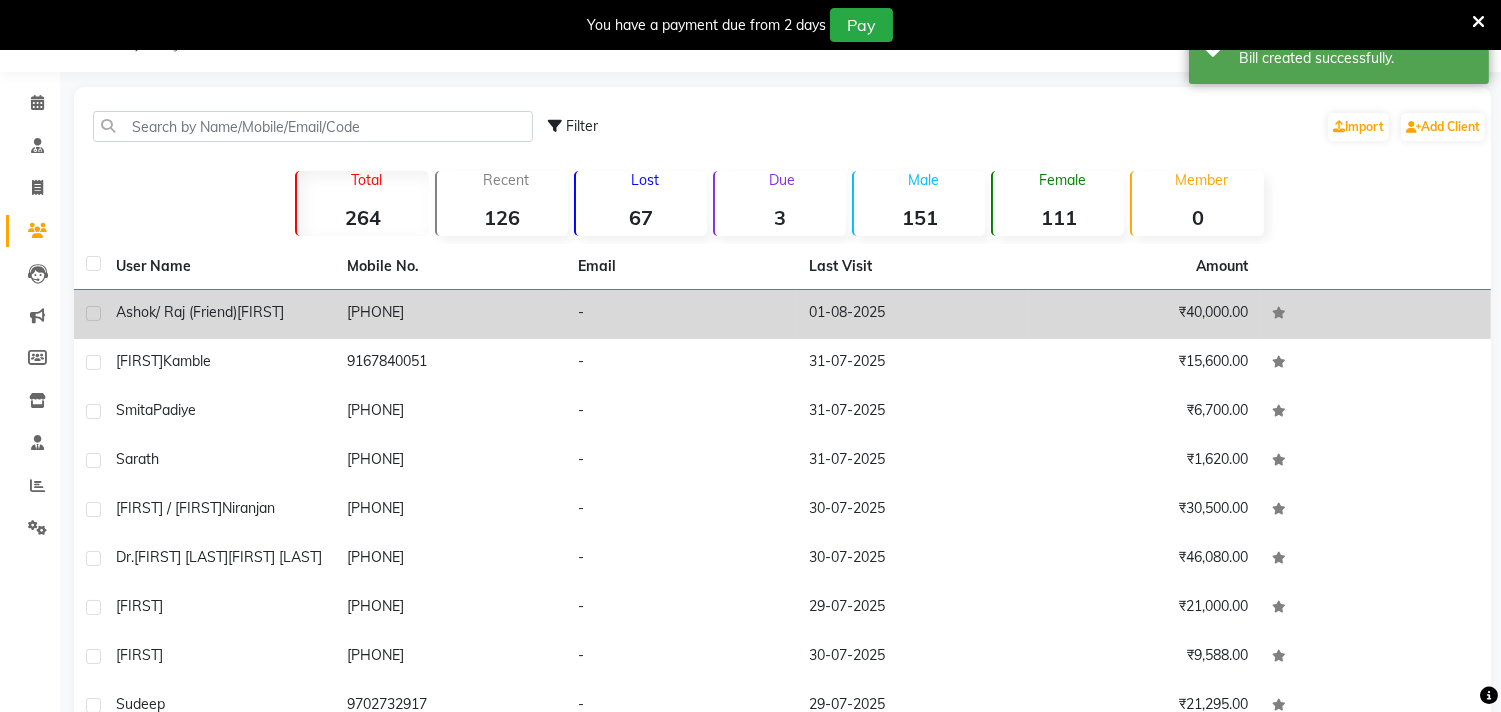 click on "Ashok/ Raj (Friend)" 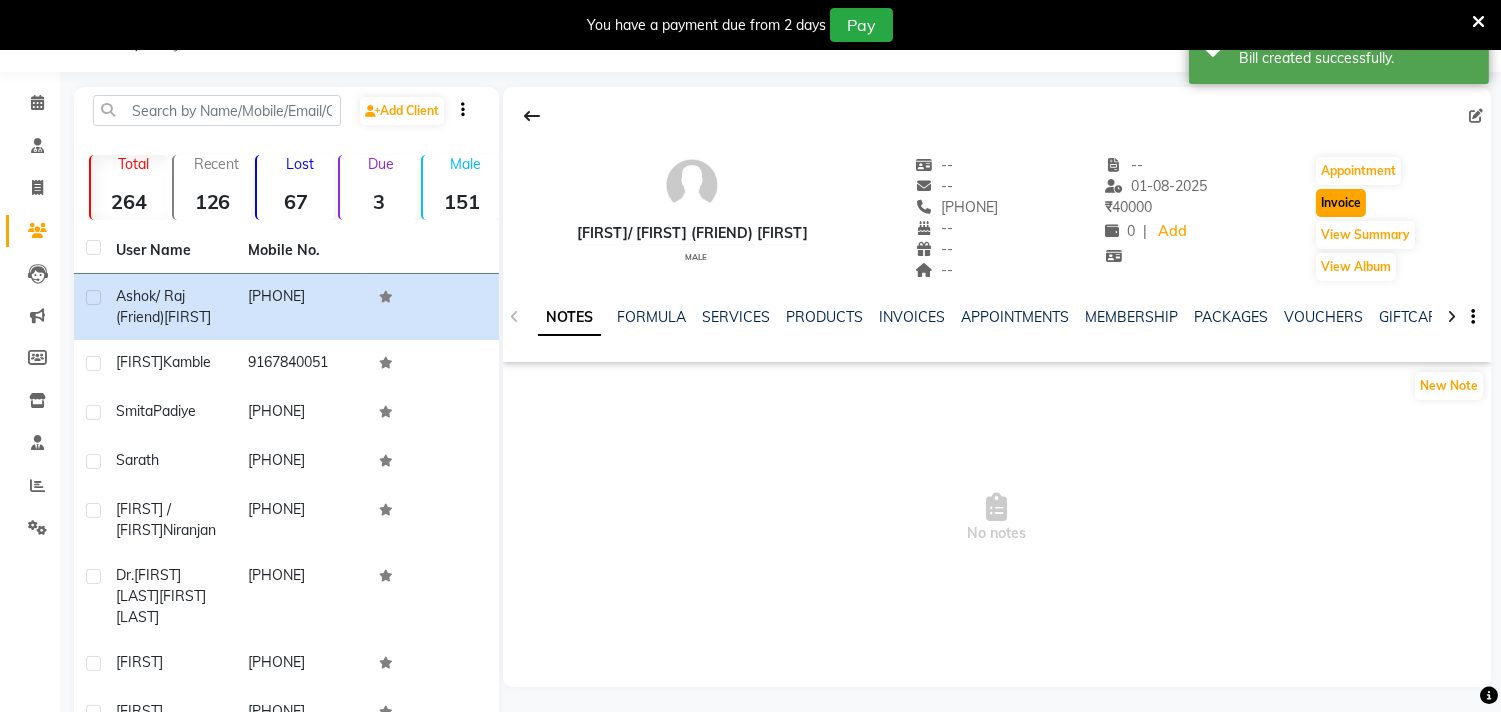 click on "Invoice" 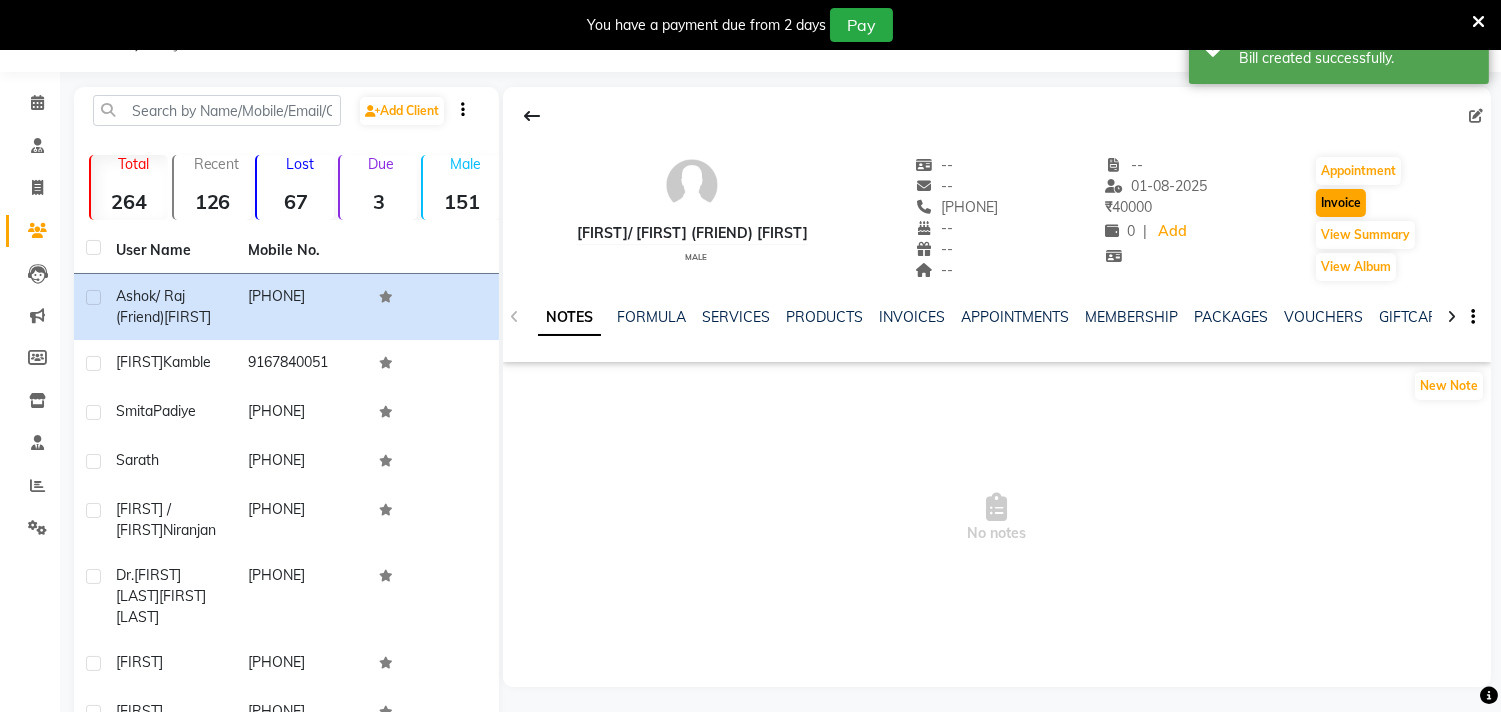 select on "6808" 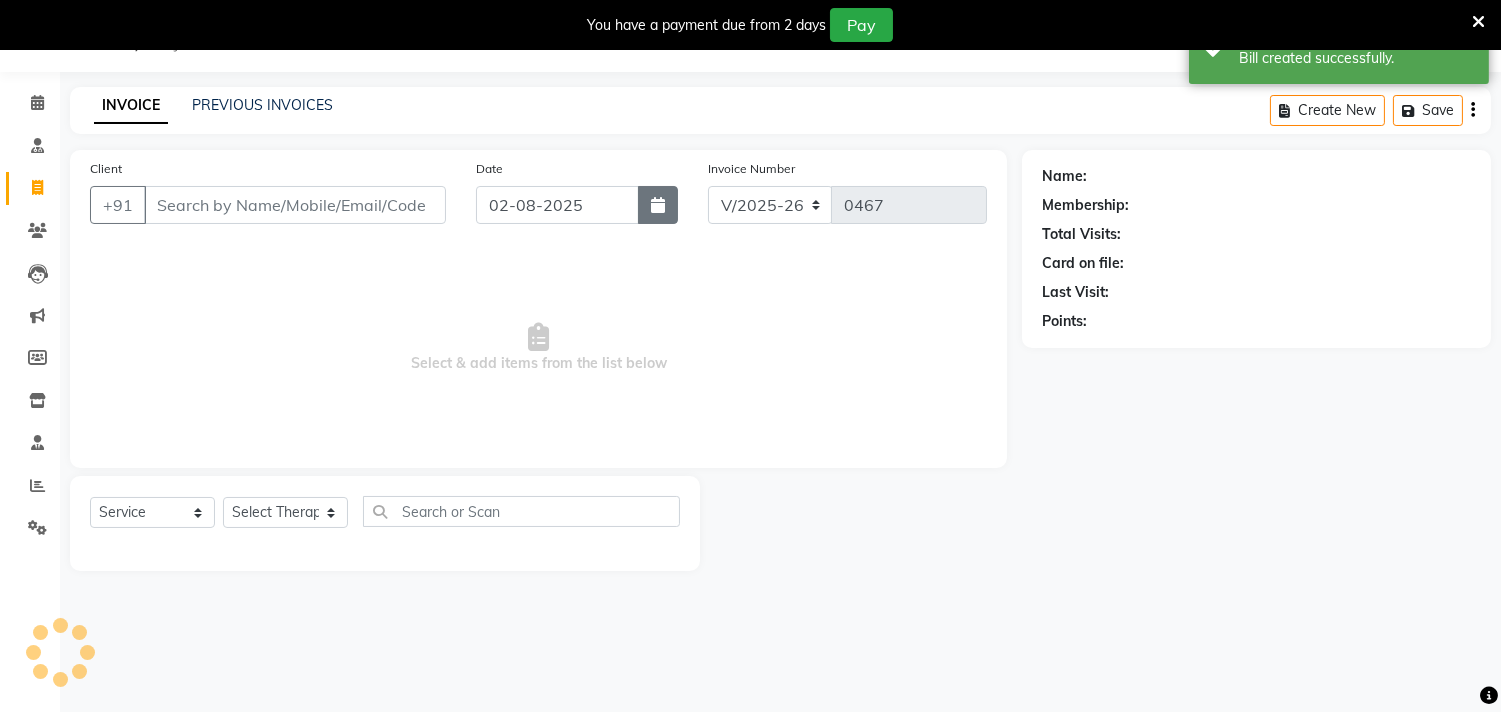 type on "[PHONE]" 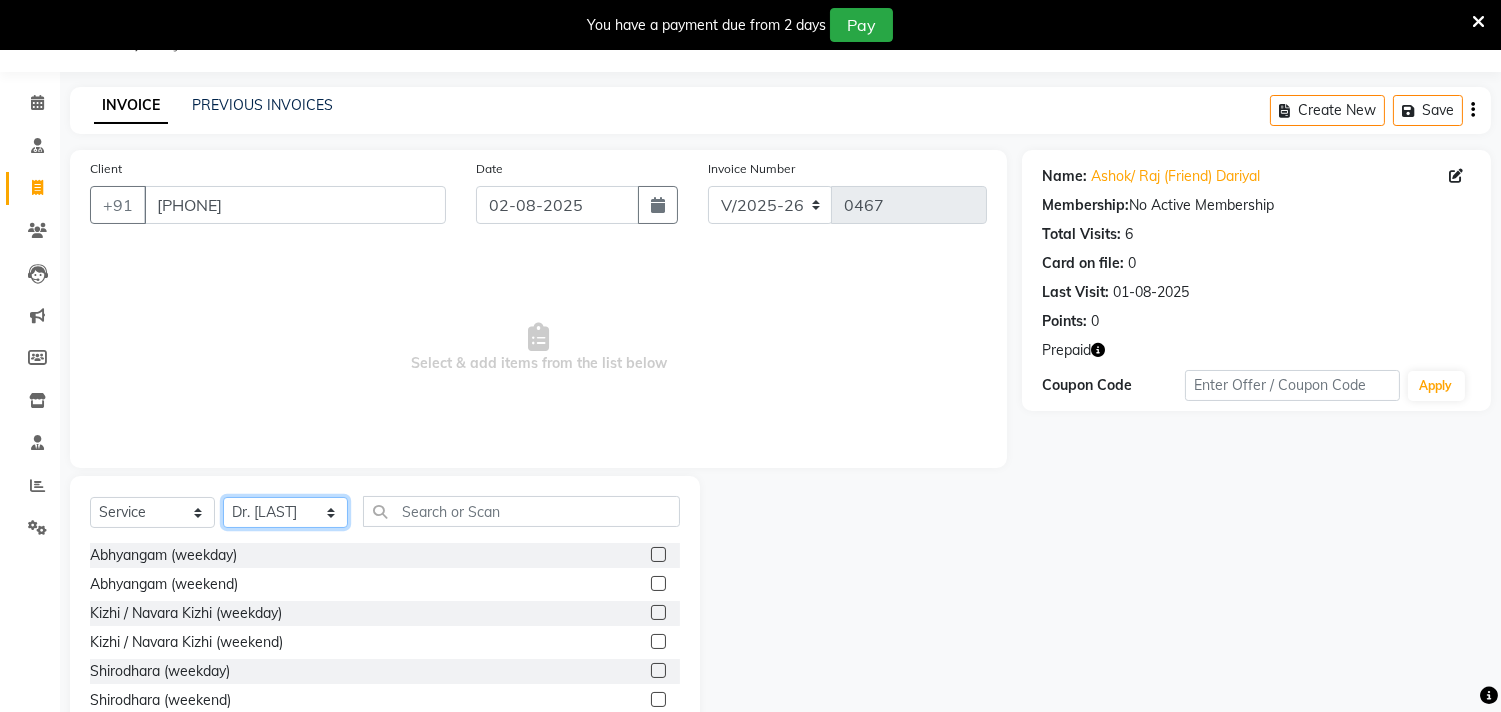 click on "Select Therapist Anita Khatke Anjana Surendra Kalyani Avtar Jaiswal Bibina Chandani Yadav Deepali Gaikwad Dr. Annu Prasad Dr. Chaitali Deshmukh Dr. Hakima Sunasara Dr. Jeason John Dr. Mamta Dr. Nitin Yadav Gloria Y Hari Jainy M R KAMAL NIKAM Kavita Ambatkar Latika Sawant Pooja Mohite Priya Mishra Rajimon Gopalan RATHEESH KUMAR G KURUP Shali K M Shani K Shibin Suddheesh K K Sunil Wankhade Sunita Fernandes Swati Tejaswini Gaonkar Vaishali Vidya Vishwanath Vinayak Yogesh Parab" 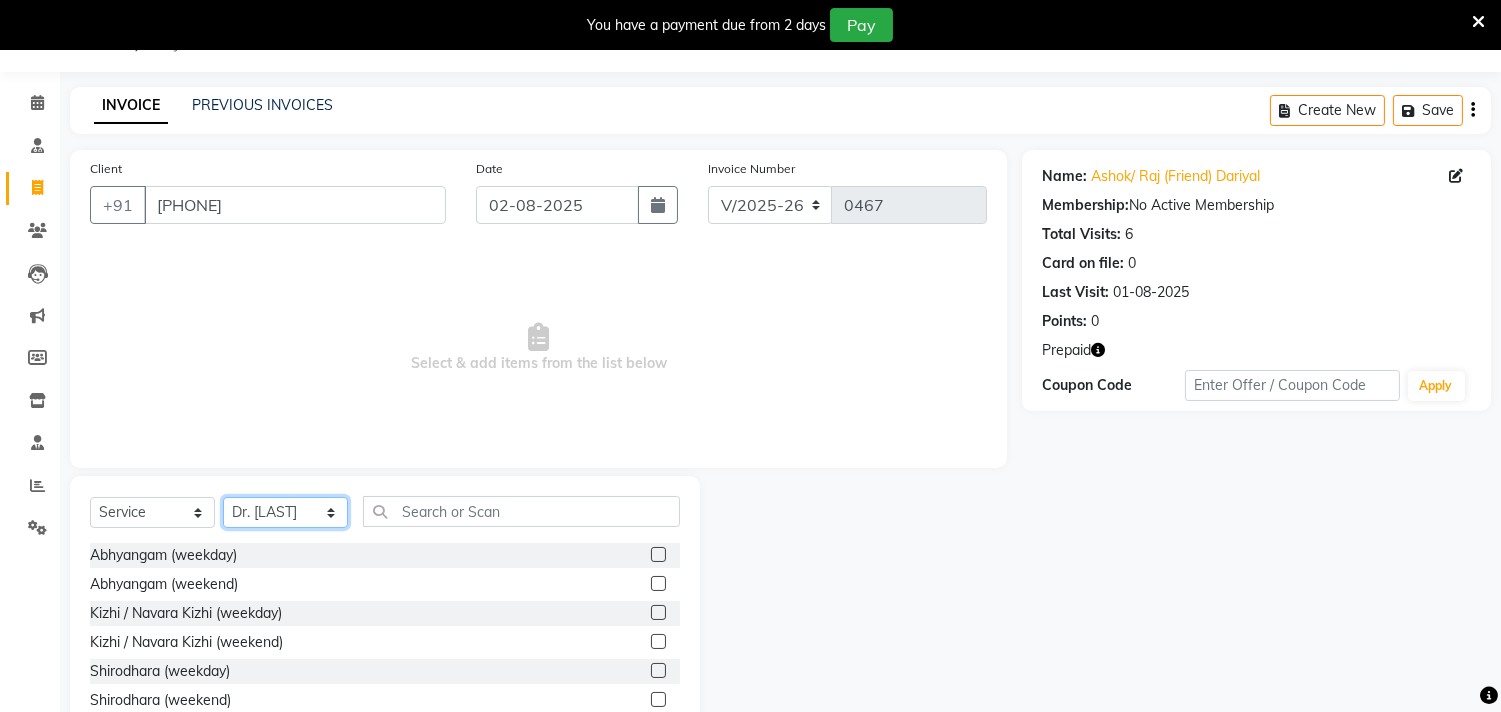 select on "57062" 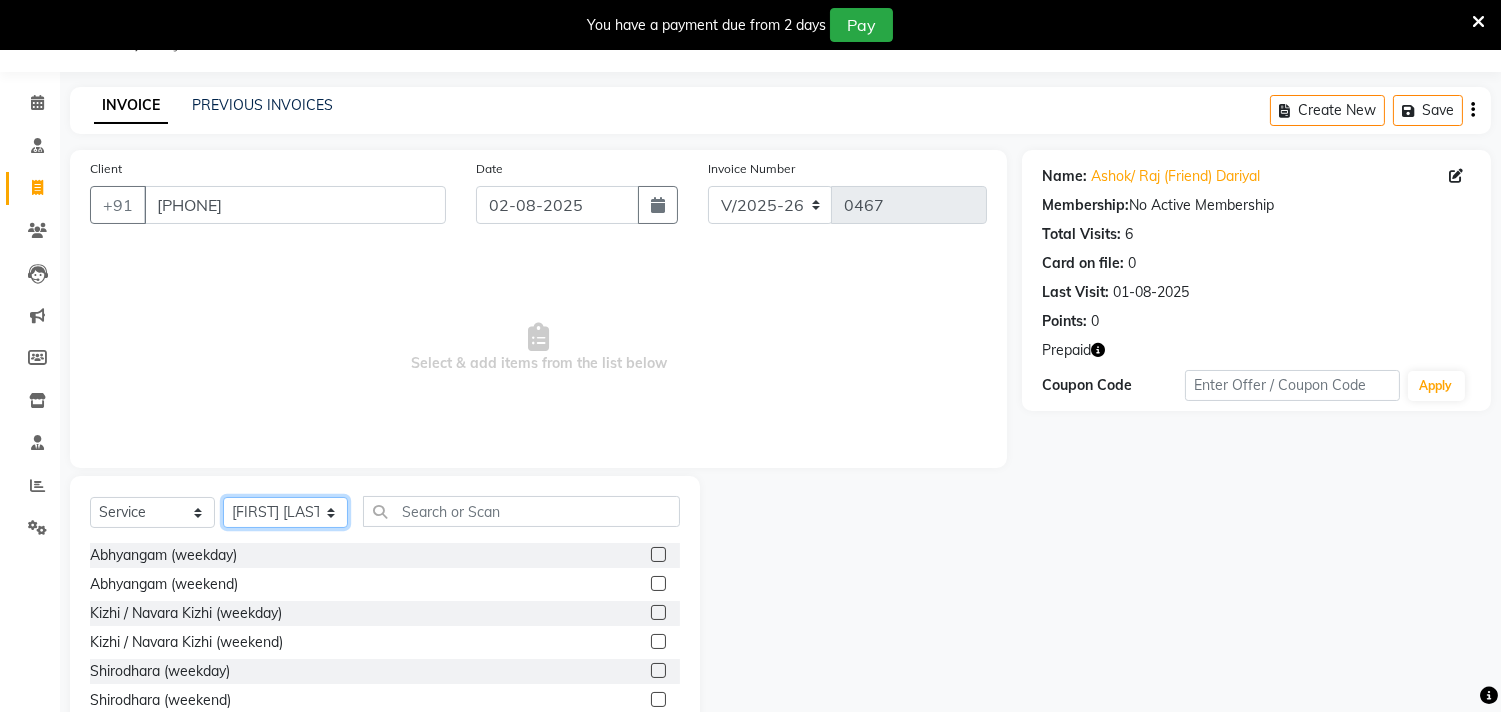 click on "Select Therapist Anita Khatke Anjana Surendra Kalyani Avtar Jaiswal Bibina Chandani Yadav Deepali Gaikwad Dr. Annu Prasad Dr. Chaitali Deshmukh Dr. Hakima Sunasara Dr. Jeason John Dr. Mamta Dr. Nitin Yadav Gloria Y Hari Jainy M R KAMAL NIKAM Kavita Ambatkar Latika Sawant Pooja Mohite Priya Mishra Rajimon Gopalan RATHEESH KUMAR G KURUP Shali K M Shani K Shibin Suddheesh K K Sunil Wankhade Sunita Fernandes Swati Tejaswini Gaonkar Vaishali Vidya Vishwanath Vinayak Yogesh Parab" 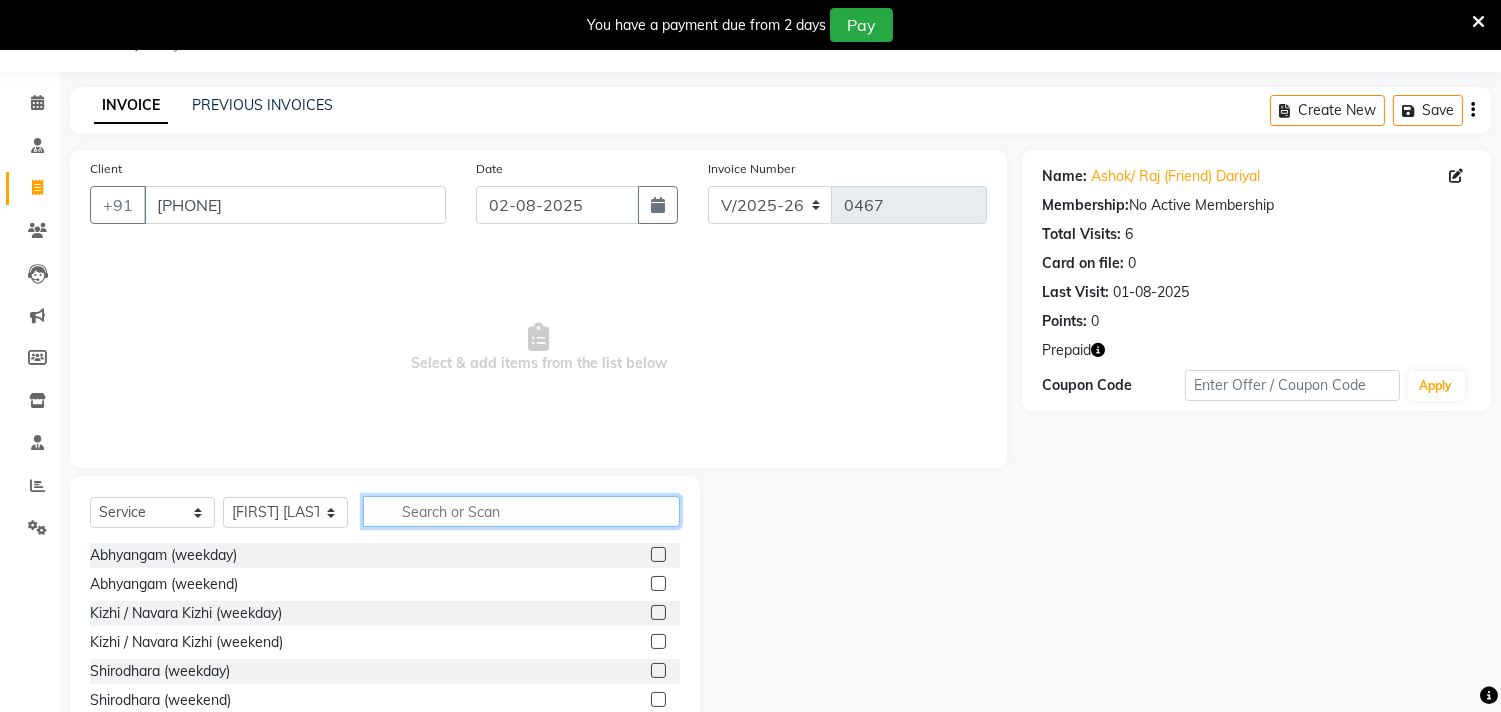 click 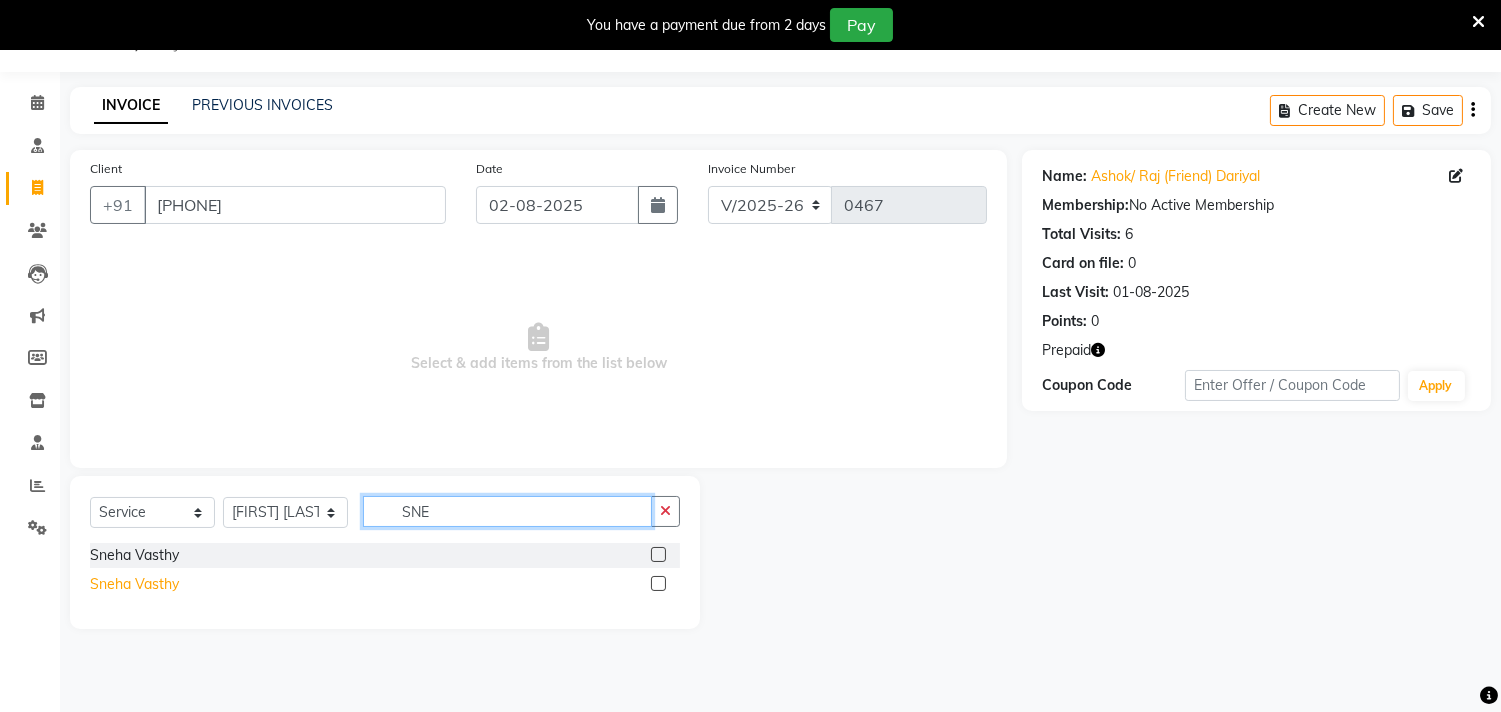type on "SNE" 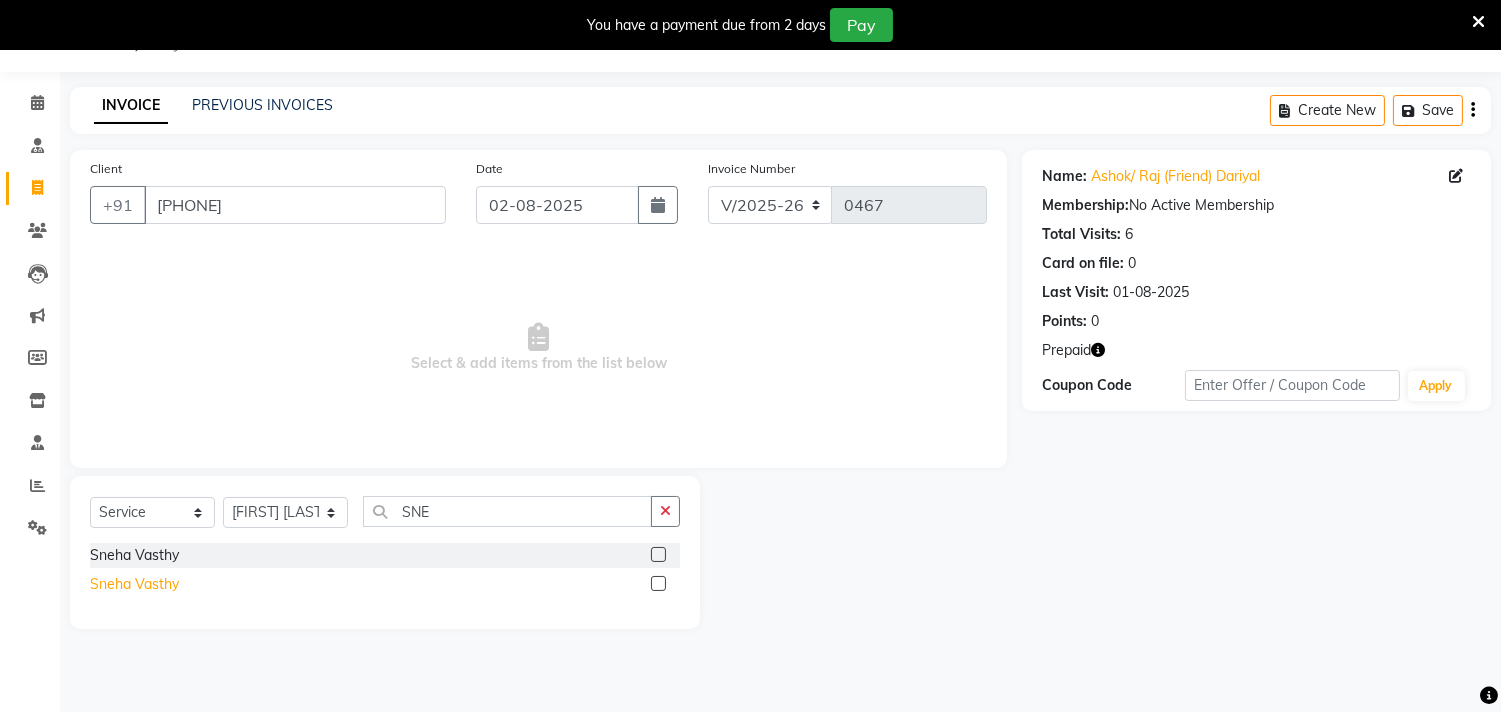 click on "Sneha Vasthy" 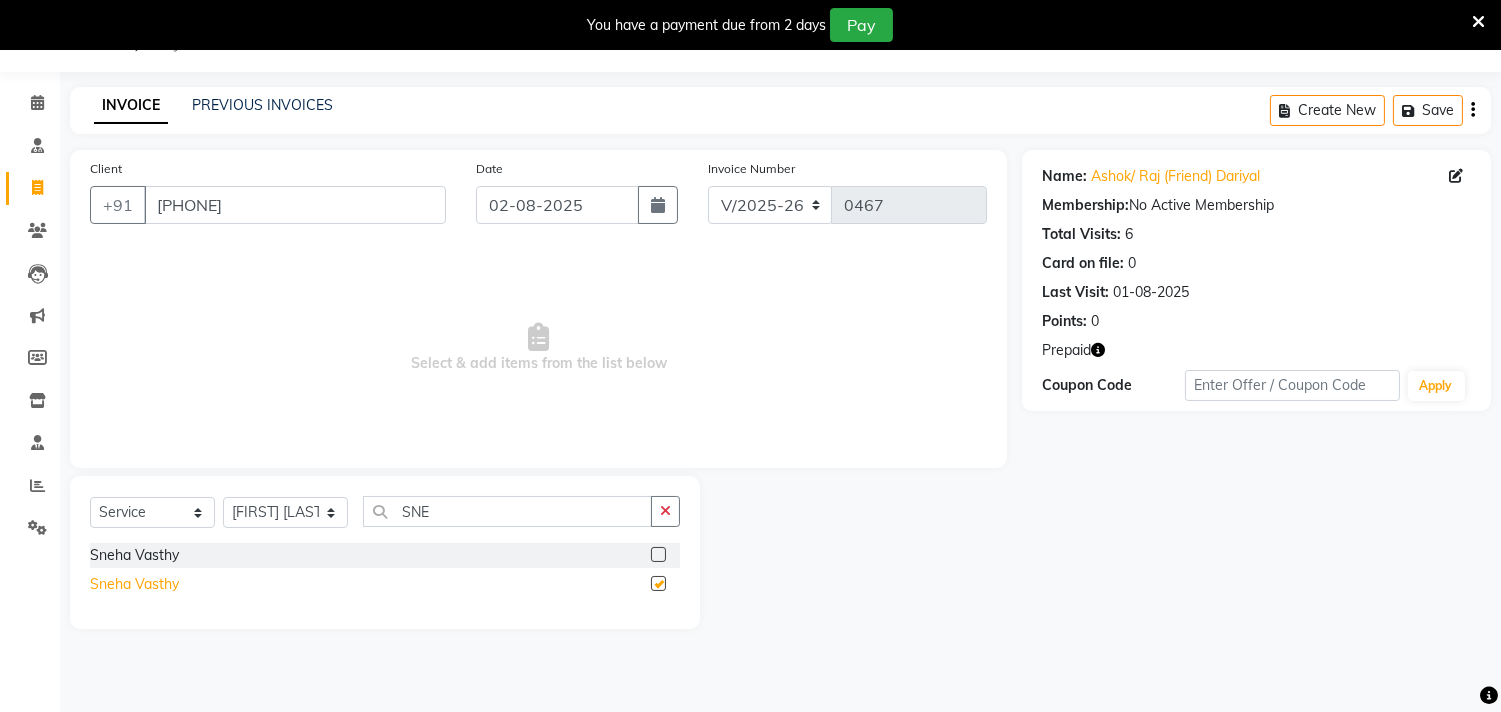 checkbox on "false" 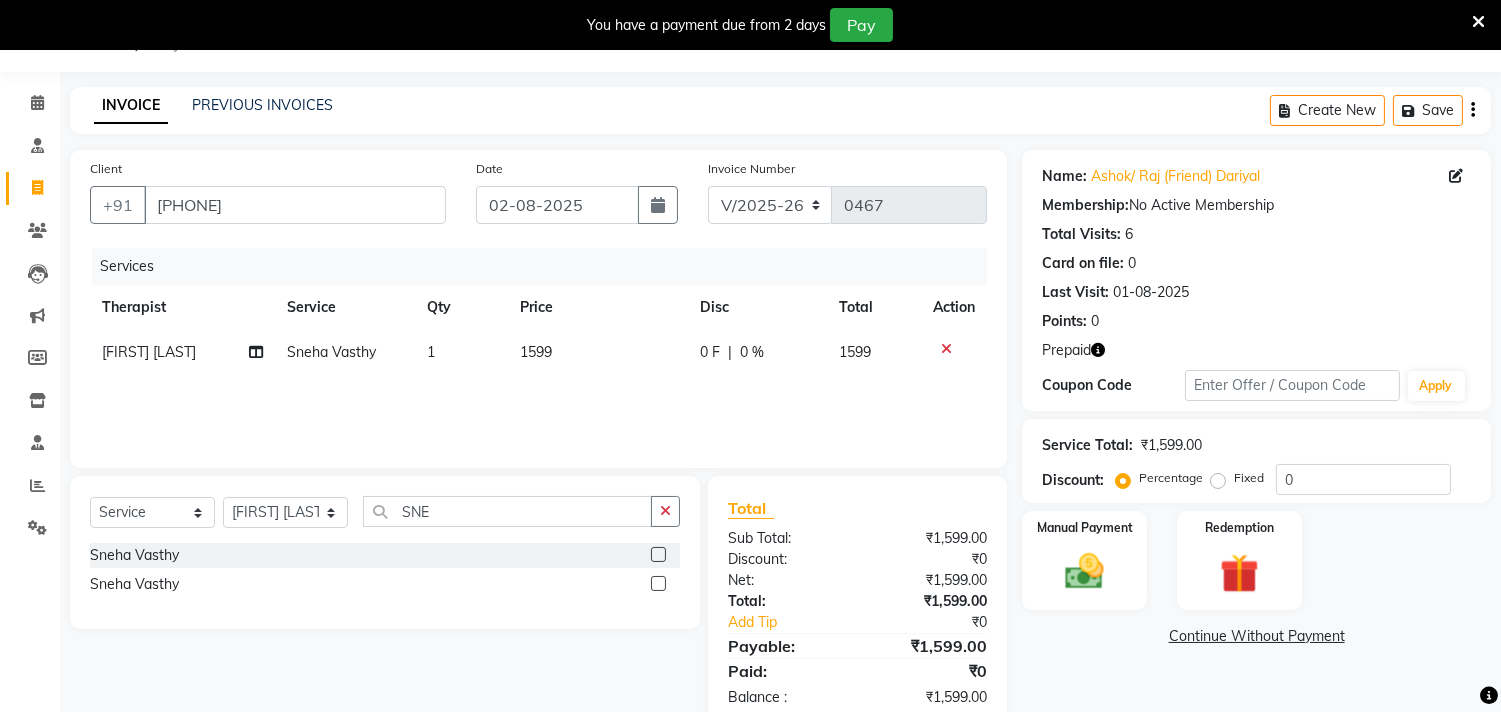 click 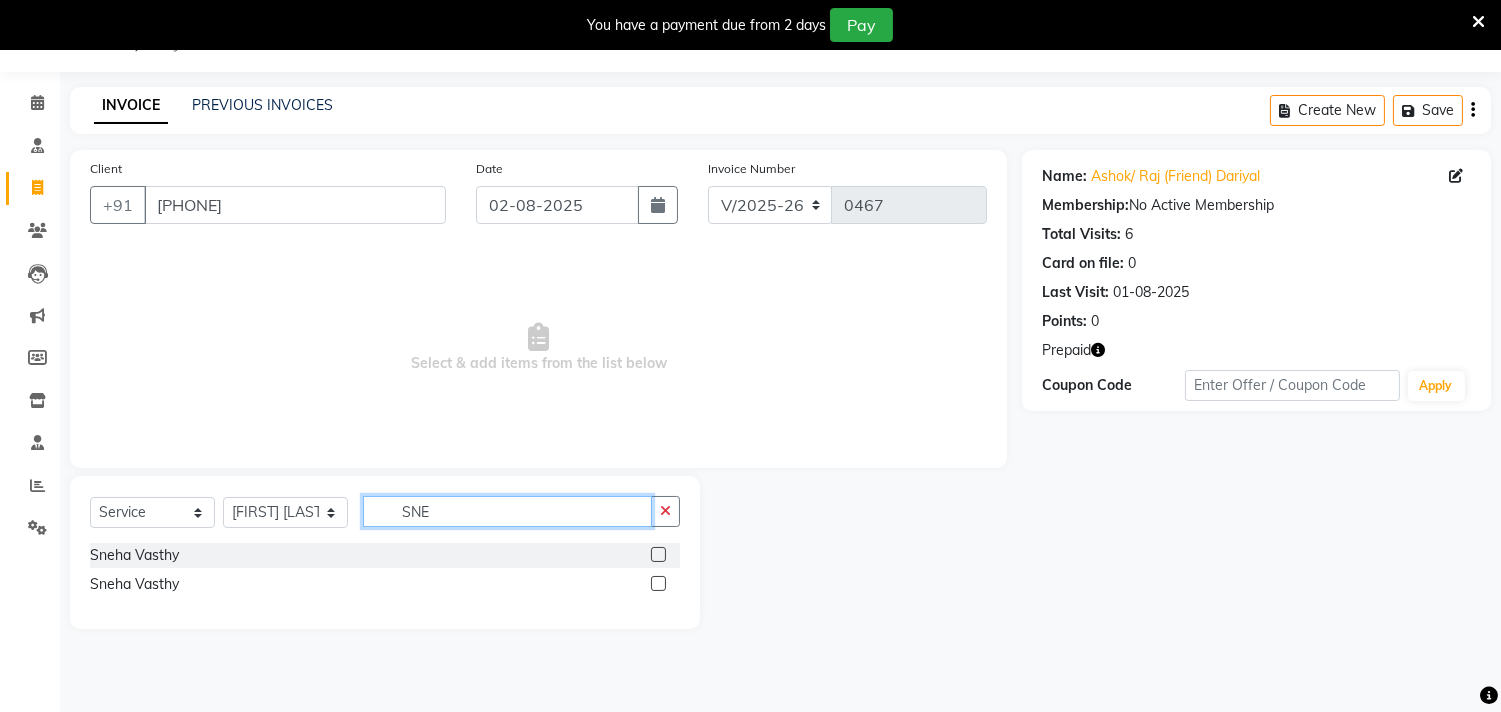 drag, startPoint x: 456, startPoint y: 512, endPoint x: 360, endPoint y: 502, distance: 96.519424 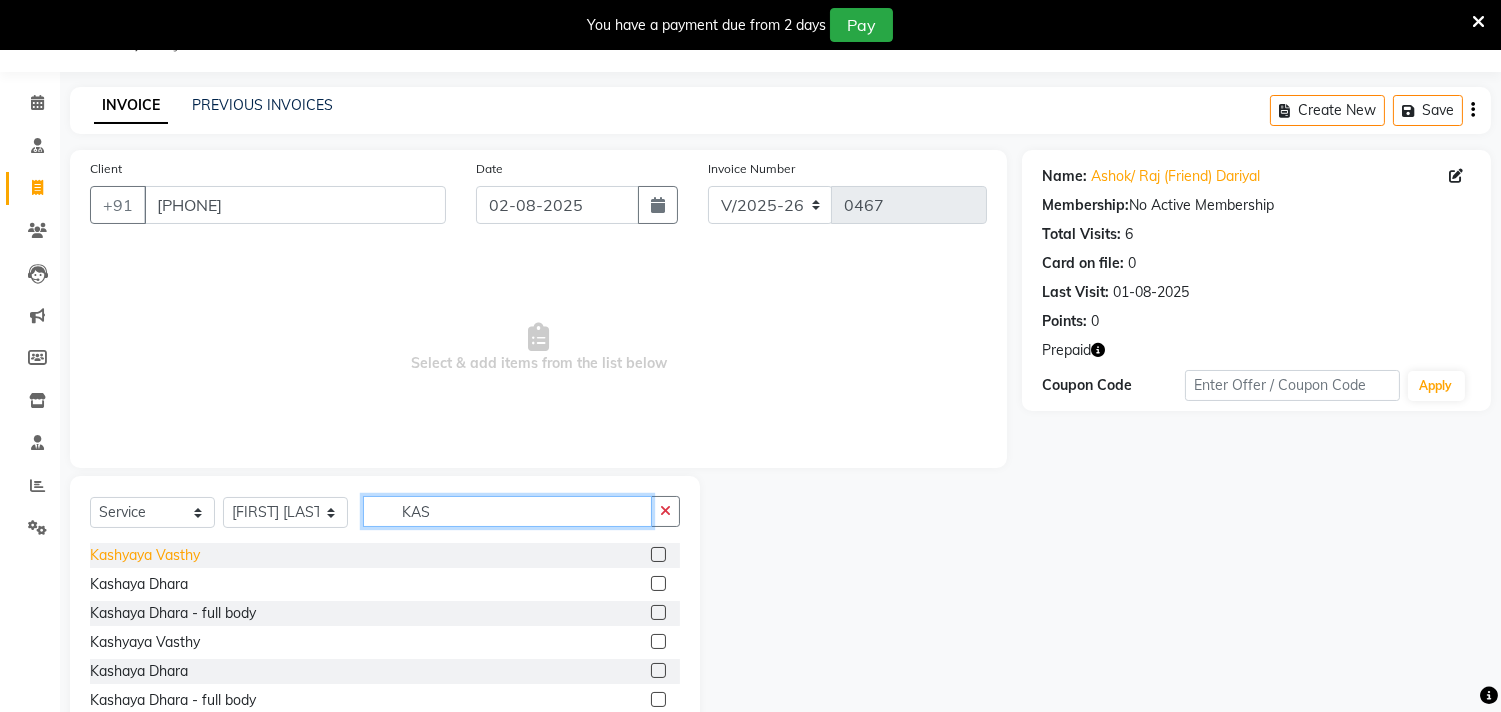 type on "KAS" 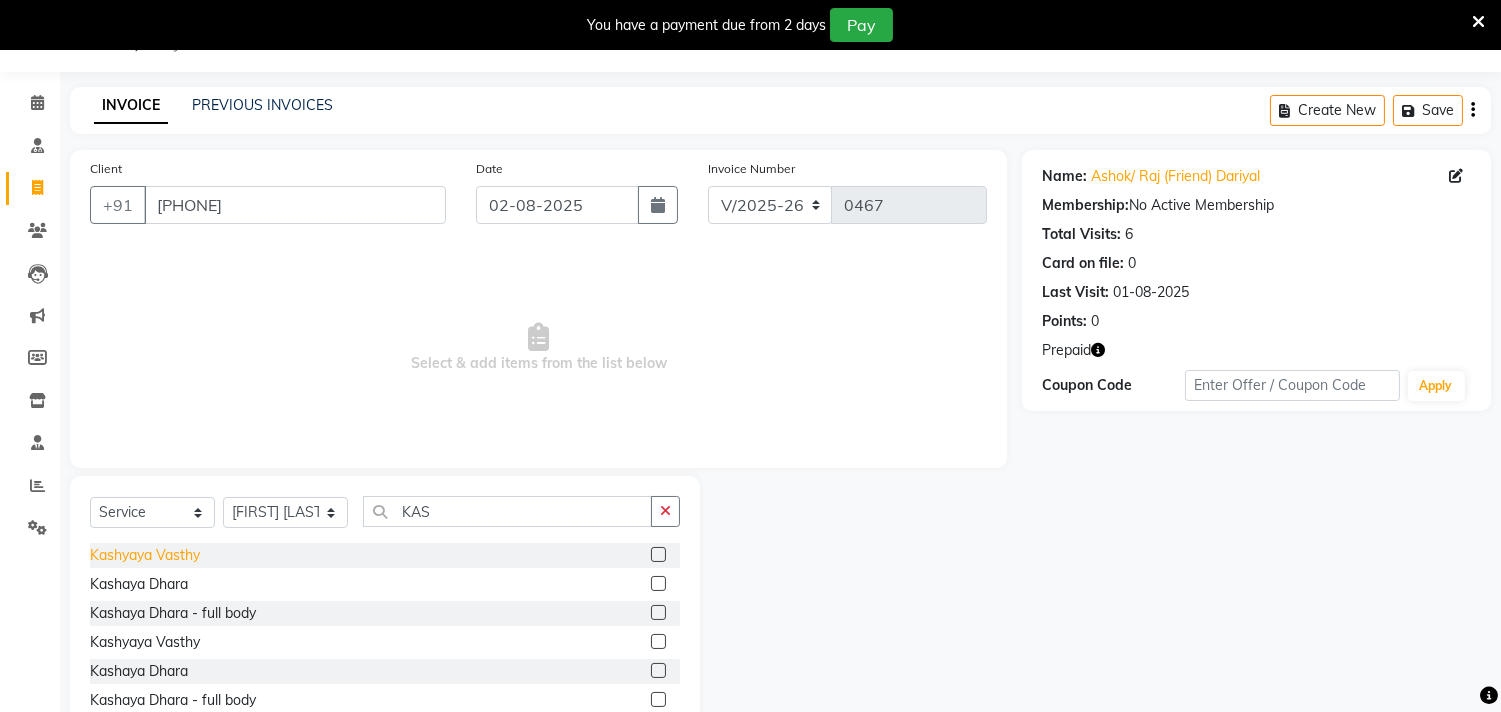click on "Kashyaya Vasthy" 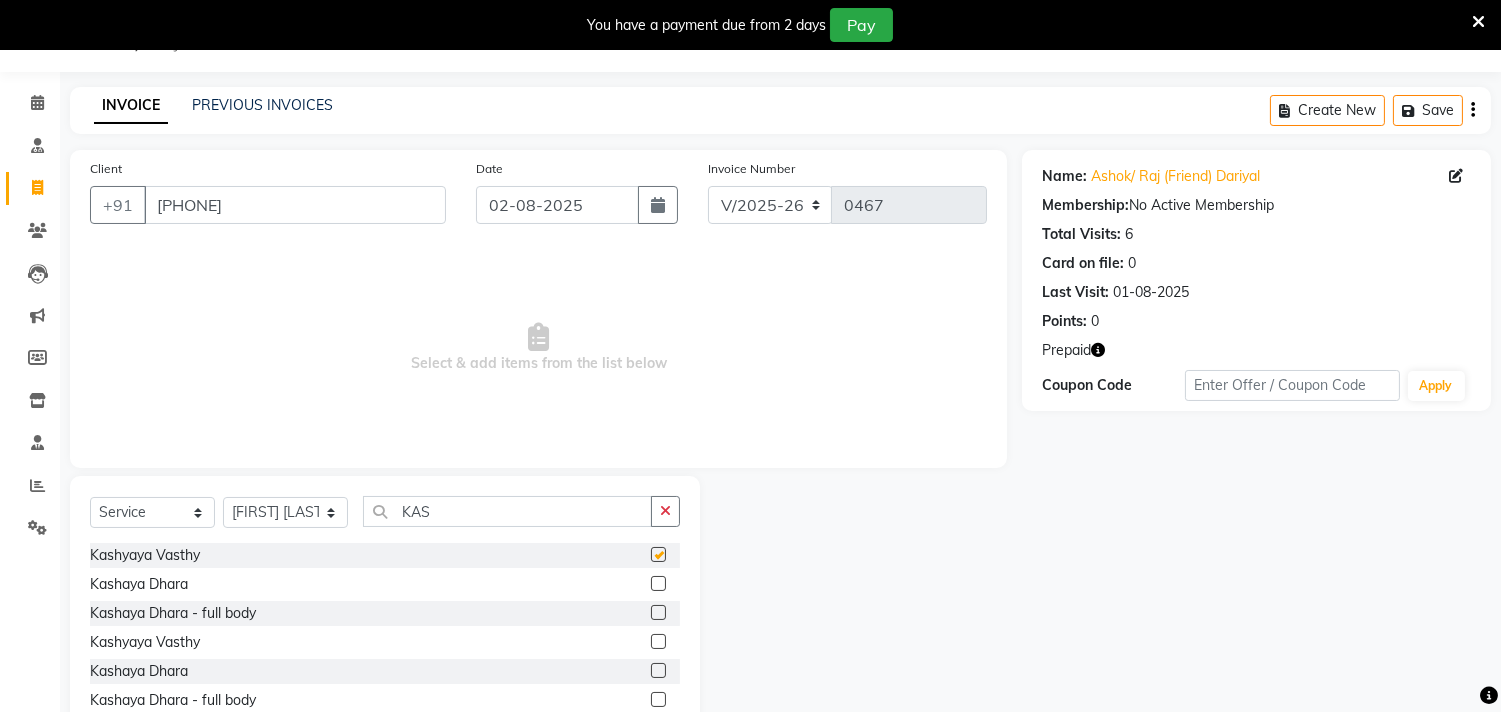 checkbox on "false" 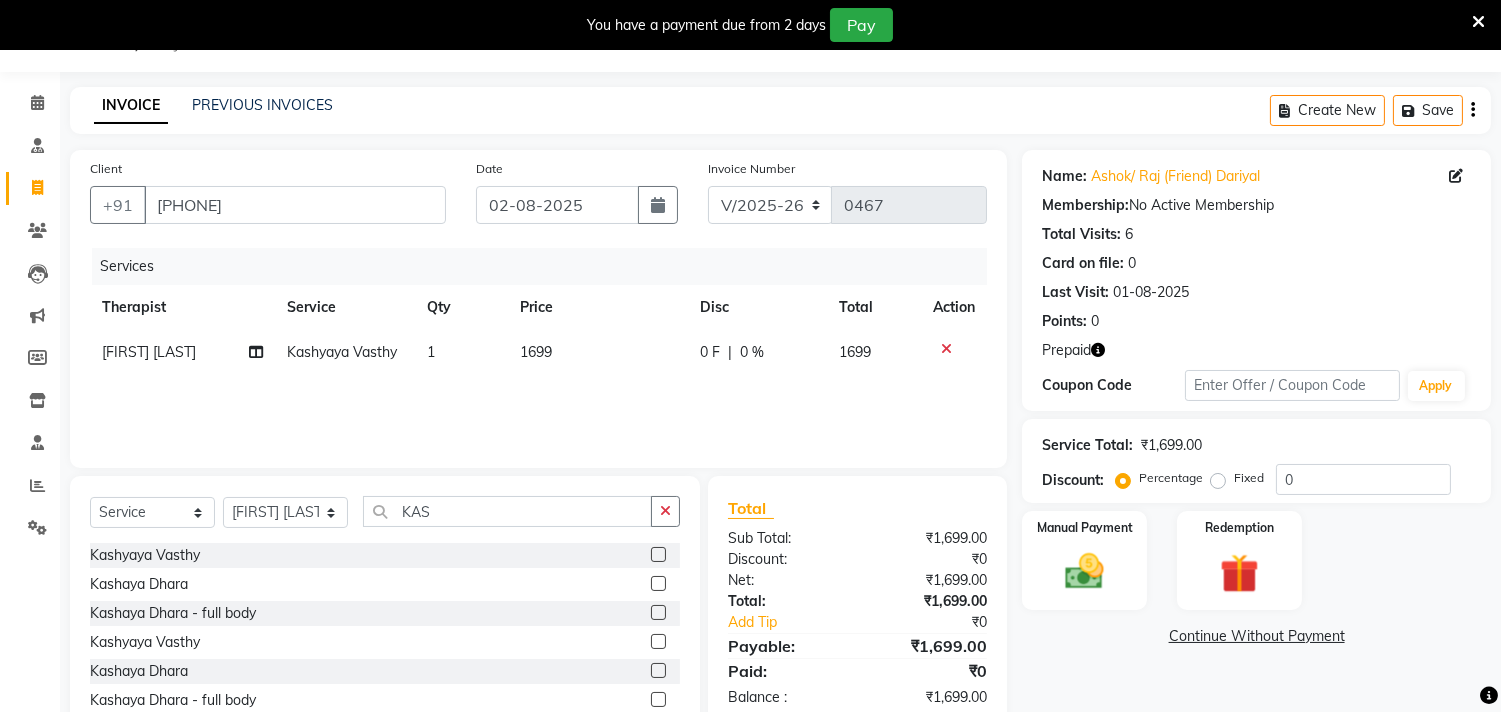 click on "1699" 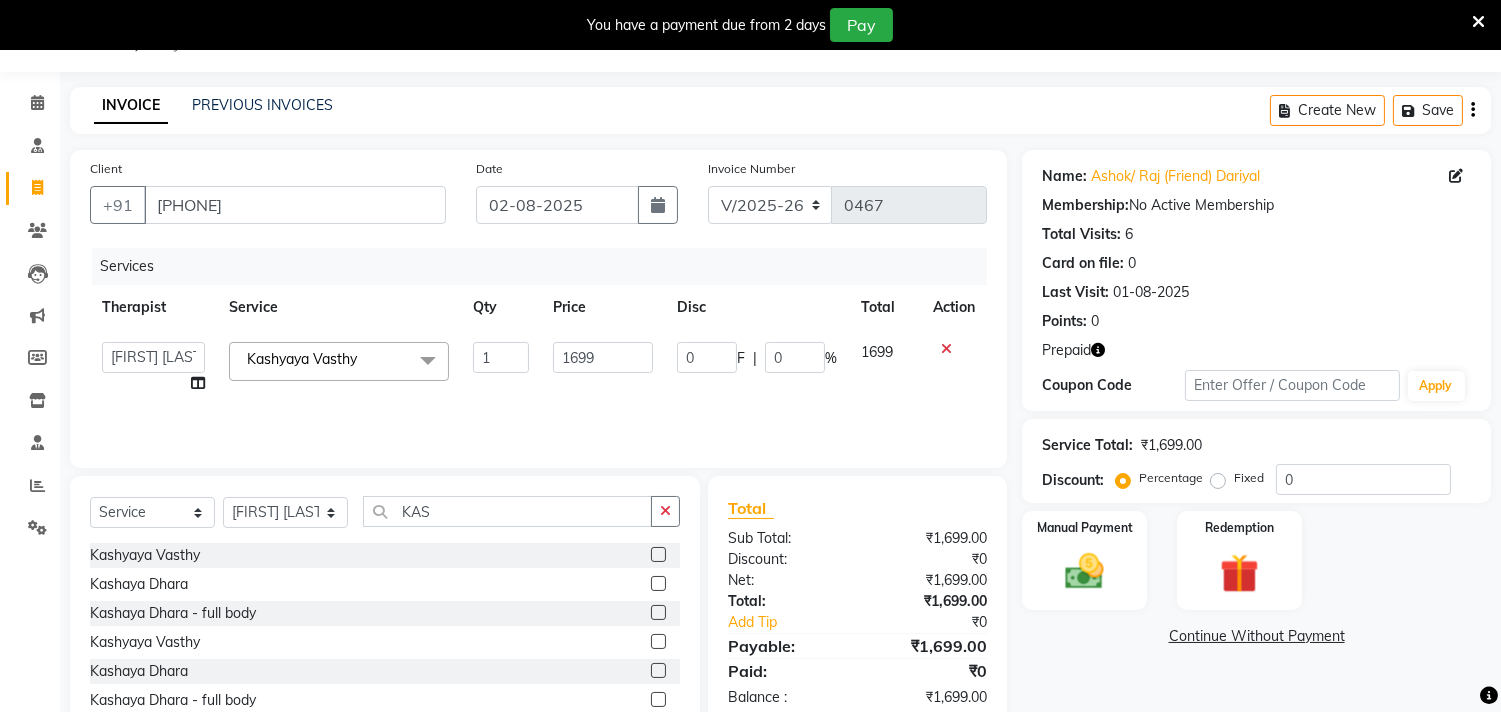 click on "1699" 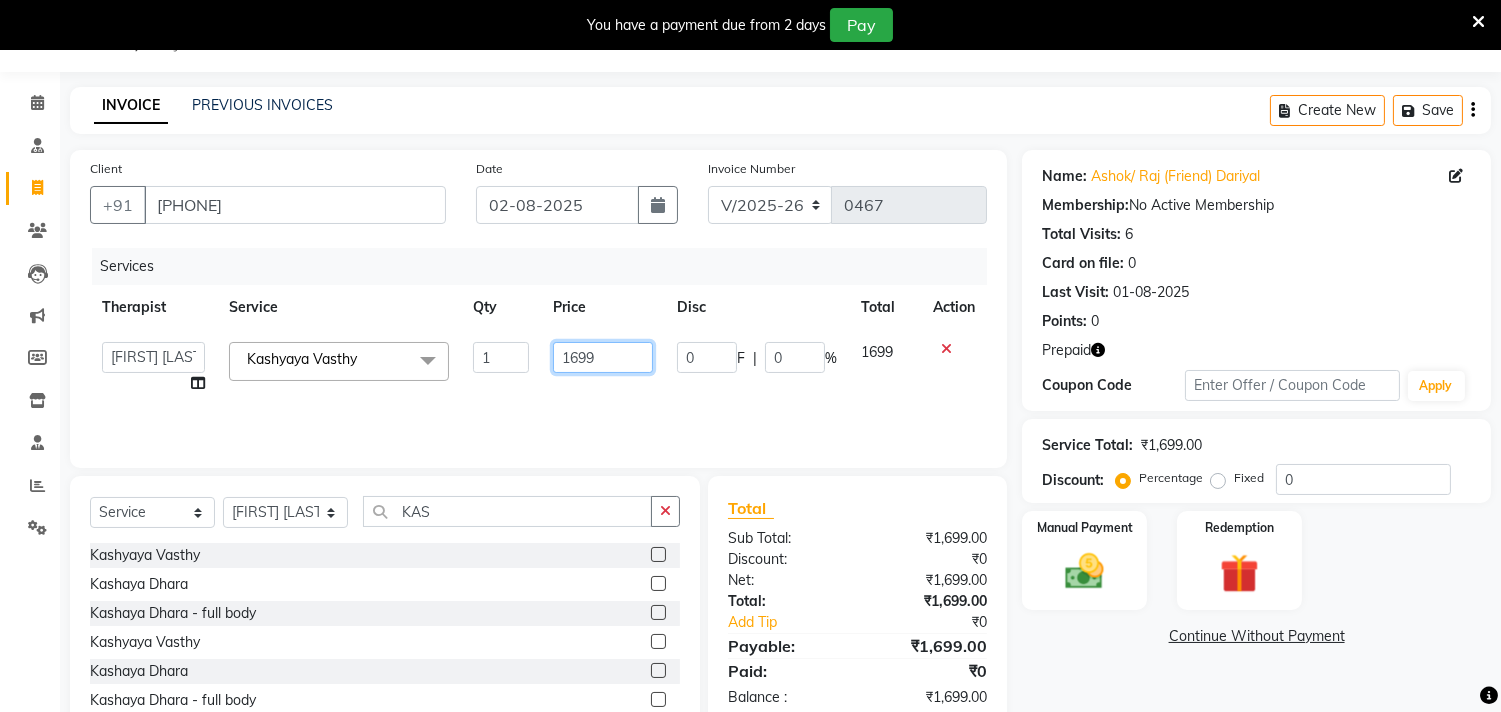 drag, startPoint x: 618, startPoint y: 354, endPoint x: 516, endPoint y: 354, distance: 102 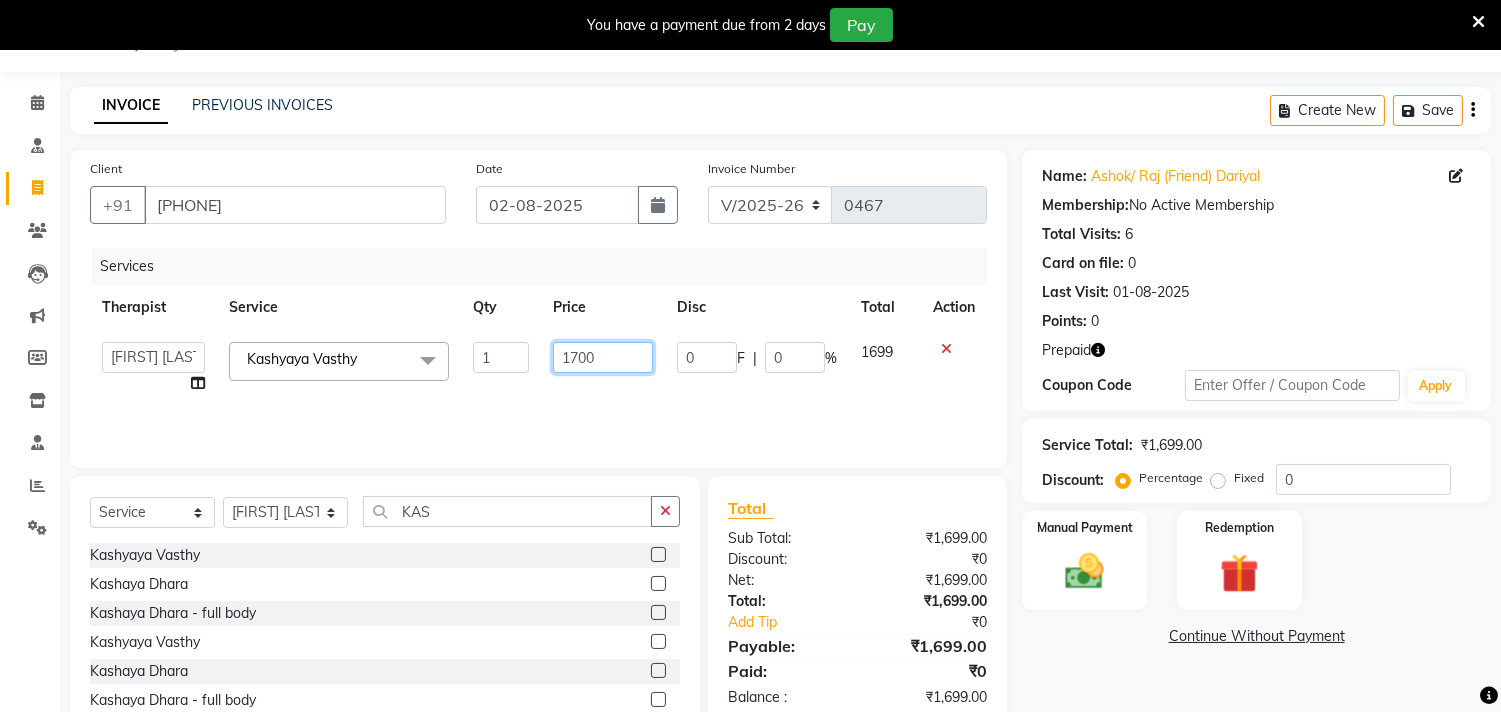 drag, startPoint x: 613, startPoint y: 357, endPoint x: 448, endPoint y: 358, distance: 165.00304 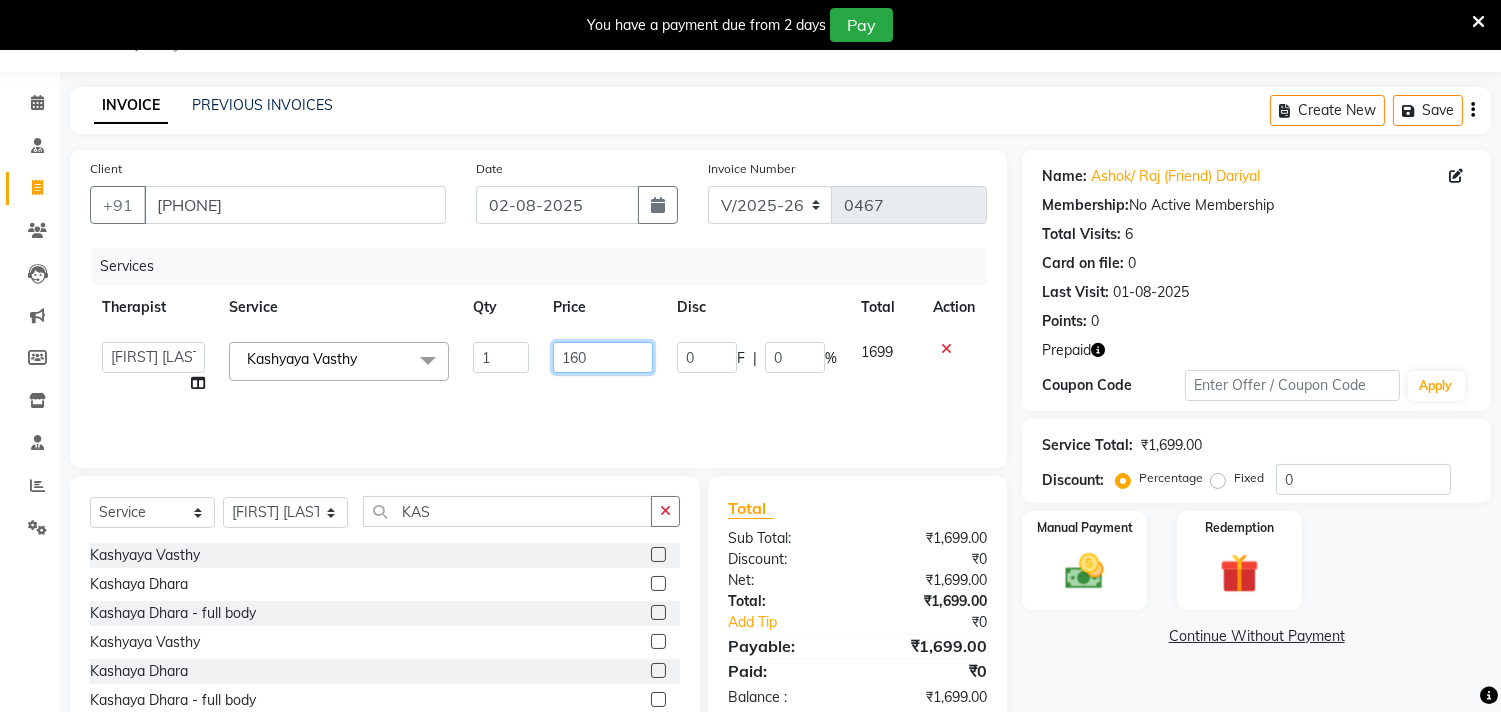 type on "1600" 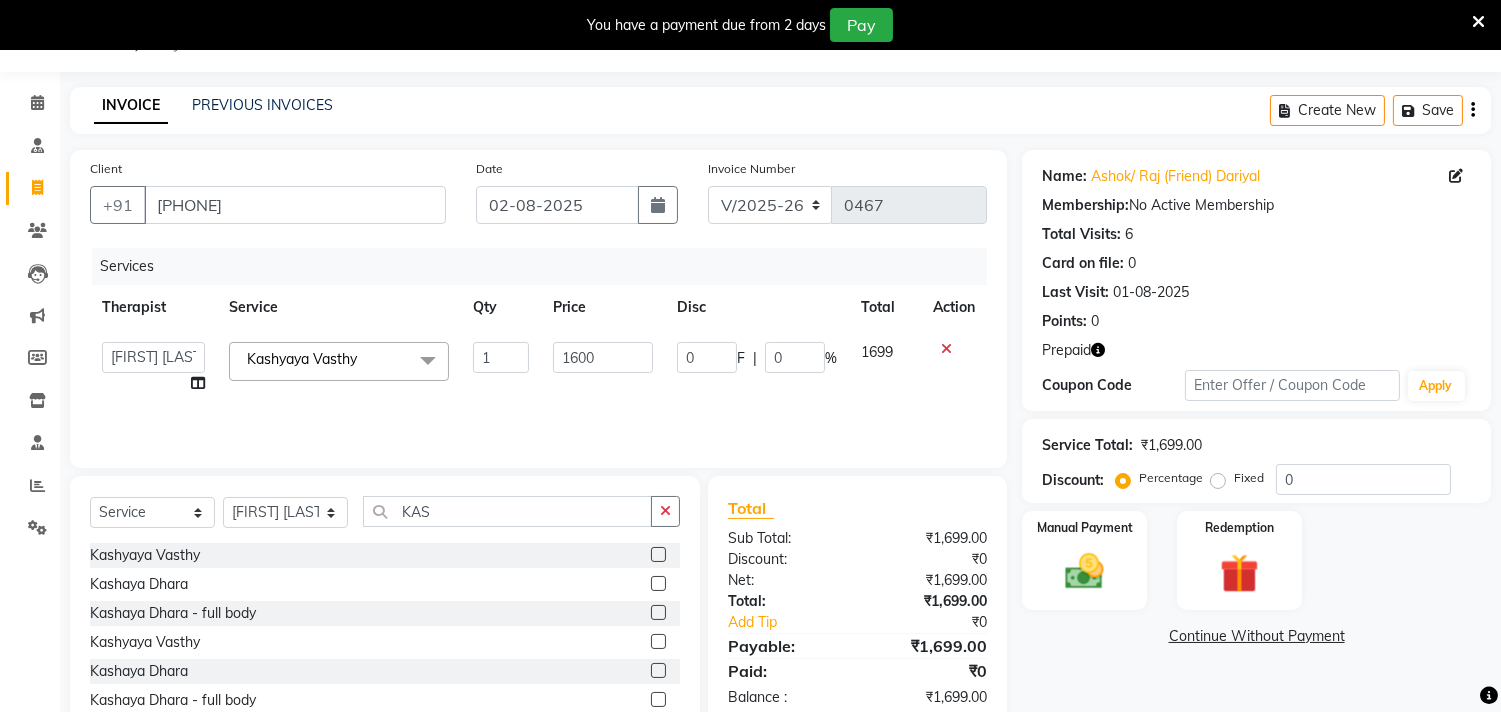 click on "Manual Payment Redemption" 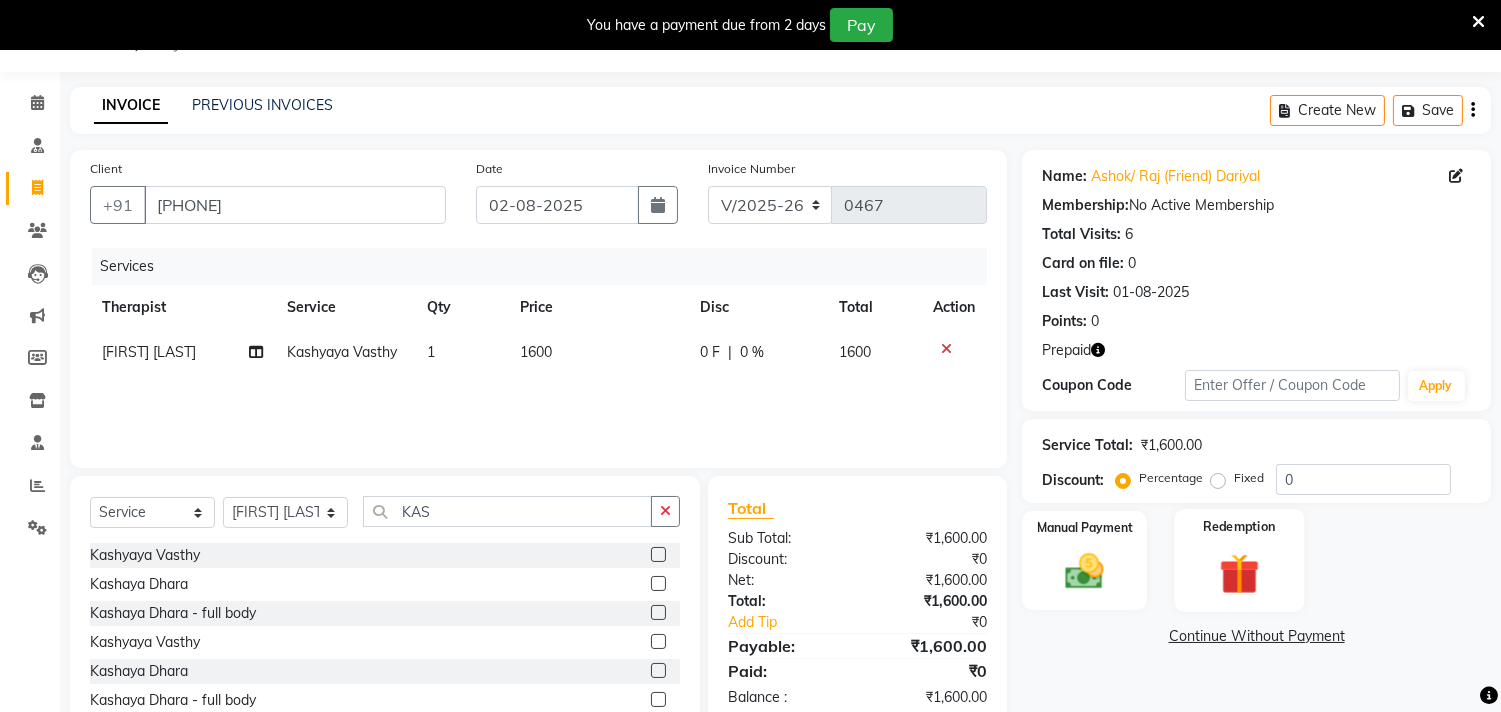 click 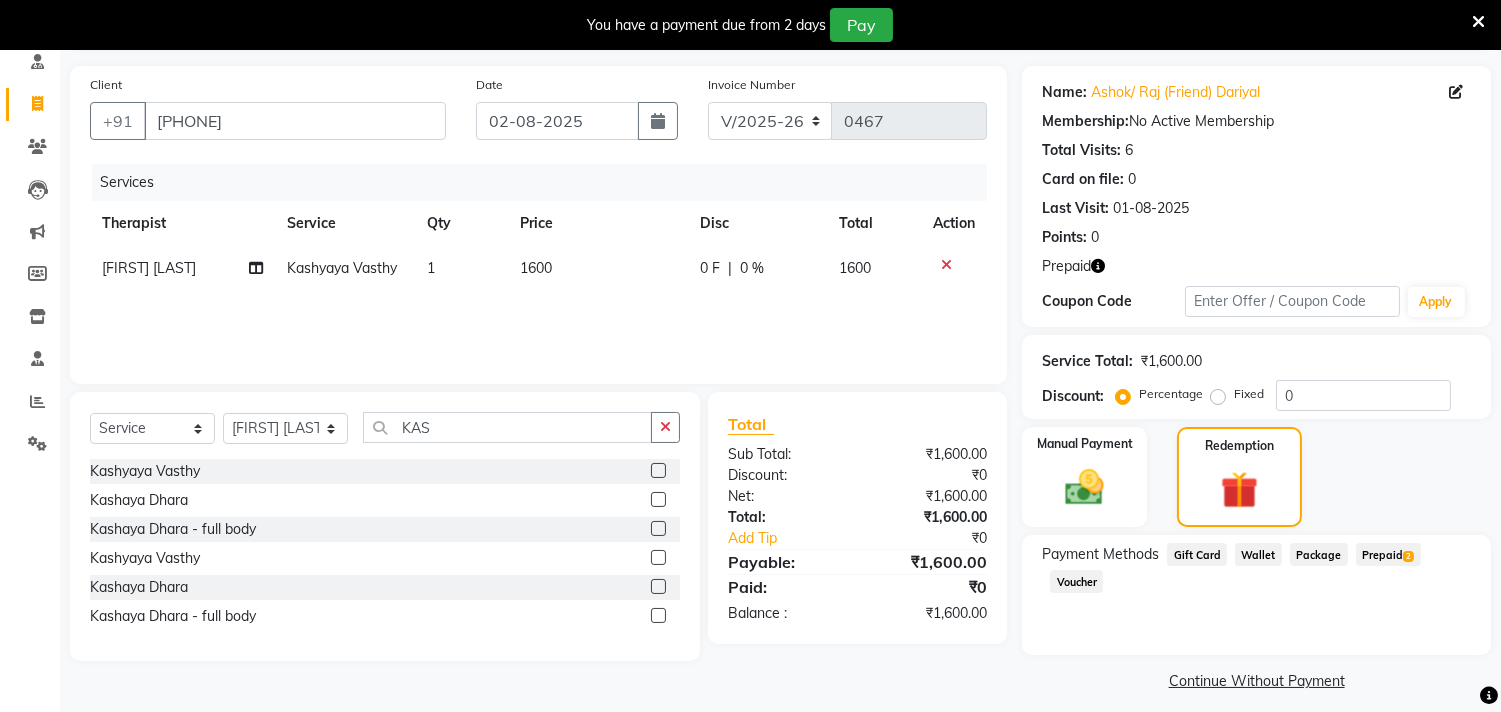 scroll, scrollTop: 146, scrollLeft: 0, axis: vertical 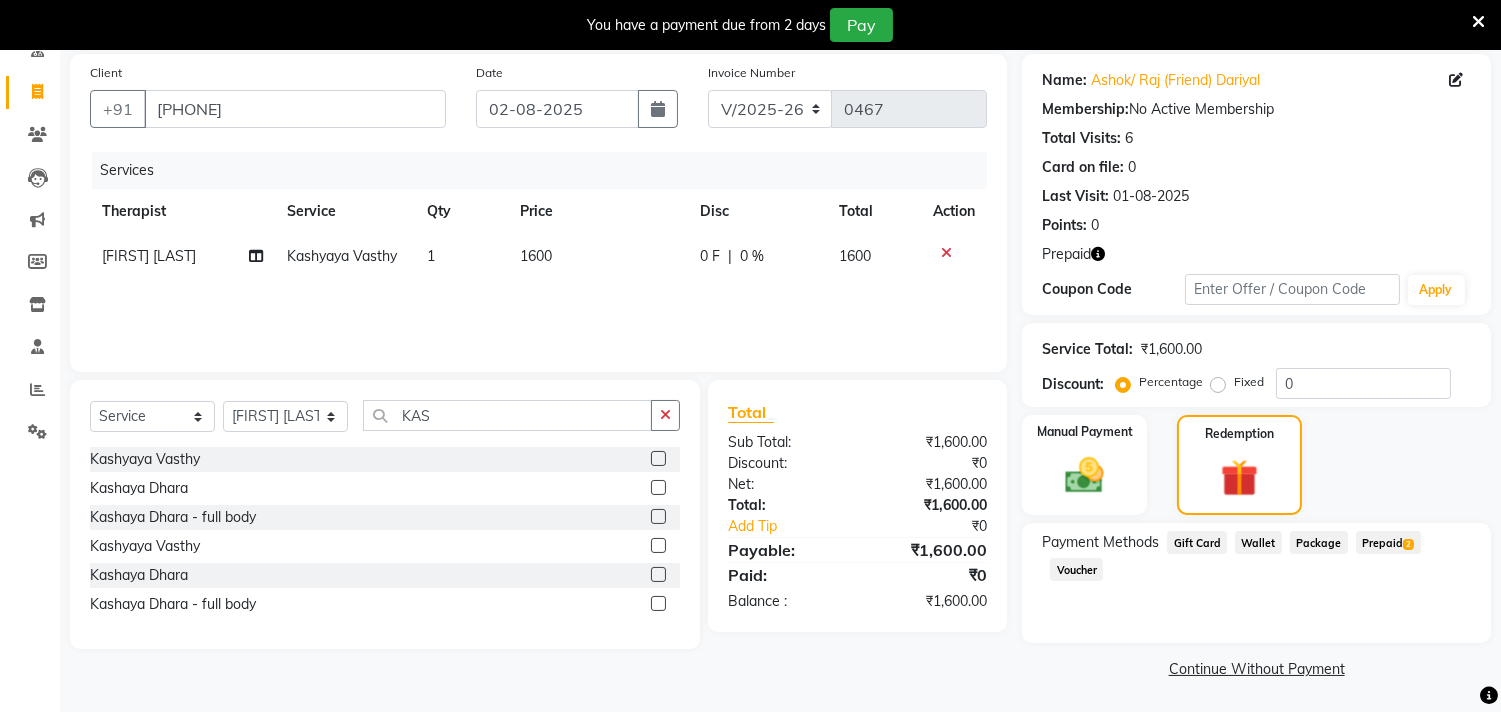 click on "Prepaid  2" 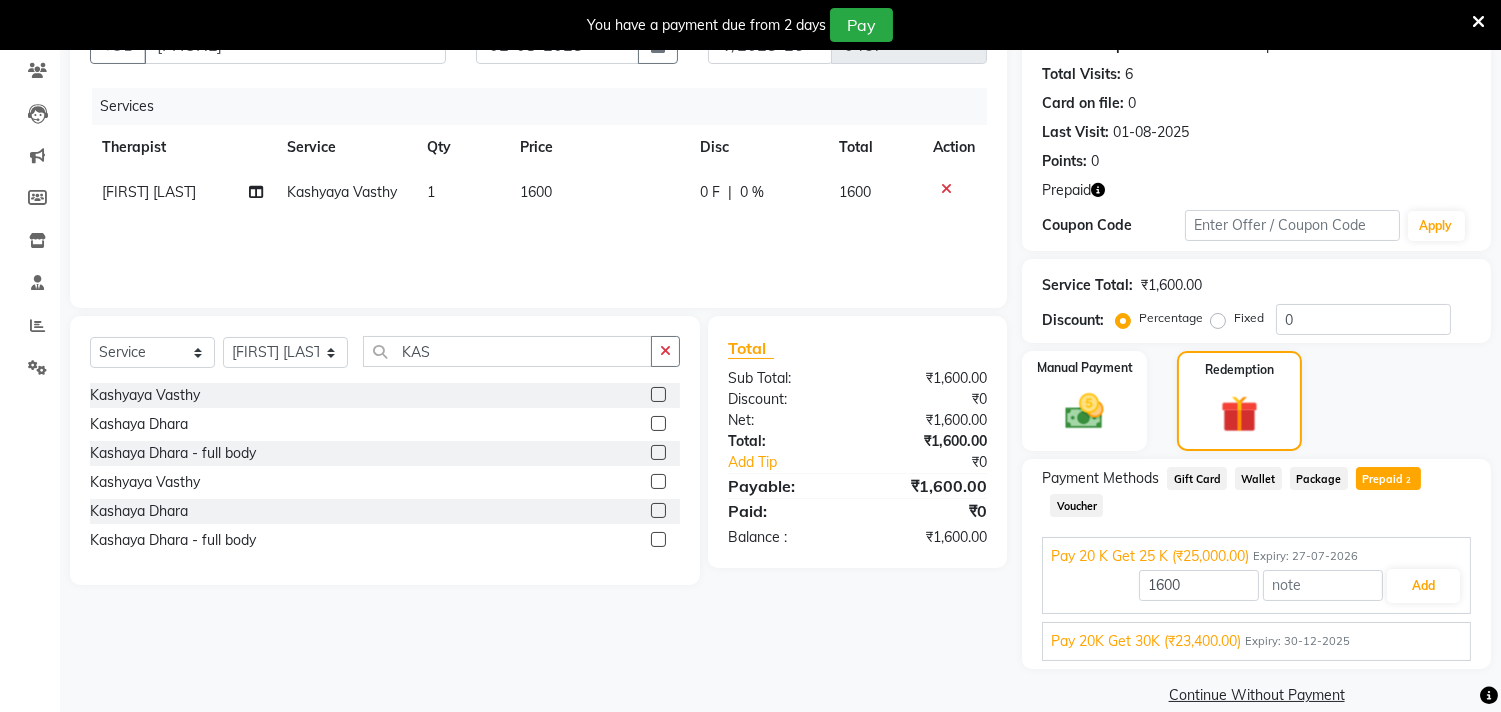 scroll, scrollTop: 211, scrollLeft: 0, axis: vertical 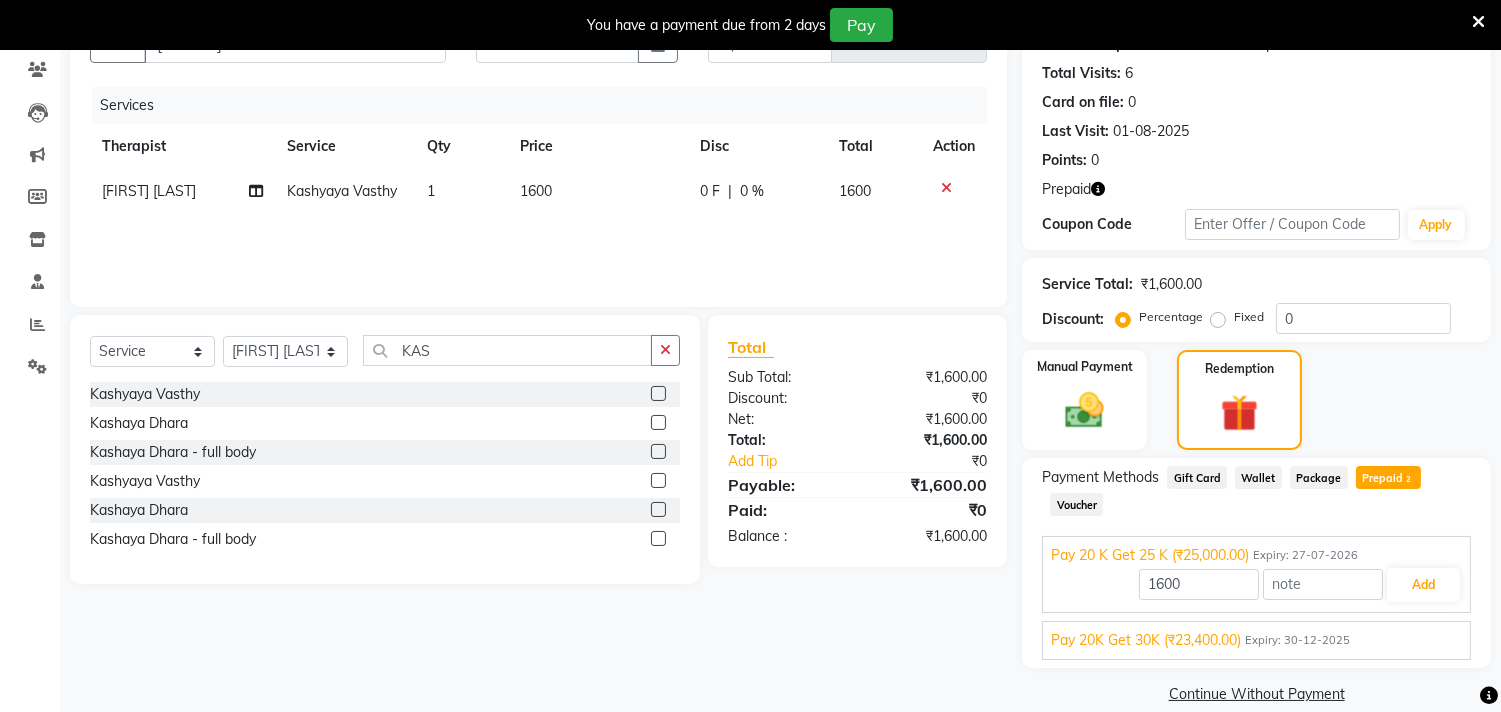 click on "Expiry: 30-12-2025" at bounding box center (1297, 640) 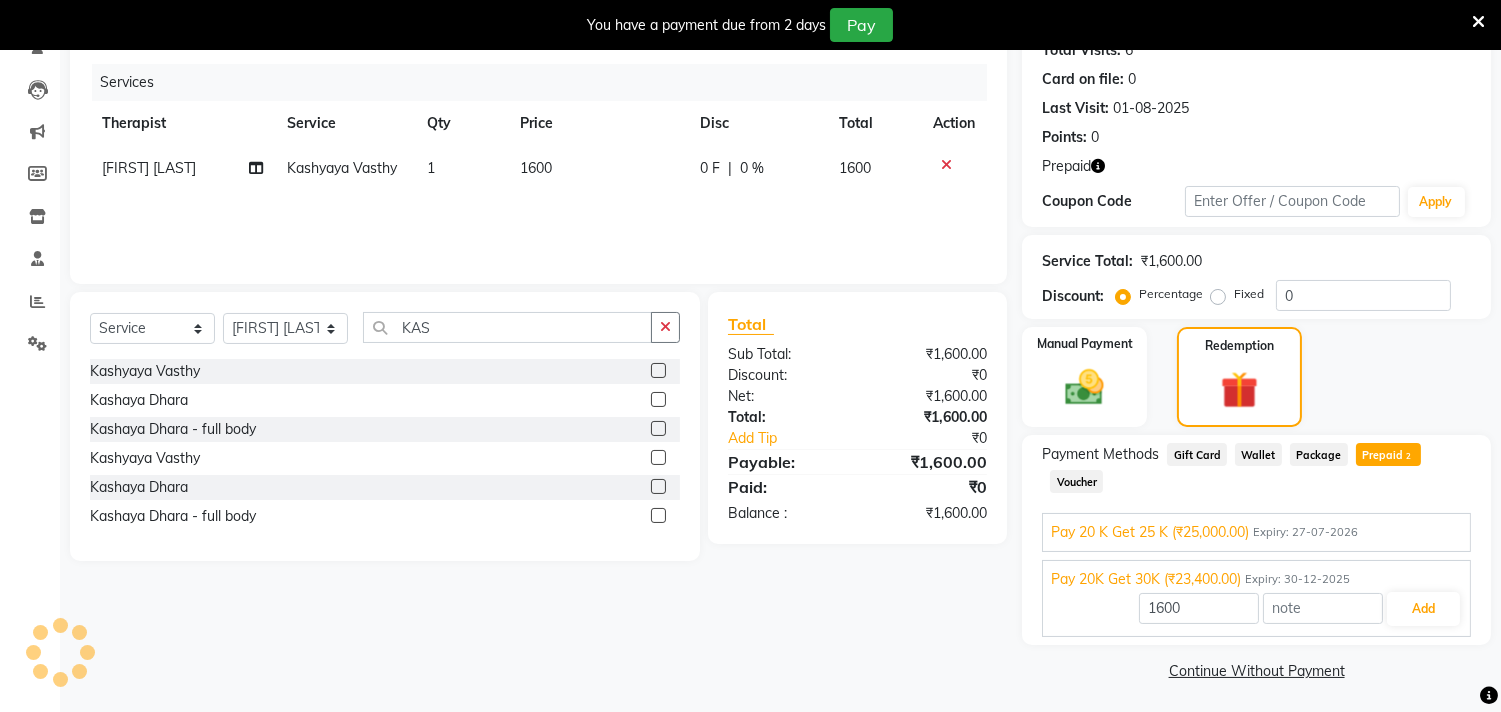 scroll, scrollTop: 237, scrollLeft: 0, axis: vertical 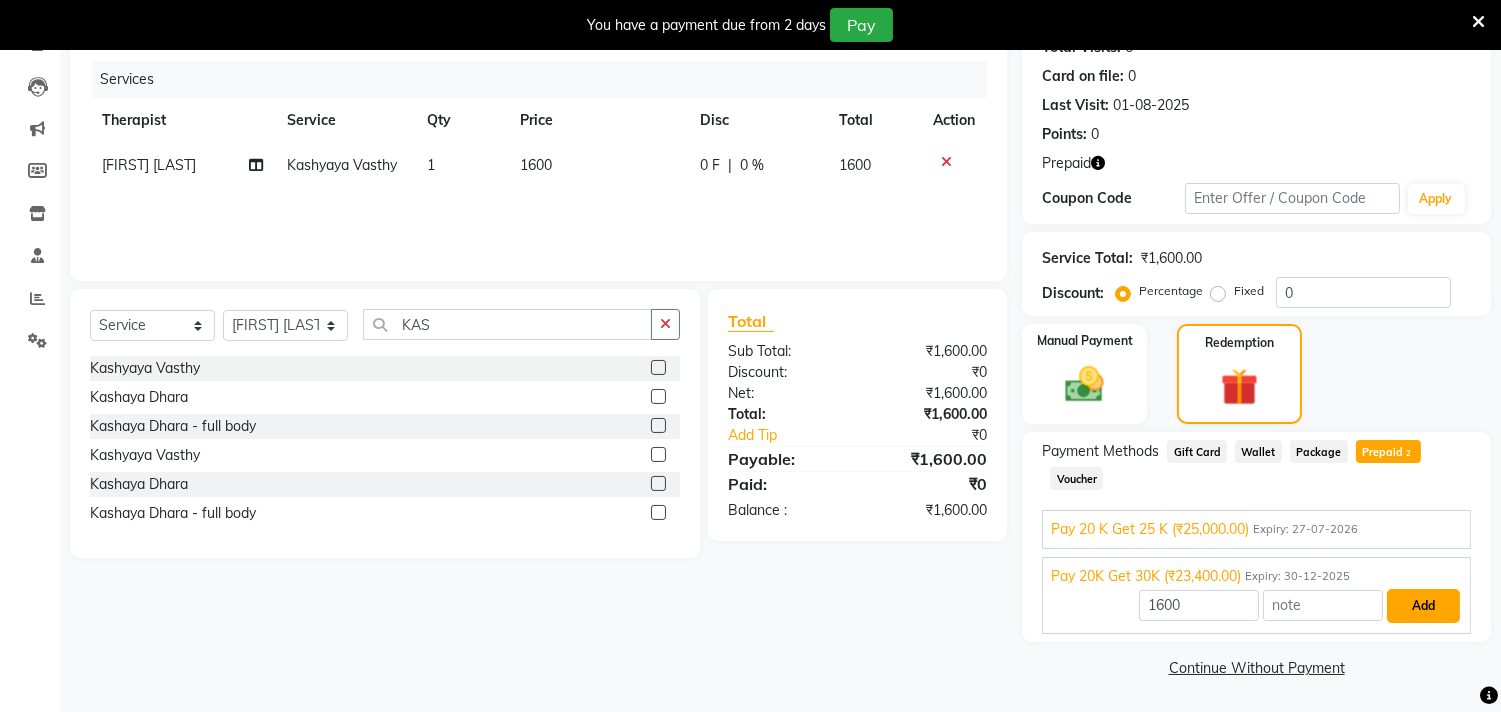 click on "Add" at bounding box center [1423, 606] 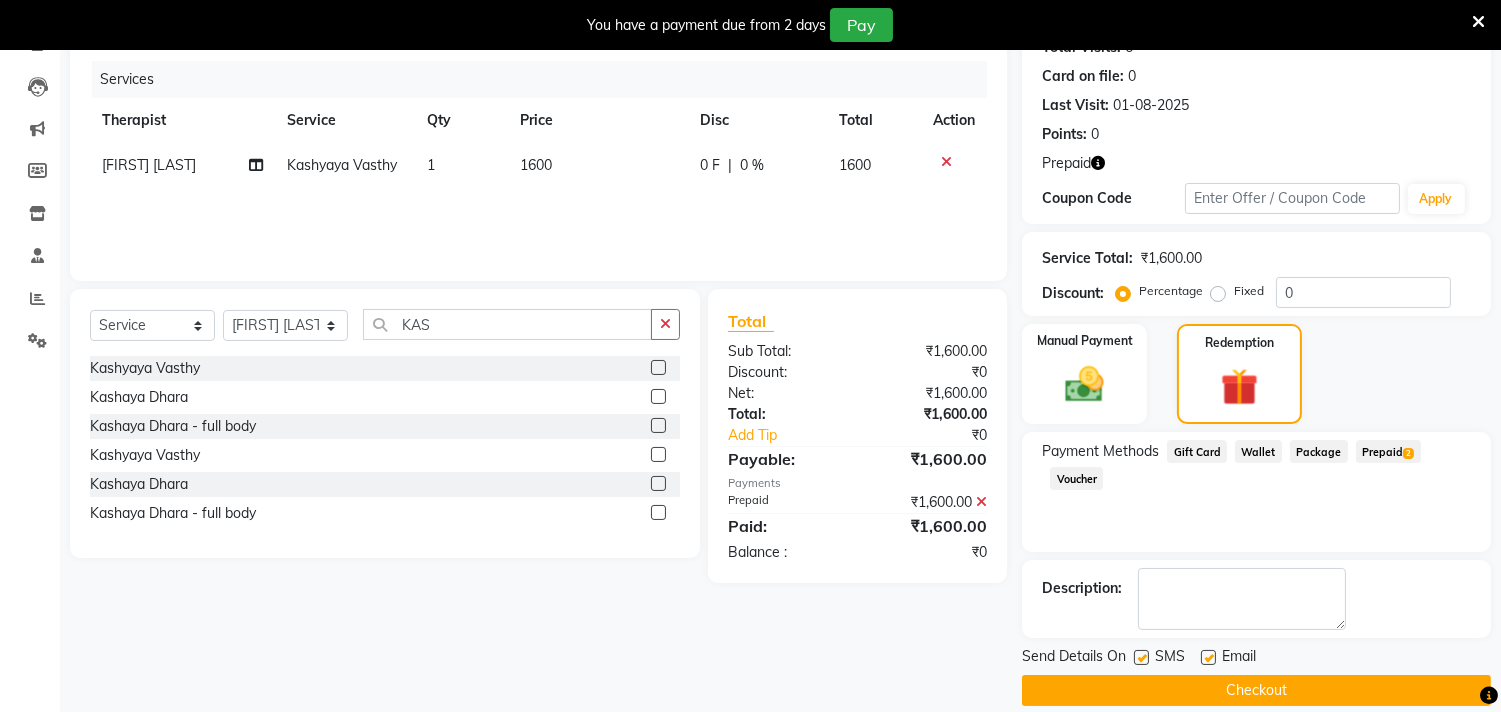 click on "Email" 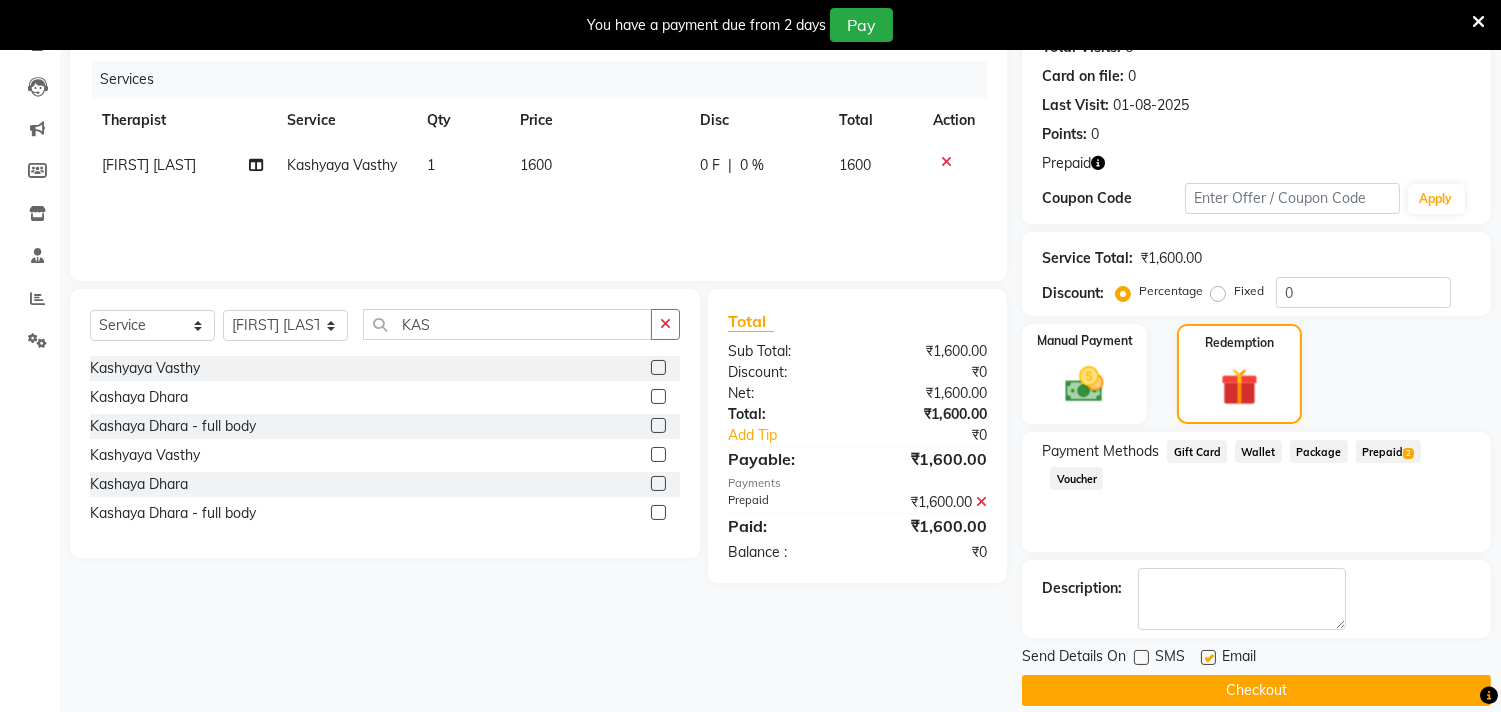 click 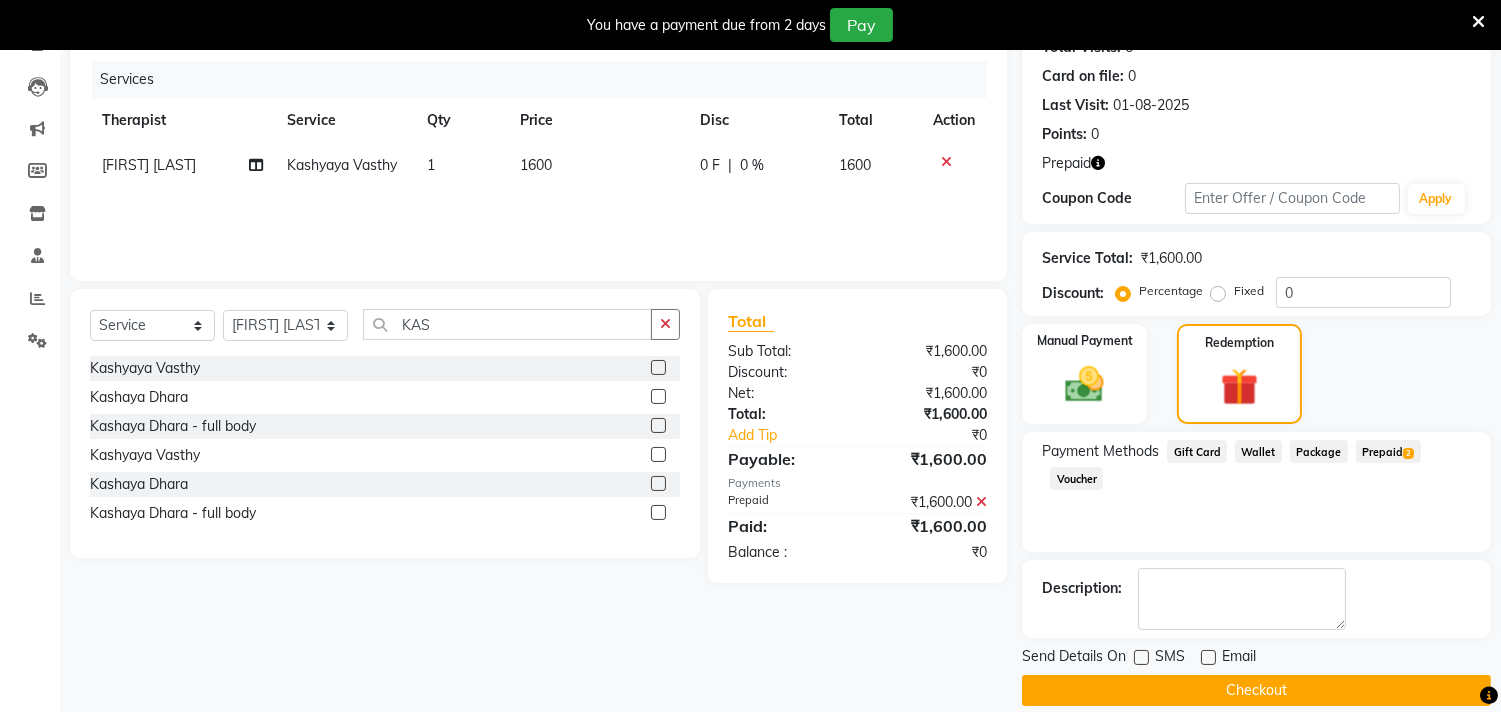 click on "Checkout" 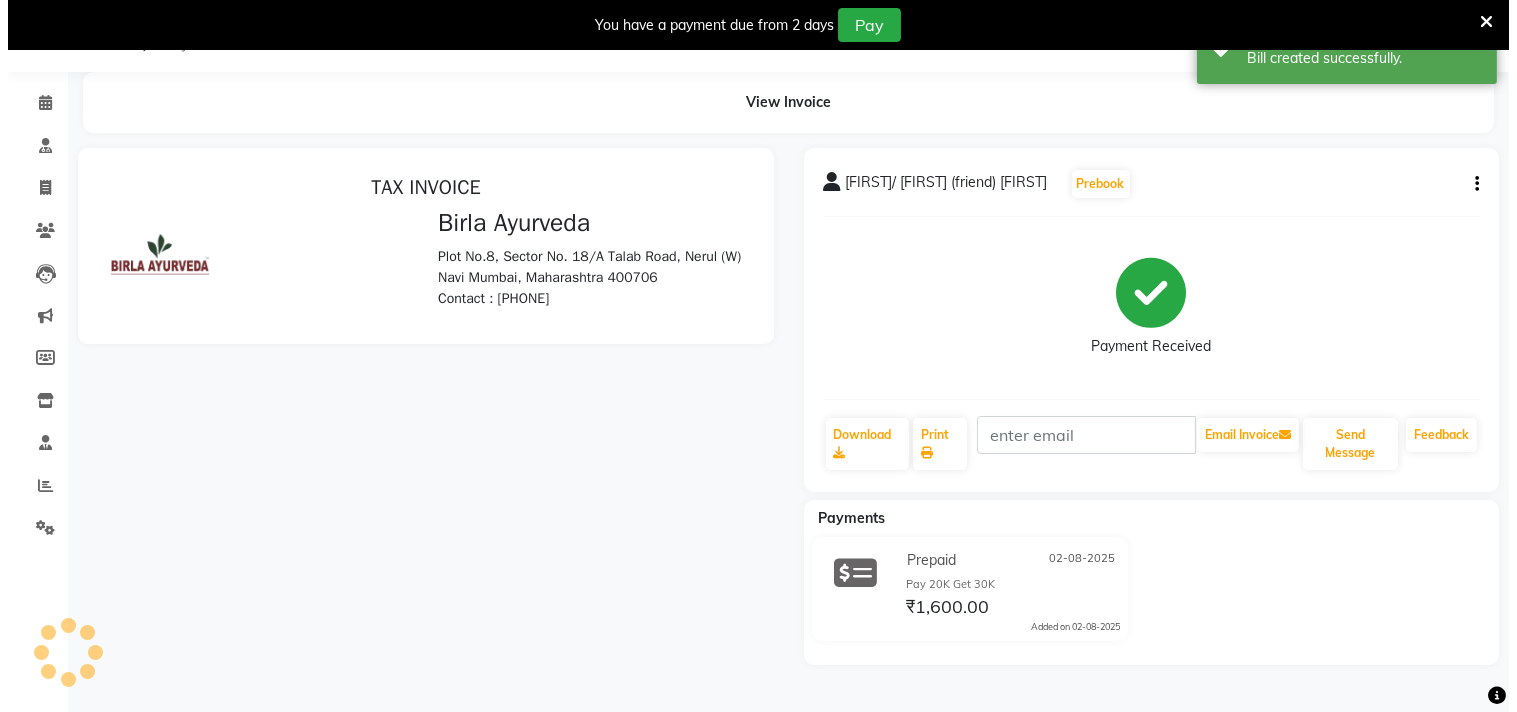 scroll, scrollTop: 0, scrollLeft: 0, axis: both 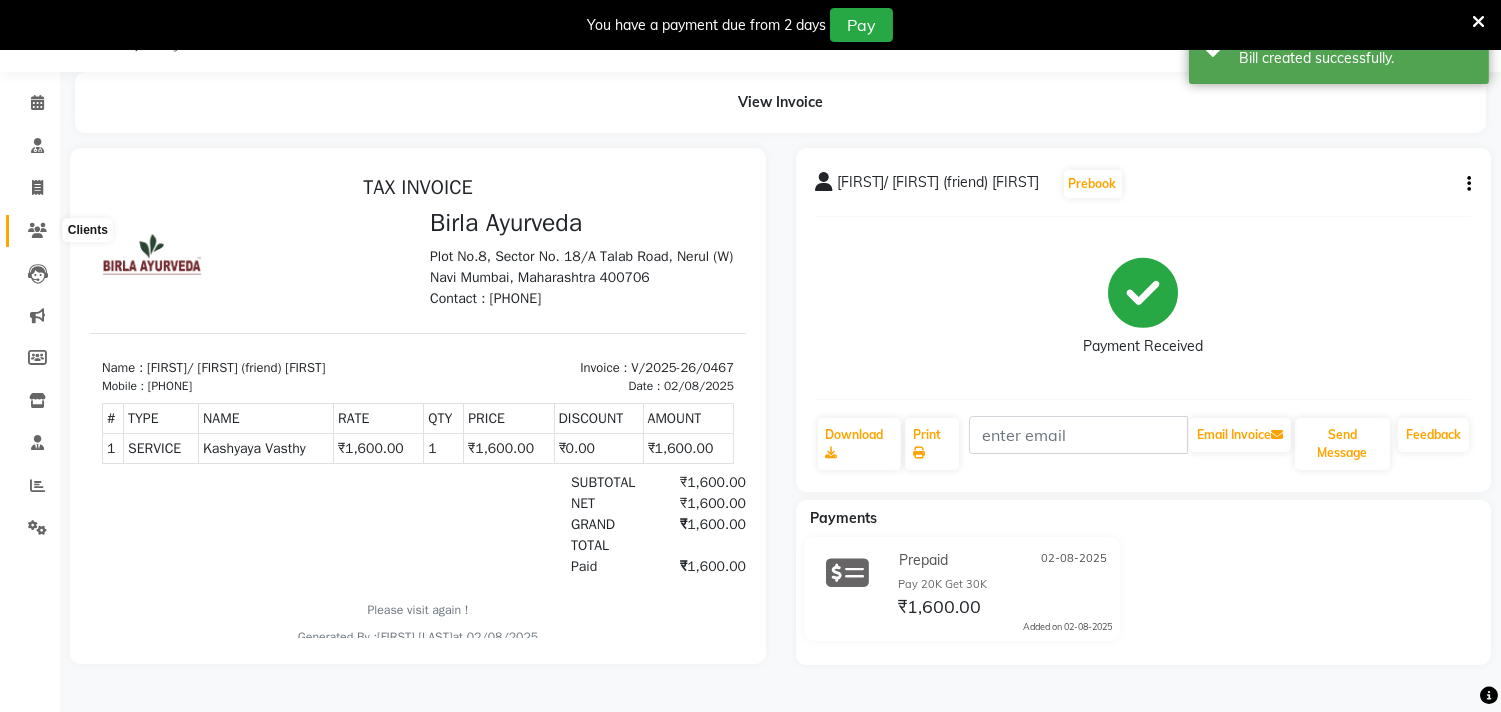 drag, startPoint x: 41, startPoint y: 231, endPoint x: 60, endPoint y: 236, distance: 19.646883 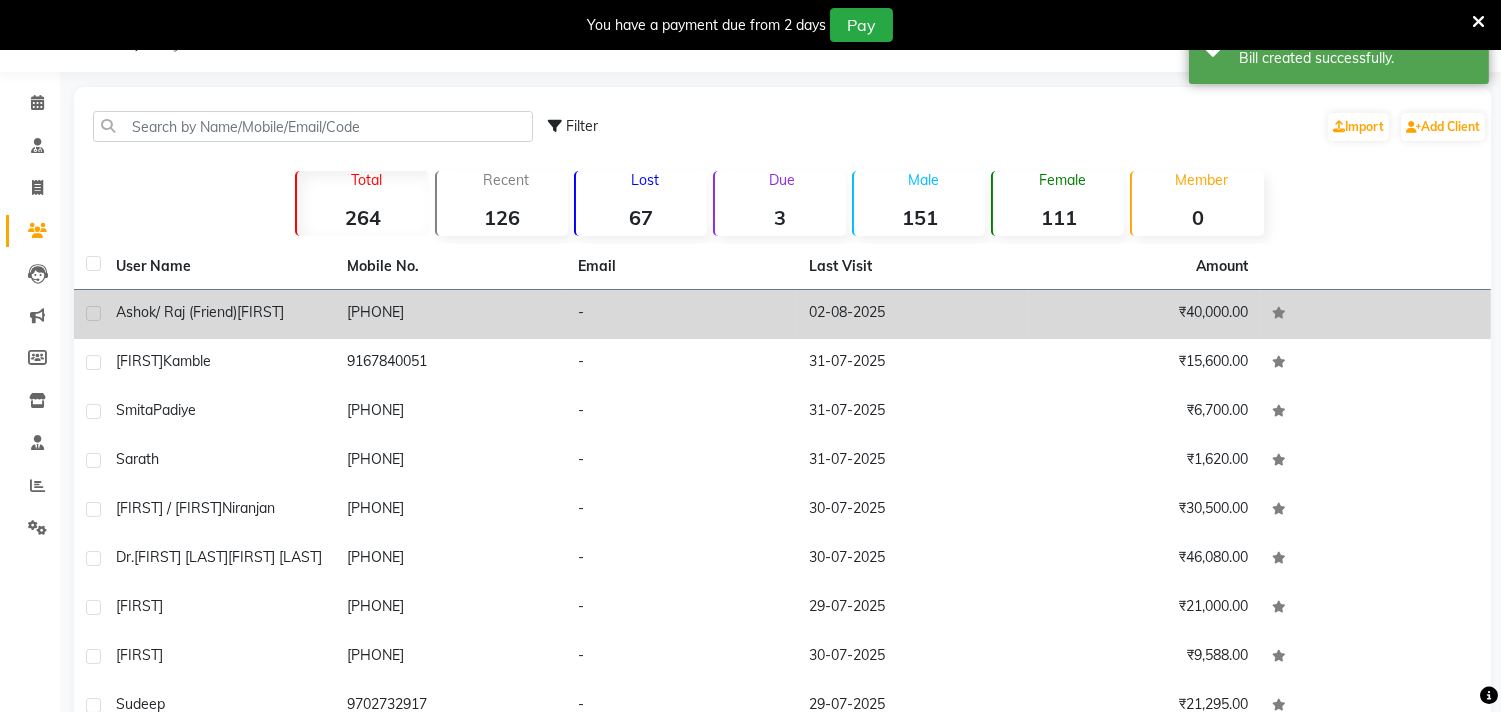 click on "02-08-2025" 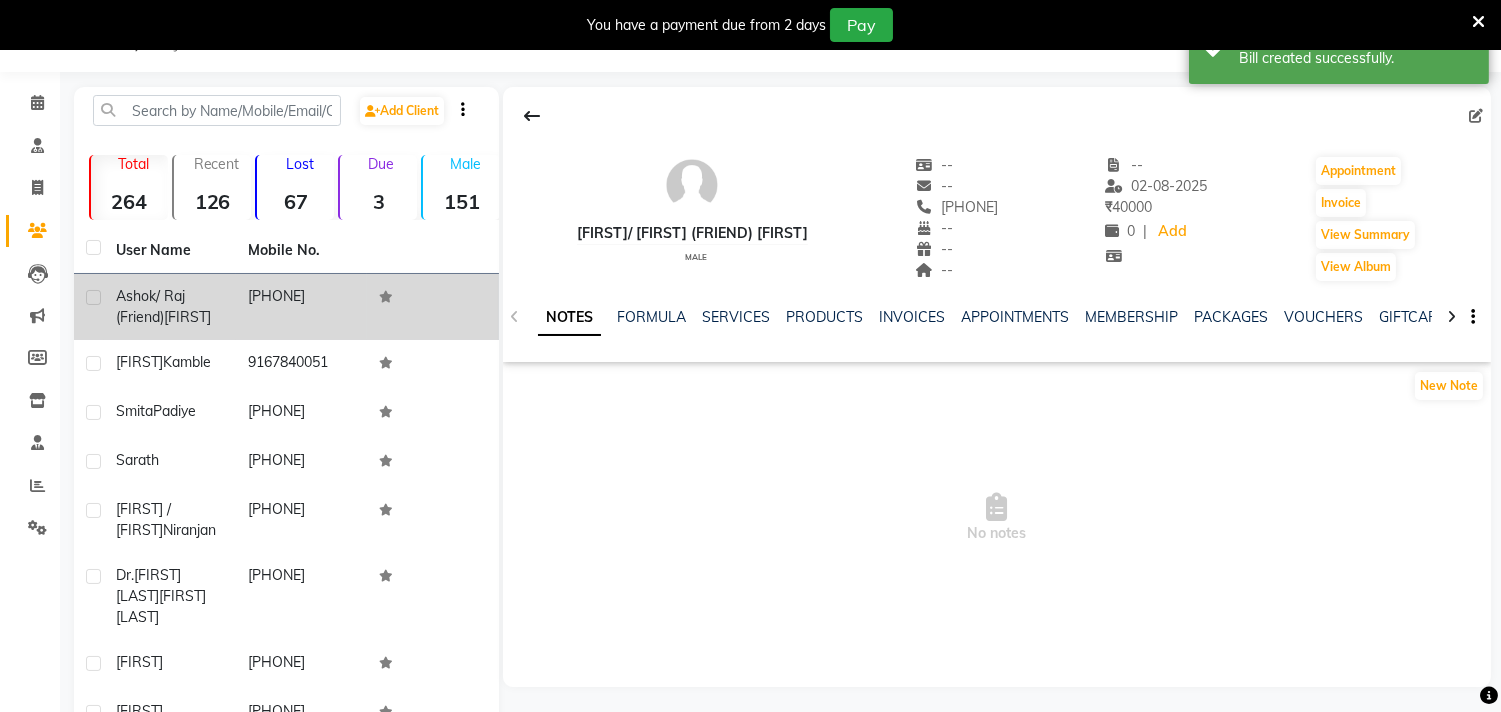 click on "NOTES FORMULA SERVICES PRODUCTS INVOICES APPOINTMENTS MEMBERSHIP PACKAGES VOUCHERS GIFTCARDS POINTS FORMS FAMILY CARDS WALLET" 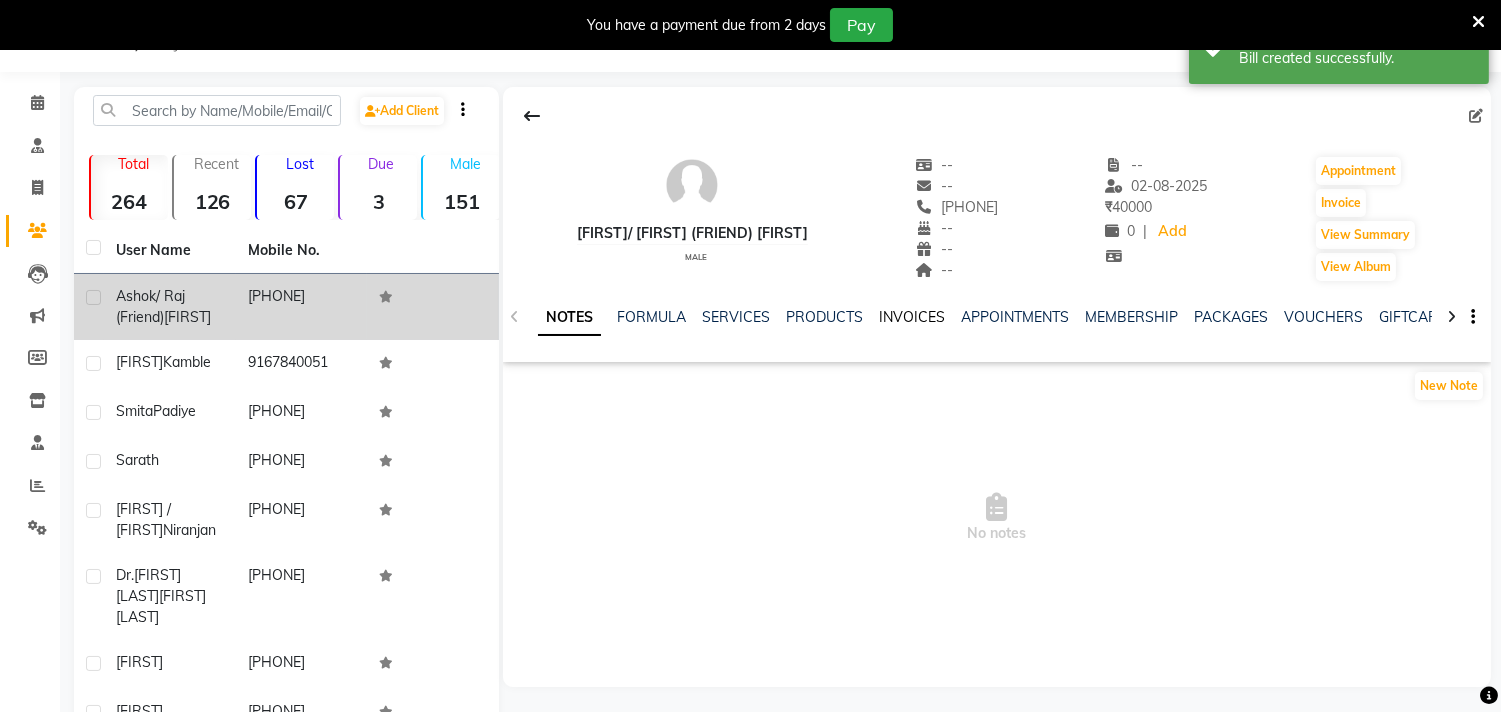 click on "INVOICES" 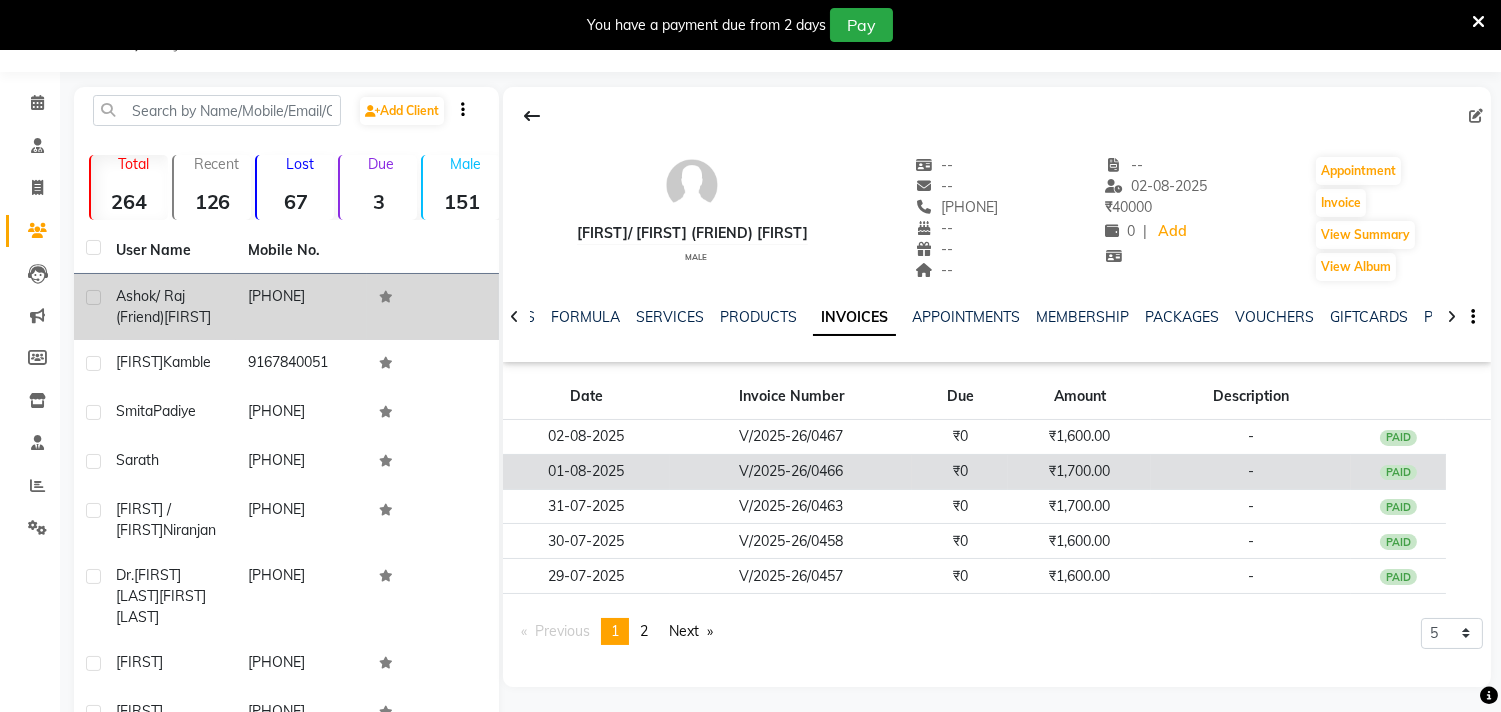 click on "PAID" 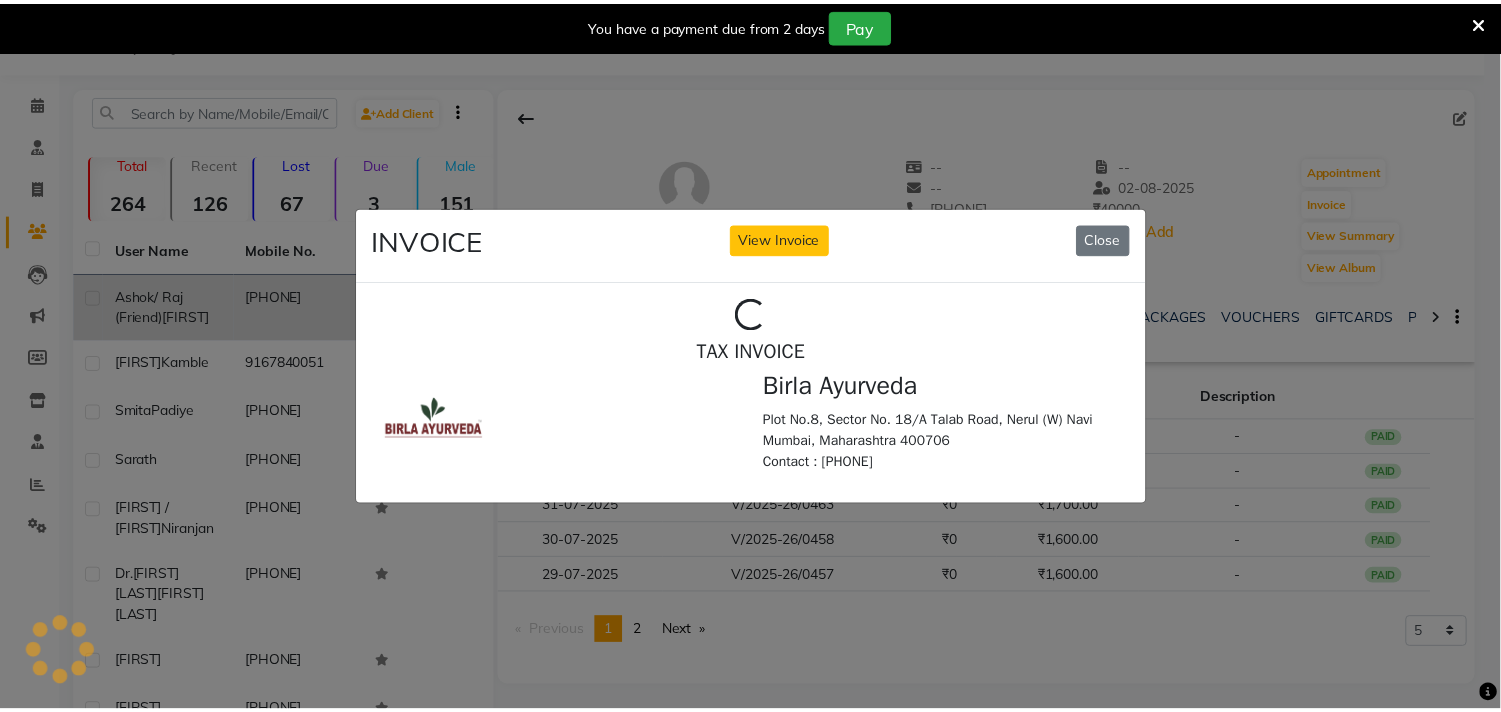 scroll, scrollTop: 0, scrollLeft: 0, axis: both 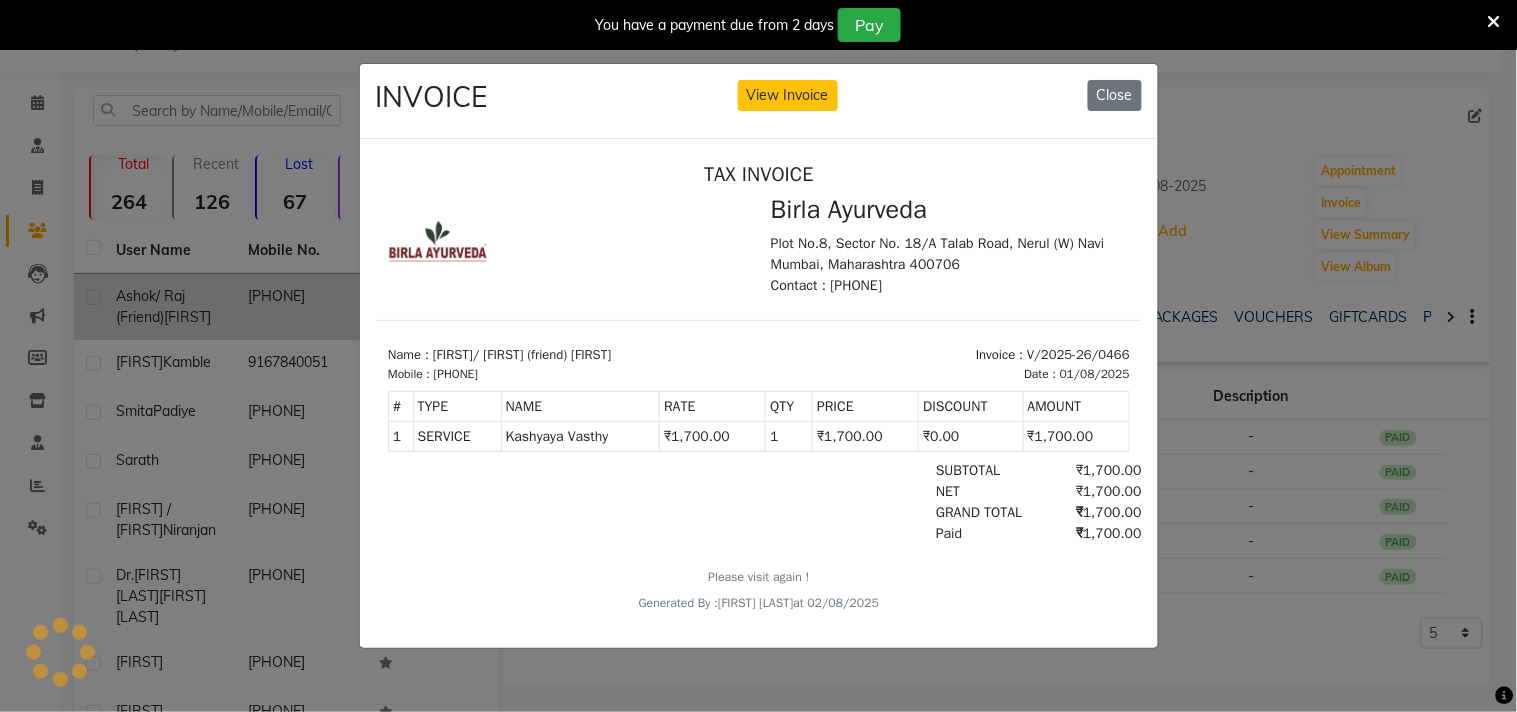 click on "View Invoice" 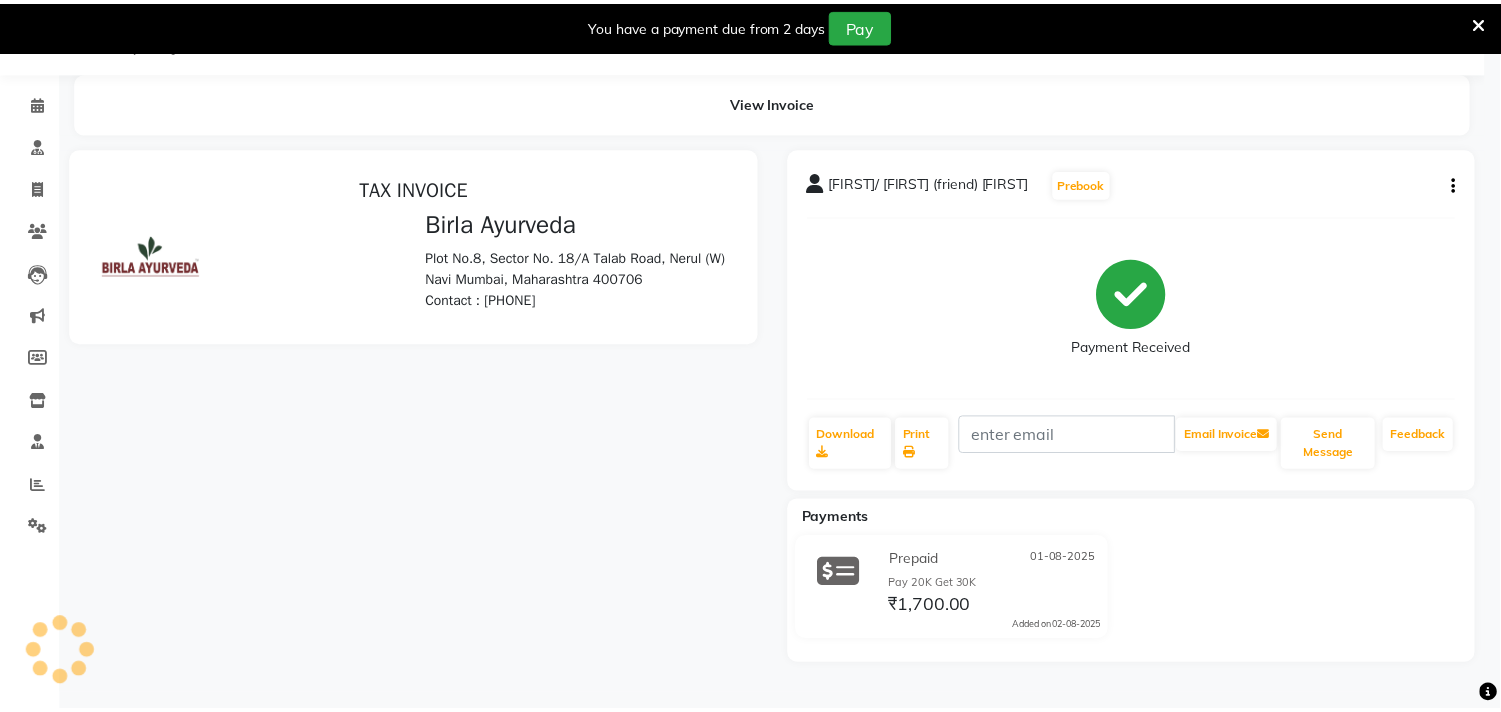 scroll, scrollTop: 0, scrollLeft: 0, axis: both 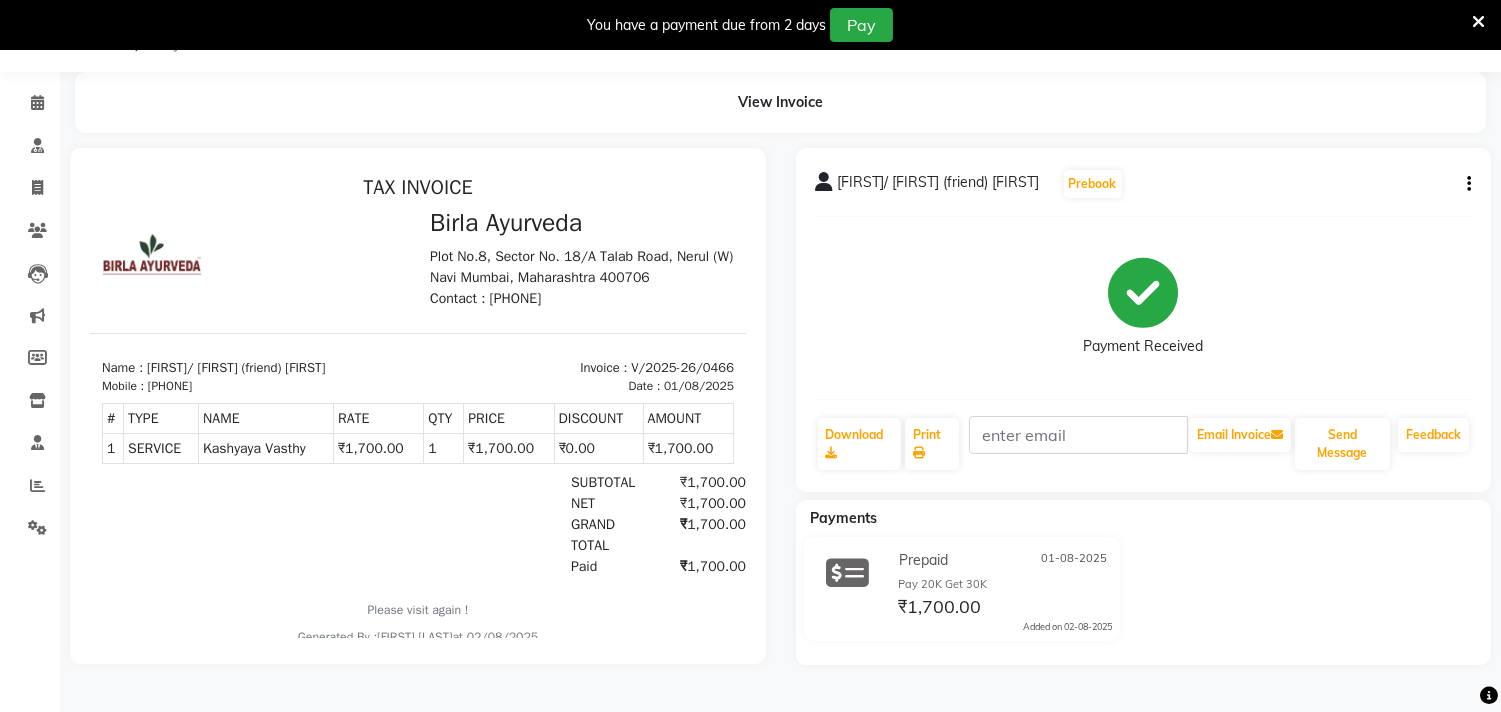 click on "Ashok/ raj (friend) Dariyal Prebook Payment Received Download Print Email Invoice Send Message Feedback" 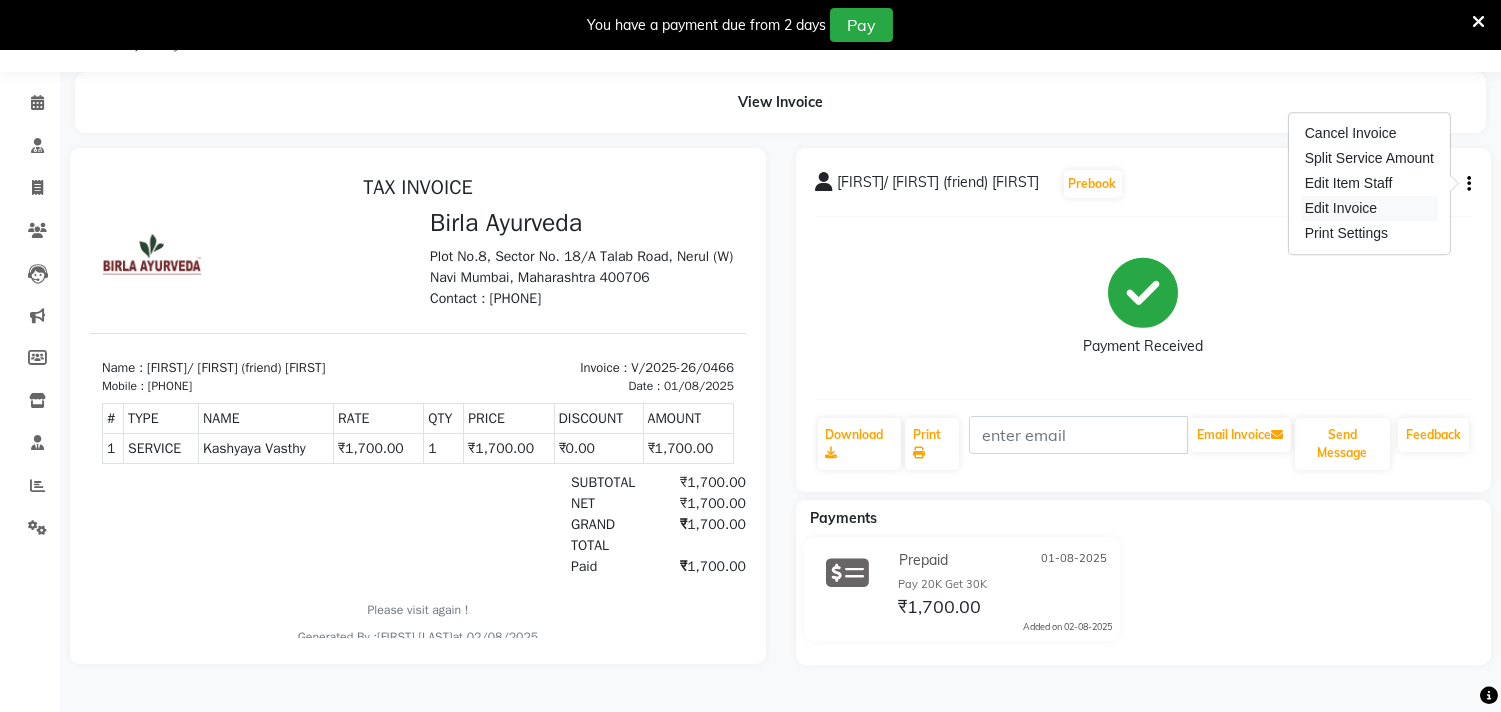 drag, startPoint x: 1386, startPoint y: 185, endPoint x: 1386, endPoint y: 211, distance: 26 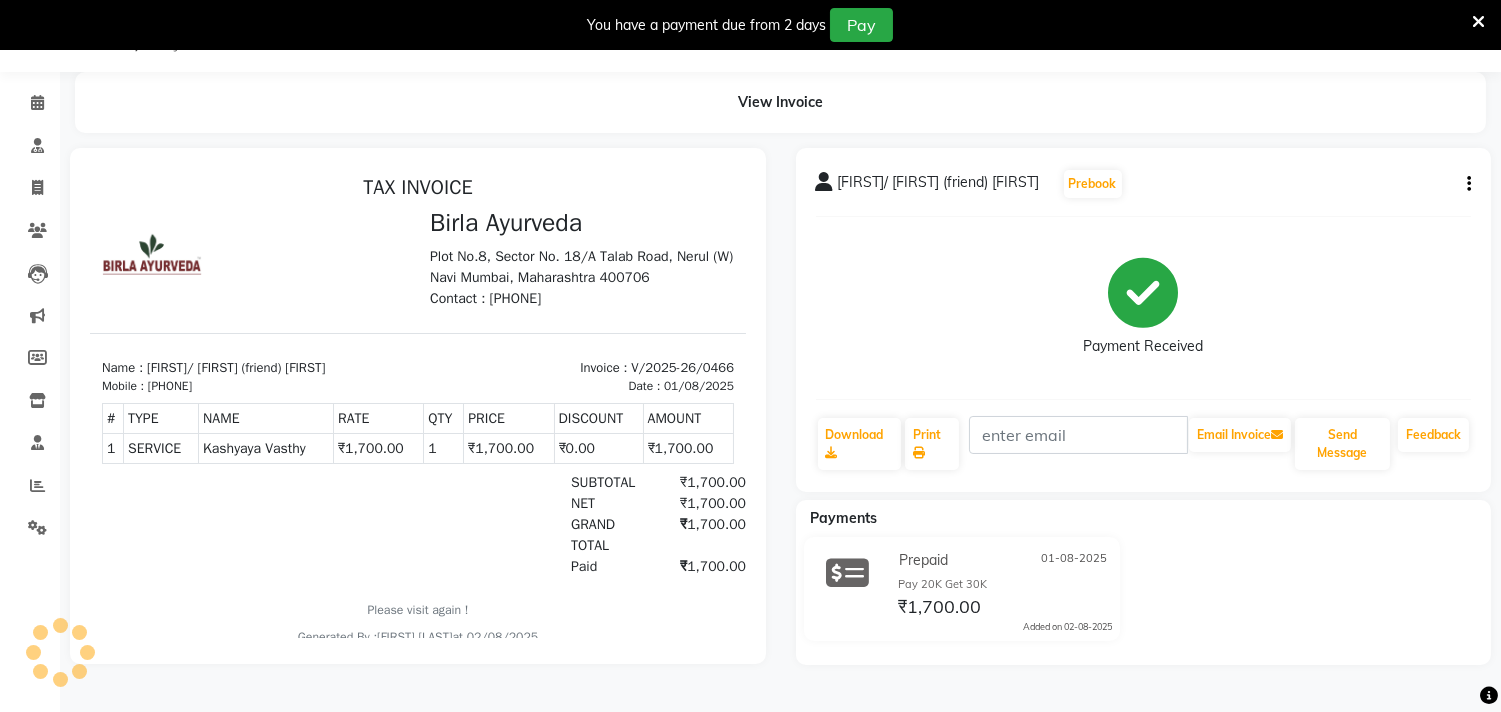 click on "Ashok/ raj (friend) Dariyal Prebook Payment Received Download Print Email Invoice Send Message Feedback" 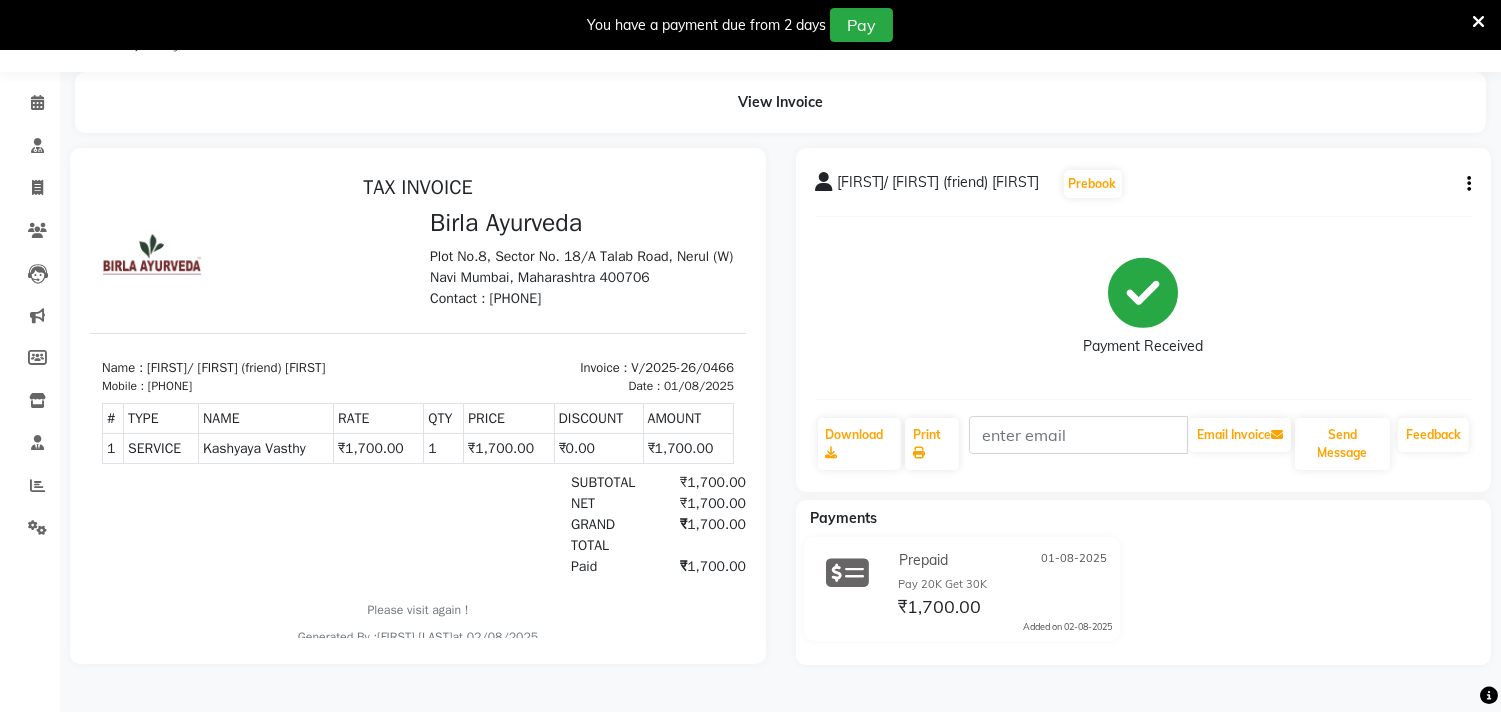 click on "Ashok/ raj (friend) Dariyal Prebook Payment Received Download Print Email Invoice Send Message Feedback" 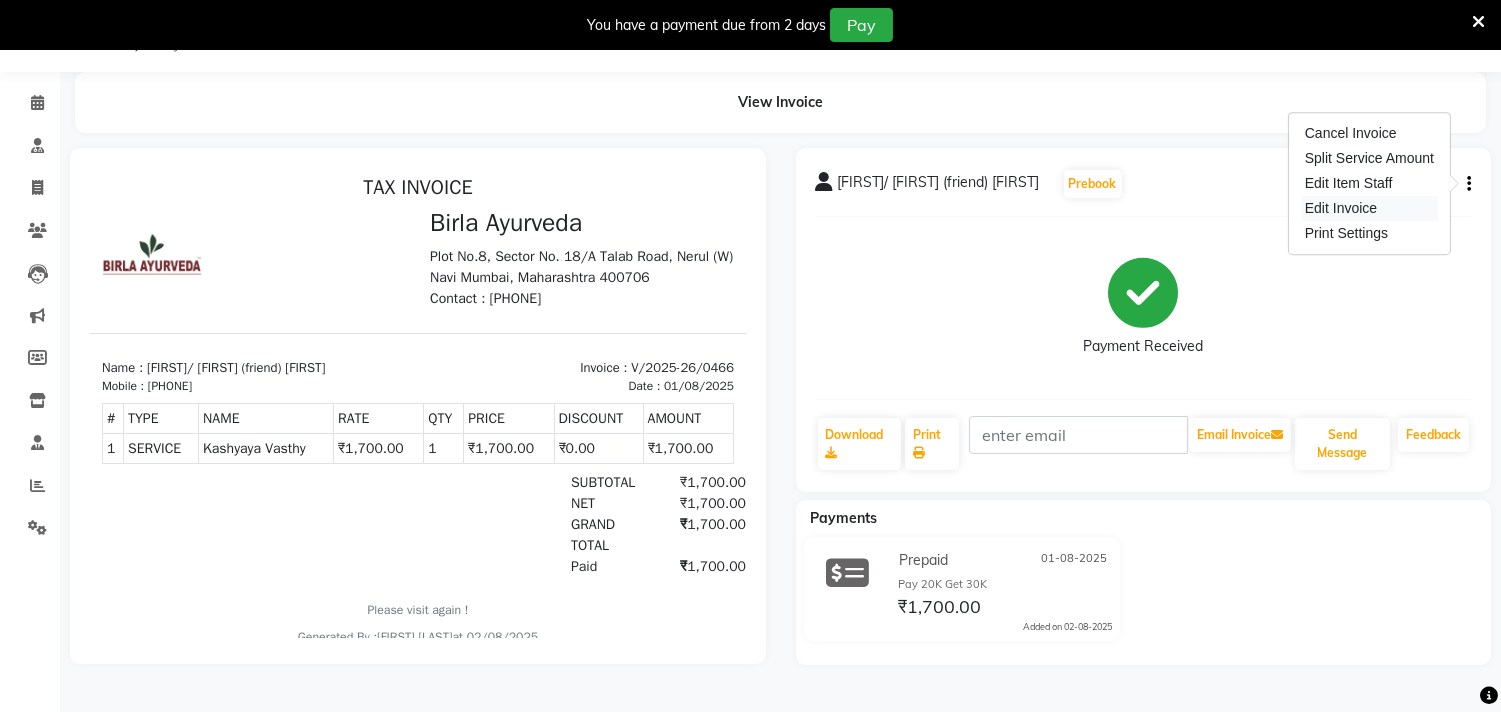 click on "Edit Invoice" at bounding box center [1369, 208] 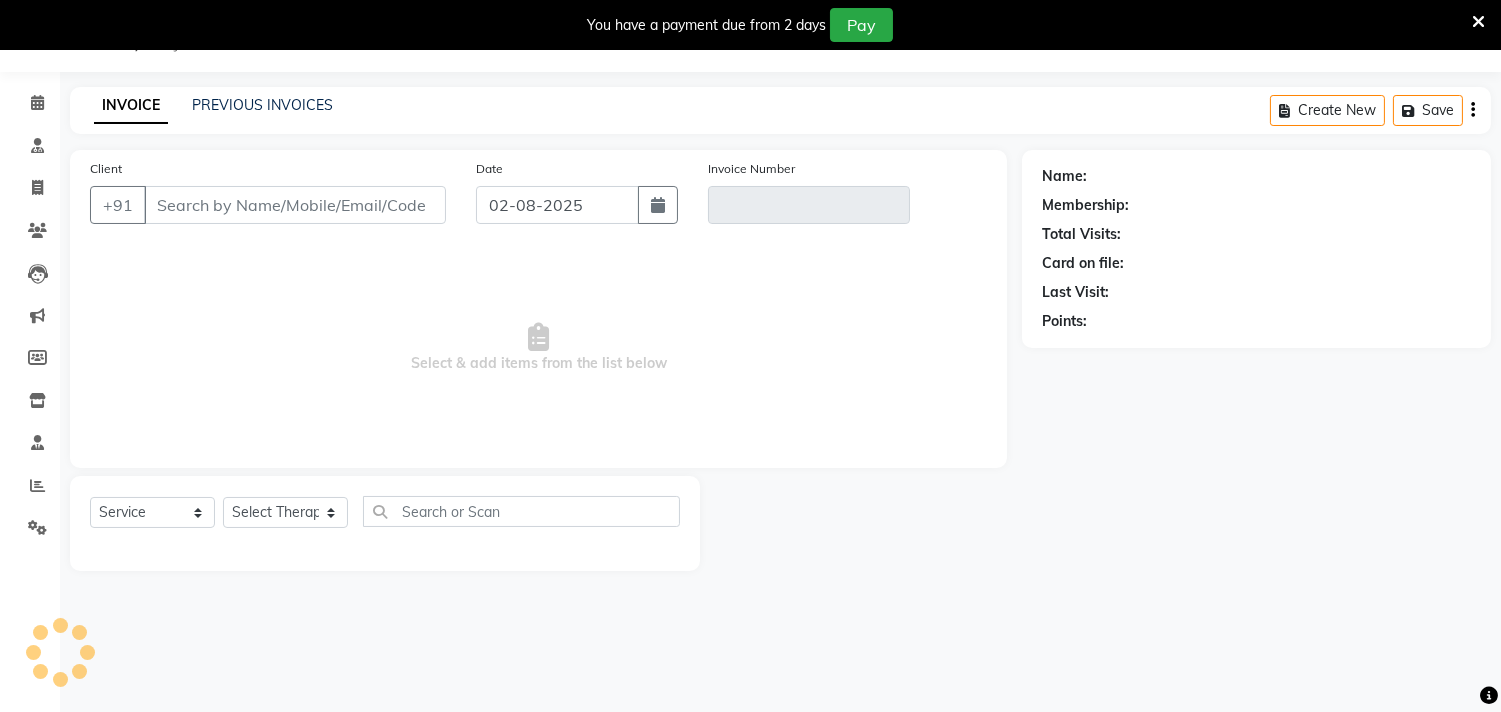 select on "57056" 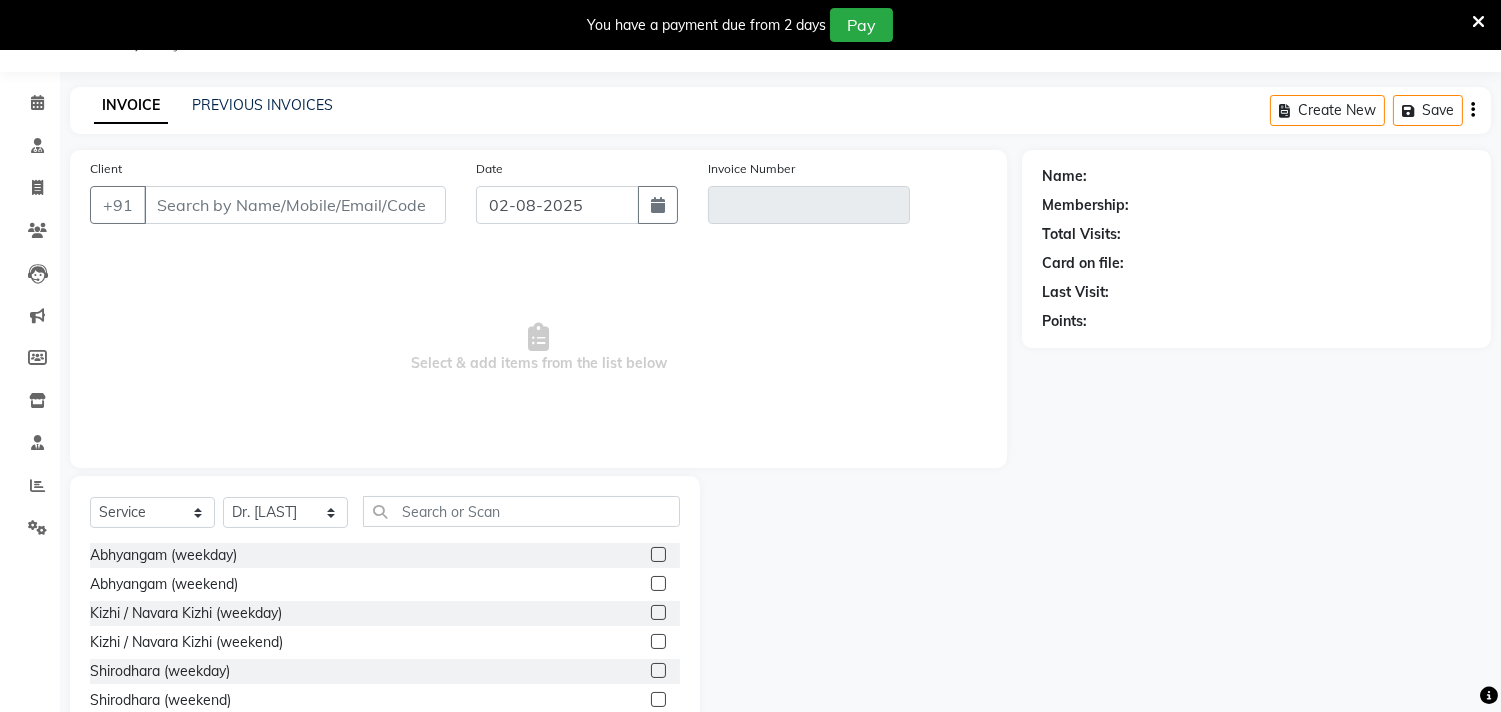 type on "[PHONE]" 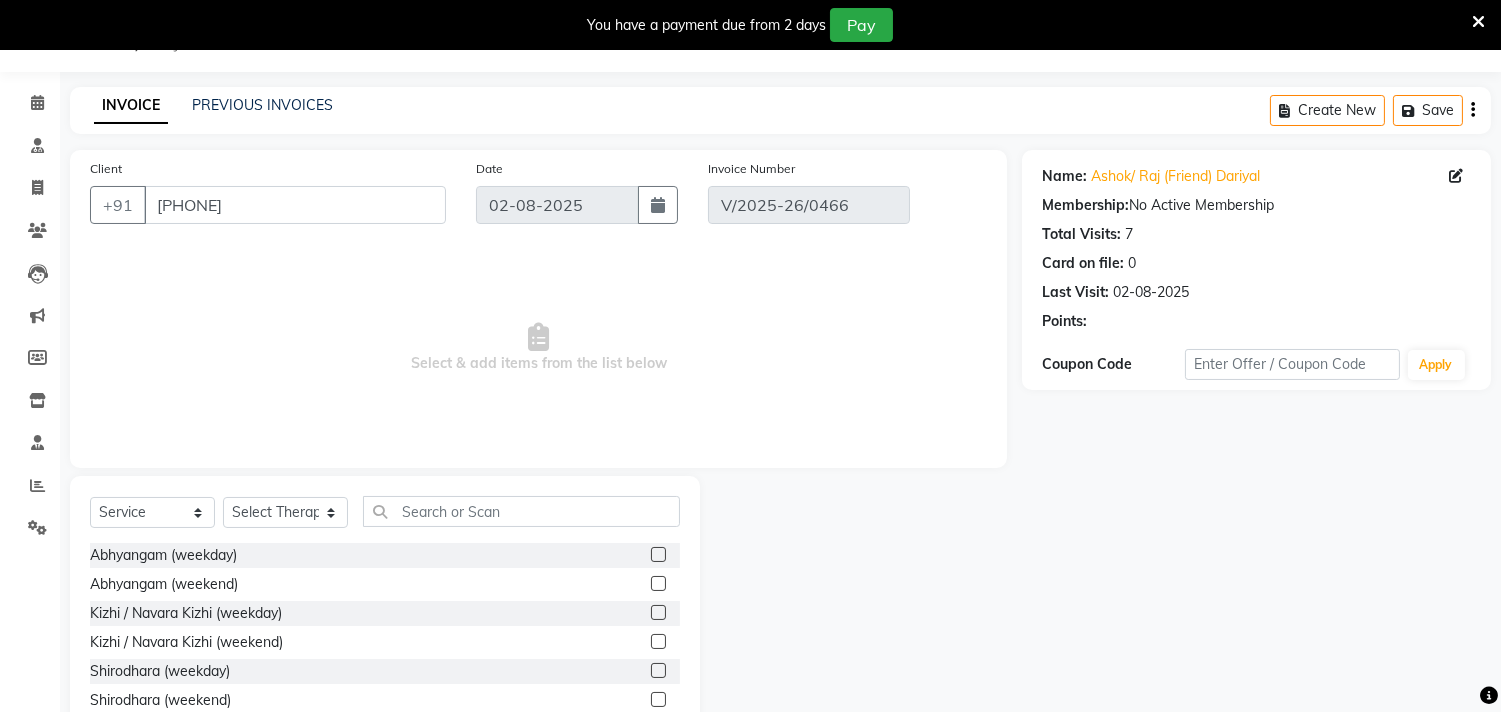 type on "01-08-2025" 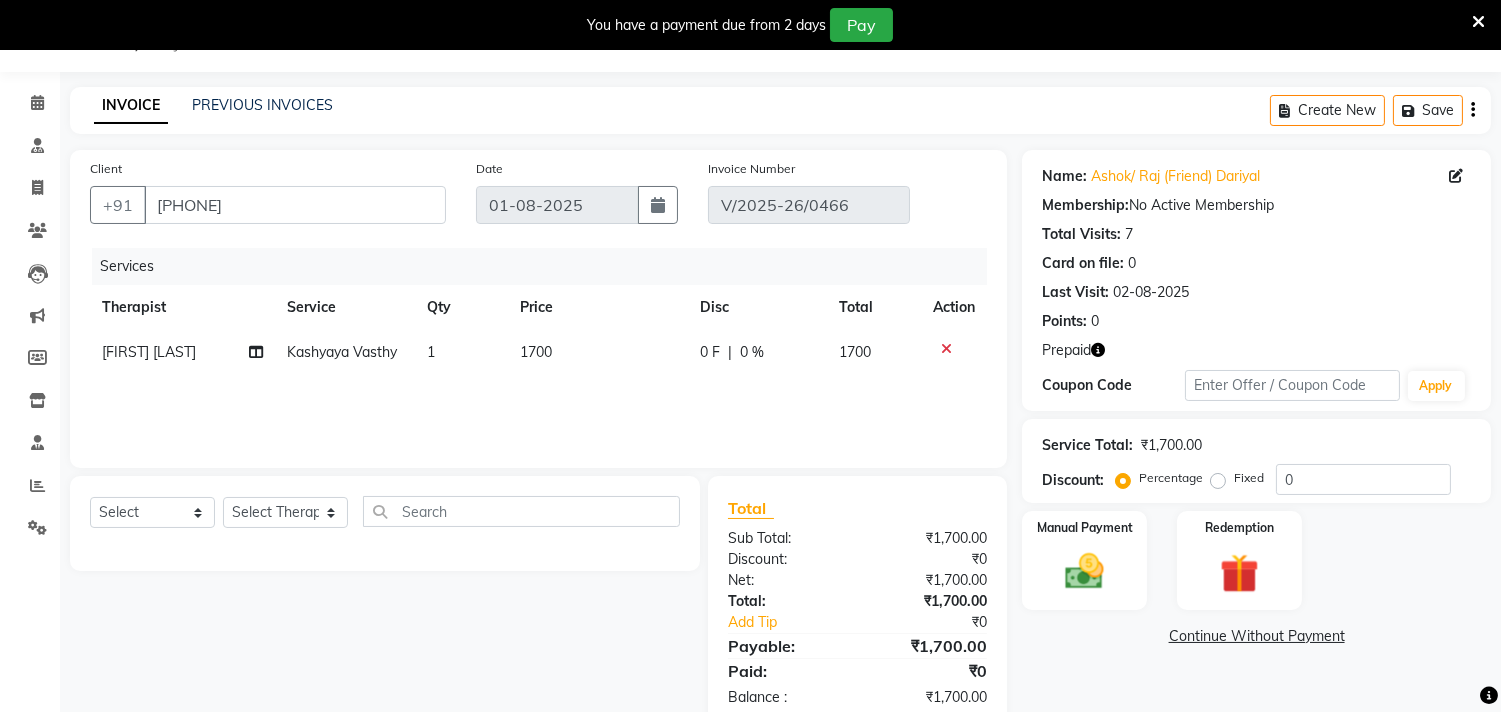 click 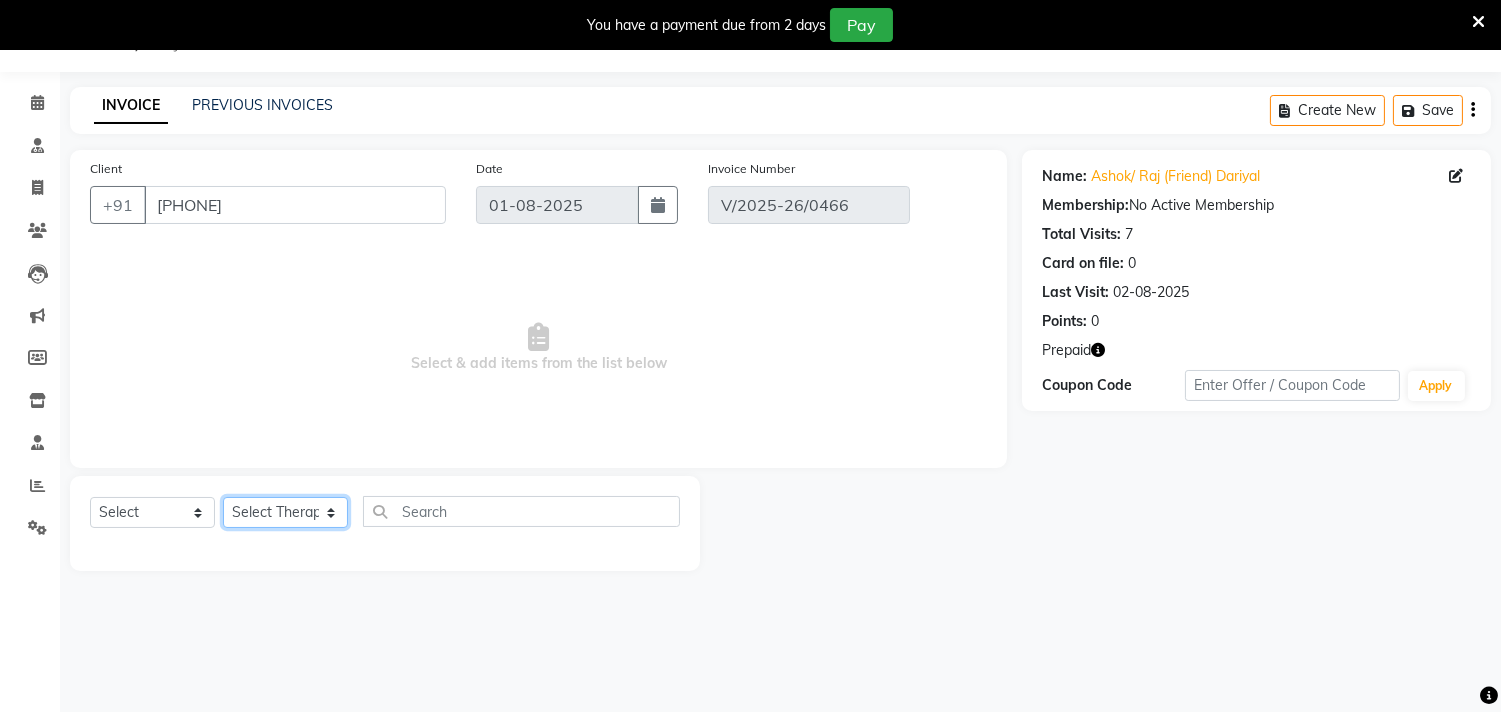 click on "Select Therapist Anita Khatke Anjana Surendra Kalyani Avtar Jaiswal Bibina Chandani Yadav Deepali Gaikwad Dr. Annu Prasad Dr. Chaitali Deshmukh Dr. Hakima Sunasara Dr. Jeason John Dr. Mamta Dr. Nitin Yadav Gloria Y Hari Jainy M R KAMAL NIKAM Kavita Ambatkar Latika Sawant Pooja Mohite Priya Mishra Rajimon Gopalan RATHEESH KUMAR G KURUP Shali K M Shani K Shibin Suddheesh K K Sunil Wankhade Sunita Fernandes Swati Tejaswini Gaonkar Vaishali Vidya Vishwanath Vinayak Yogesh Parab" 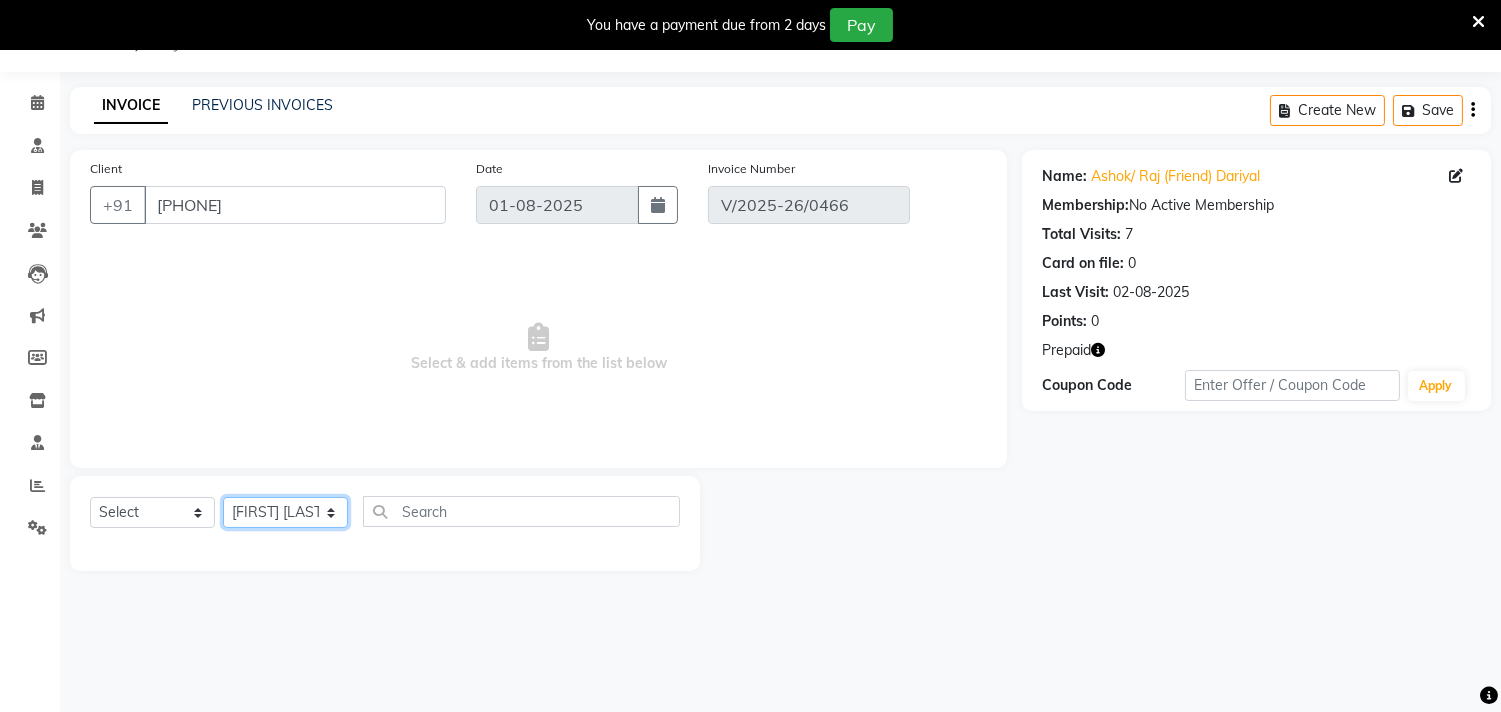 click on "Select Therapist Anita Khatke Anjana Surendra Kalyani Avtar Jaiswal Bibina Chandani Yadav Deepali Gaikwad Dr. Annu Prasad Dr. Chaitali Deshmukh Dr. Hakima Sunasara Dr. Jeason John Dr. Mamta Dr. Nitin Yadav Gloria Y Hari Jainy M R KAMAL NIKAM Kavita Ambatkar Latika Sawant Pooja Mohite Priya Mishra Rajimon Gopalan RATHEESH KUMAR G KURUP Shali K M Shani K Shibin Suddheesh K K Sunil Wankhade Sunita Fernandes Swati Tejaswini Gaonkar Vaishali Vidya Vishwanath Vinayak Yogesh Parab" 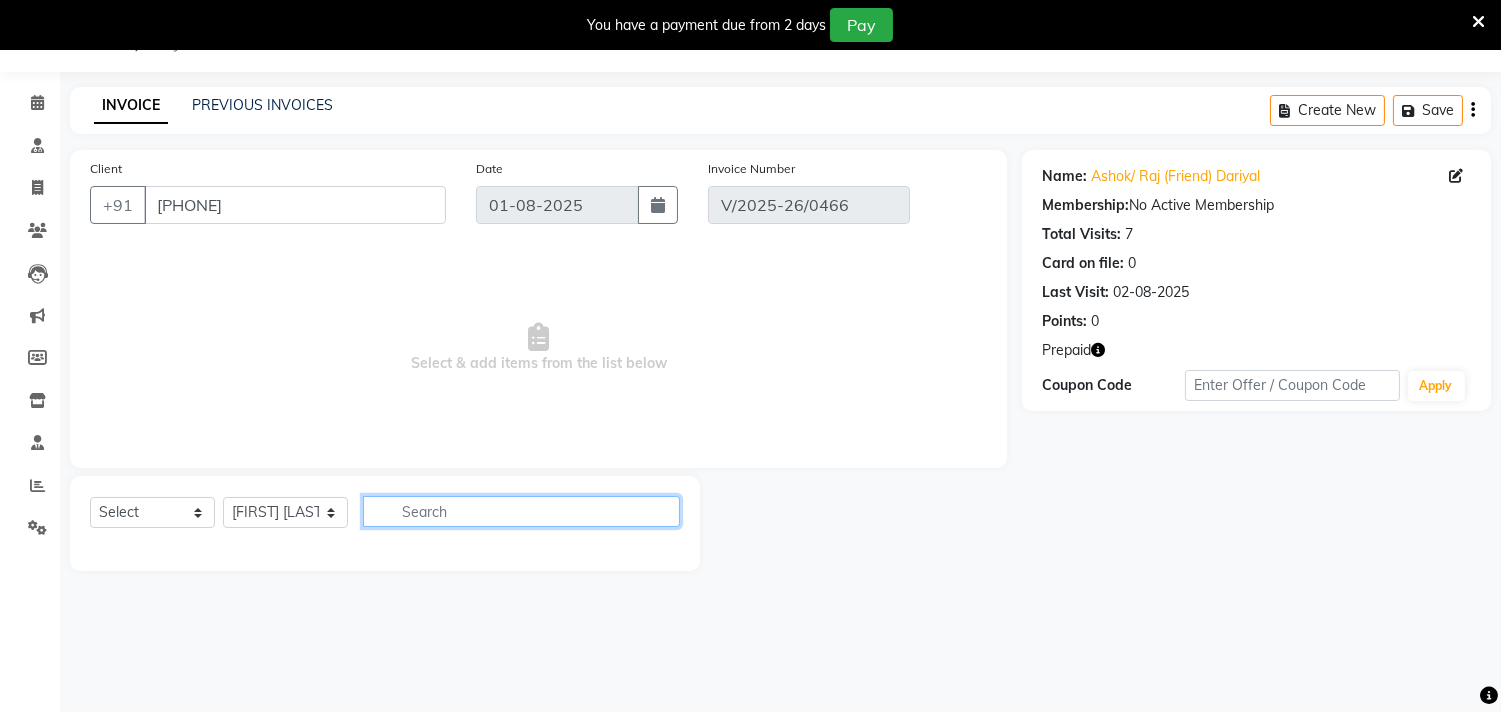 click 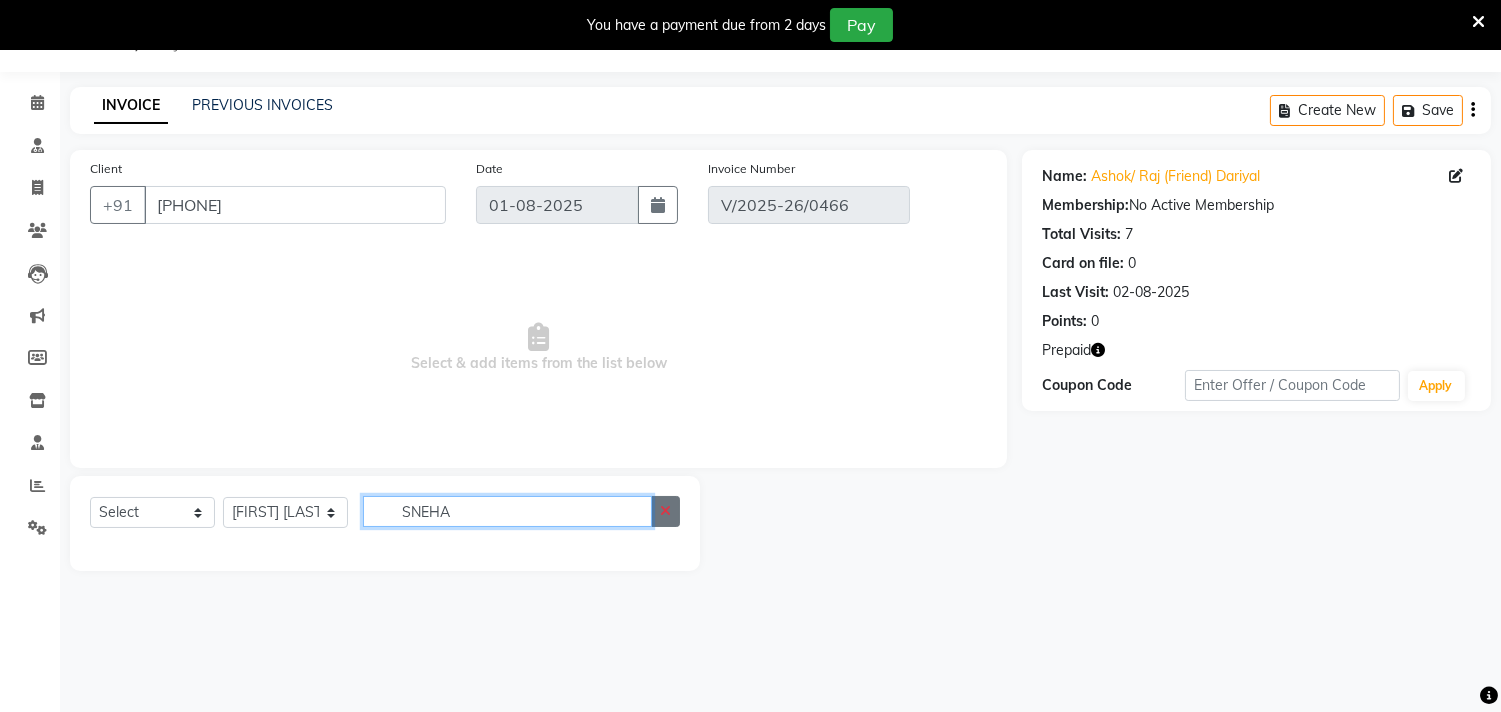 type on "SNEHA" 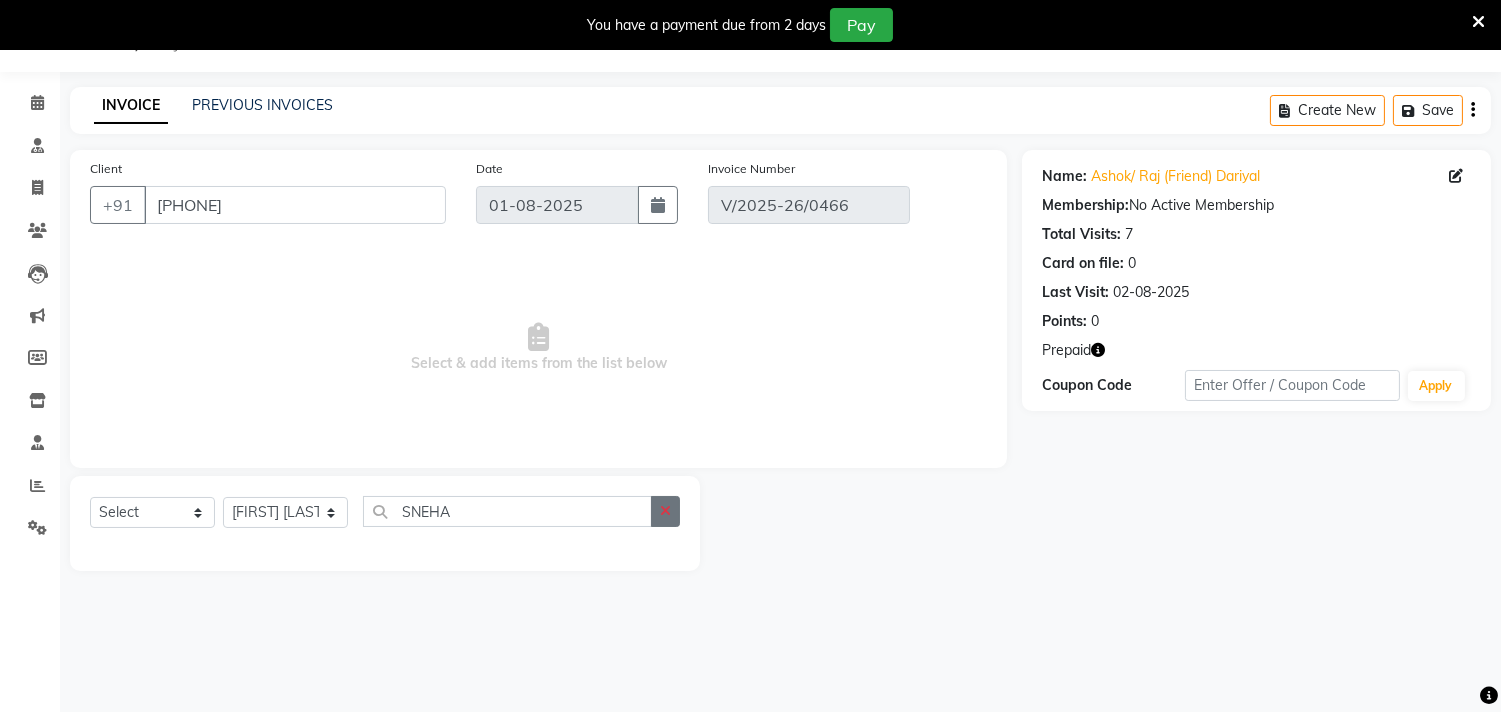 click 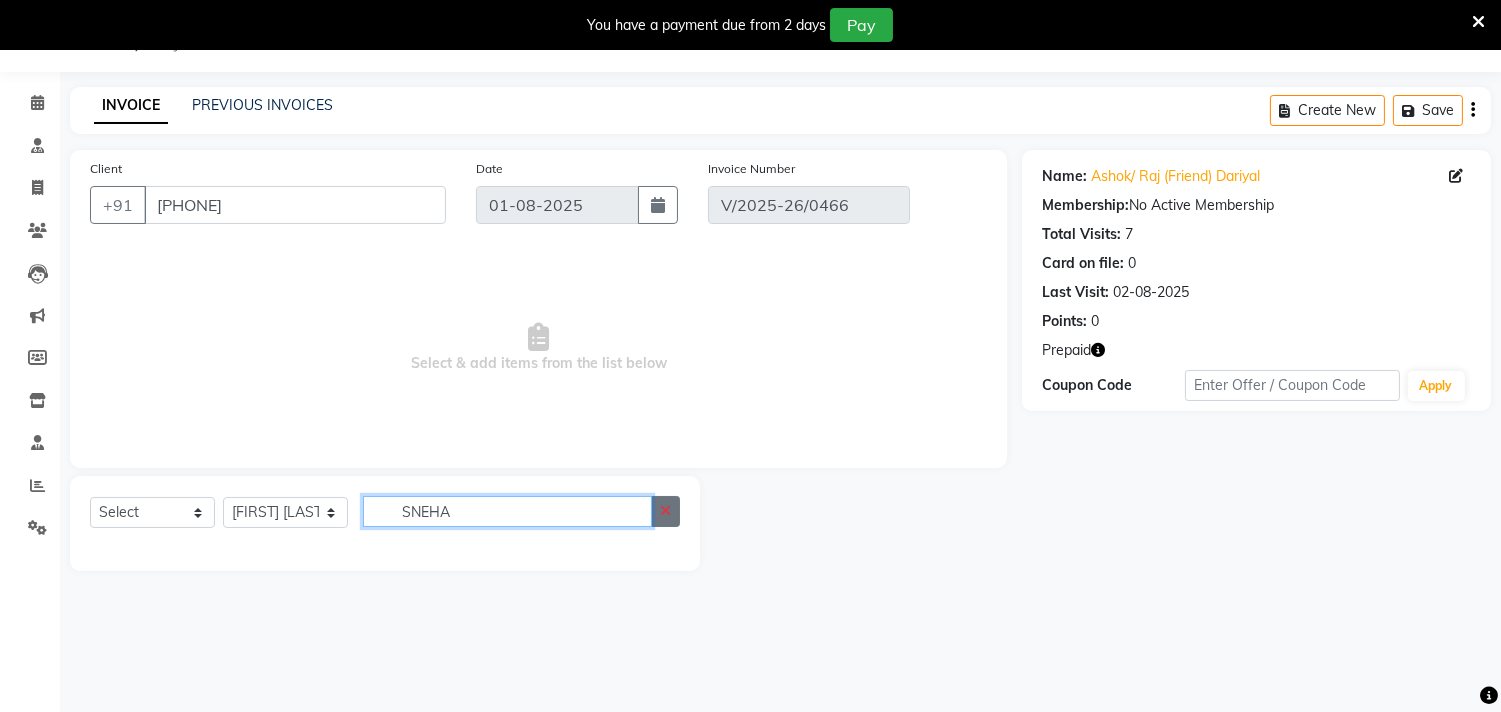 type 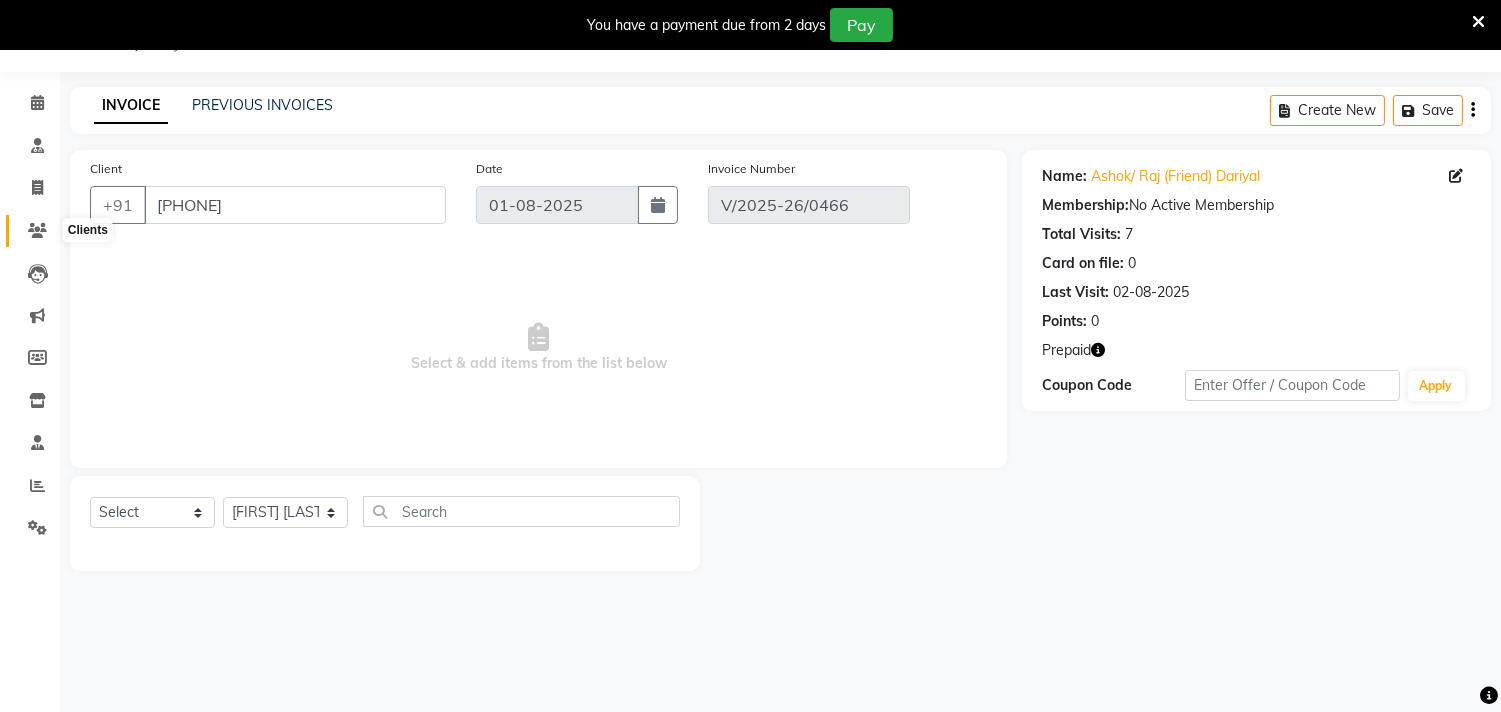 click 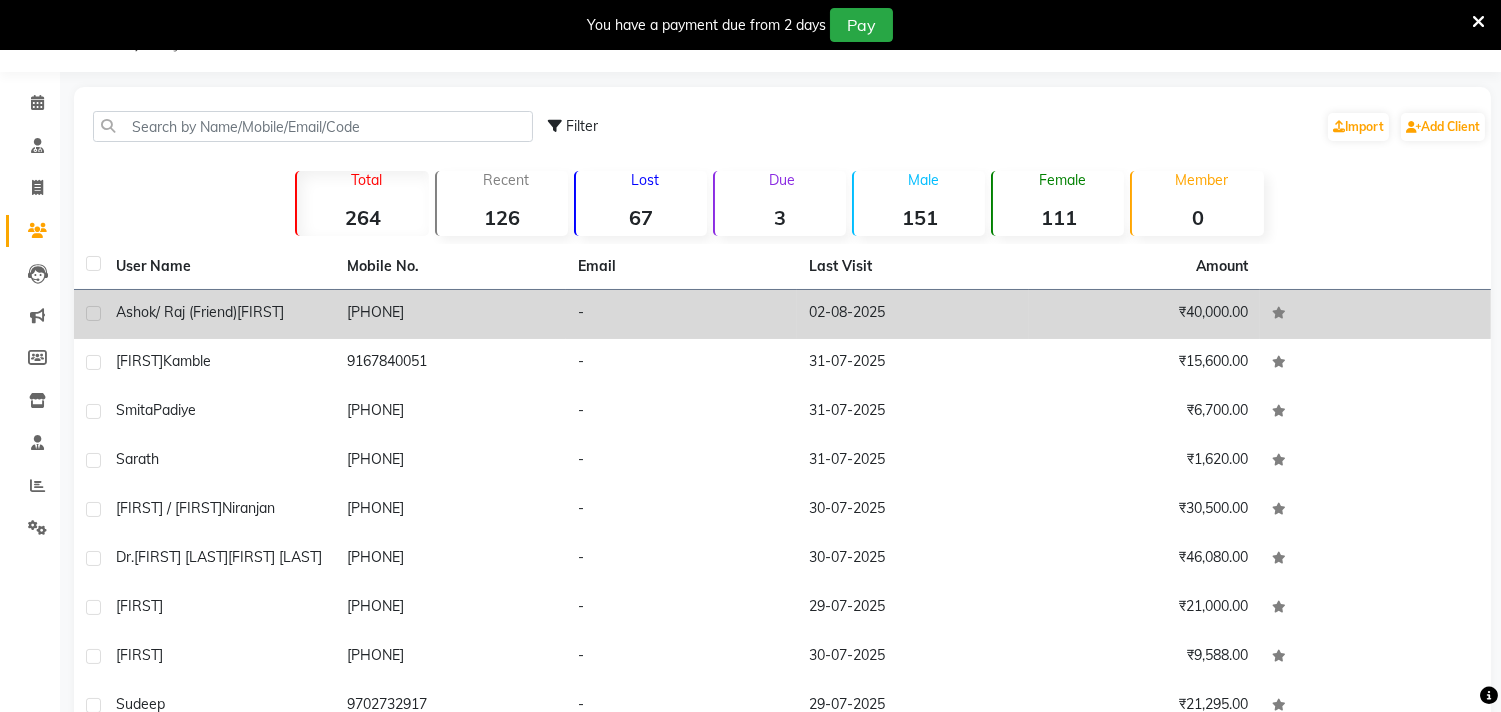 click on "[PHONE]" 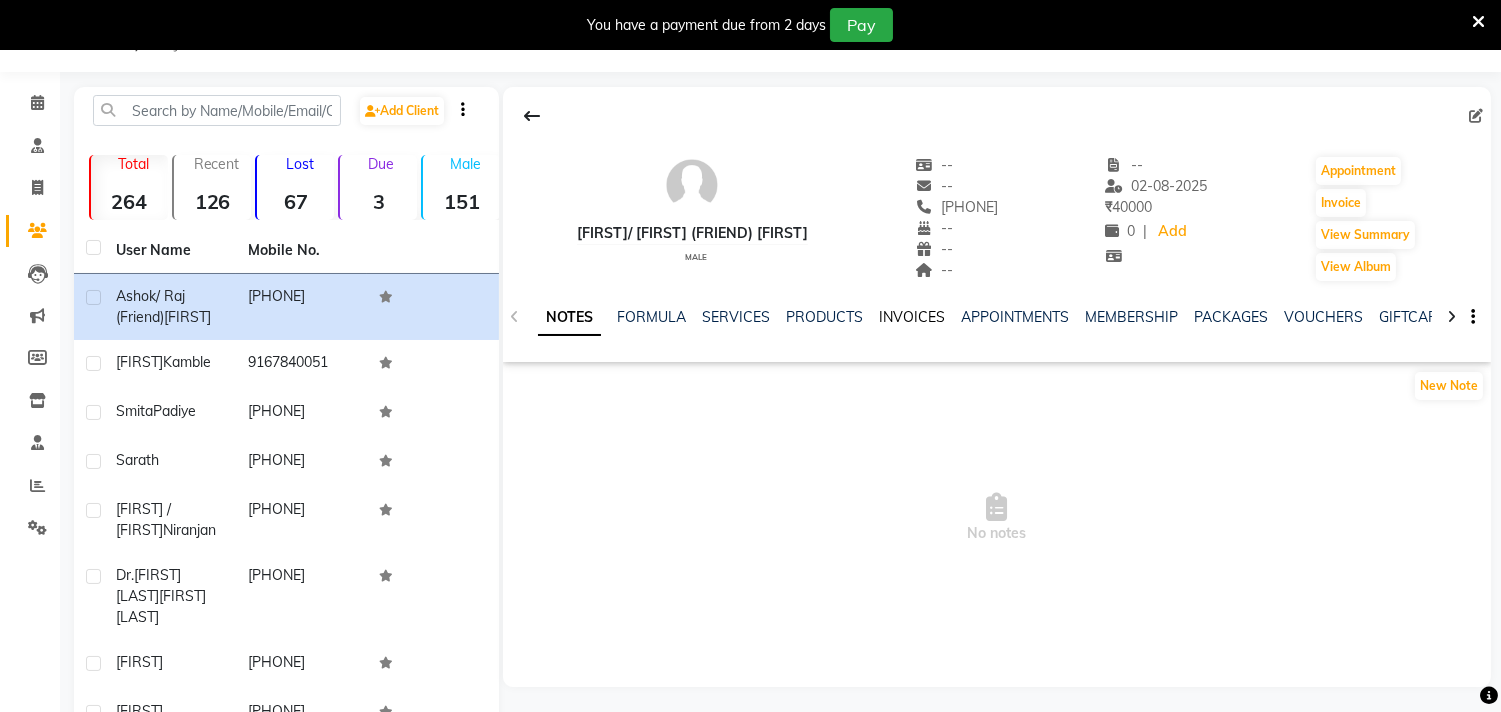 click on "INVOICES" 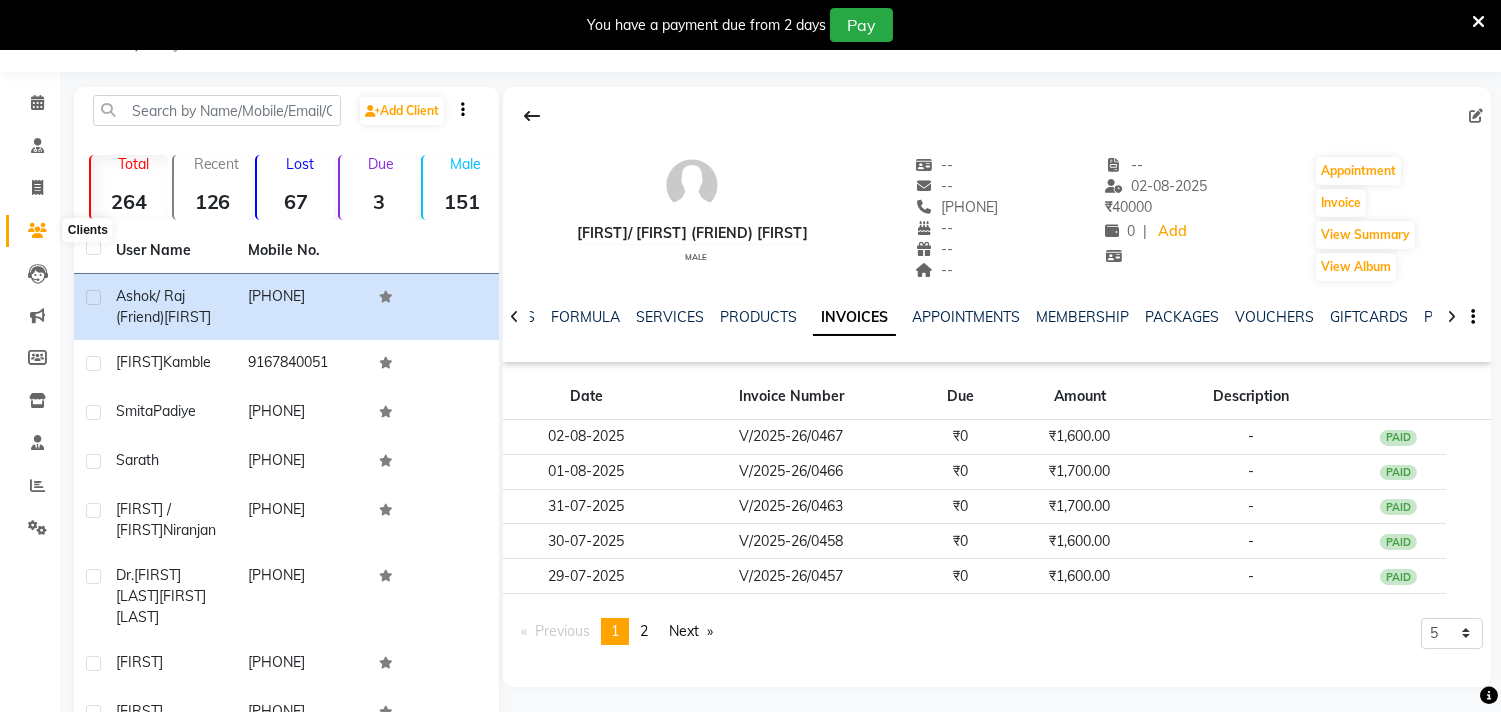 click 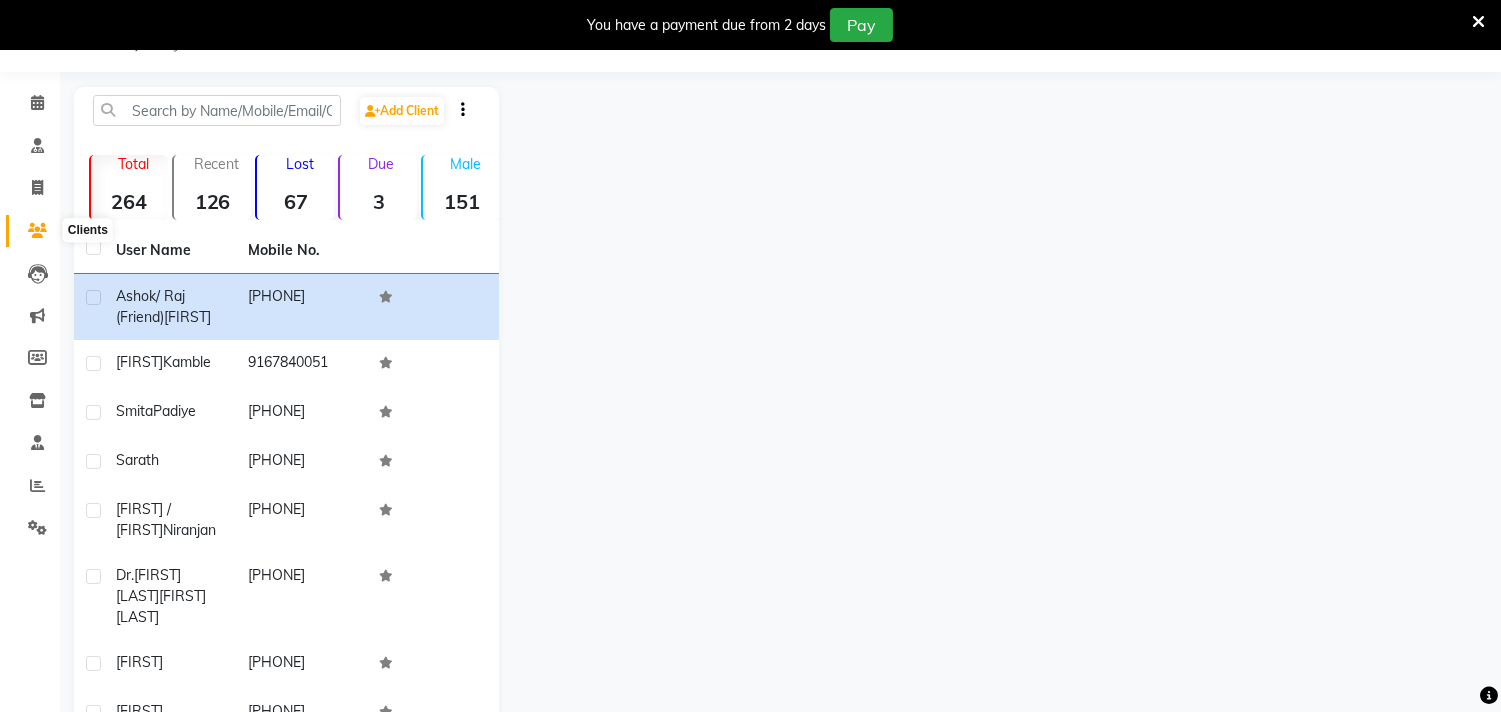 click 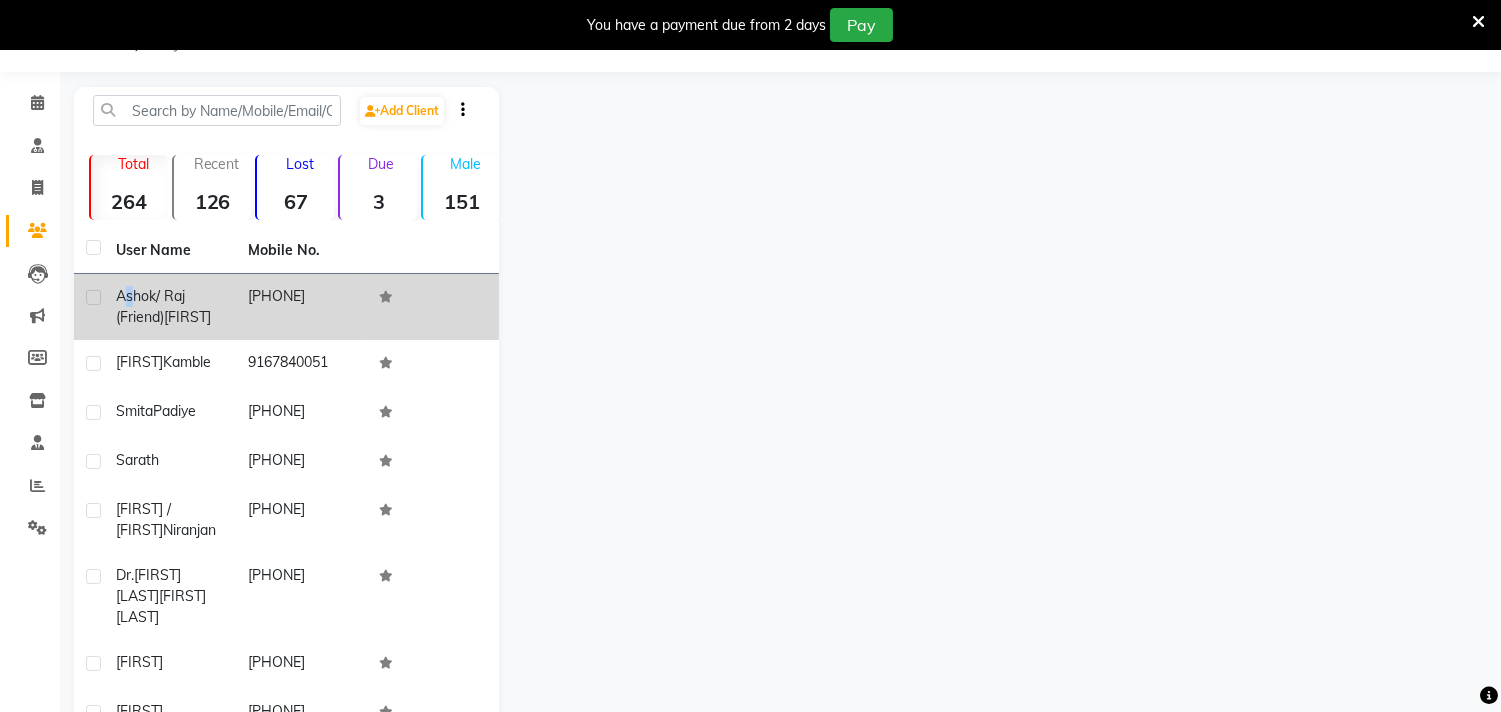 click on "Ashok/ Raj (Friend)" 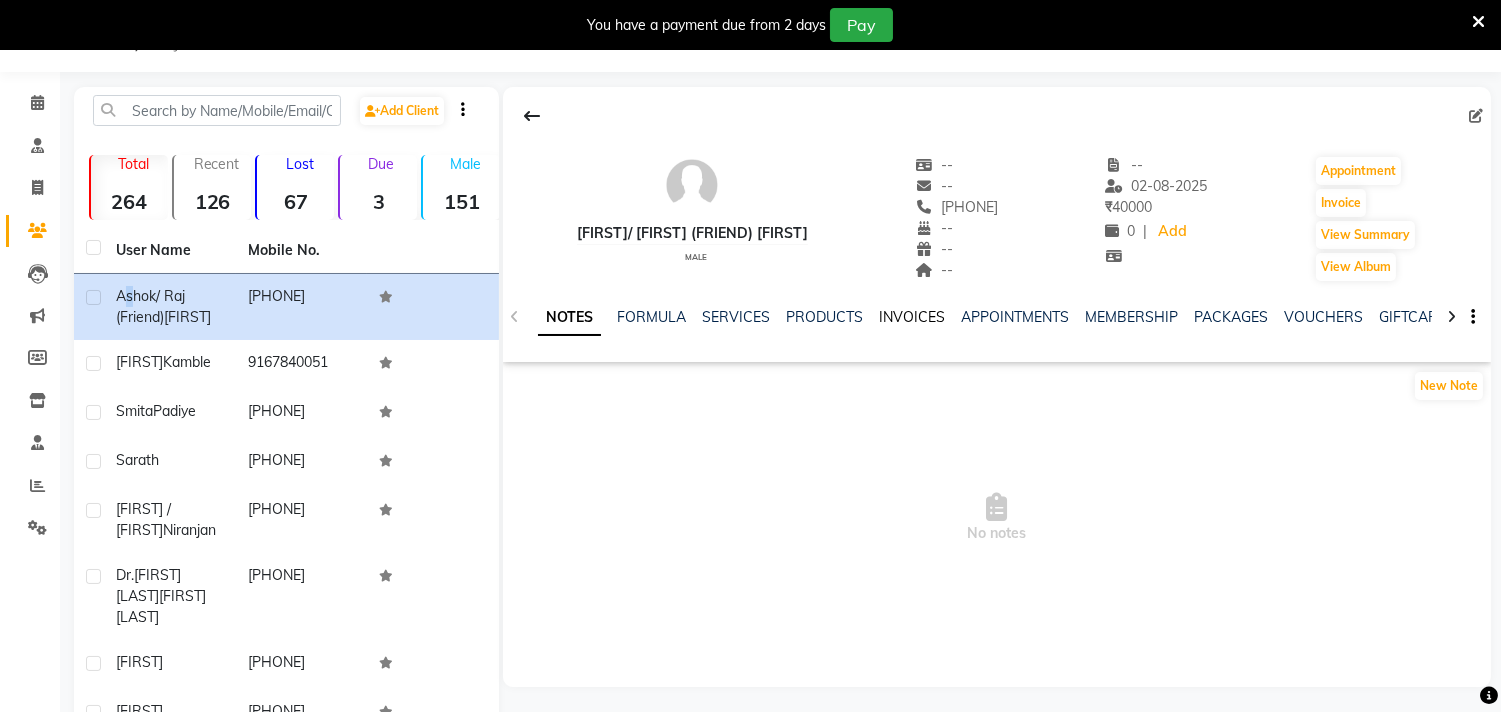 click on "INVOICES" 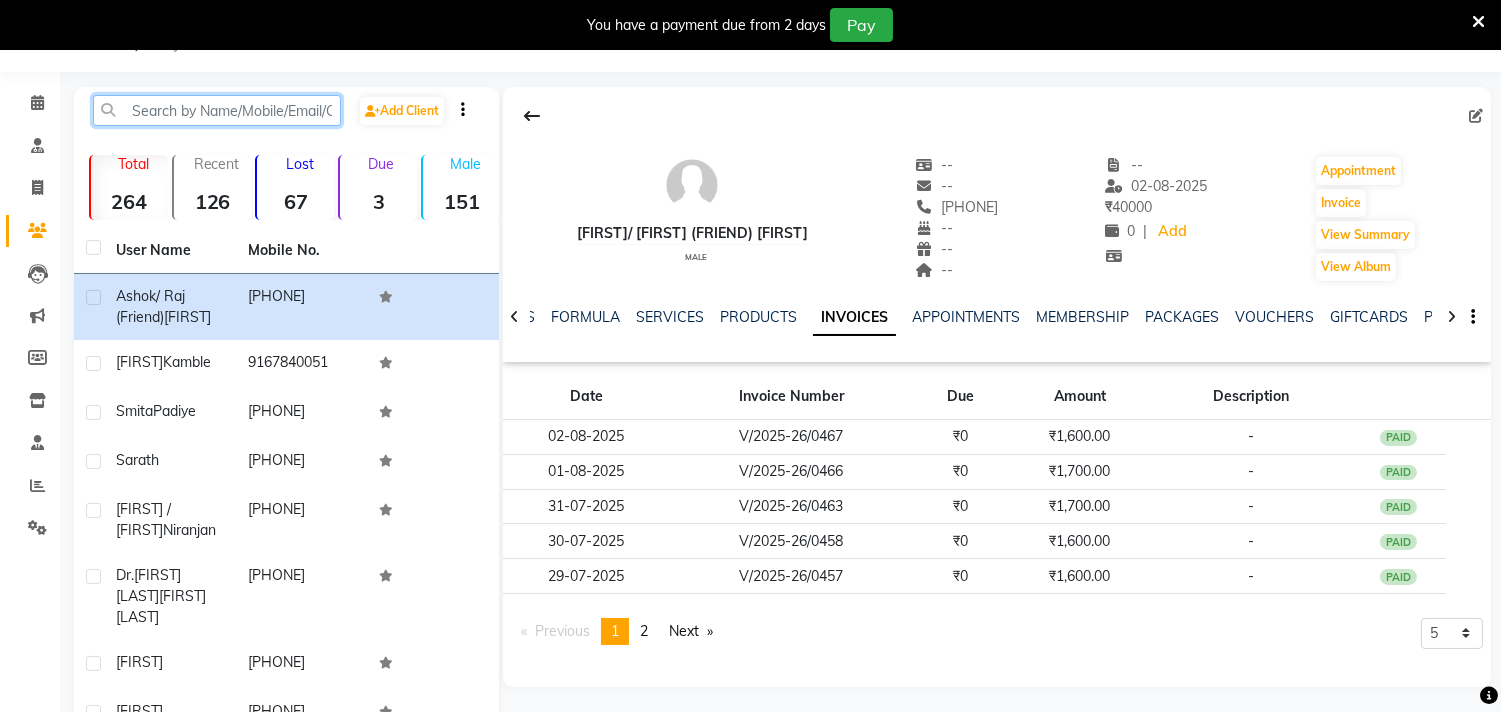 click 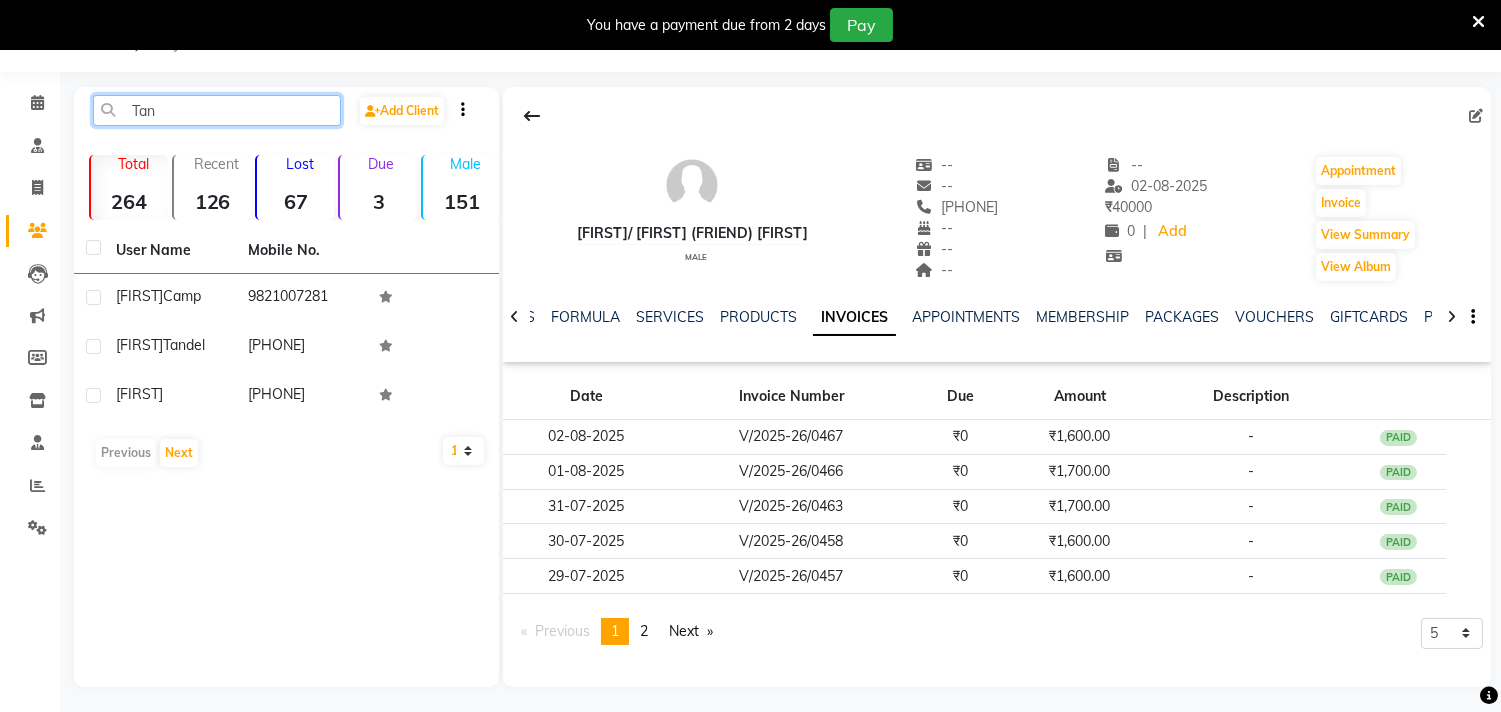 drag, startPoint x: 223, startPoint y: 120, endPoint x: 114, endPoint y: 118, distance: 109.01835 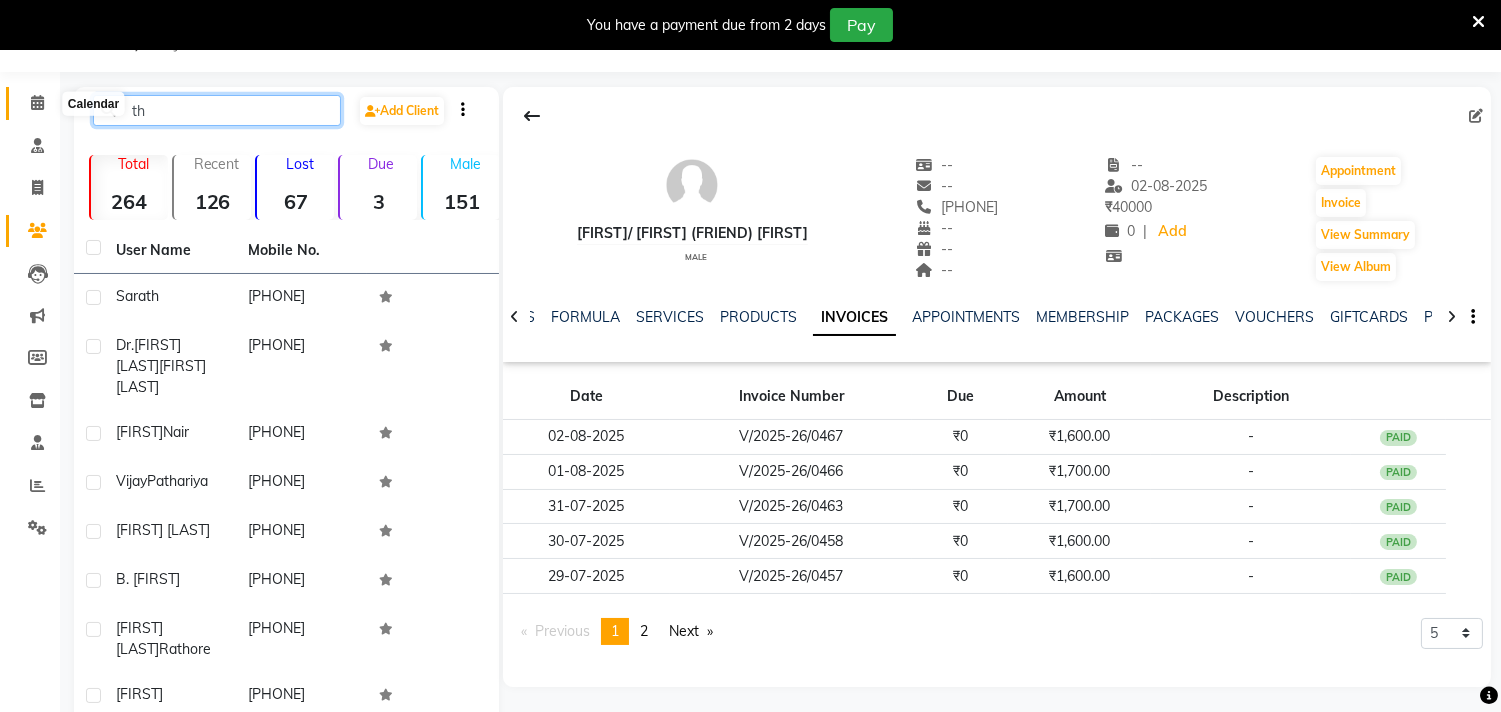 drag, startPoint x: 201, startPoint y: 104, endPoint x: 22, endPoint y: 117, distance: 179.47145 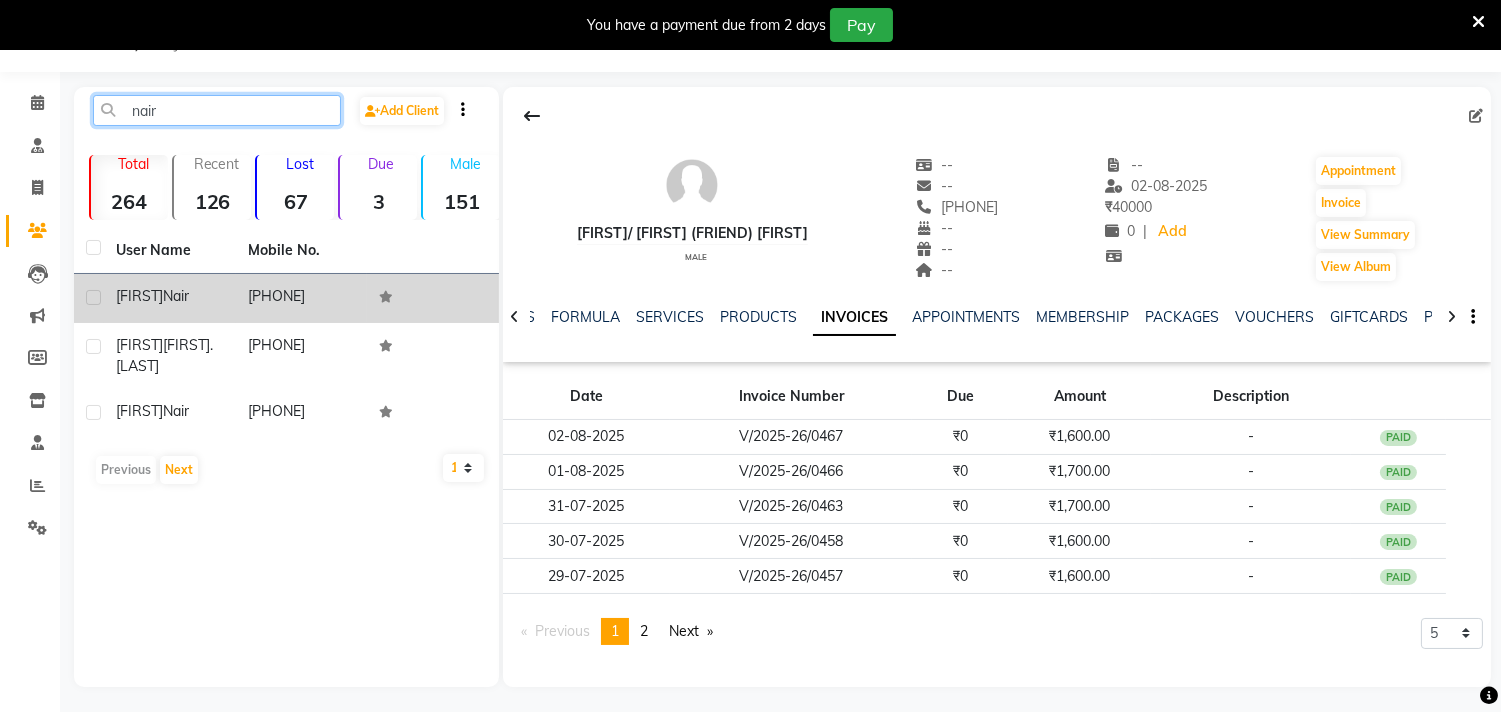 type on "nair" 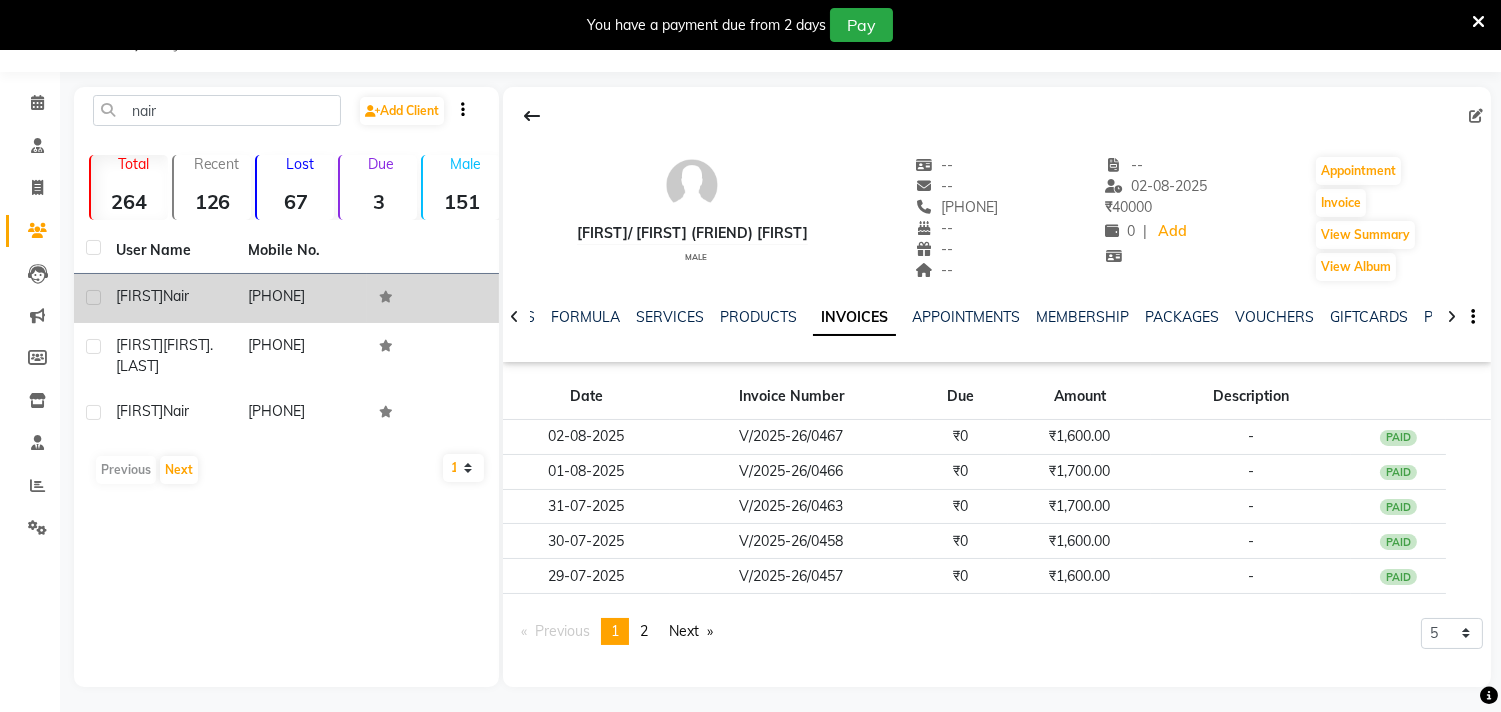 click on "[FIRST]" 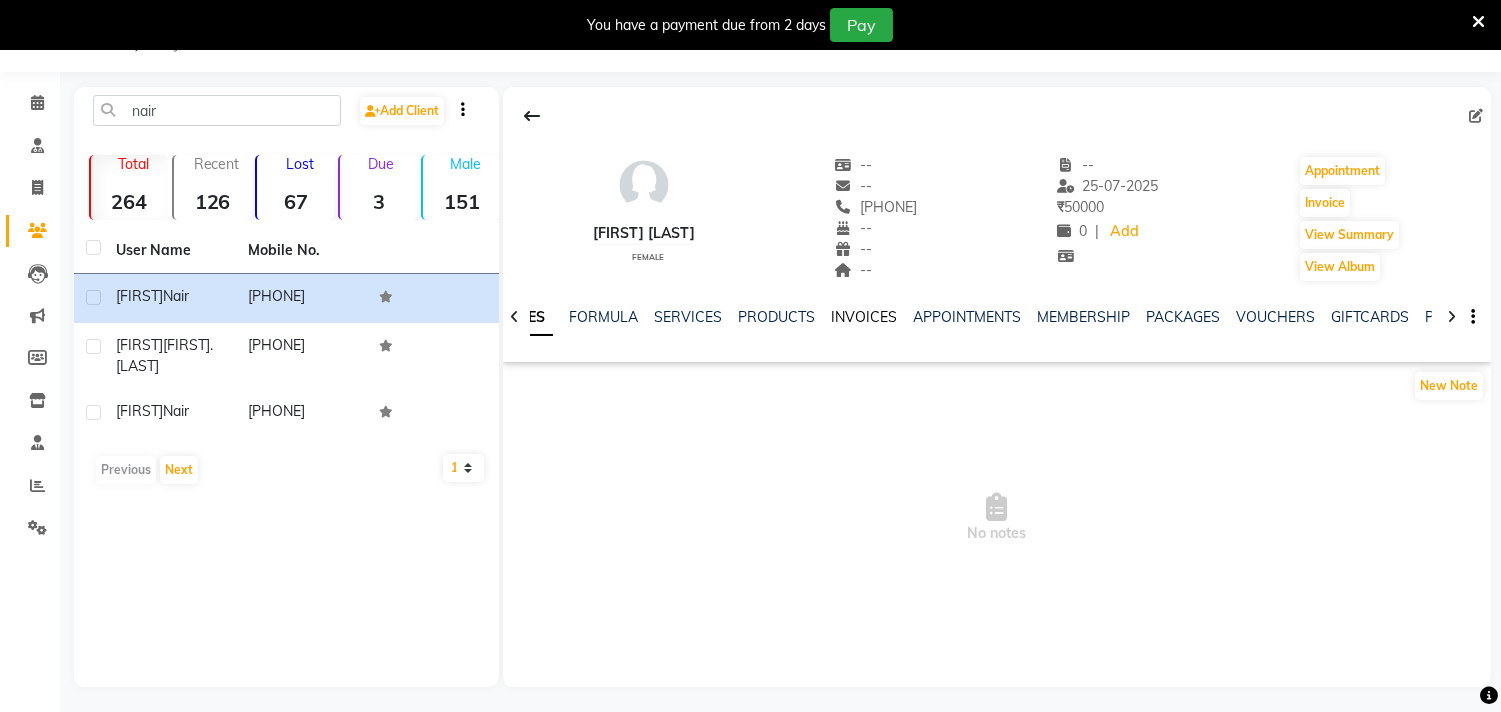 click on "INVOICES" 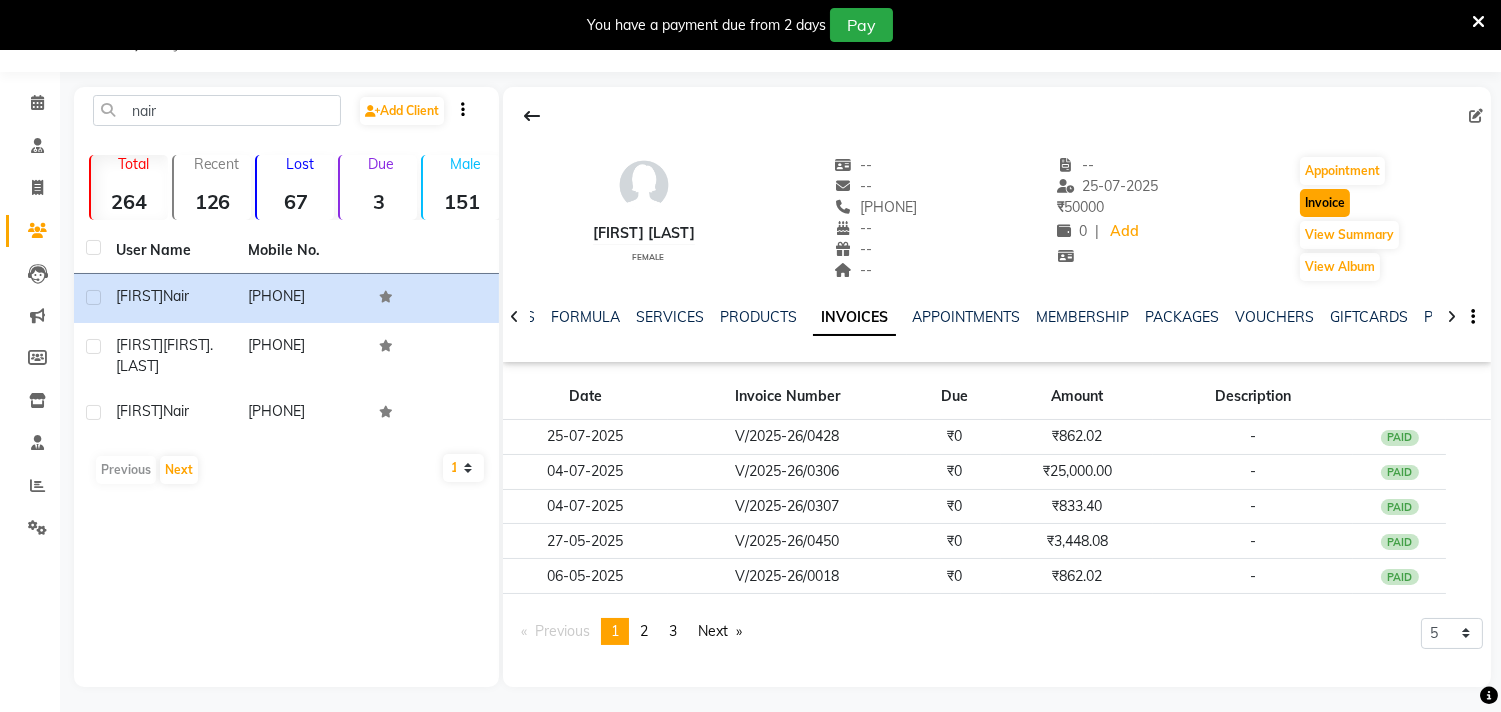 click on "Invoice" 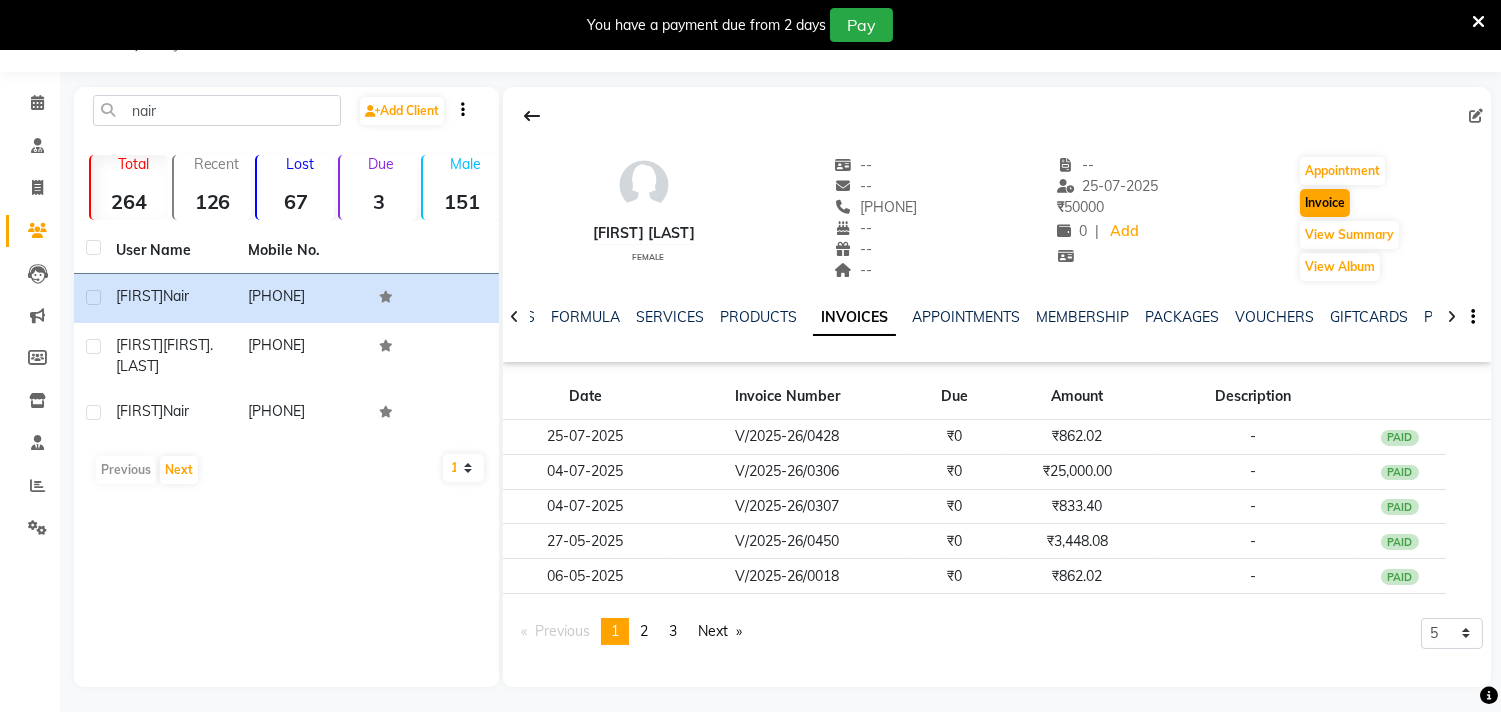 select on "6808" 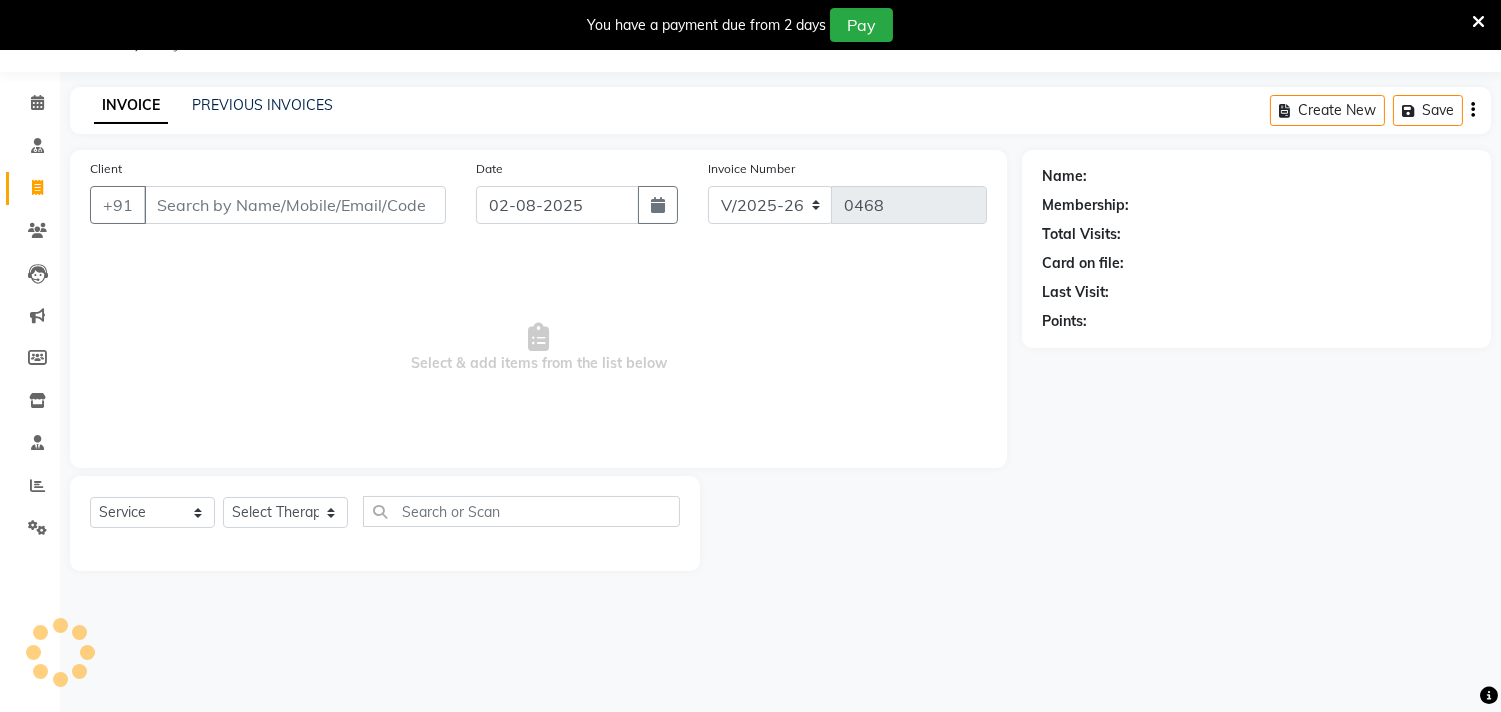 type on "[PHONE]" 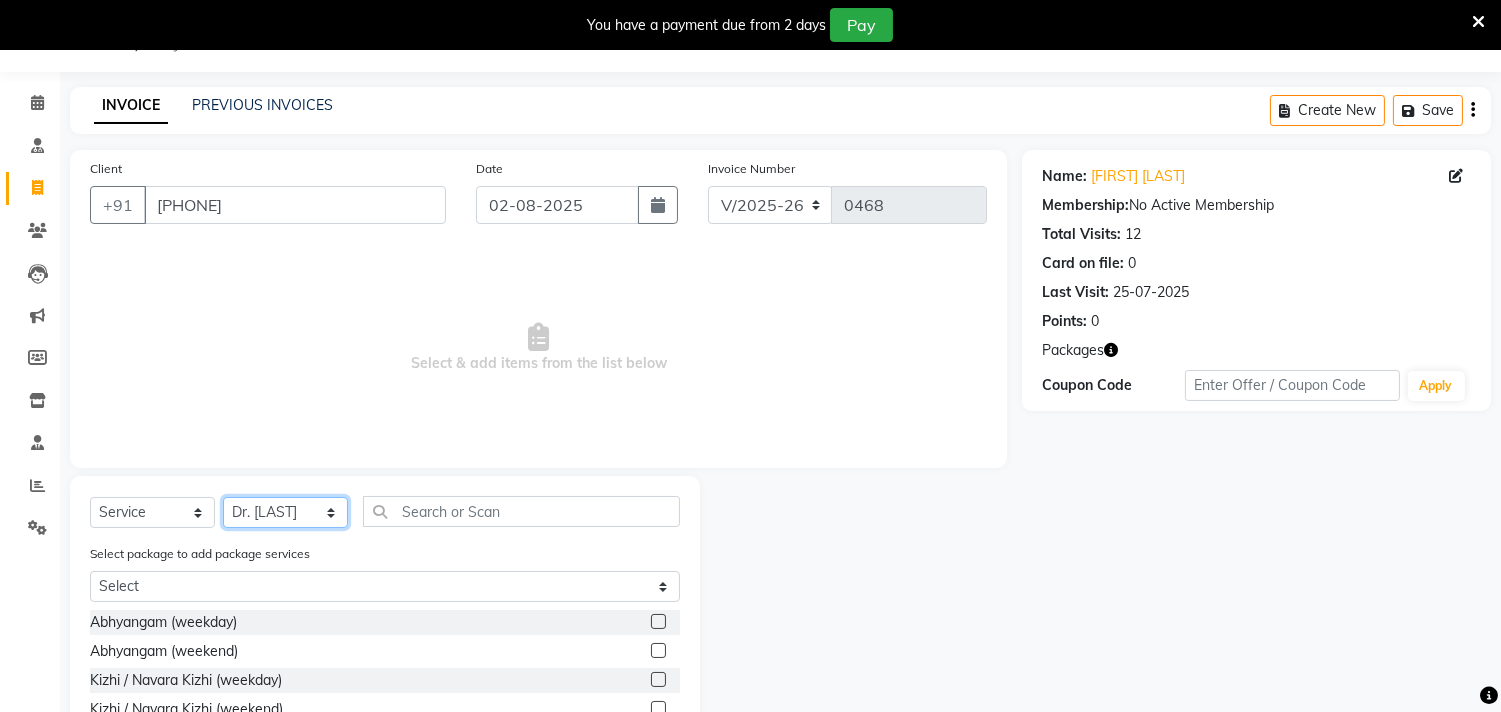 click on "Select Therapist Anita Khatke Anjana Surendra Kalyani Avtar Jaiswal Bibina Chandani Yadav Deepali Gaikwad Dr. Annu Prasad Dr. Chaitali Deshmukh Dr. Hakima Sunasara Dr. Jeason John Dr. Mamta Dr. Nitin Yadav Gloria Y Hari Jainy M R KAMAL NIKAM Kavita Ambatkar Latika Sawant Pooja Mohite Priya Mishra Rajimon Gopalan RATHEESH KUMAR G KURUP Shali K M Shani K Shibin Suddheesh K K Sunil Wankhade Sunita Fernandes Swati Tejaswini Gaonkar Vaishali Vidya Vishwanath Vinayak Yogesh Parab" 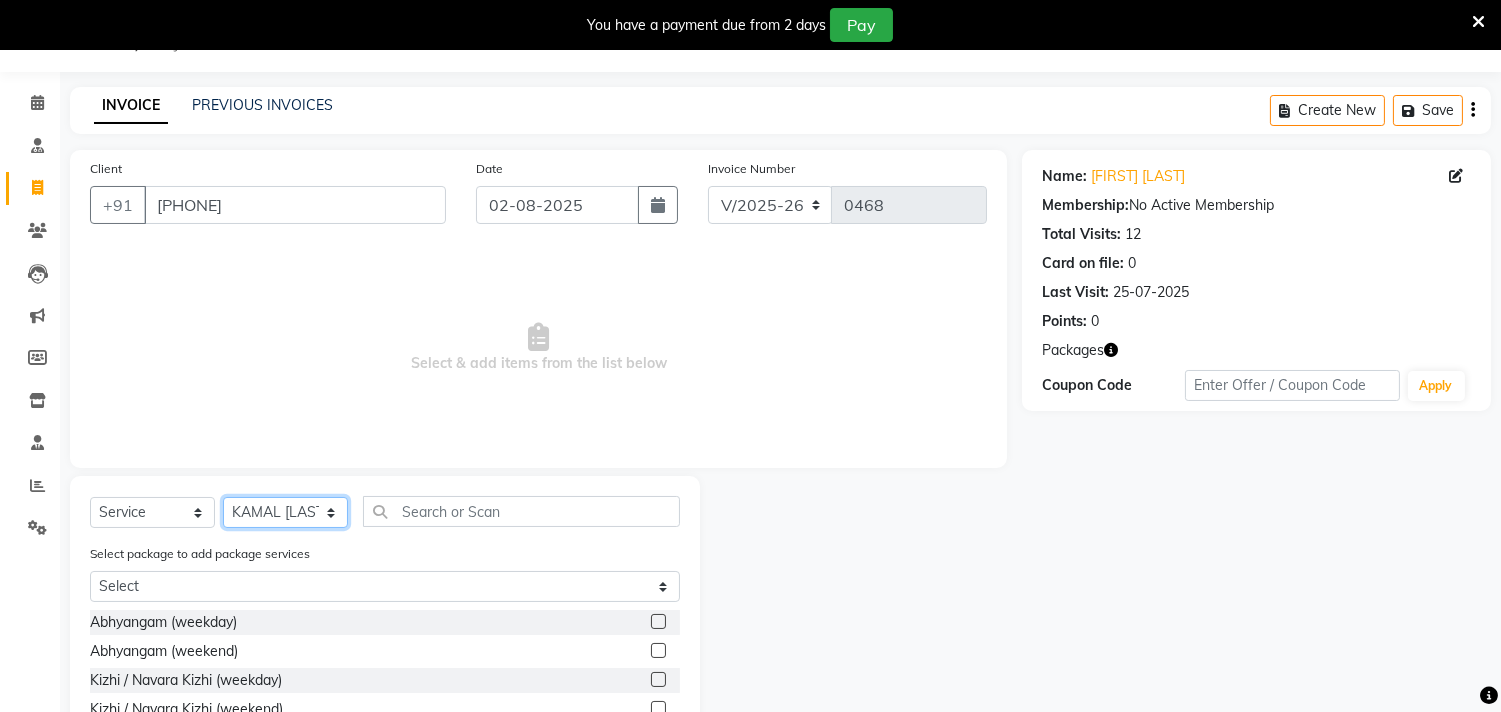 click on "Select Therapist Anita Khatke Anjana Surendra Kalyani Avtar Jaiswal Bibina Chandani Yadav Deepali Gaikwad Dr. Annu Prasad Dr. Chaitali Deshmukh Dr. Hakima Sunasara Dr. Jeason John Dr. Mamta Dr. Nitin Yadav Gloria Y Hari Jainy M R KAMAL NIKAM Kavita Ambatkar Latika Sawant Pooja Mohite Priya Mishra Rajimon Gopalan RATHEESH KUMAR G KURUP Shali K M Shani K Shibin Suddheesh K K Sunil Wankhade Sunita Fernandes Swati Tejaswini Gaonkar Vaishali Vidya Vishwanath Vinayak Yogesh Parab" 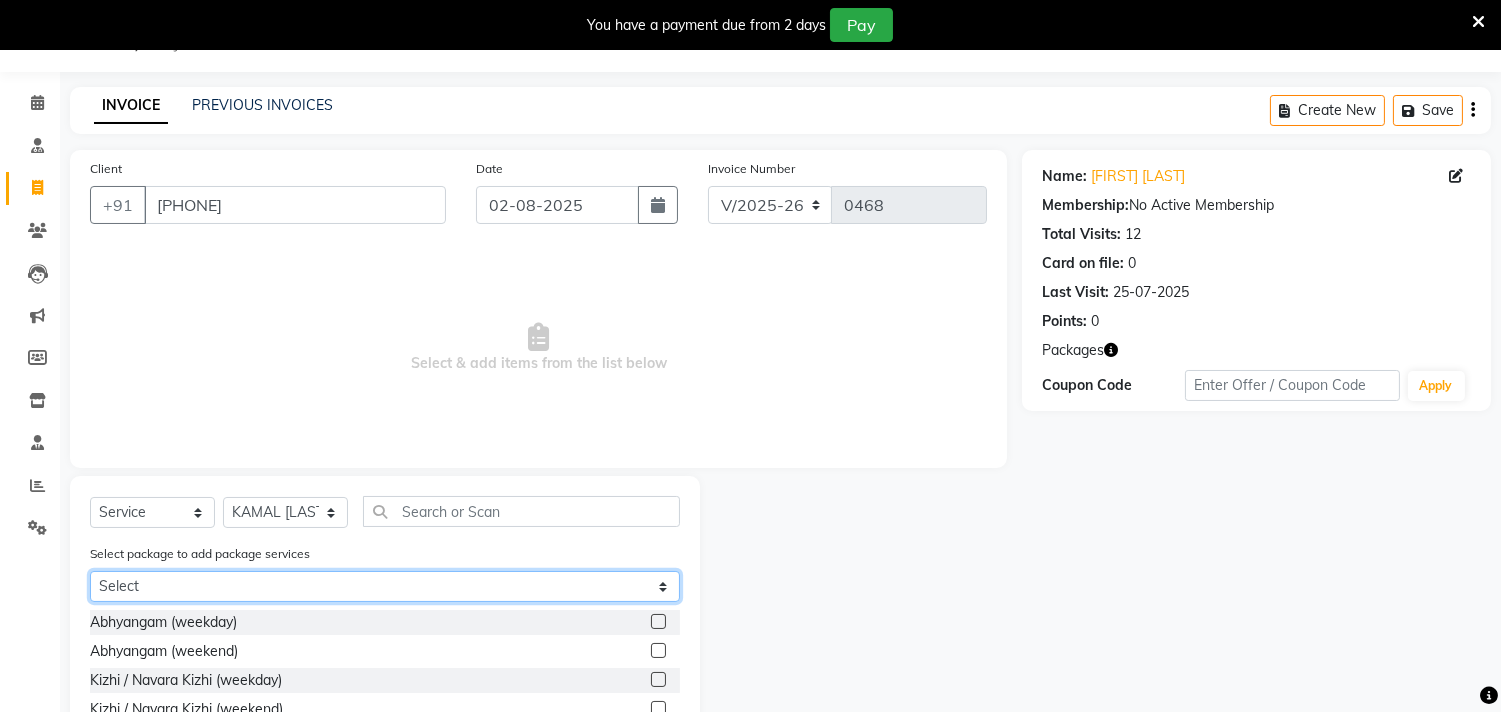 click on "Select Abhyangam (30) 25 K Abhyangam(29) 25K" 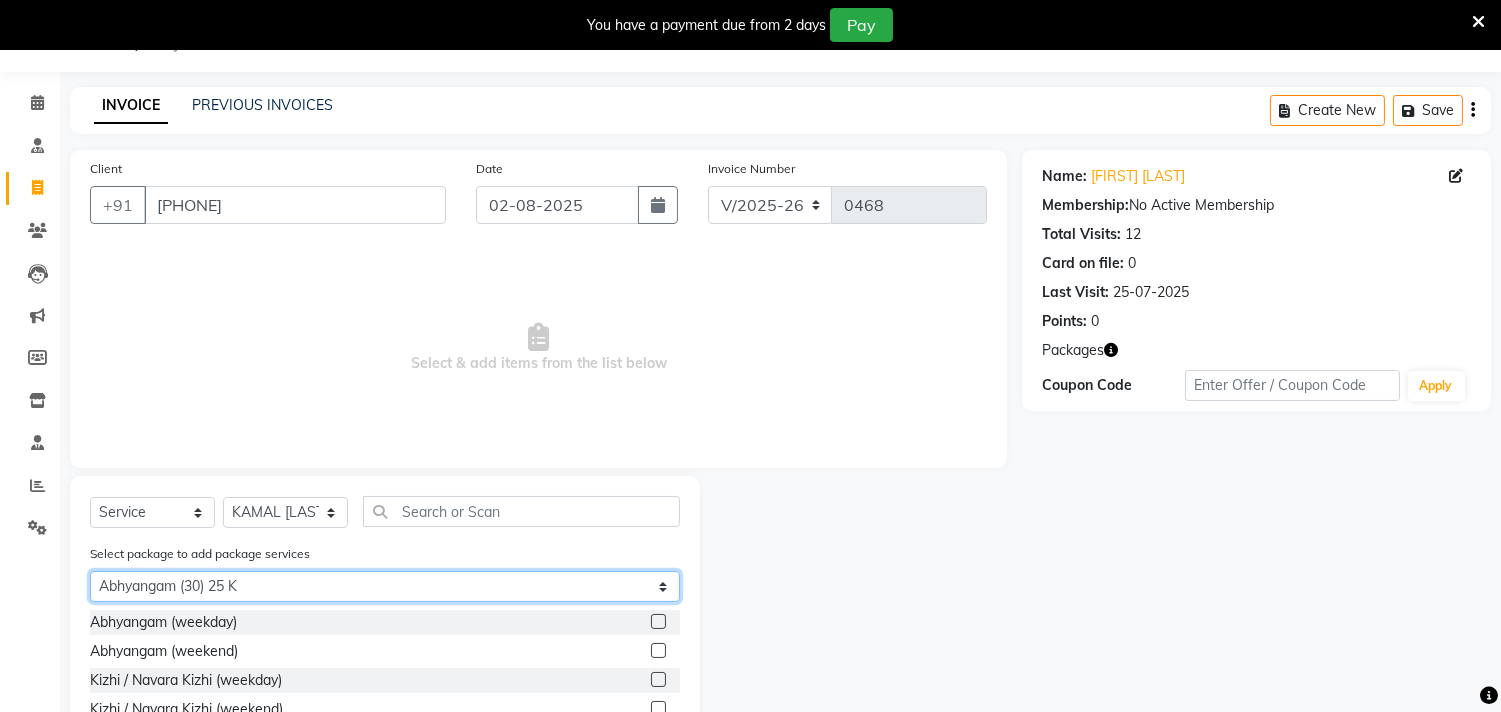 click on "Select Abhyangam (30) 25 K Abhyangam(29) 25K" 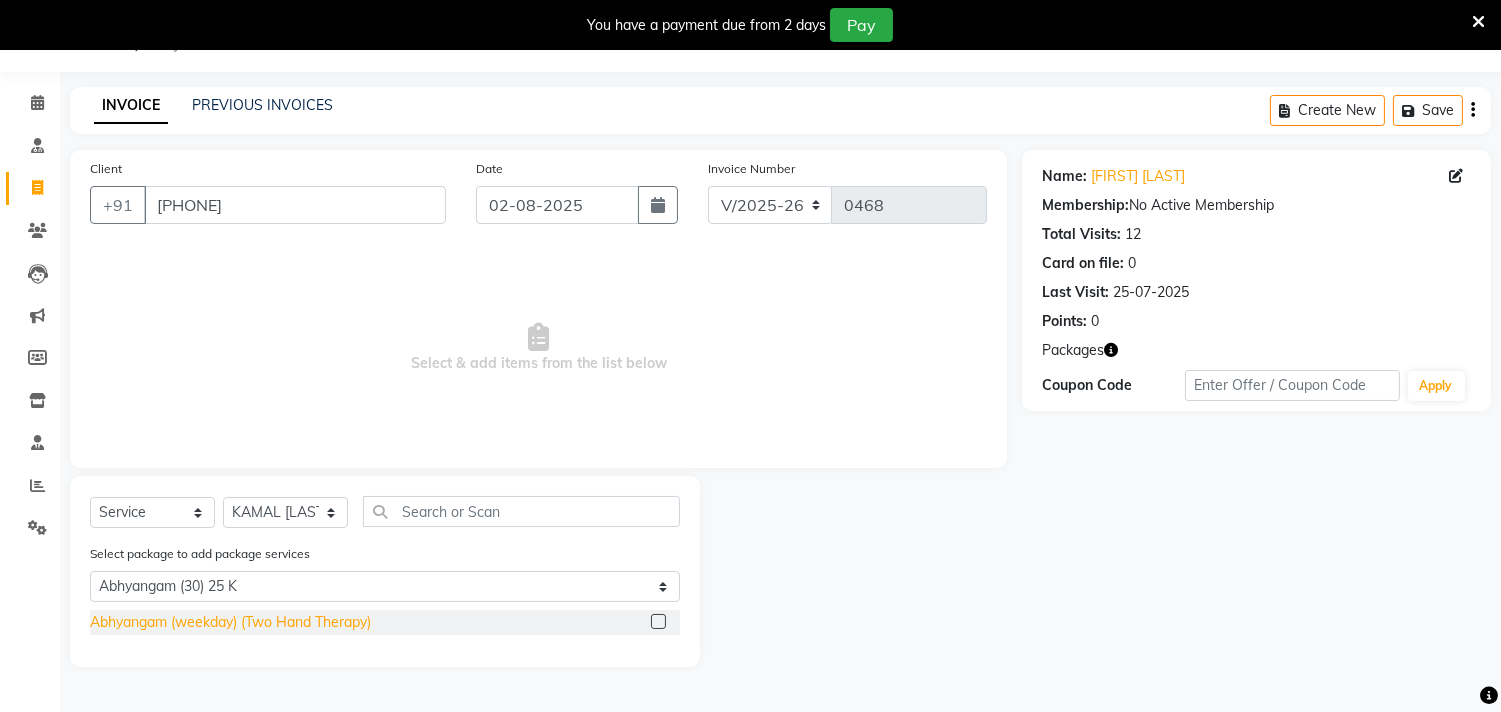 click on "Abhyangam (weekday) (Two Hand Therapy)" 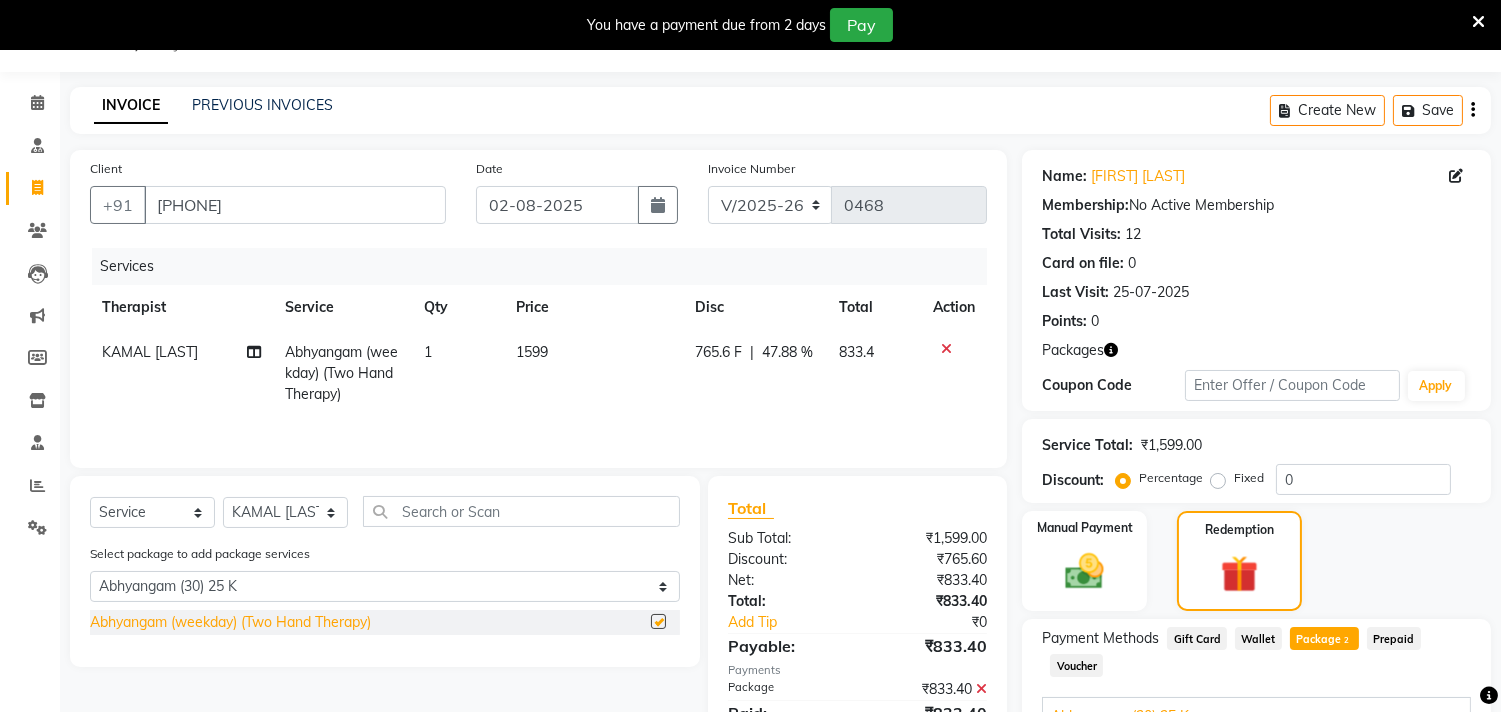 checkbox on "false" 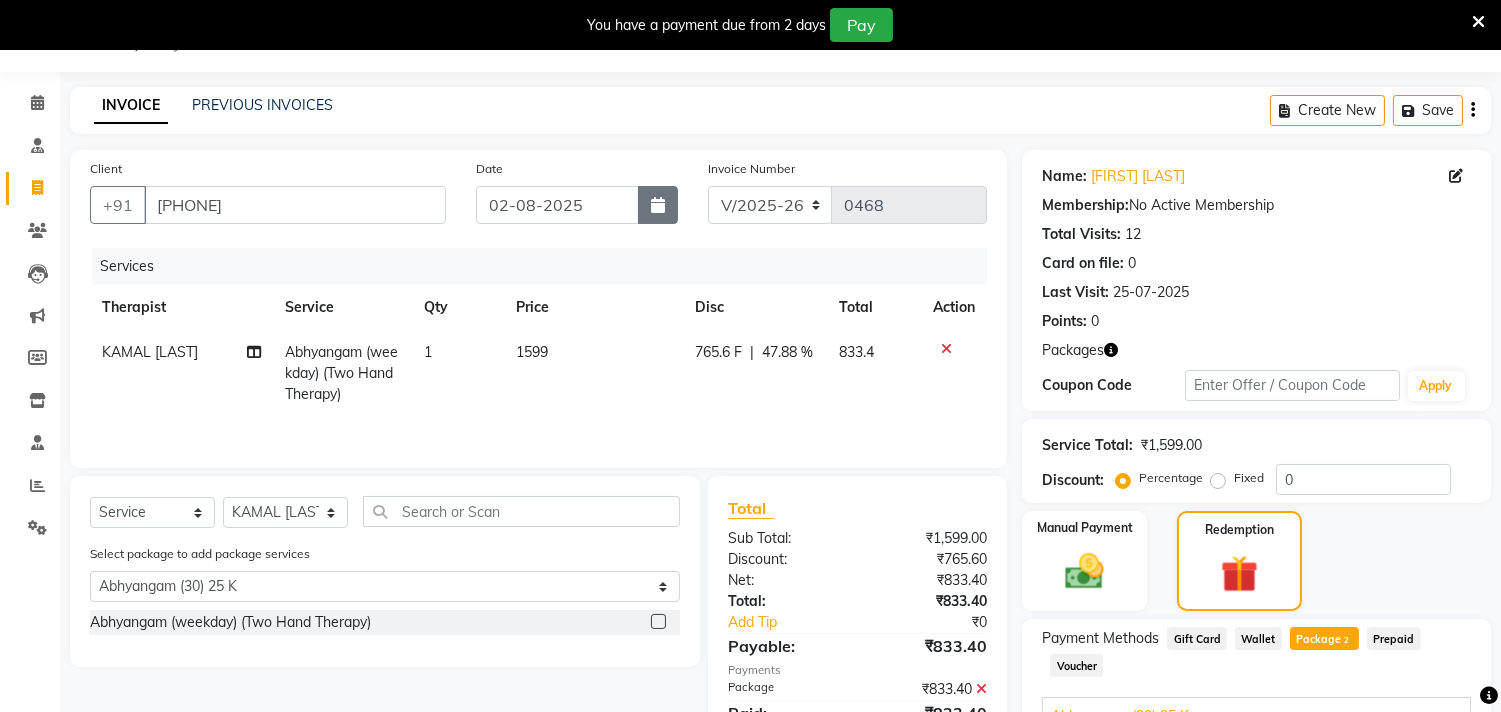 click 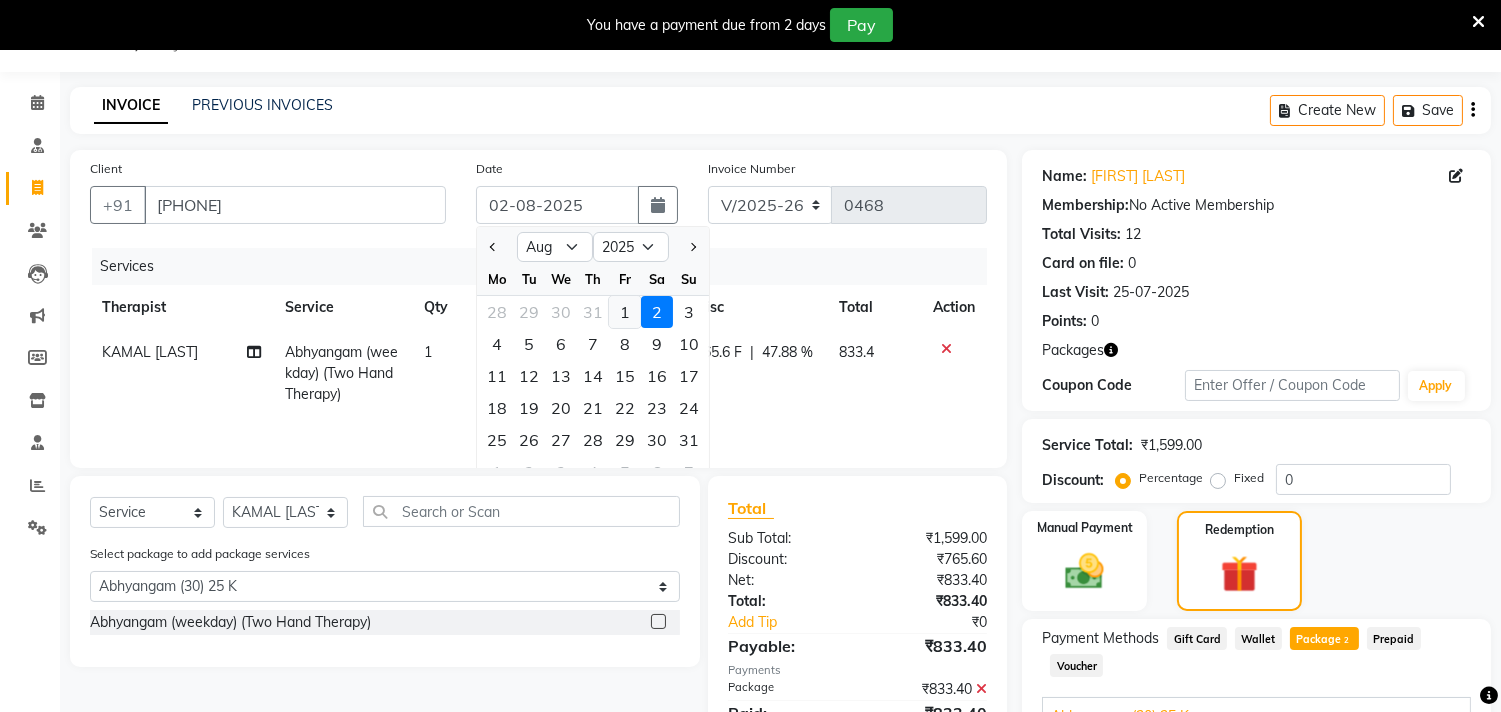 click on "1" 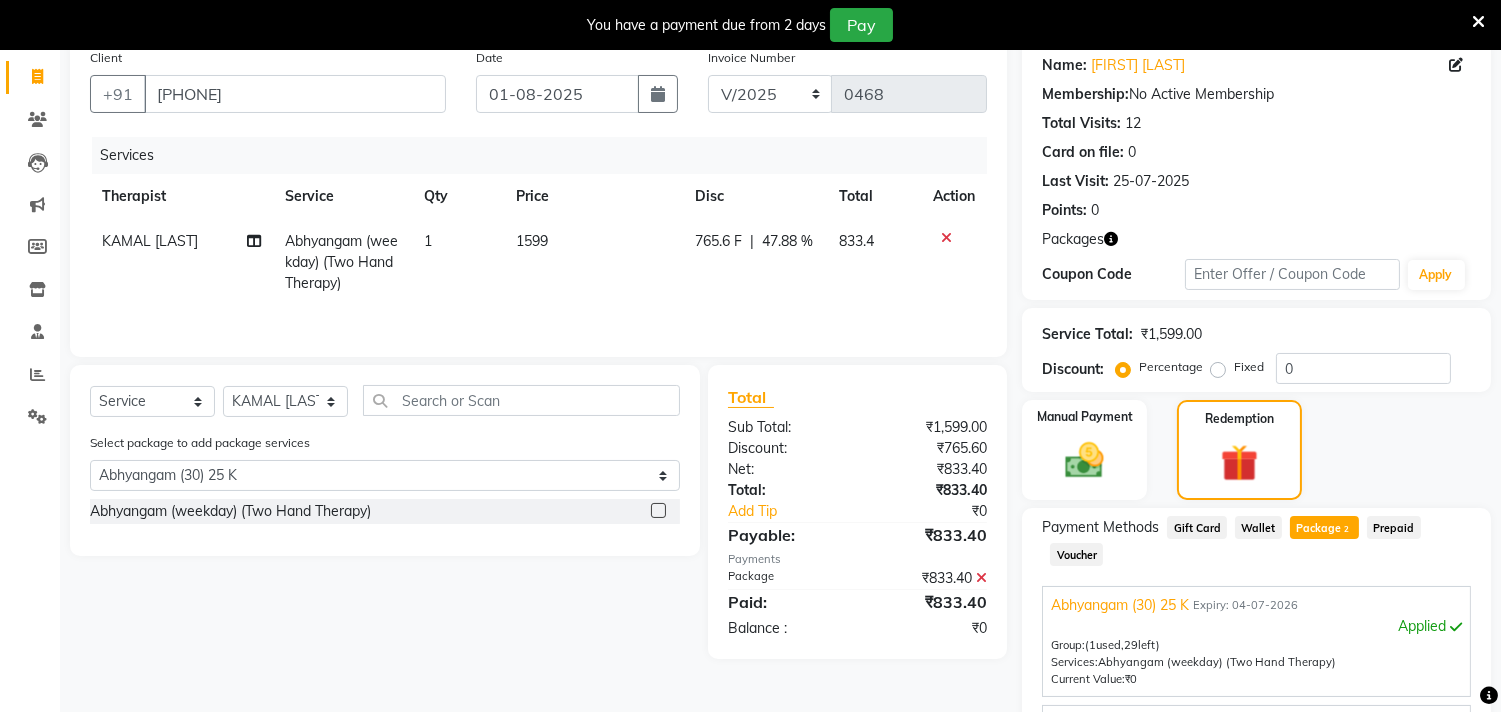 scroll, scrollTop: 167, scrollLeft: 0, axis: vertical 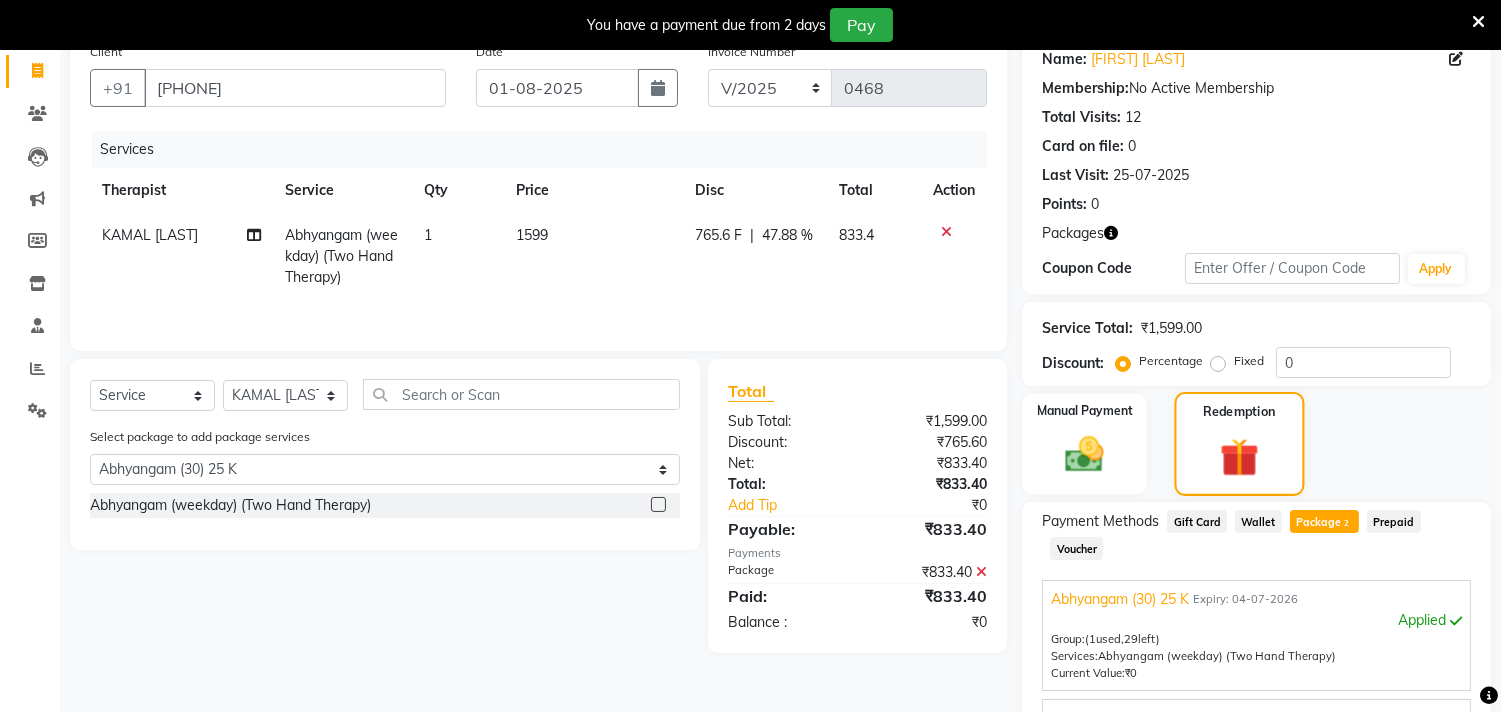 click 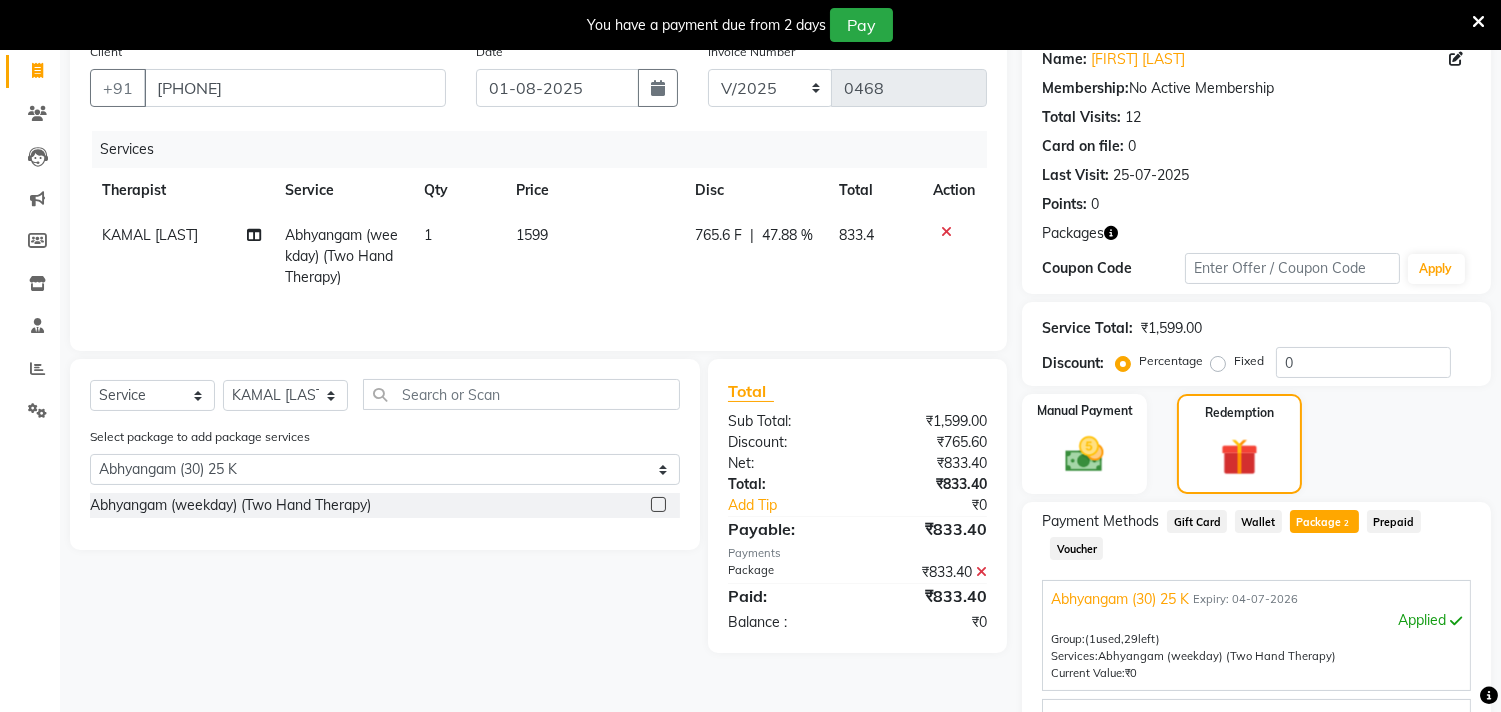 click on "Package  2" 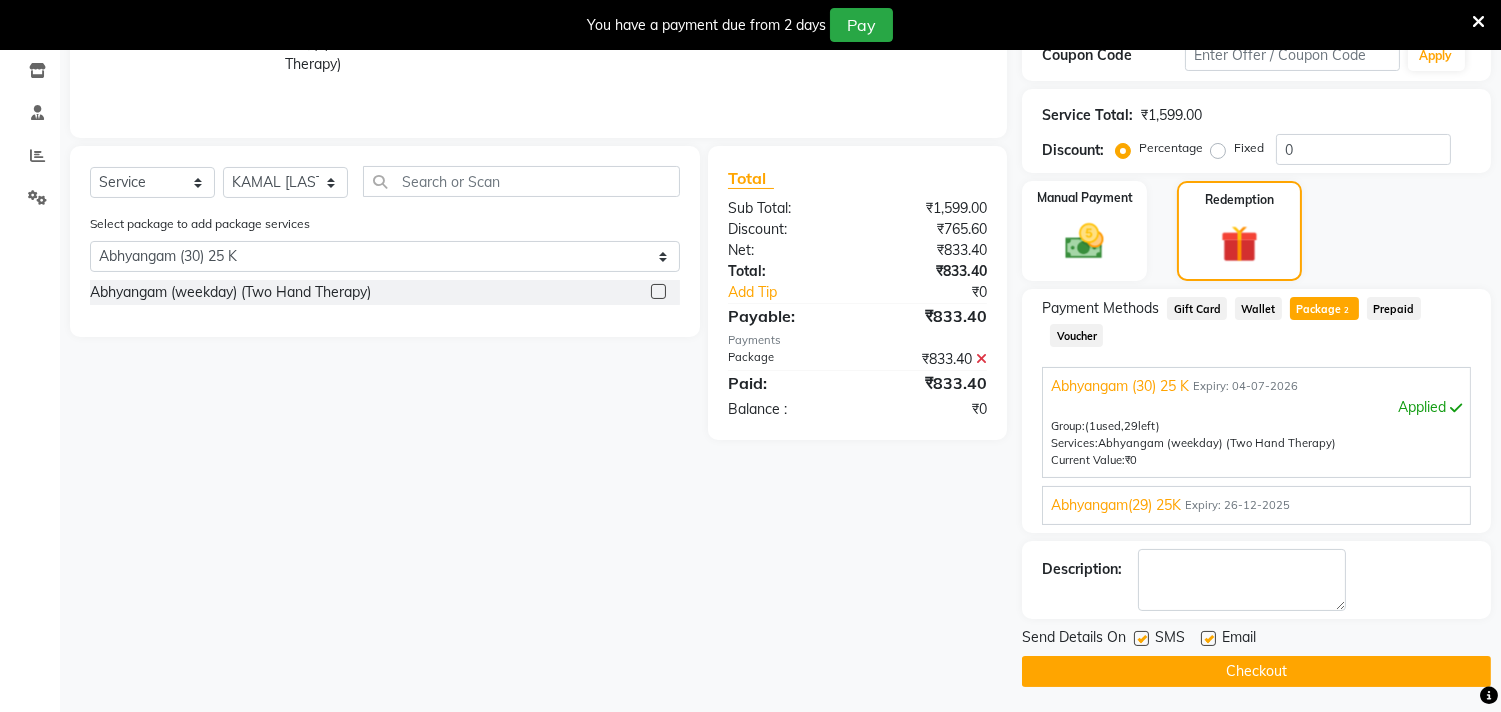 scroll, scrollTop: 384, scrollLeft: 0, axis: vertical 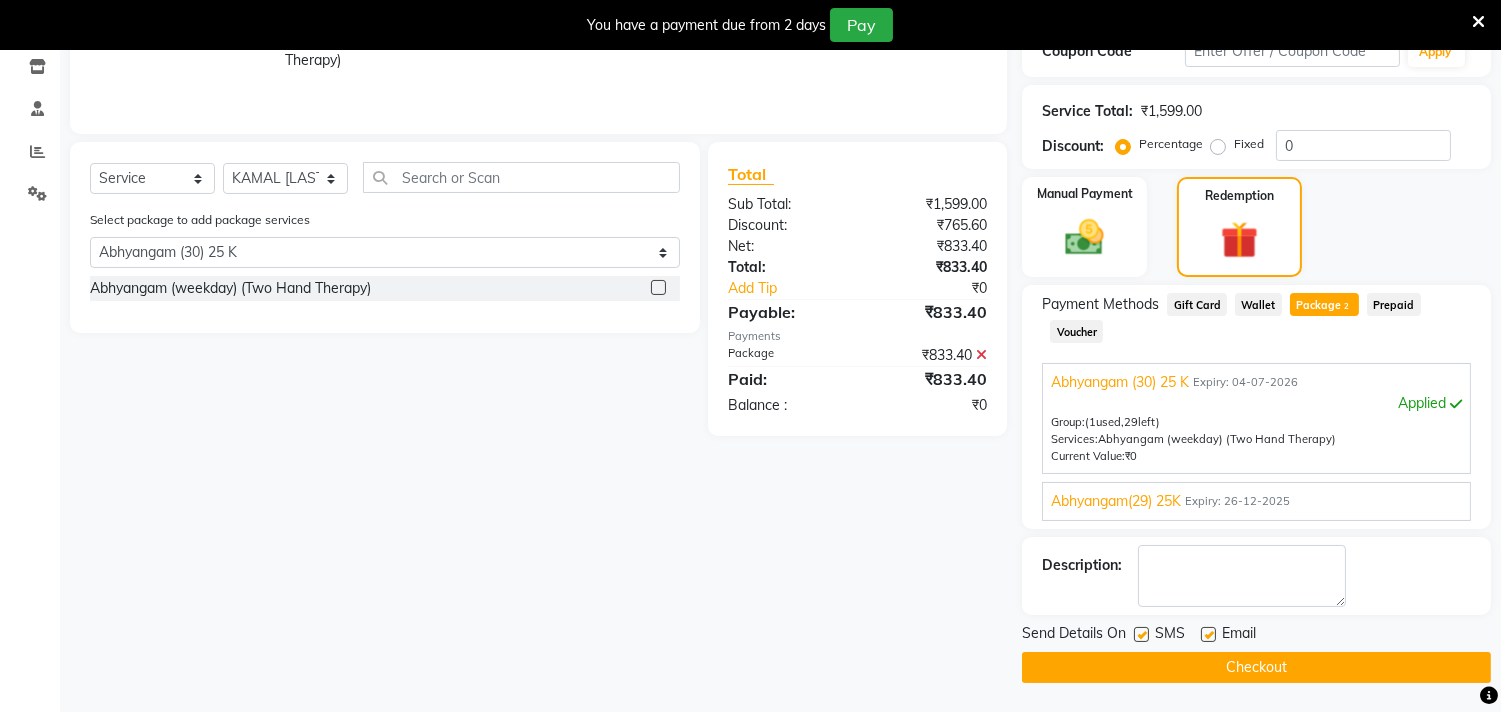 click on "Email" 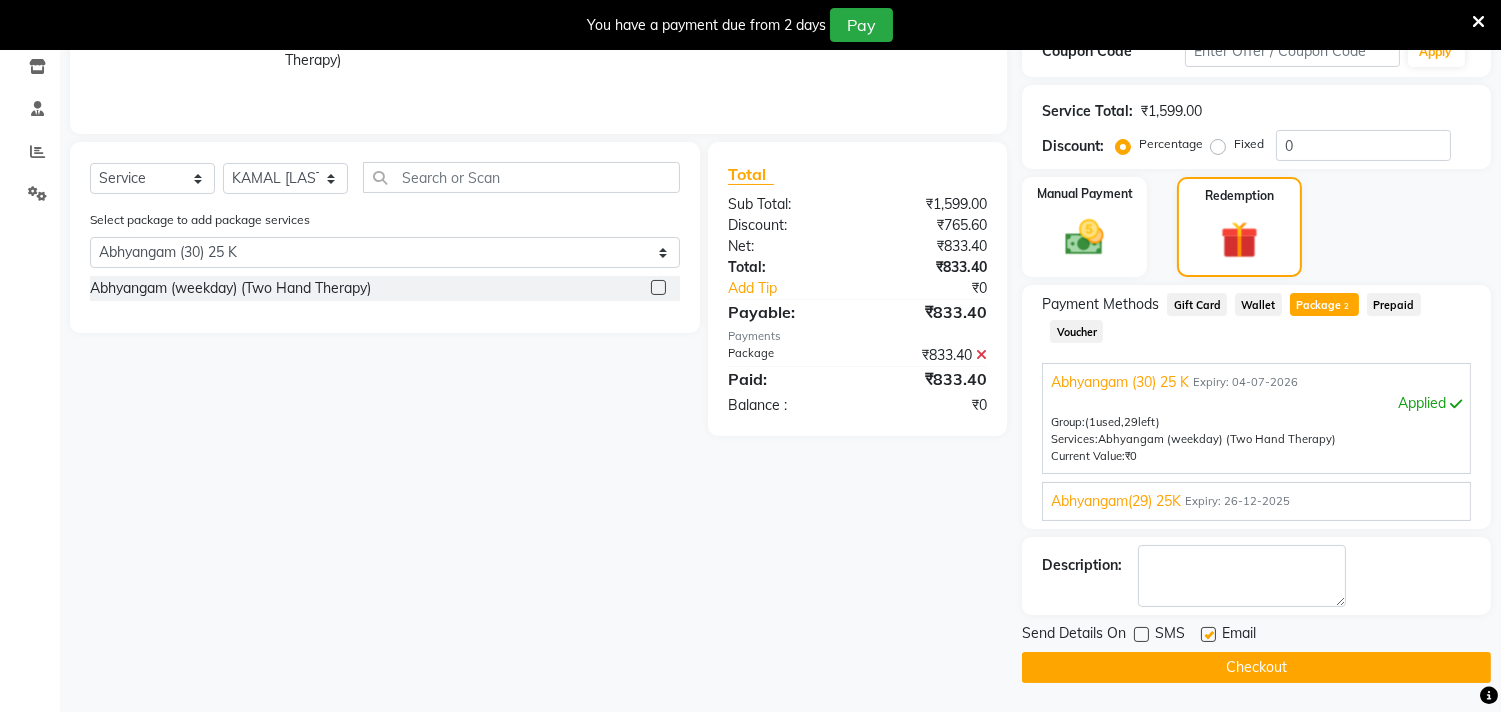 click 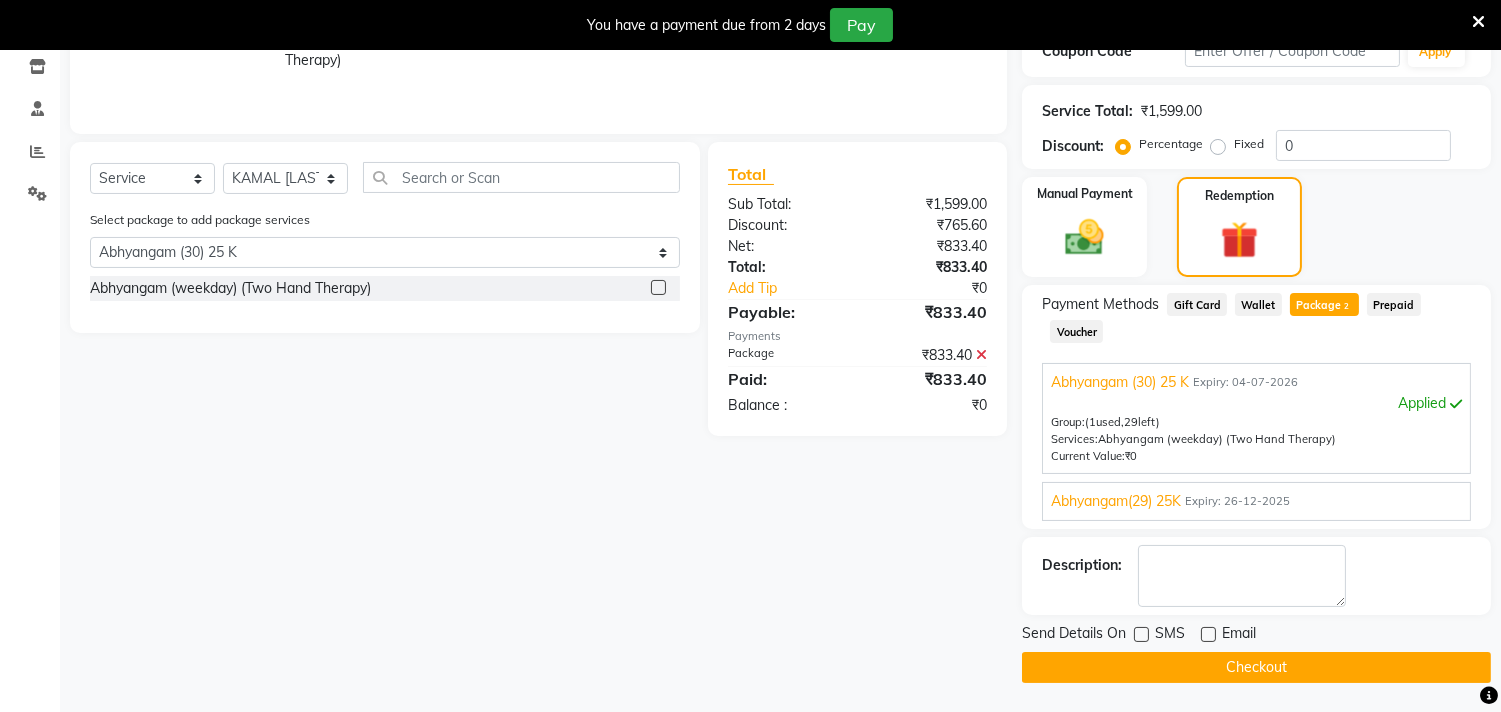 click on "Checkout" 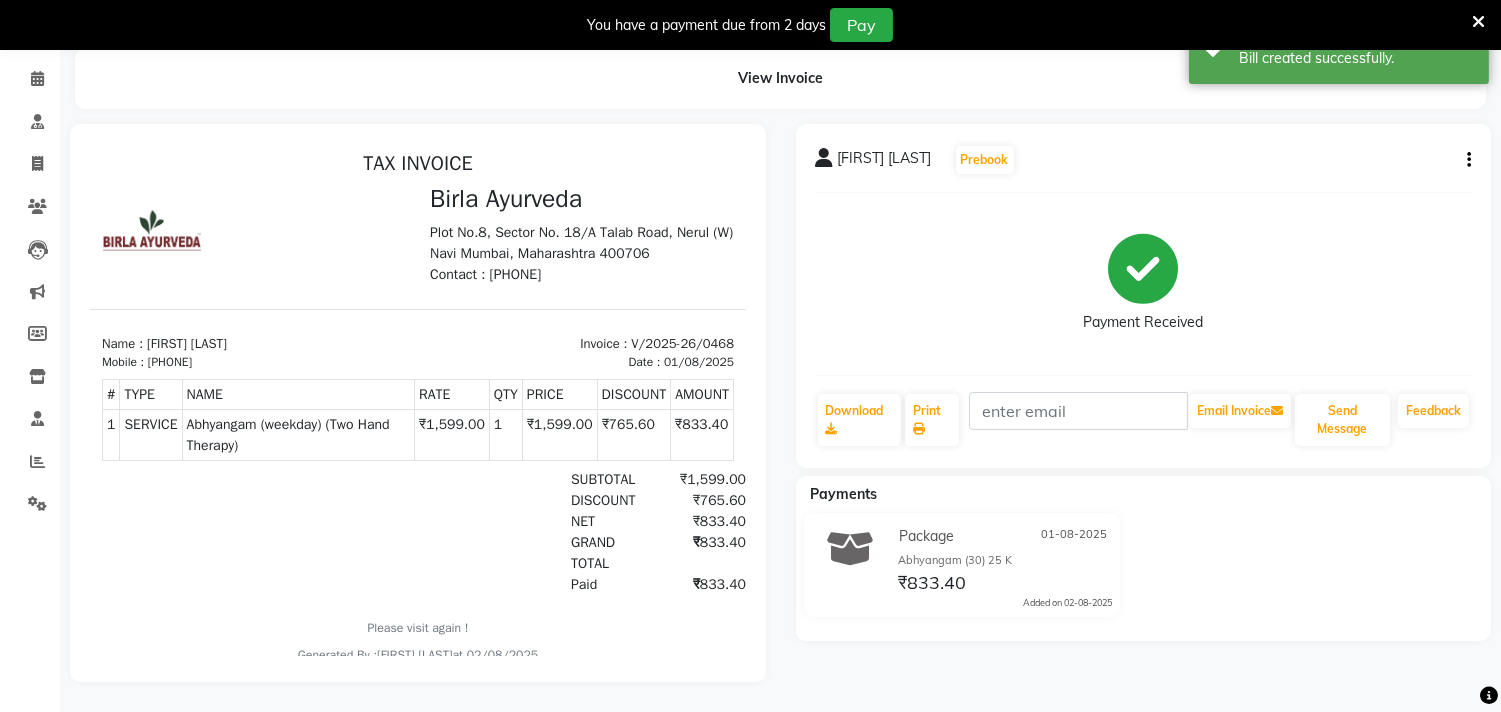 scroll, scrollTop: 0, scrollLeft: 0, axis: both 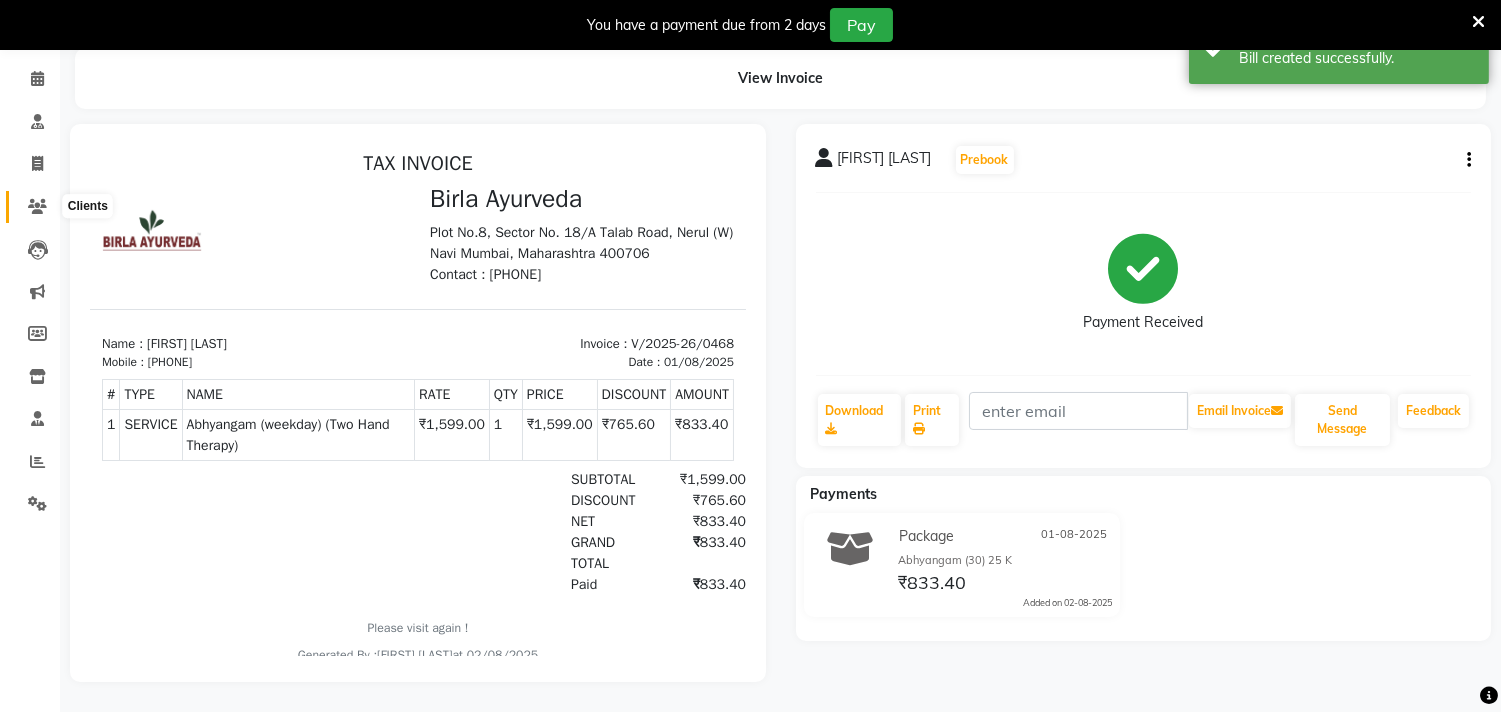 click 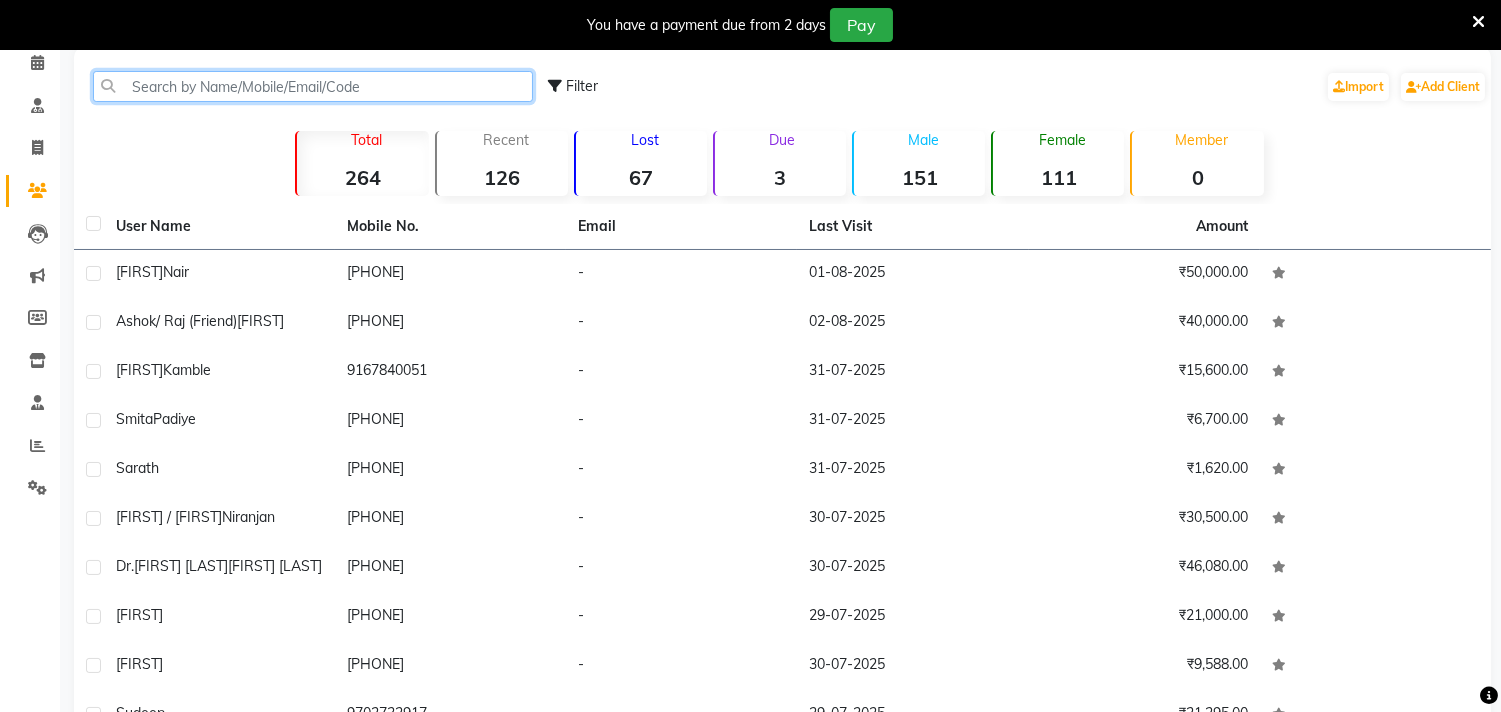 click 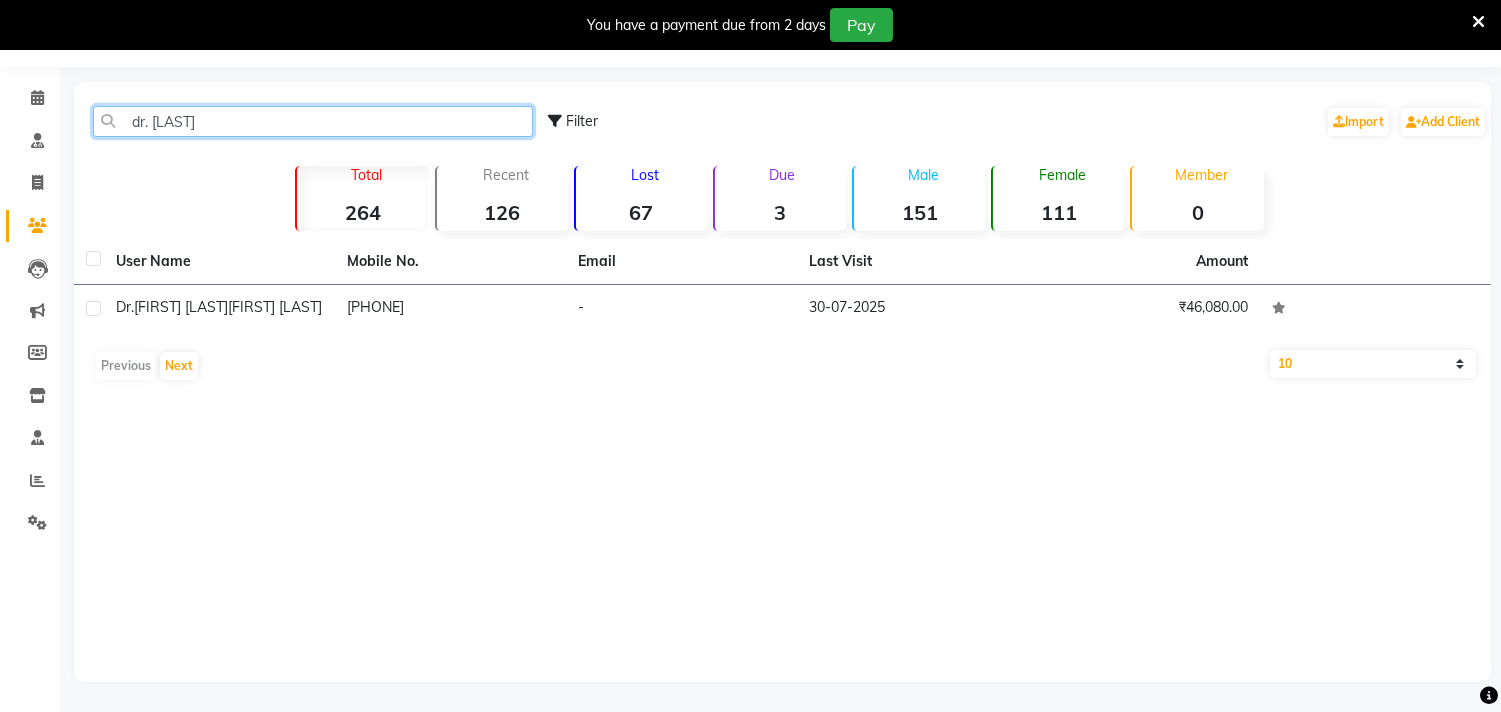 scroll, scrollTop: 54, scrollLeft: 0, axis: vertical 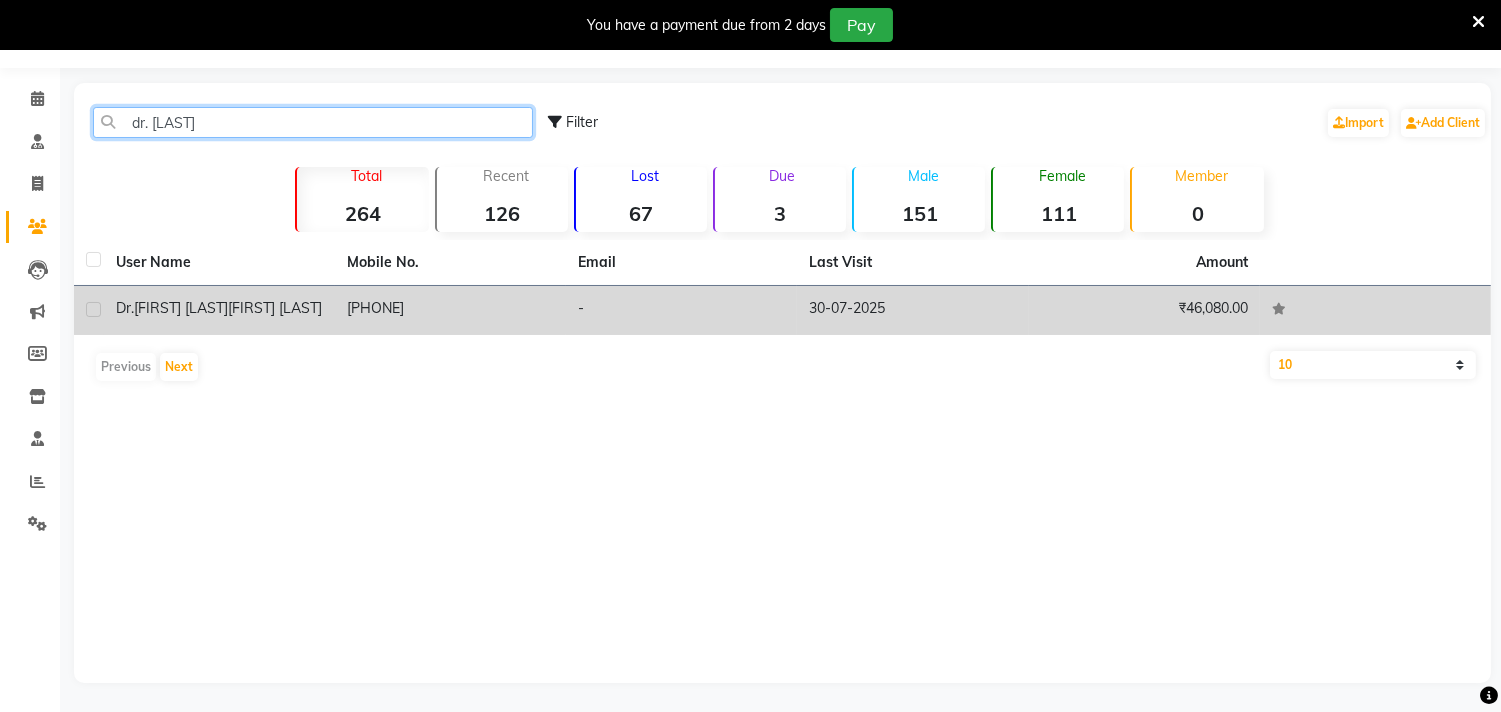 type on "dr. [LAST]" 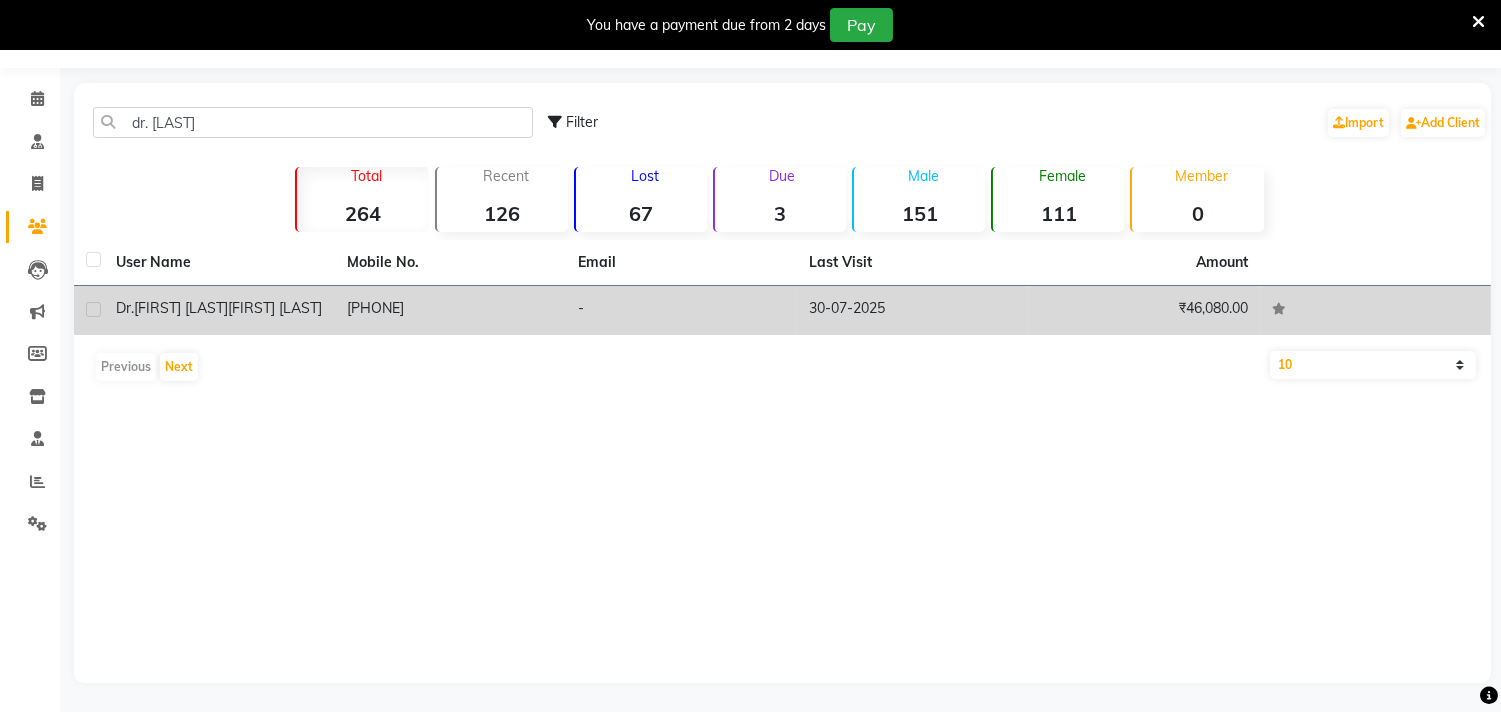 click on "Dr.[FIRST] [LAST]" 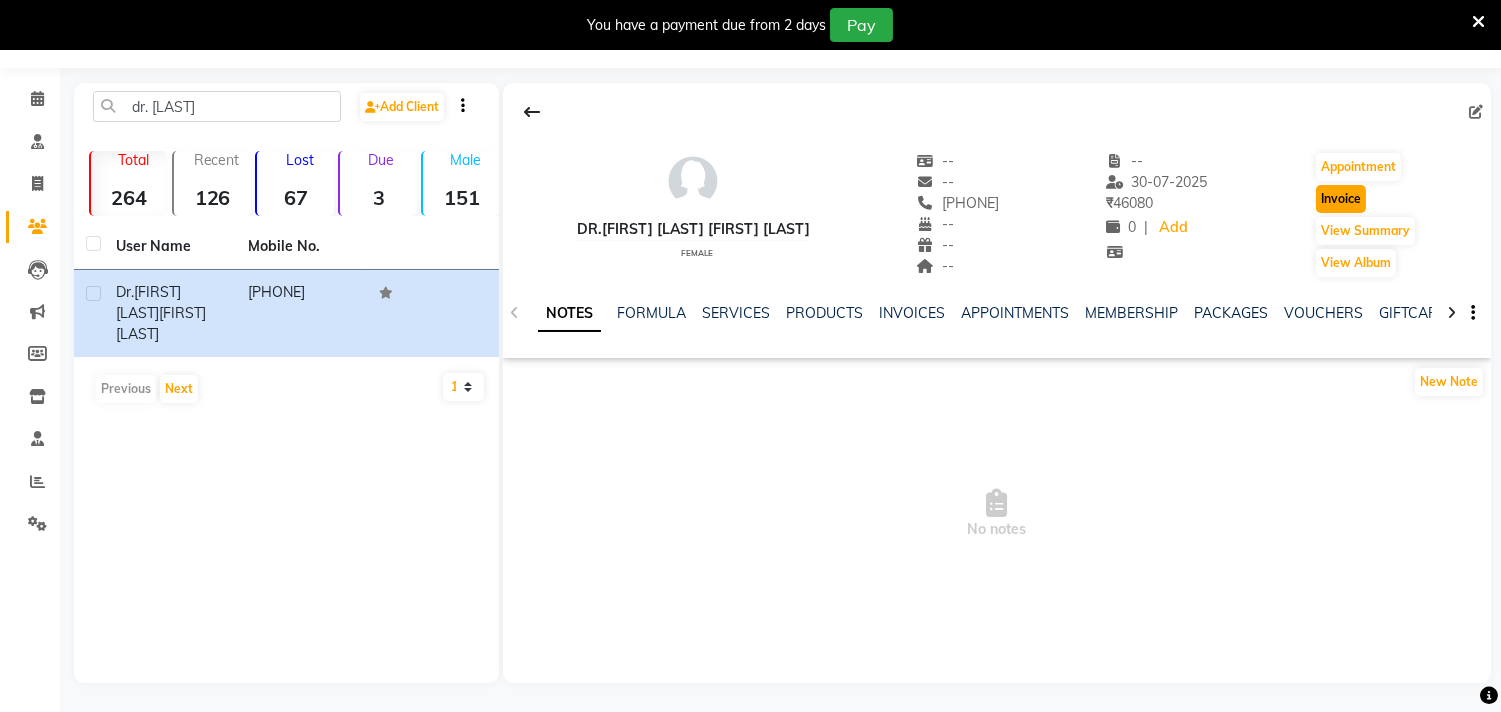 click on "Invoice" 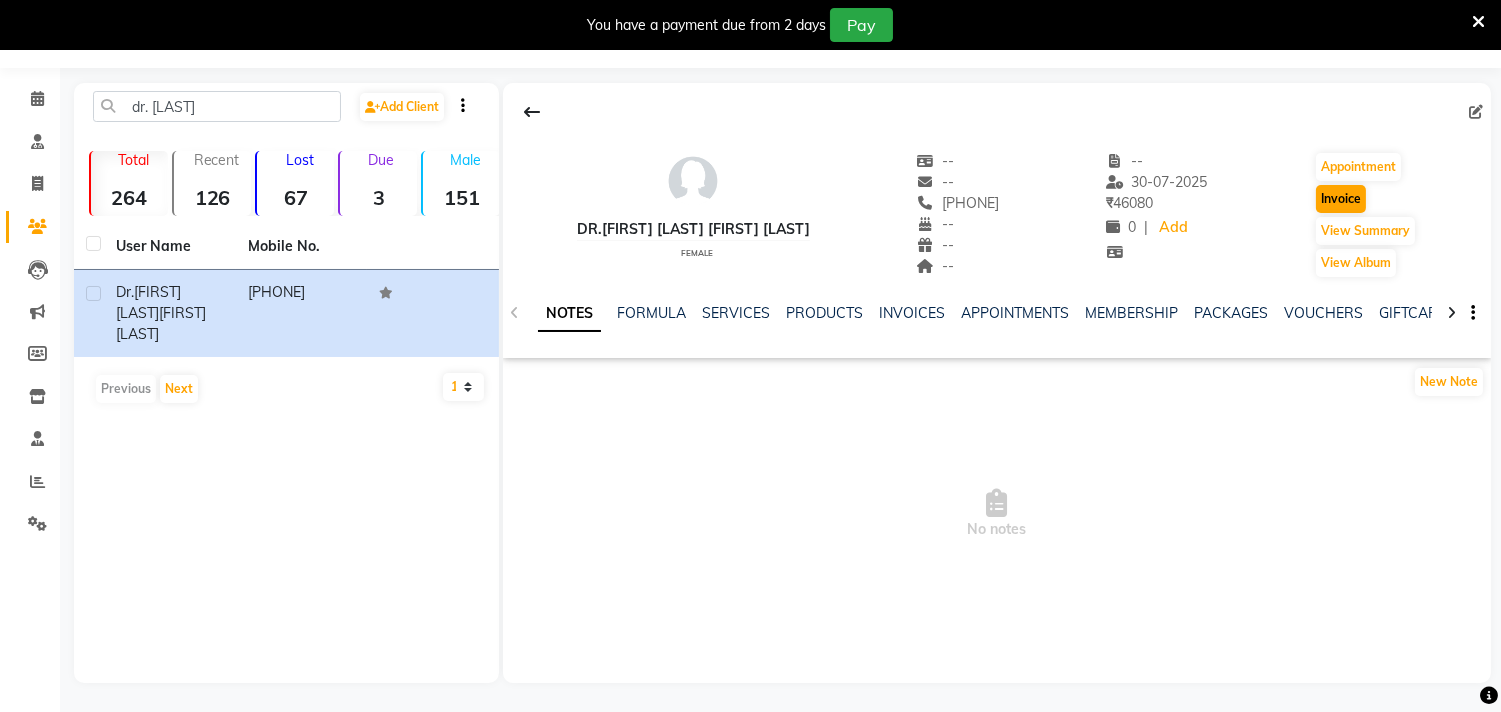 select on "6808" 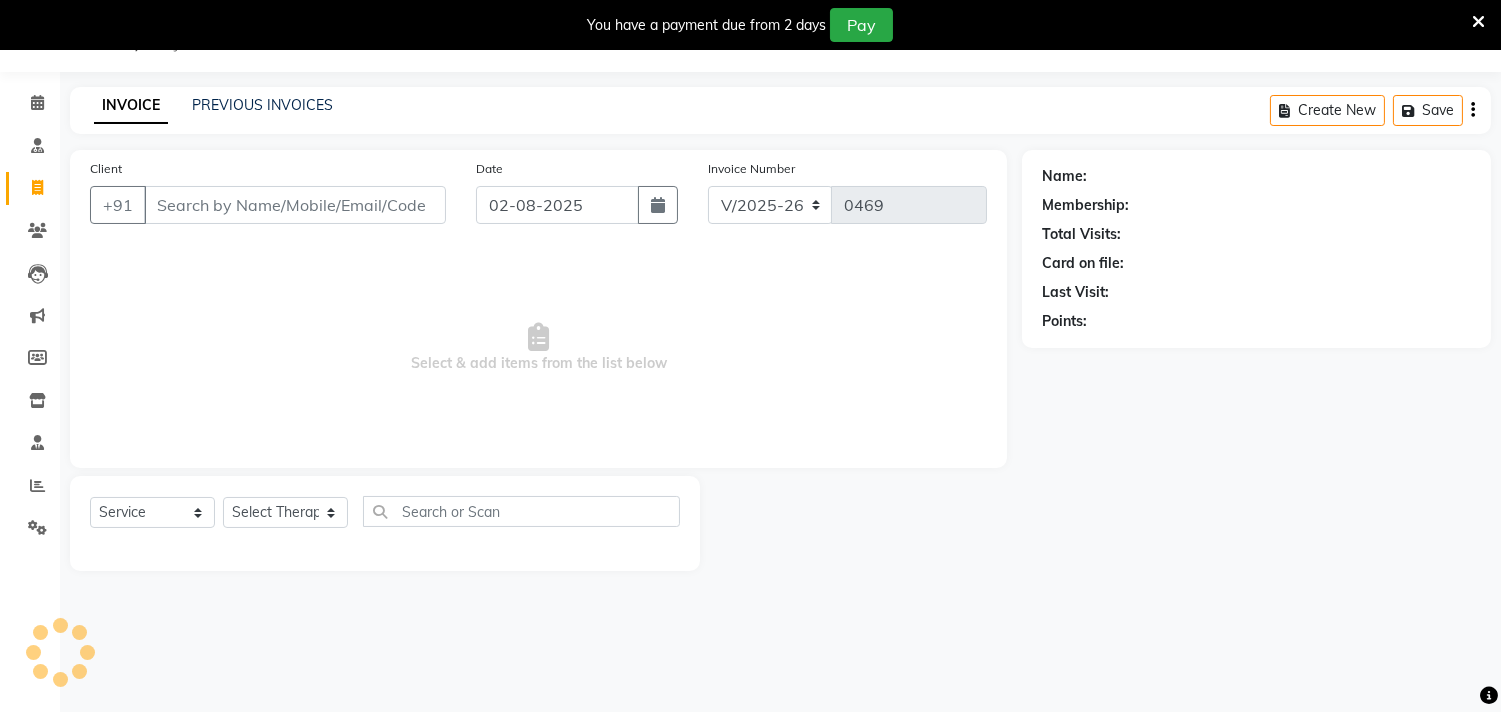 type on "[PHONE]" 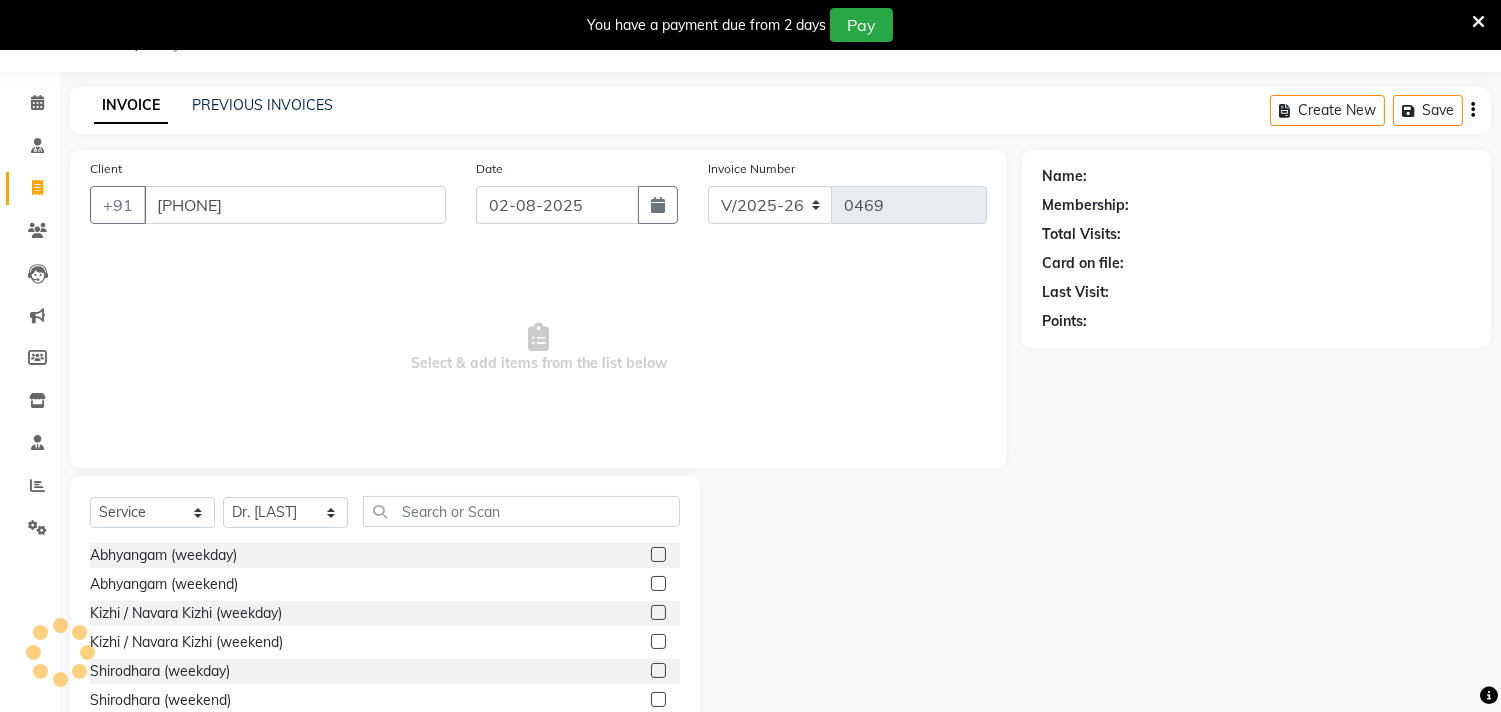 scroll, scrollTop: 138, scrollLeft: 0, axis: vertical 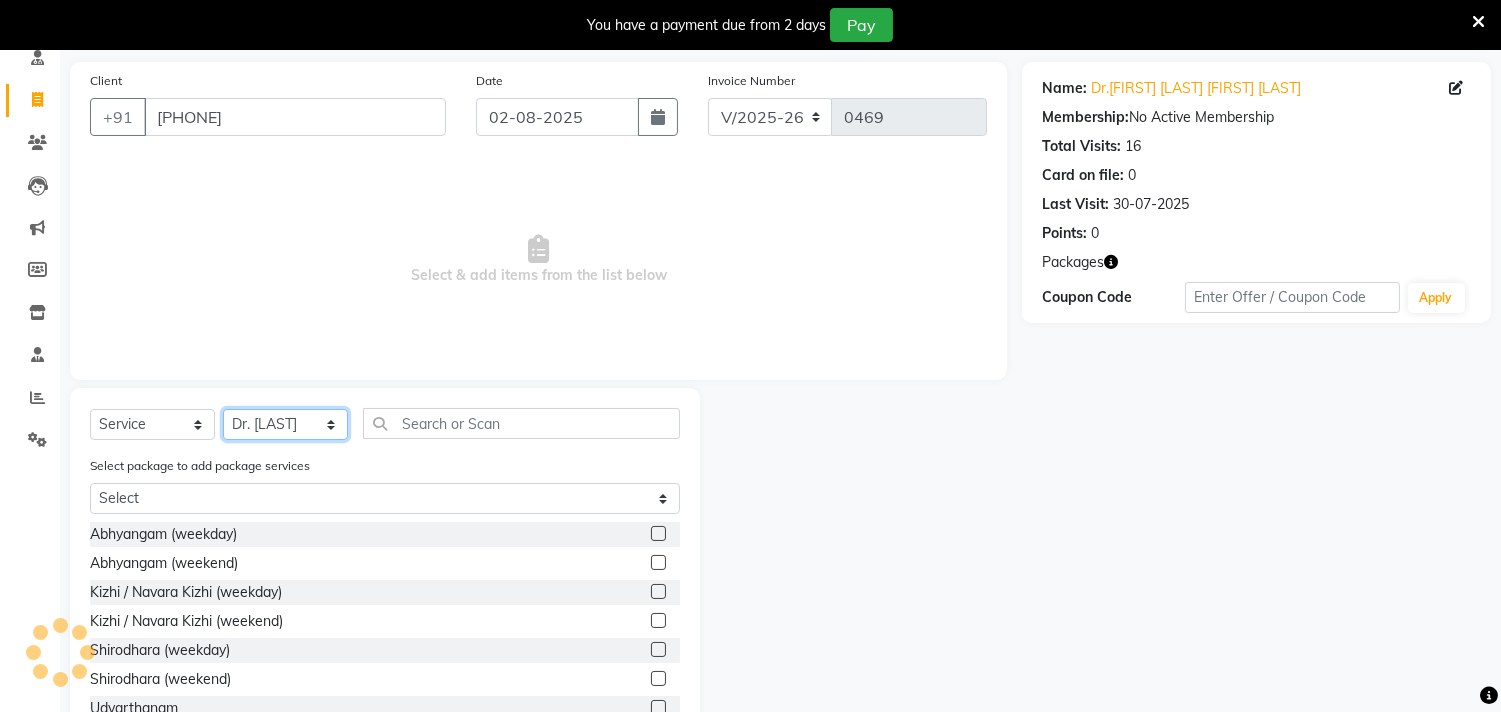 click on "Select Therapist Anita Khatke Anjana Surendra Kalyani Avtar Jaiswal Bibina Chandani Yadav Deepali Gaikwad Dr. Annu Prasad Dr. Chaitali Deshmukh Dr. Hakima Sunasara Dr. Jeason John Dr. Mamta Dr. Nitin Yadav Gloria Y Hari Jainy M R KAMAL NIKAM Kavita Ambatkar Latika Sawant Pooja Mohite Priya Mishra Rajimon Gopalan RATHEESH KUMAR G KURUP Shali K M Shani K Shibin Suddheesh K K Sunil Wankhade Sunita Fernandes Swati Tejaswini Gaonkar Vaishali Vidya Vishwanath Vinayak Yogesh Parab" 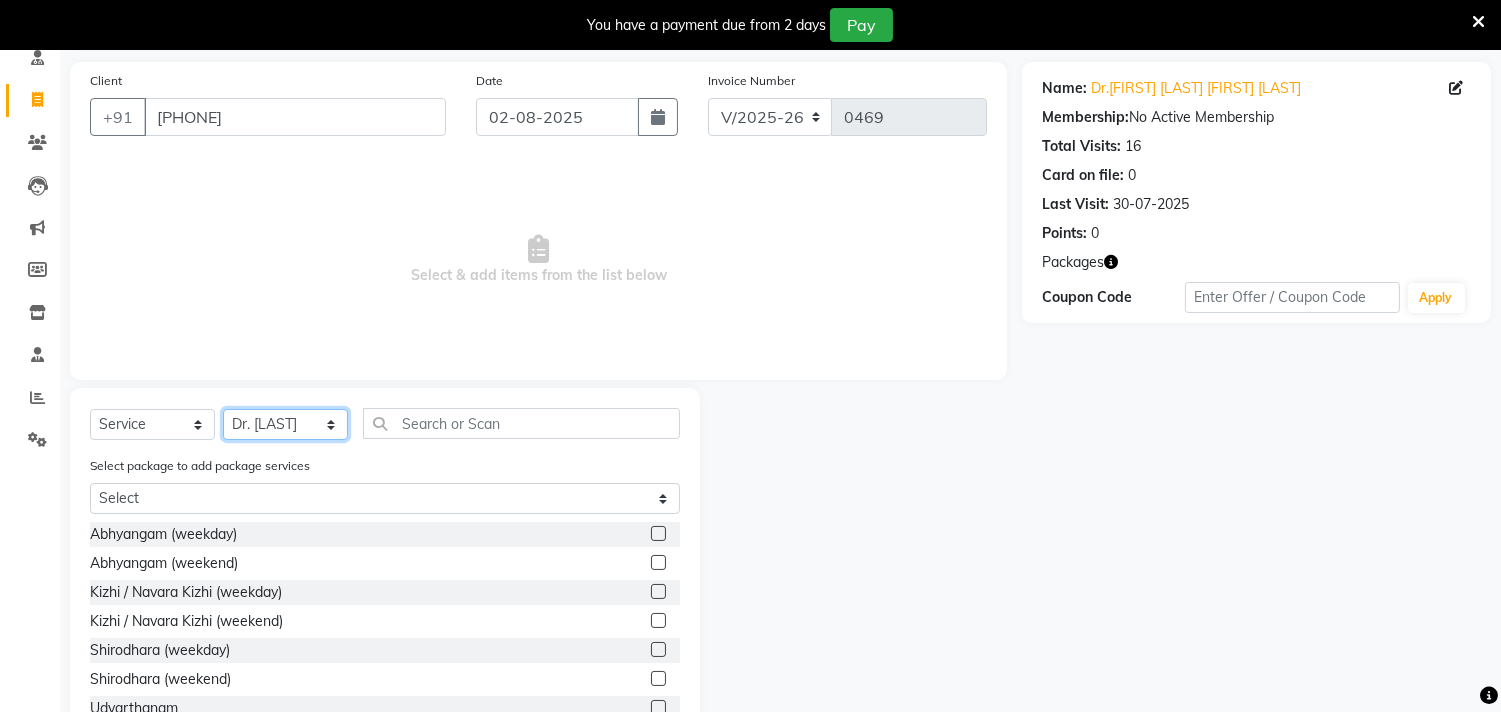 select on "57061" 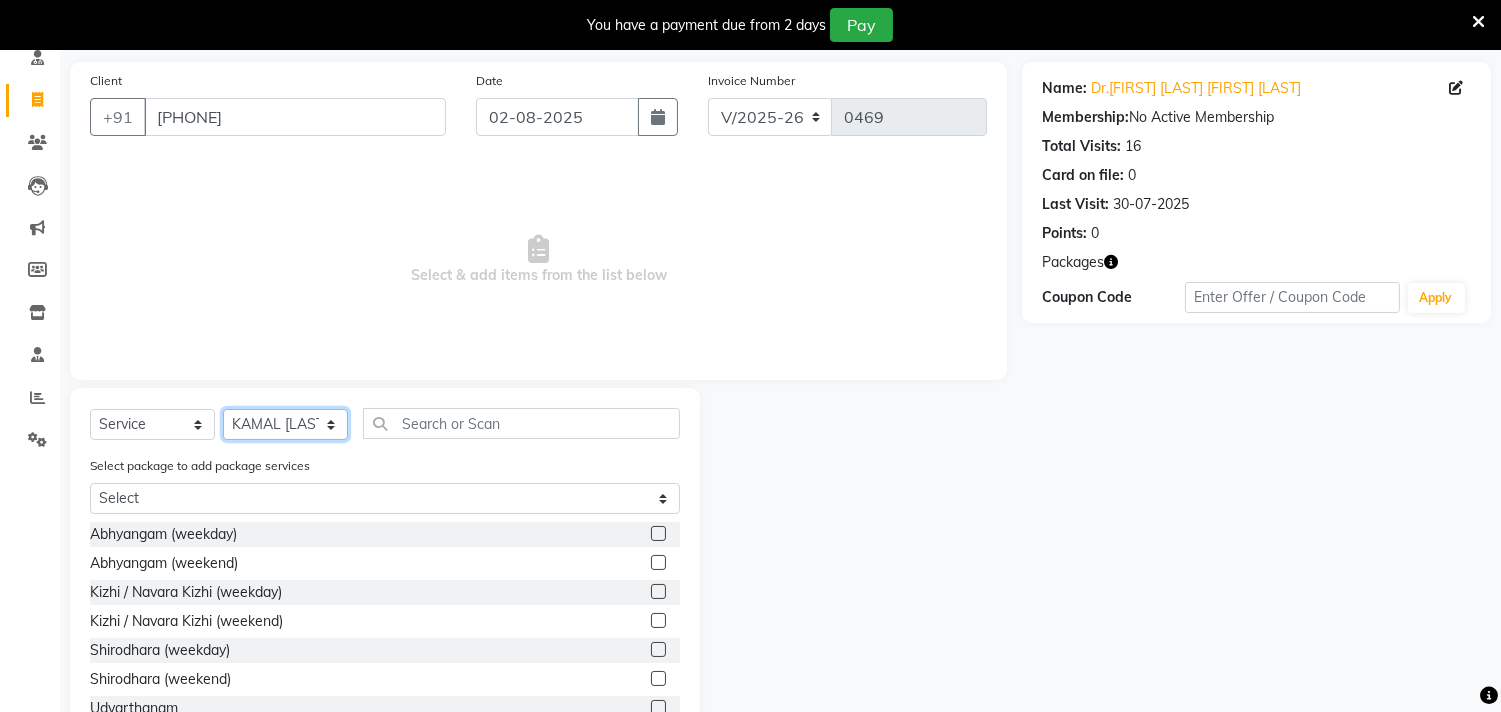 click on "Select Therapist Anita Khatke Anjana Surendra Kalyani Avtar Jaiswal Bibina Chandani Yadav Deepali Gaikwad Dr. Annu Prasad Dr. Chaitali Deshmukh Dr. Hakima Sunasara Dr. Jeason John Dr. Mamta Dr. Nitin Yadav Gloria Y Hari Jainy M R KAMAL NIKAM Kavita Ambatkar Latika Sawant Pooja Mohite Priya Mishra Rajimon Gopalan RATHEESH KUMAR G KURUP Shali K M Shani K Shibin Suddheesh K K Sunil Wankhade Sunita Fernandes Swati Tejaswini Gaonkar Vaishali Vidya Vishwanath Vinayak Yogesh Parab" 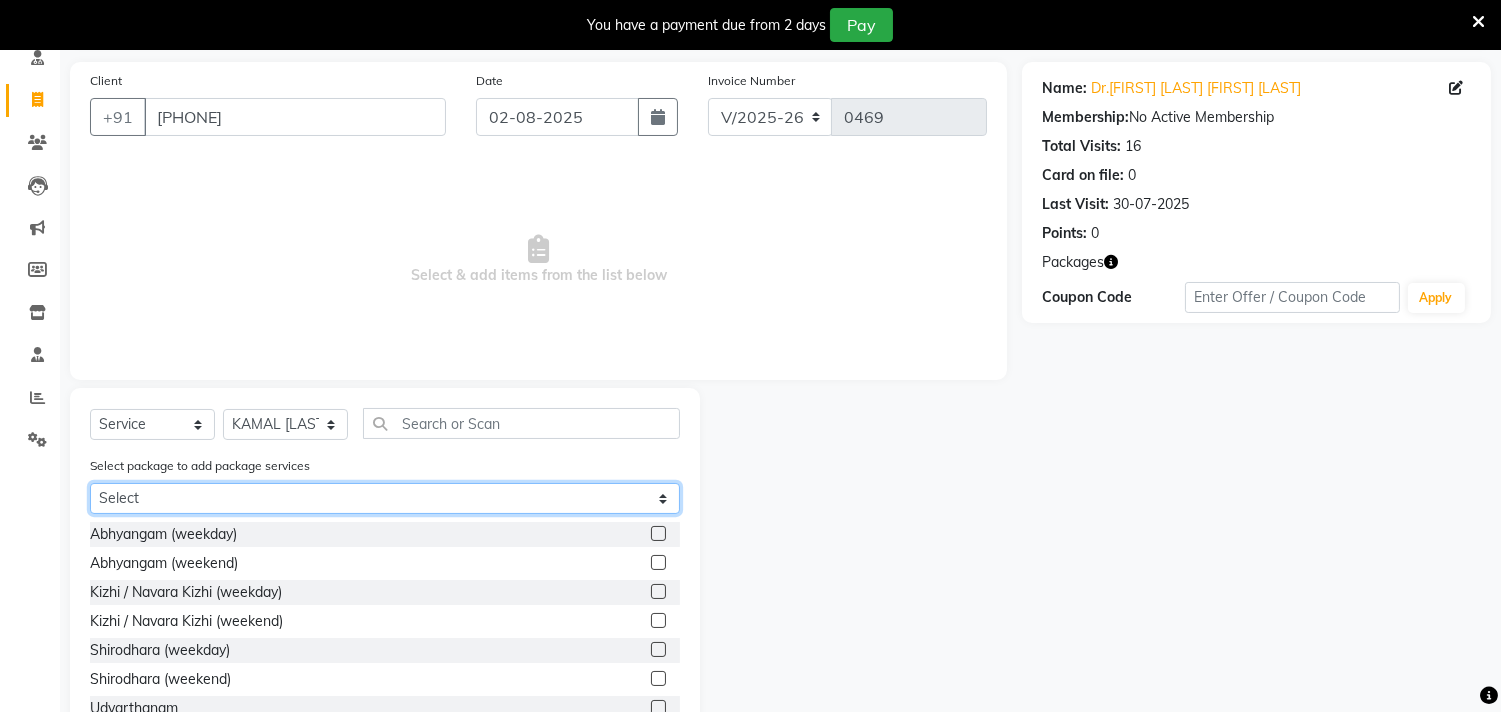 click on "Select Dr.[FIRST] [LAST]" 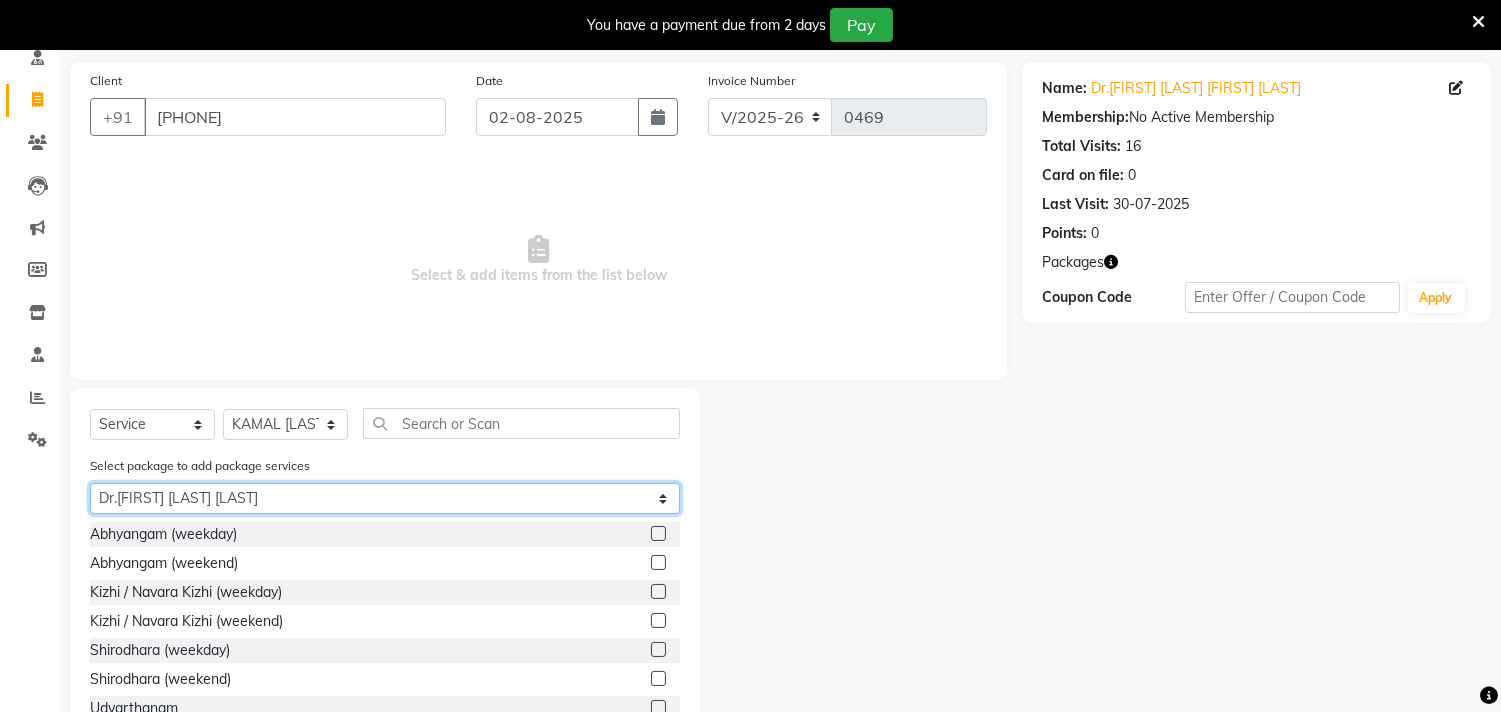click on "Select Dr.[FIRST] [LAST]" 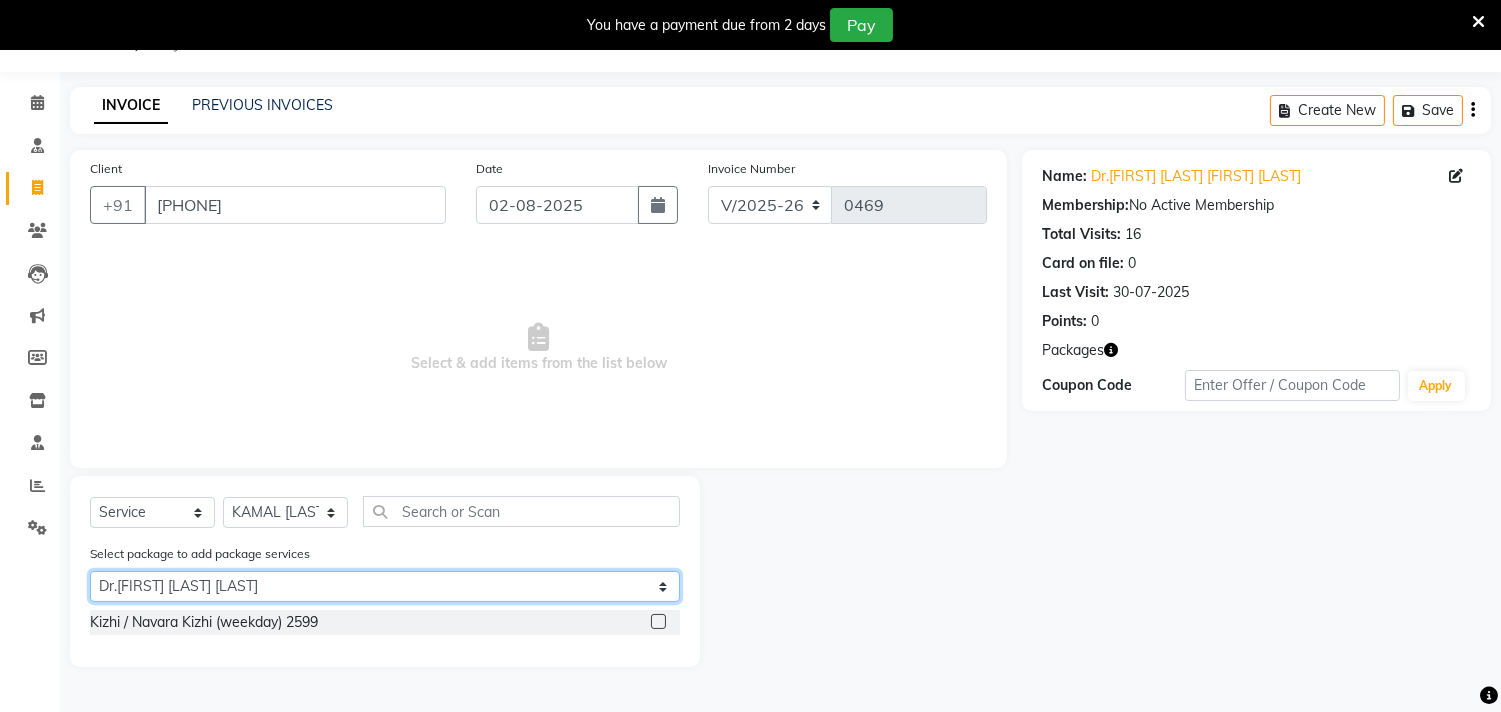 scroll, scrollTop: 50, scrollLeft: 0, axis: vertical 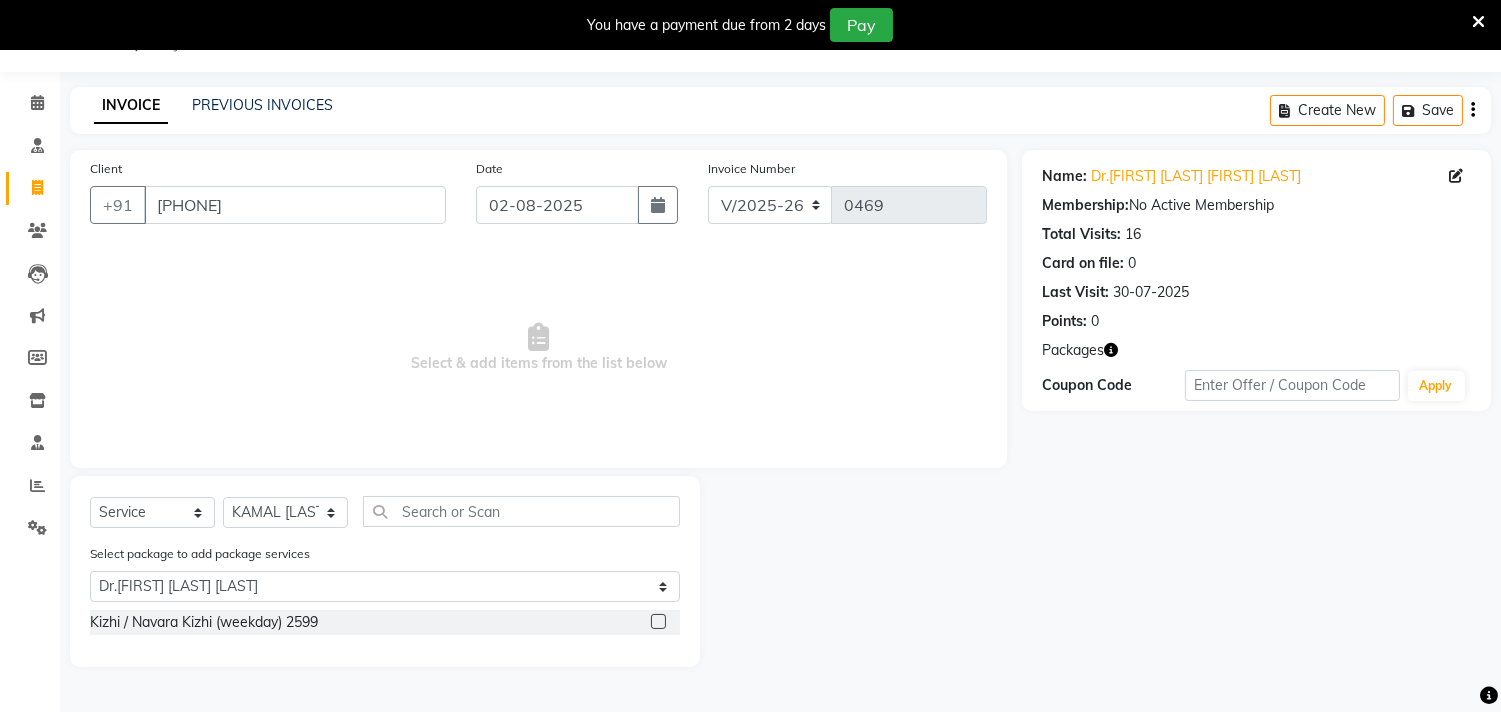 click 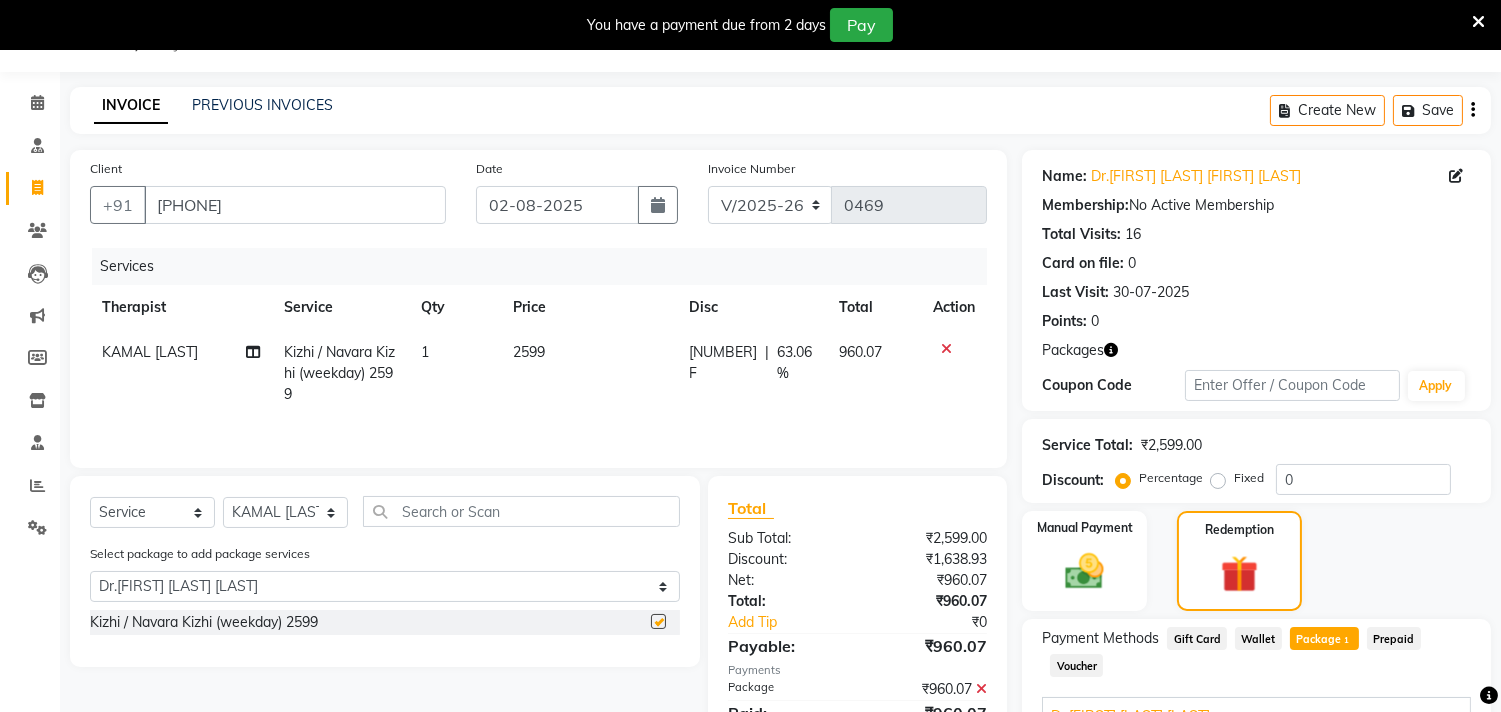 checkbox on "false" 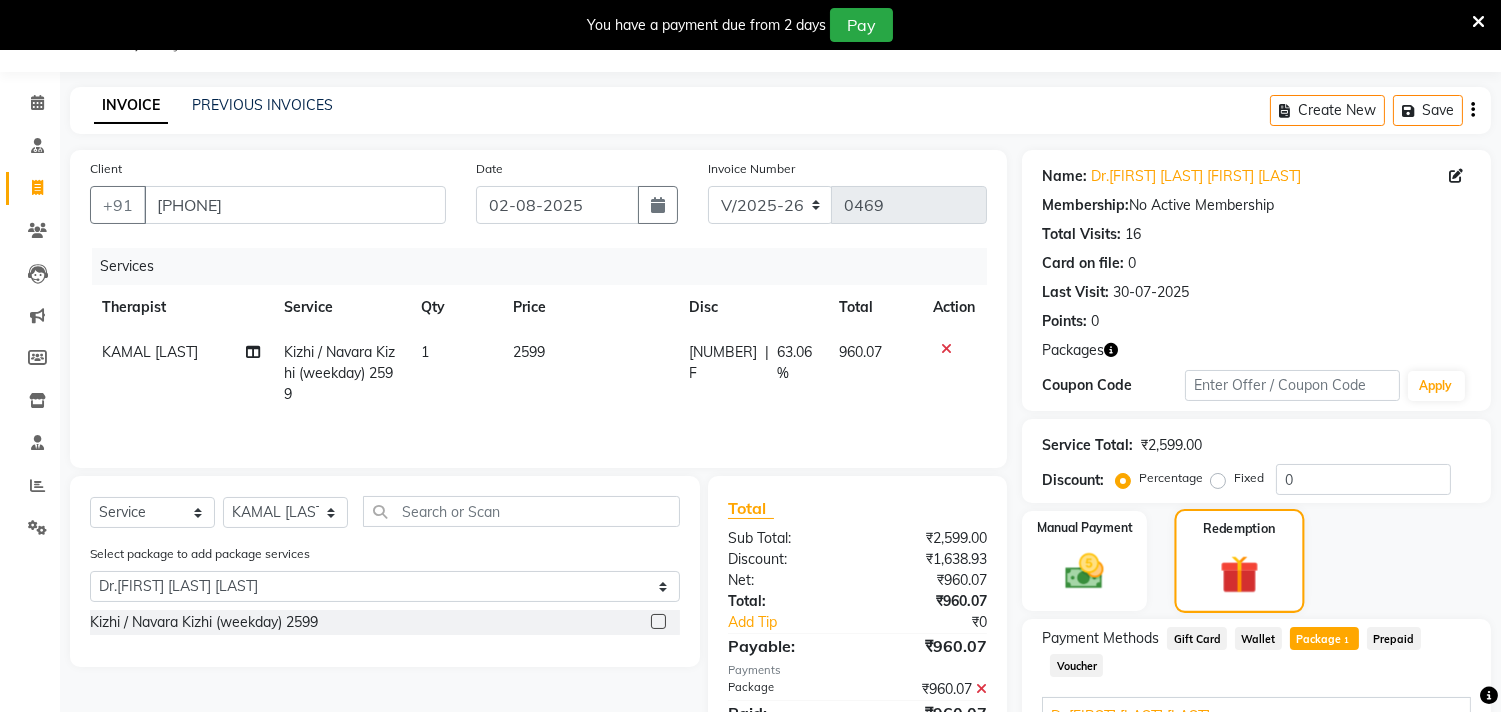 click 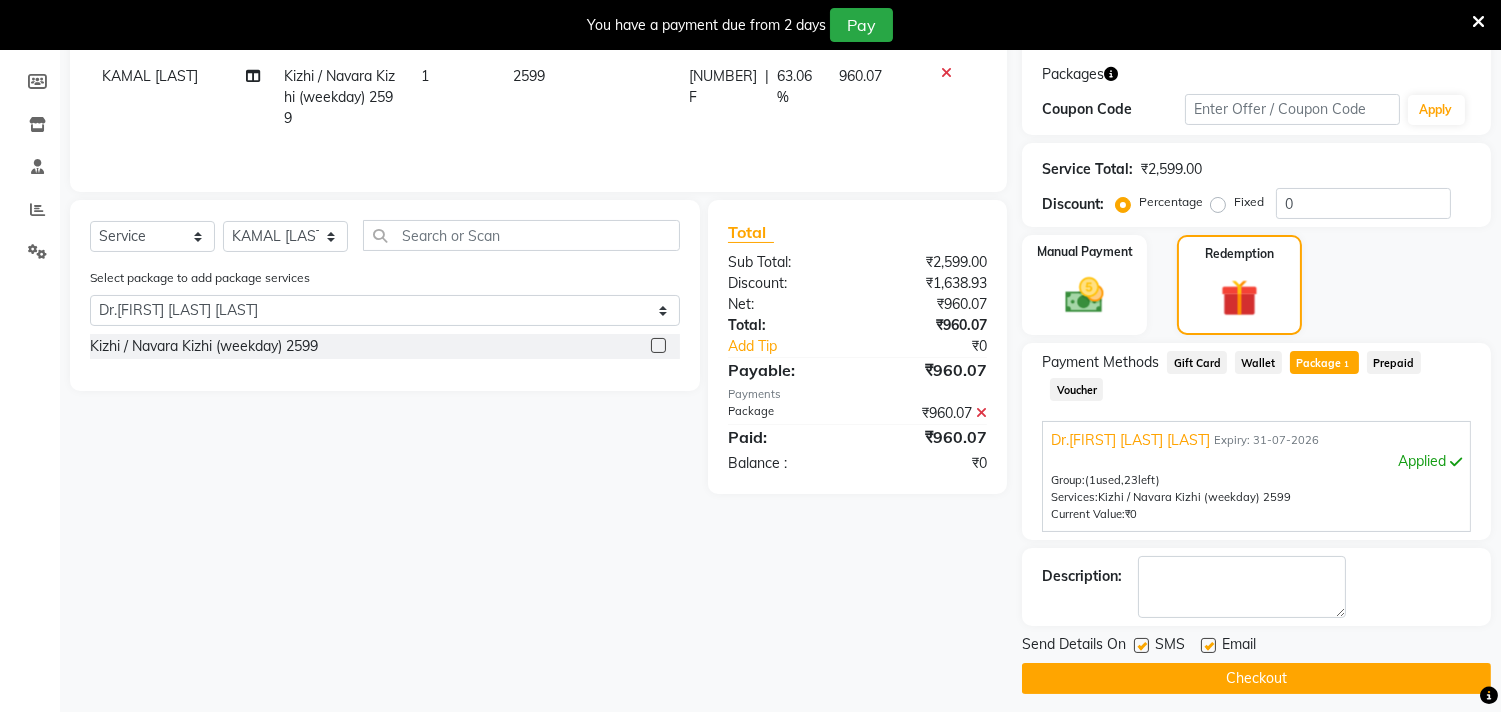 scroll, scrollTop: 337, scrollLeft: 0, axis: vertical 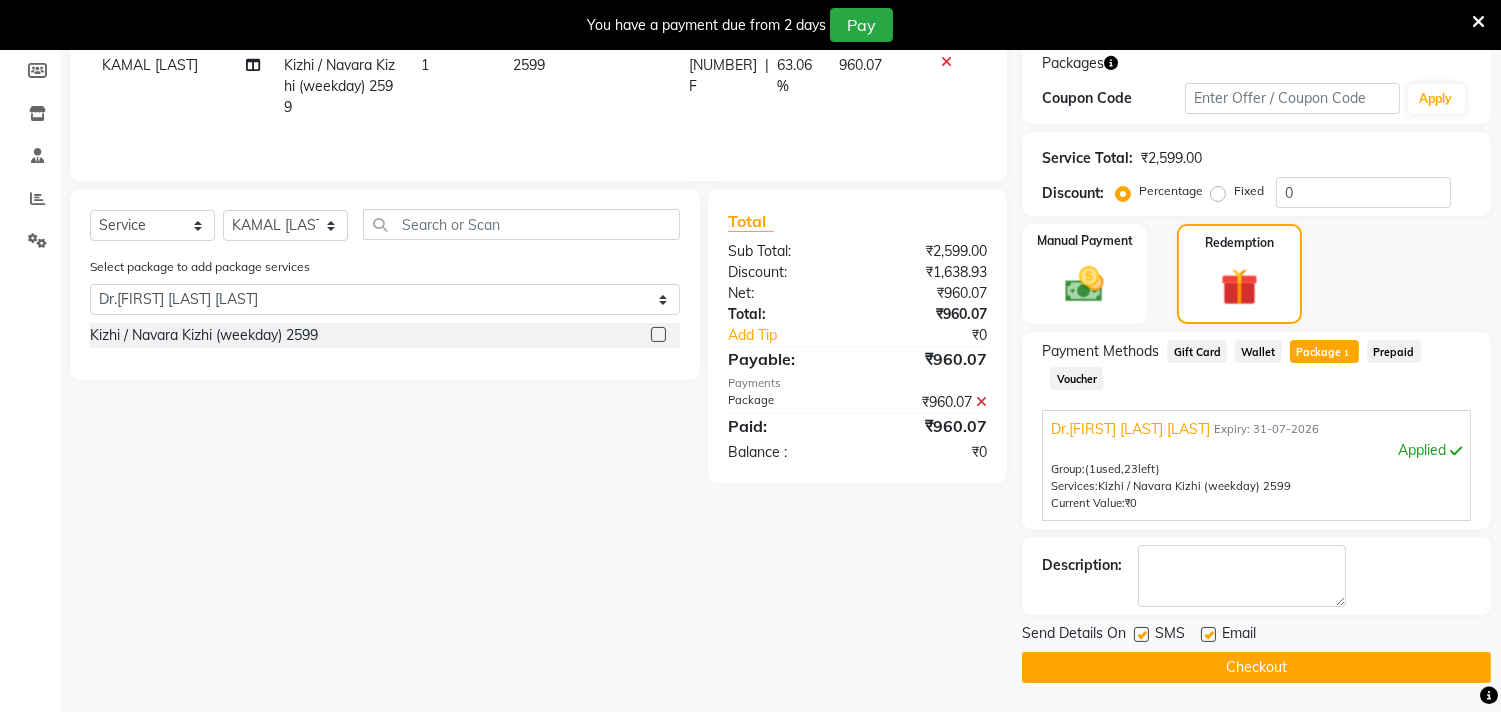 click 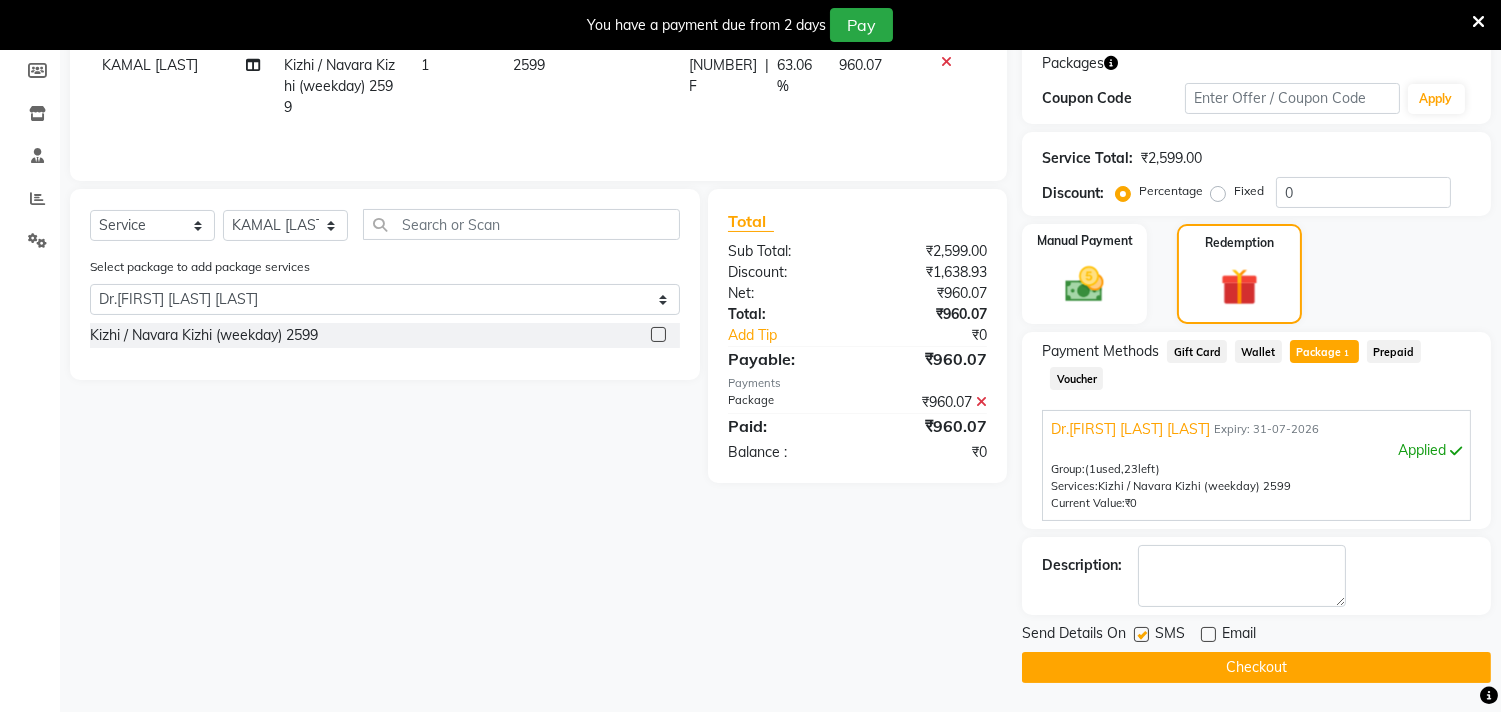 click 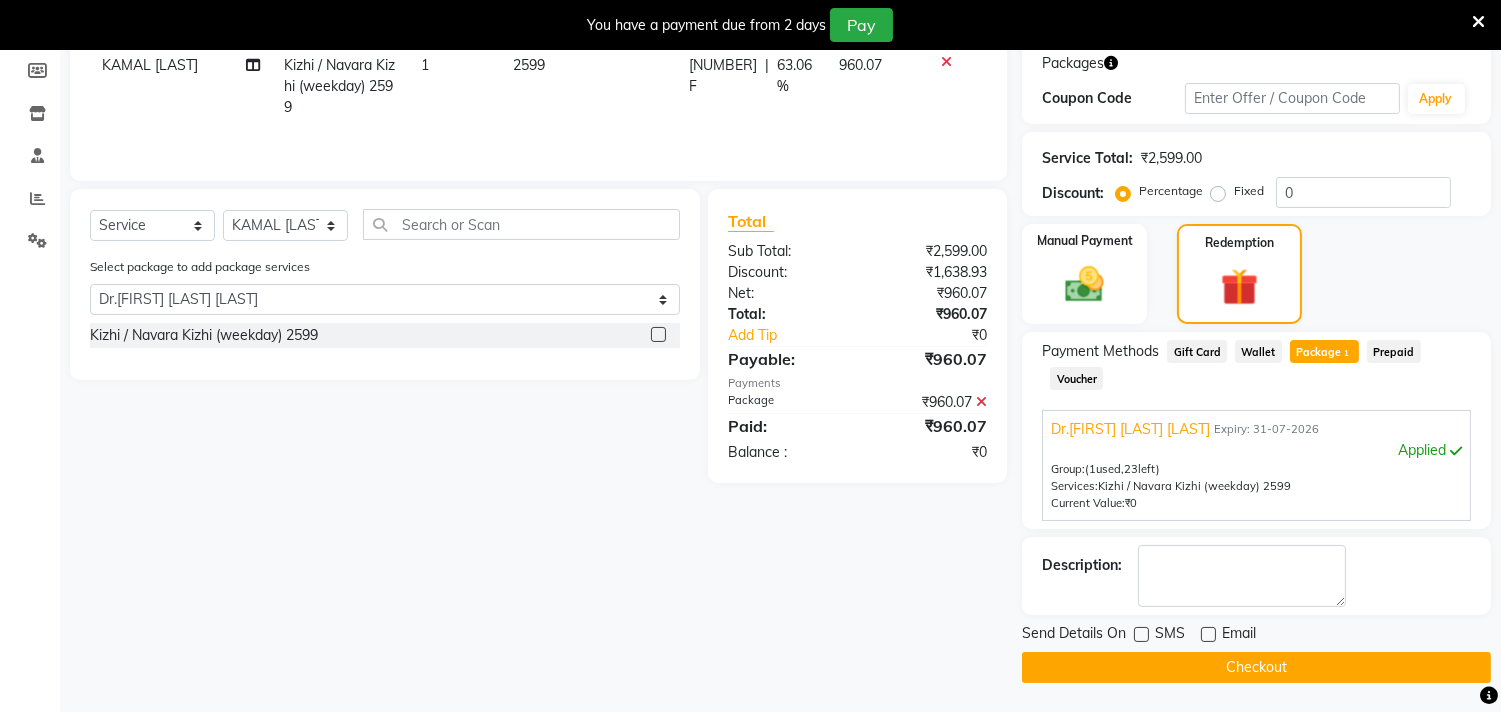 click on "Checkout" 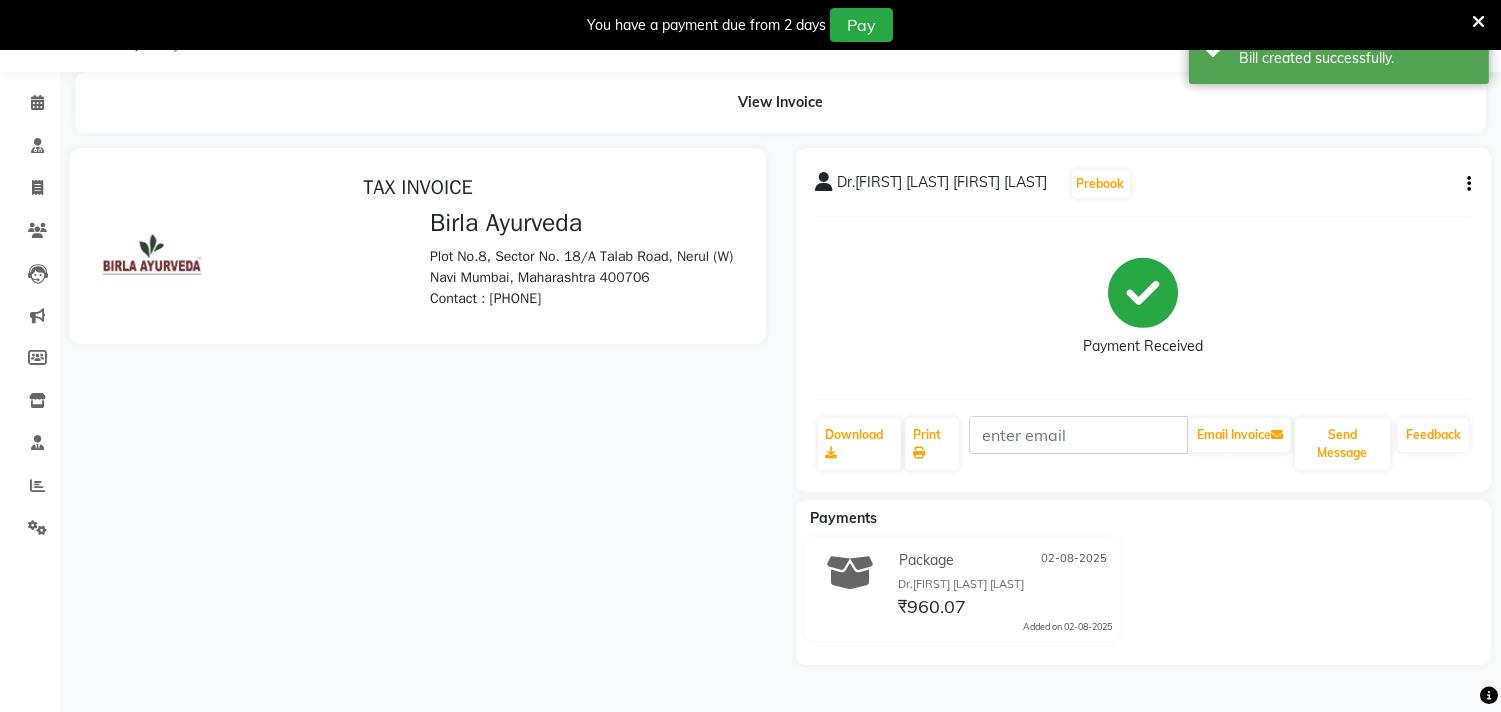 scroll, scrollTop: 0, scrollLeft: 0, axis: both 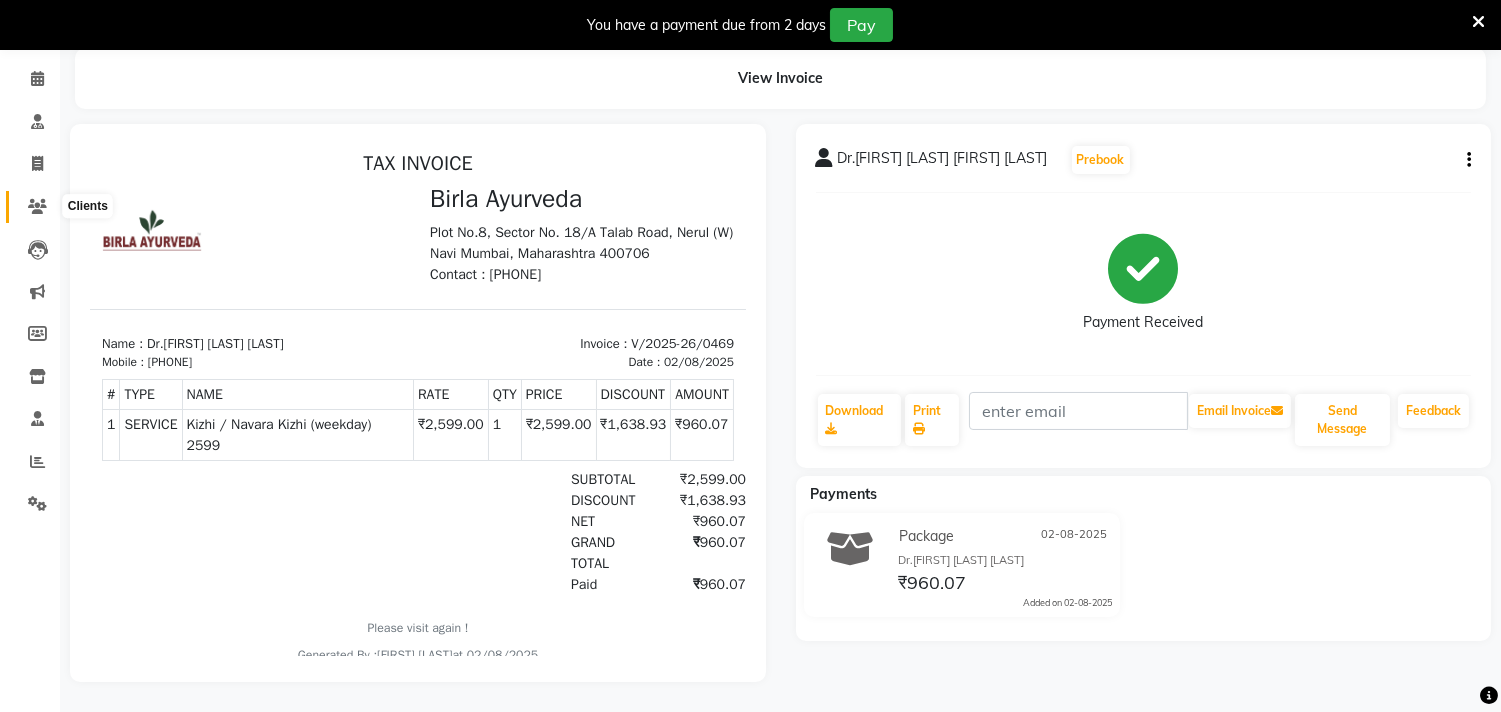 click 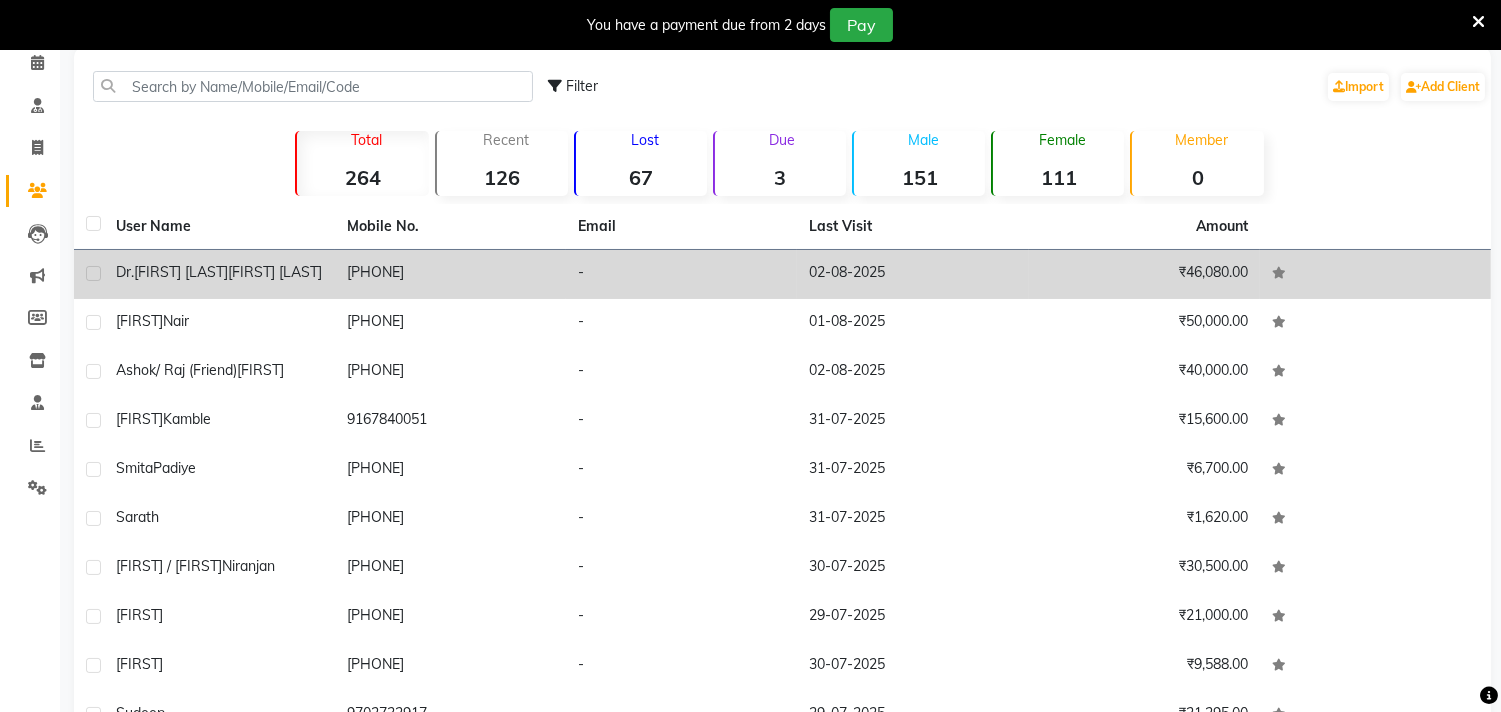 click on "Dr.[FIRST] [LAST]  [FIRST] [LAST]" 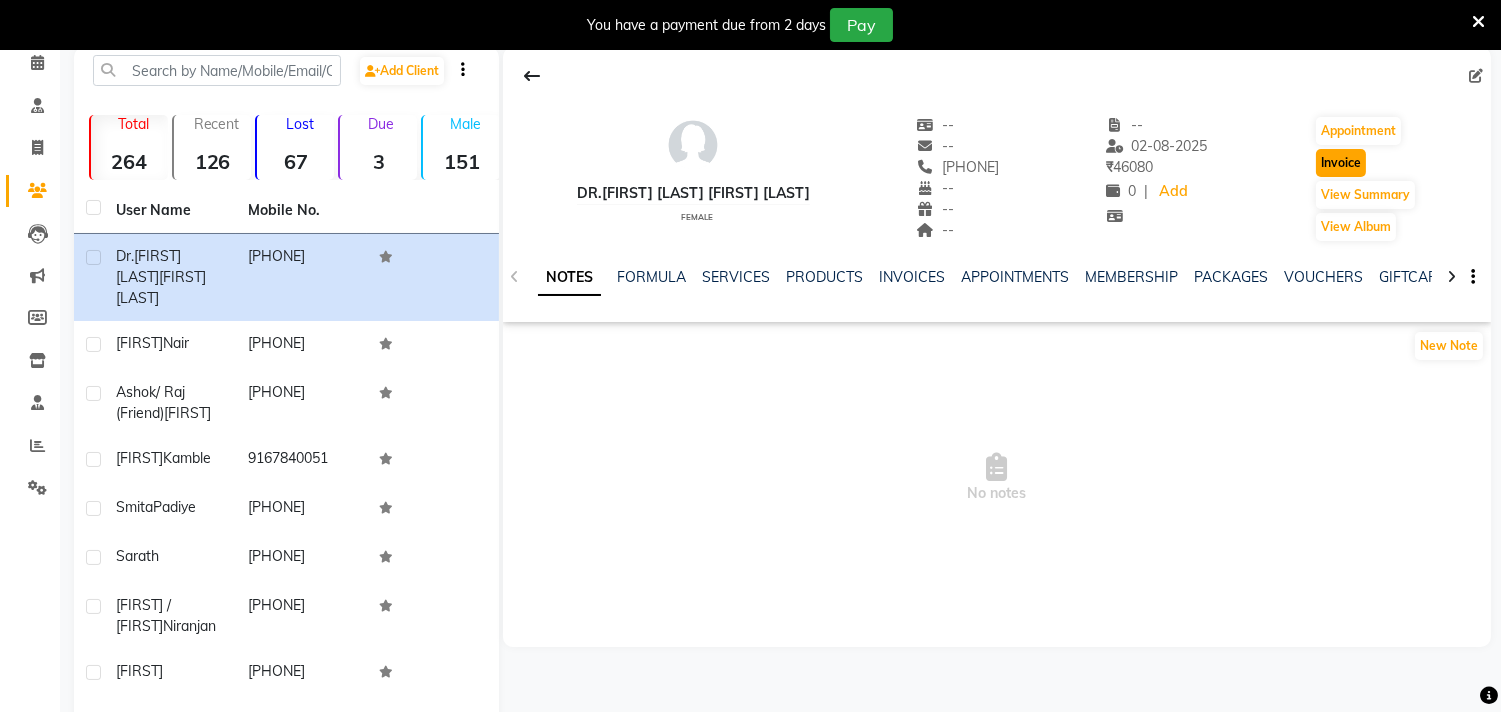 click on "Invoice" 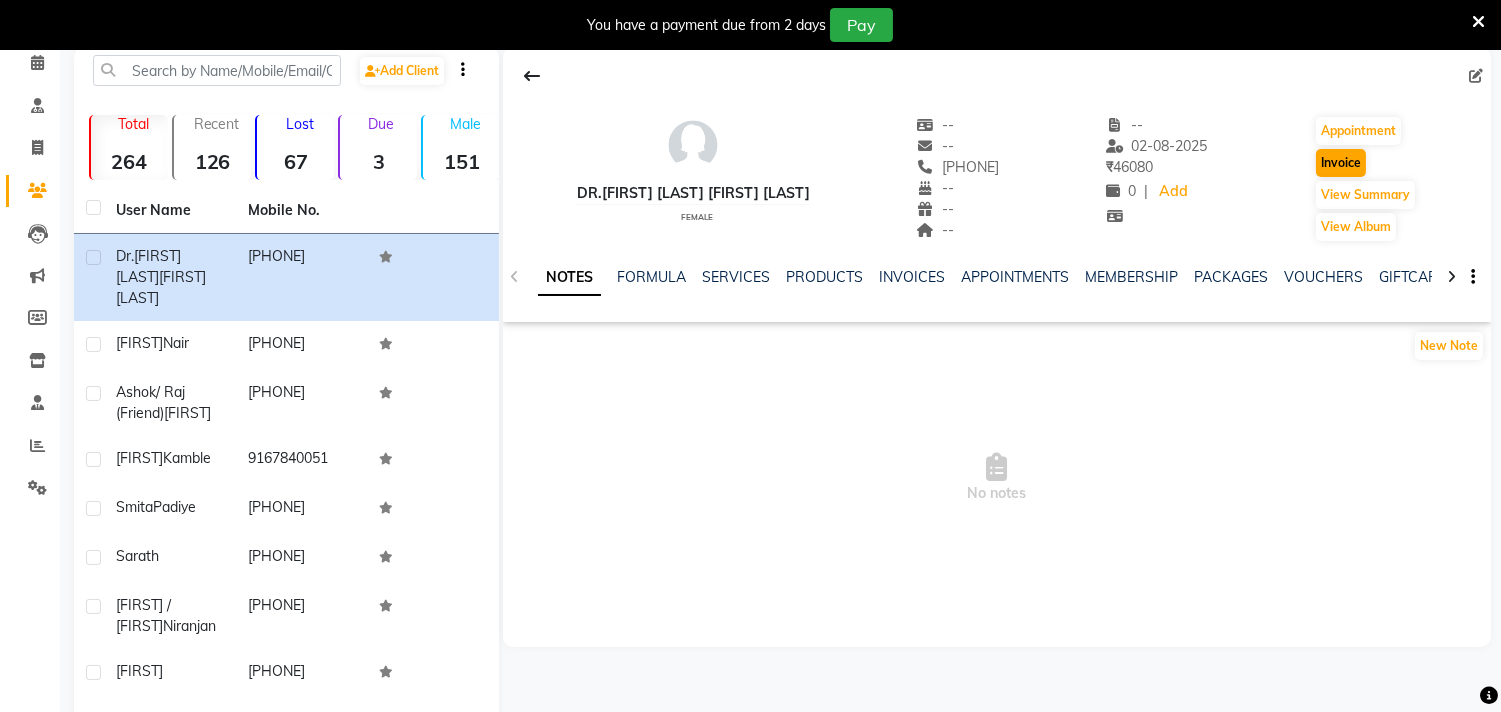 select on "service" 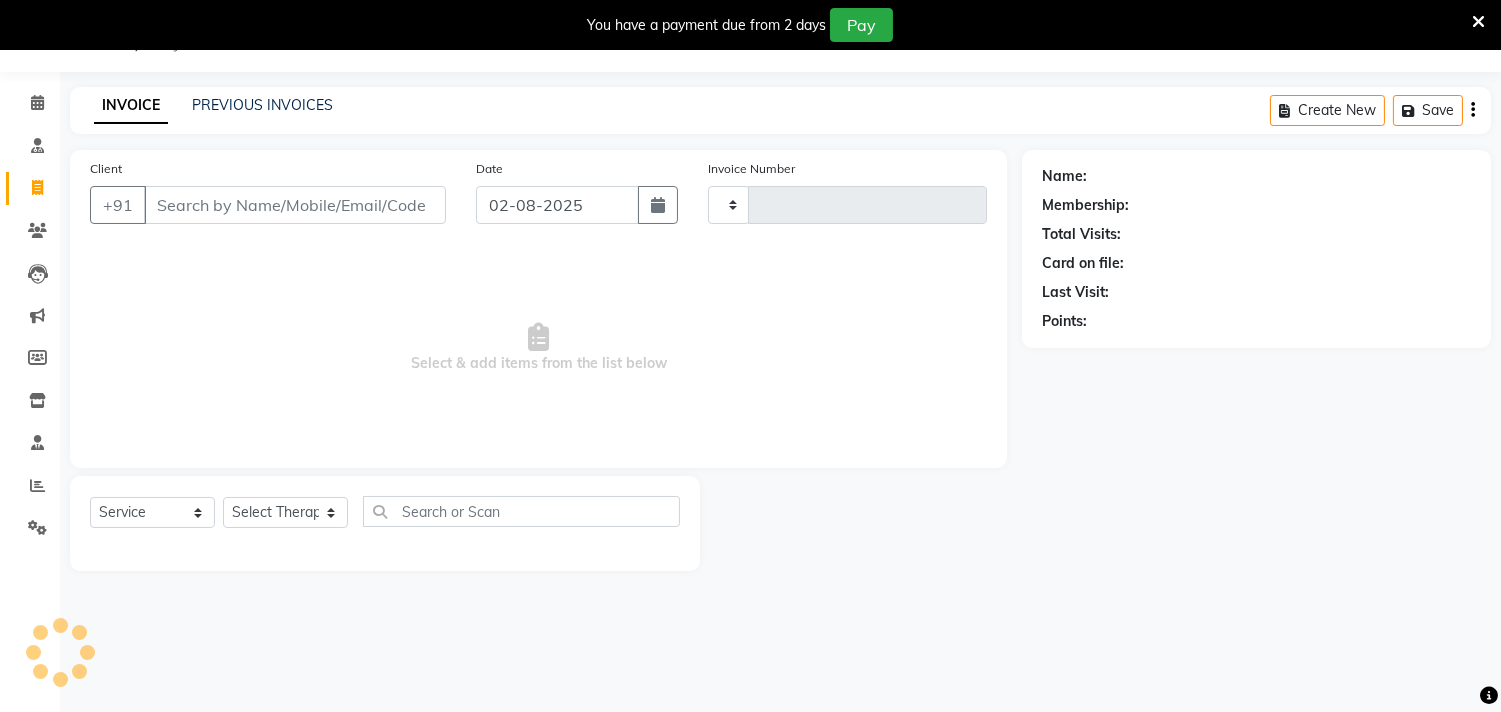 scroll, scrollTop: 50, scrollLeft: 0, axis: vertical 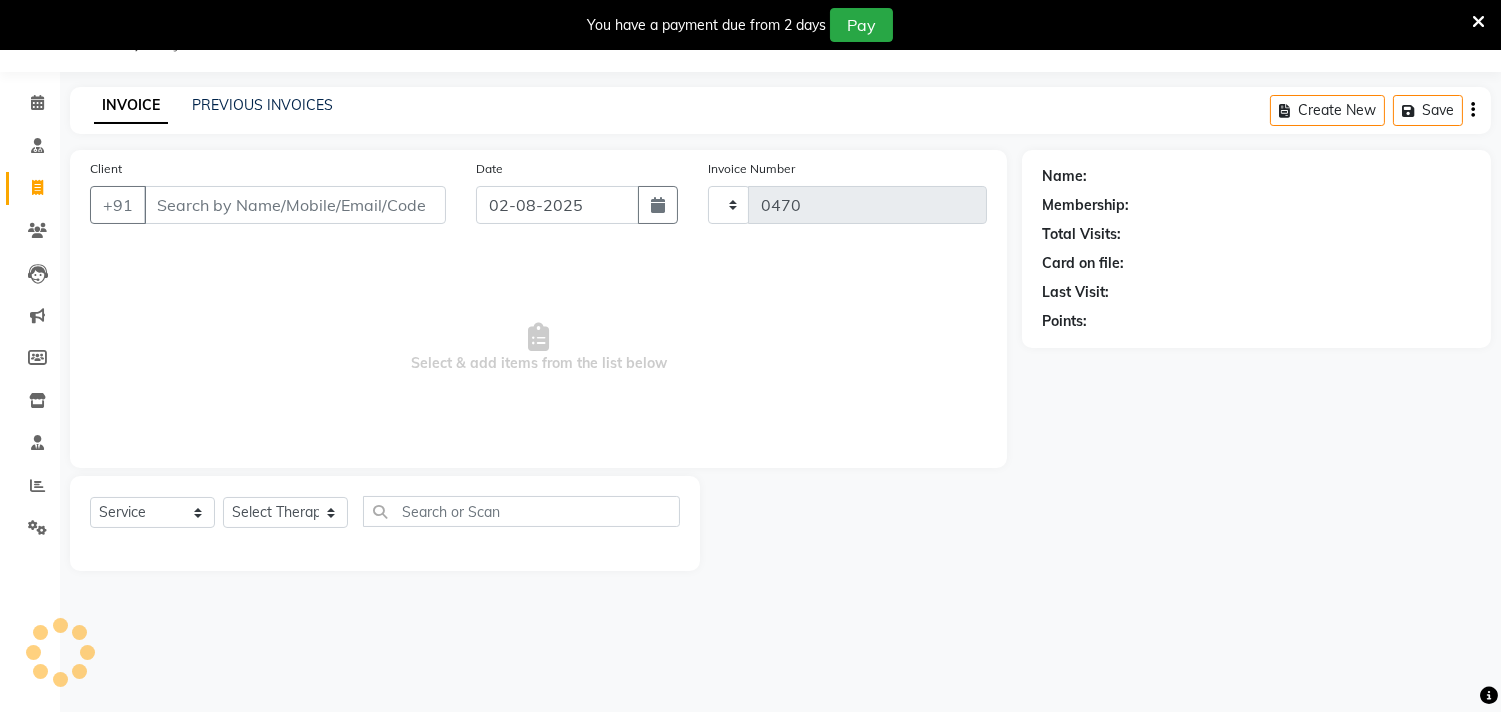 select on "6808" 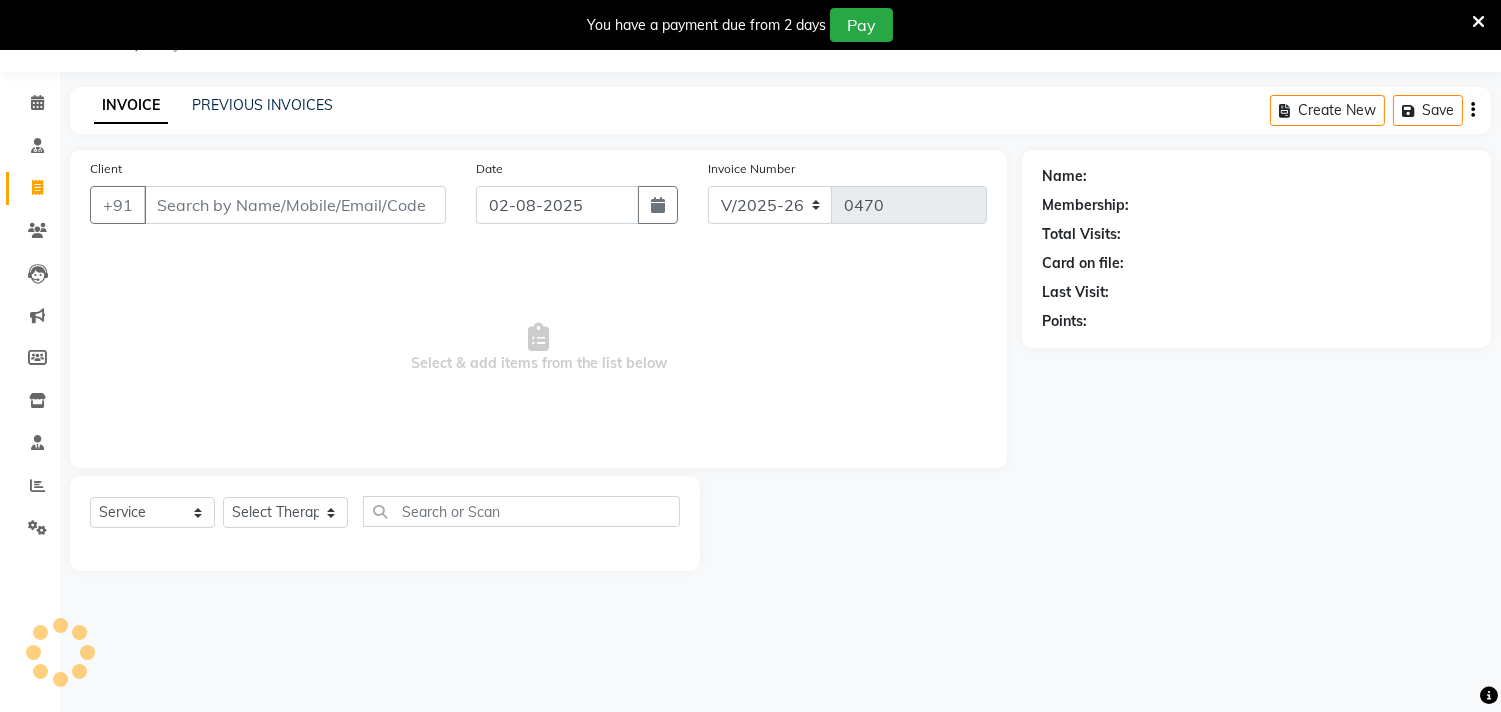 type on "[PHONE]" 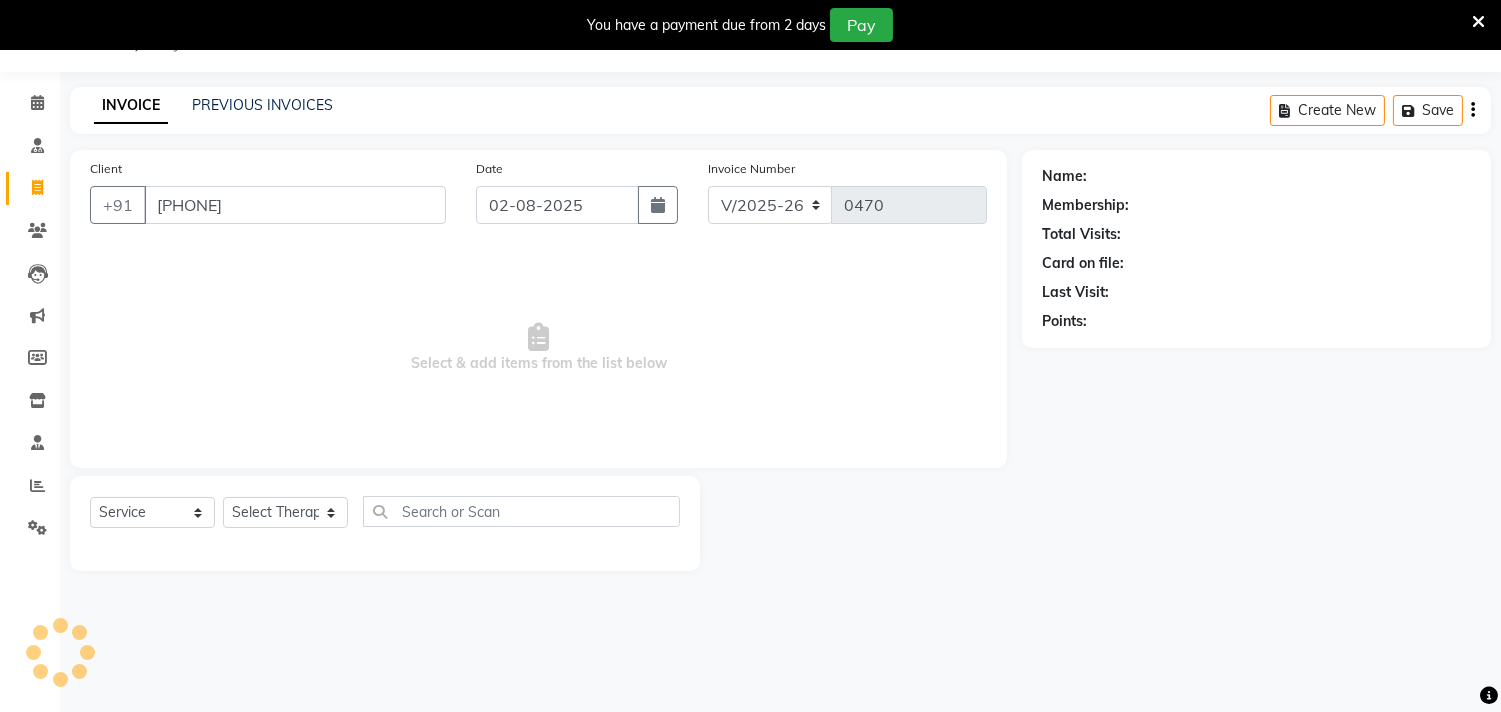 scroll, scrollTop: 90, scrollLeft: 0, axis: vertical 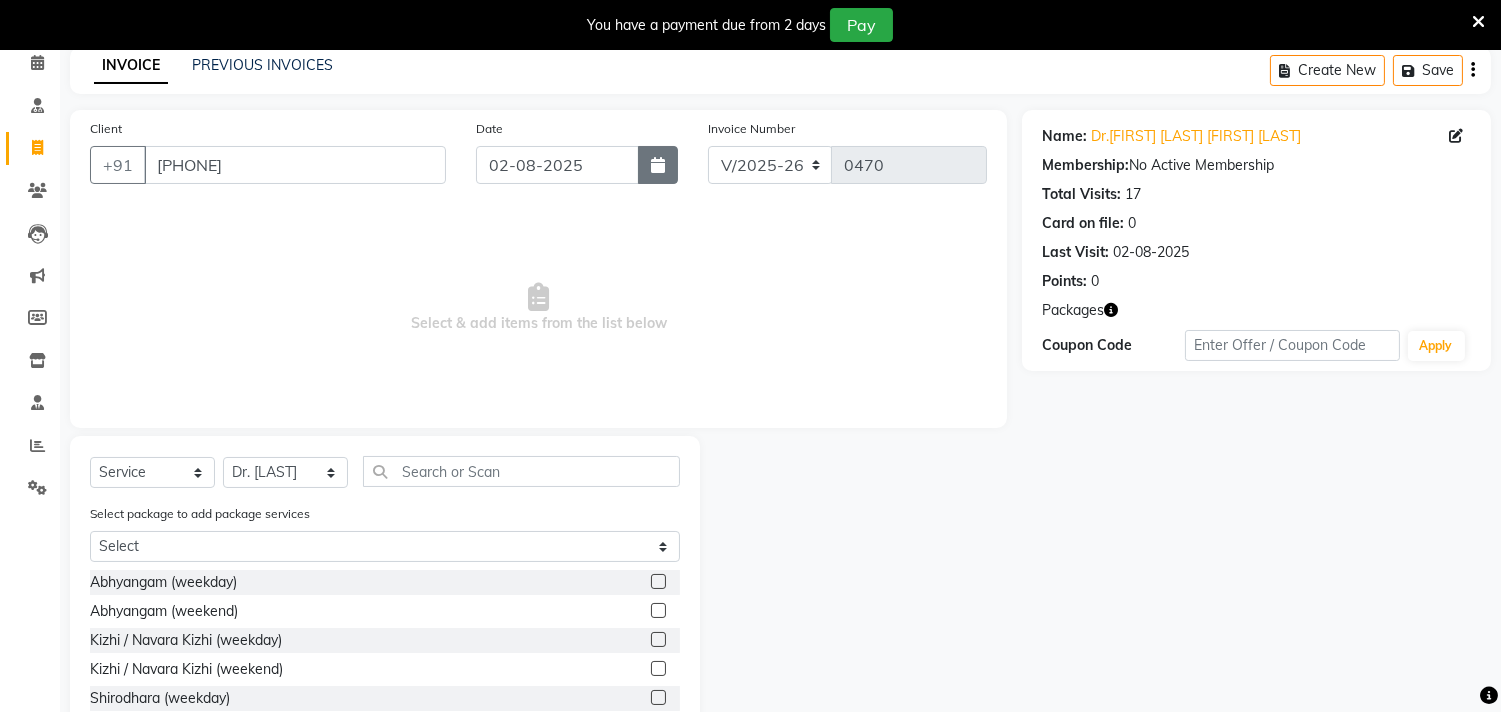 click 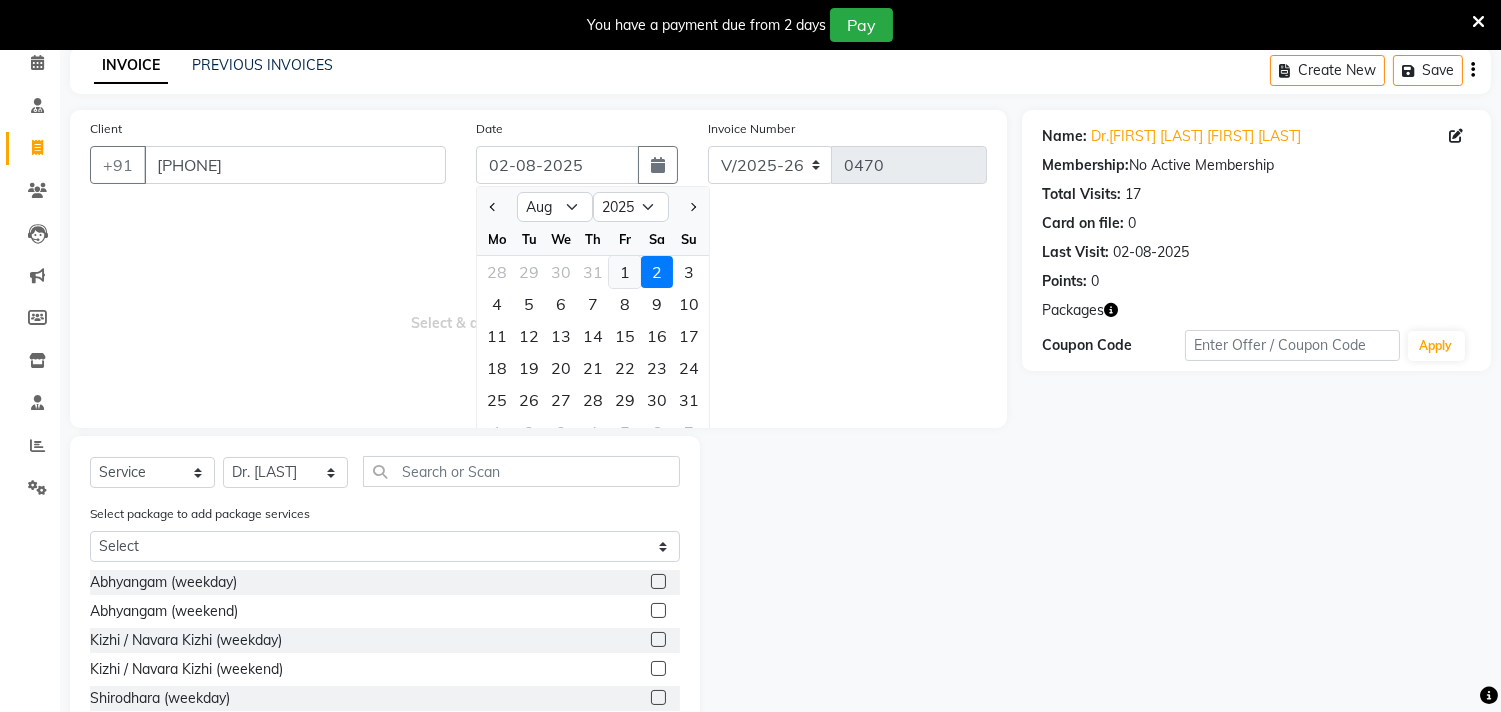 click on "1" 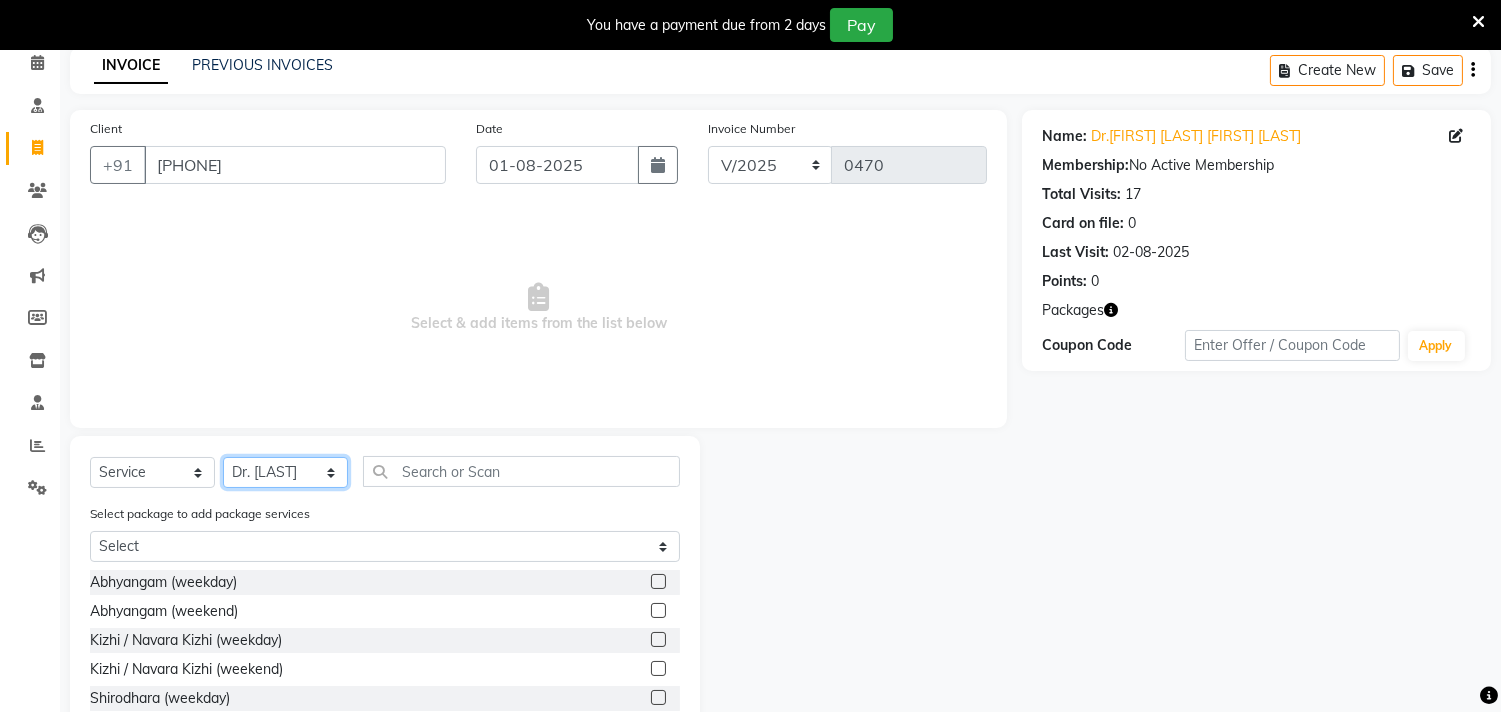 click on "Select Therapist Anita Khatke Anjana Surendra Kalyani Avtar Jaiswal Bibina Chandani Yadav Deepali Gaikwad Dr. Annu Prasad Dr. Chaitali Deshmukh Dr. Hakima Sunasara Dr. Jeason John Dr. Mamta Dr. Nitin Yadav Gloria Y Hari Jainy M R KAMAL NIKAM Kavita Ambatkar Latika Sawant Pooja Mohite Priya Mishra Rajimon Gopalan RATHEESH KUMAR G KURUP Shali K M Shani K Shibin Suddheesh K K Sunil Wankhade Sunita Fernandes Swati Tejaswini Gaonkar Vaishali Vidya Vishwanath Vinayak Yogesh Parab" 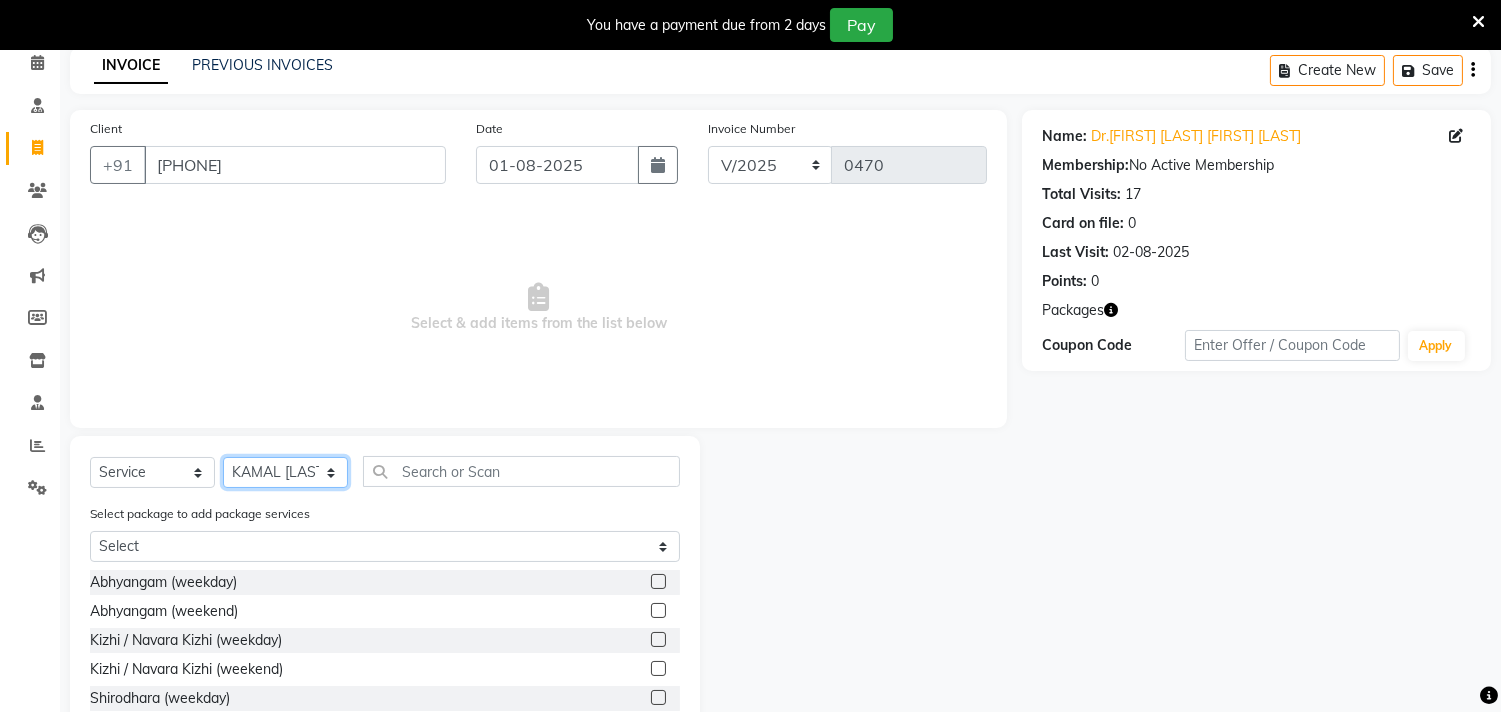 click on "Select Therapist Anita Khatke Anjana Surendra Kalyani Avtar Jaiswal Bibina Chandani Yadav Deepali Gaikwad Dr. Annu Prasad Dr. Chaitali Deshmukh Dr. Hakima Sunasara Dr. Jeason John Dr. Mamta Dr. Nitin Yadav Gloria Y Hari Jainy M R KAMAL NIKAM Kavita Ambatkar Latika Sawant Pooja Mohite Priya Mishra Rajimon Gopalan RATHEESH KUMAR G KURUP Shali K M Shani K Shibin Suddheesh K K Sunil Wankhade Sunita Fernandes Swati Tejaswini Gaonkar Vaishali Vidya Vishwanath Vinayak Yogesh Parab" 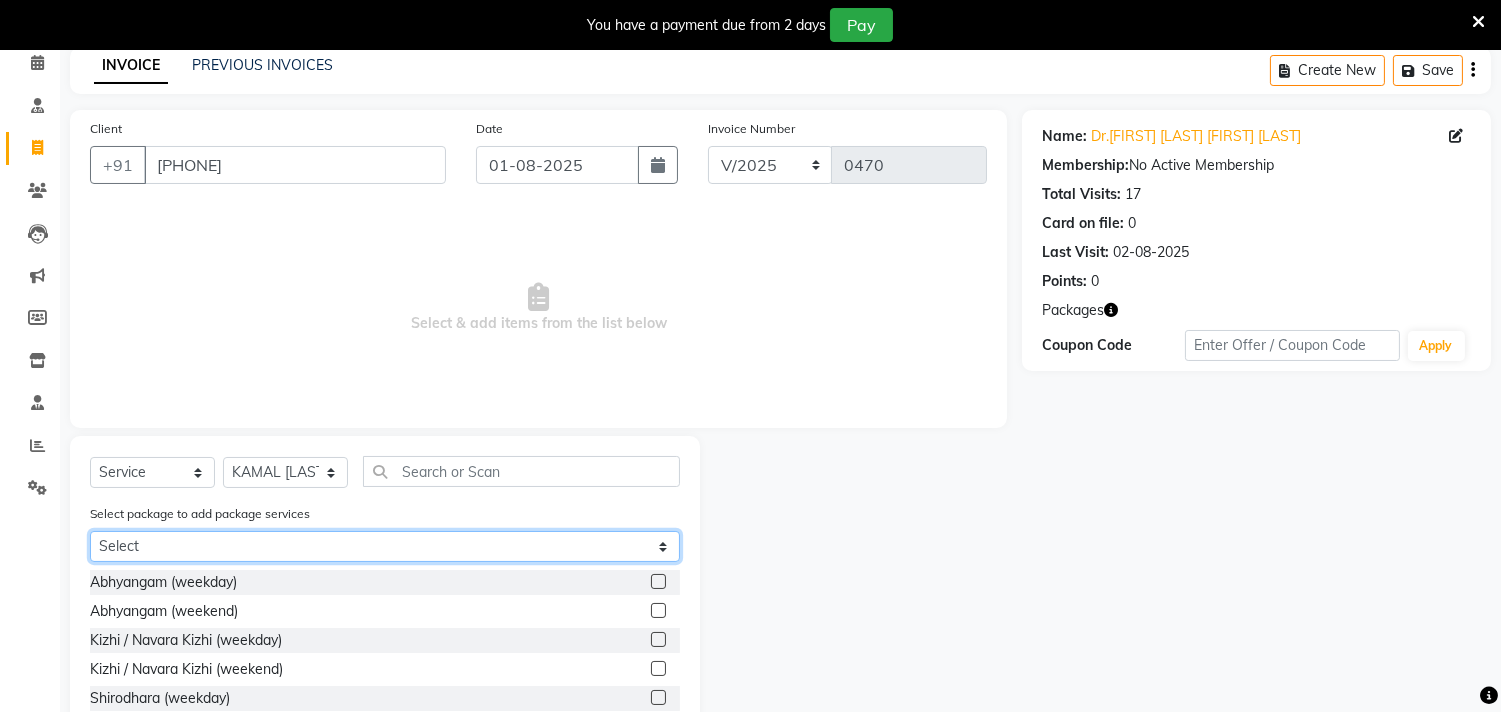 click on "Select Dr.[FIRST] [LAST]" 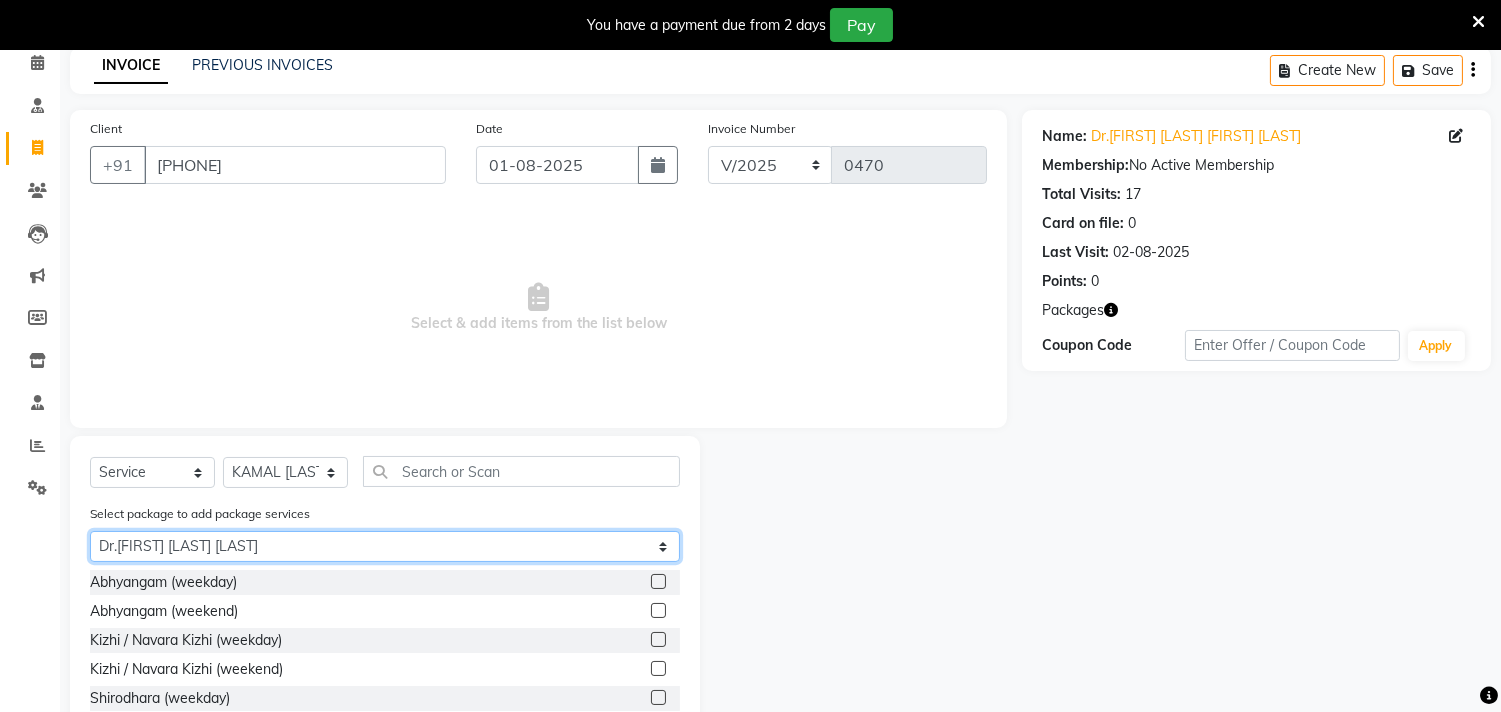 click on "Select Dr.[FIRST] [LAST]" 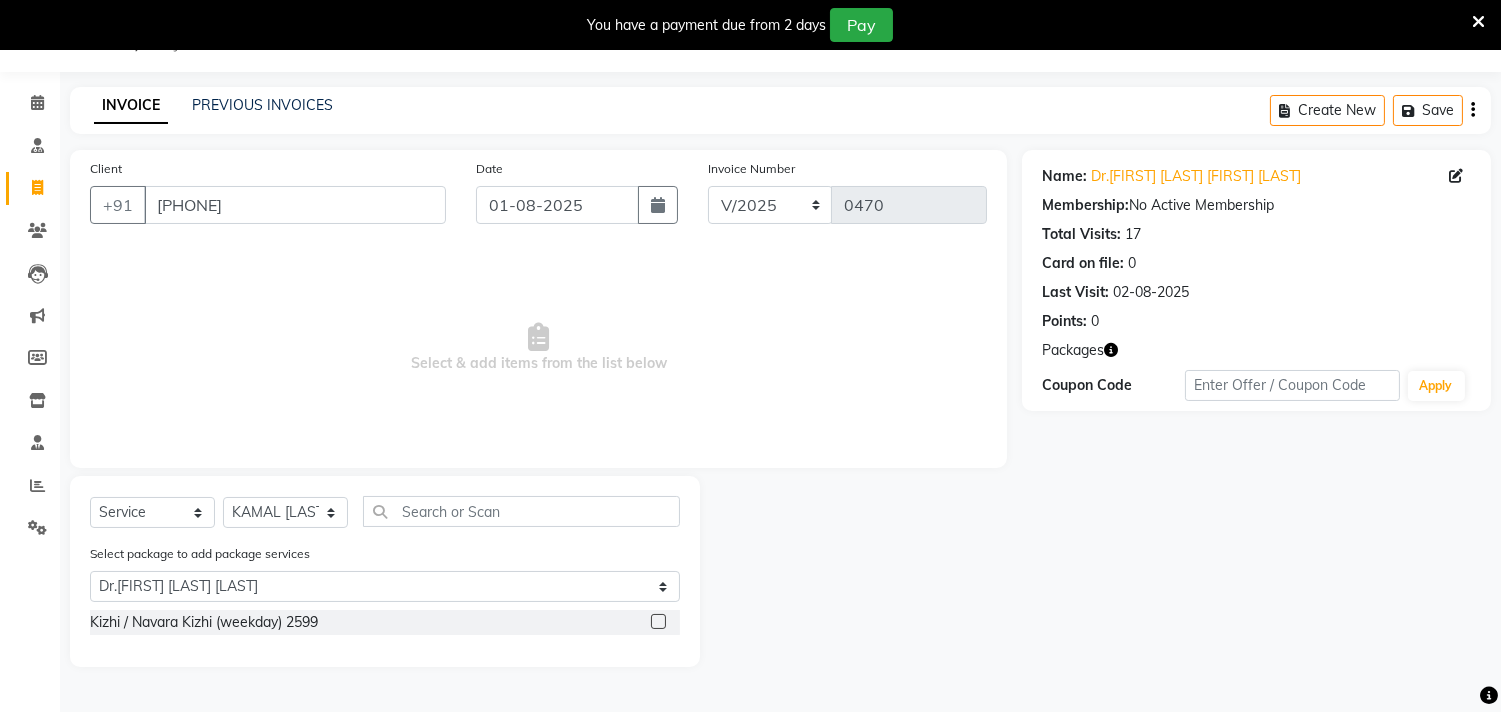 click 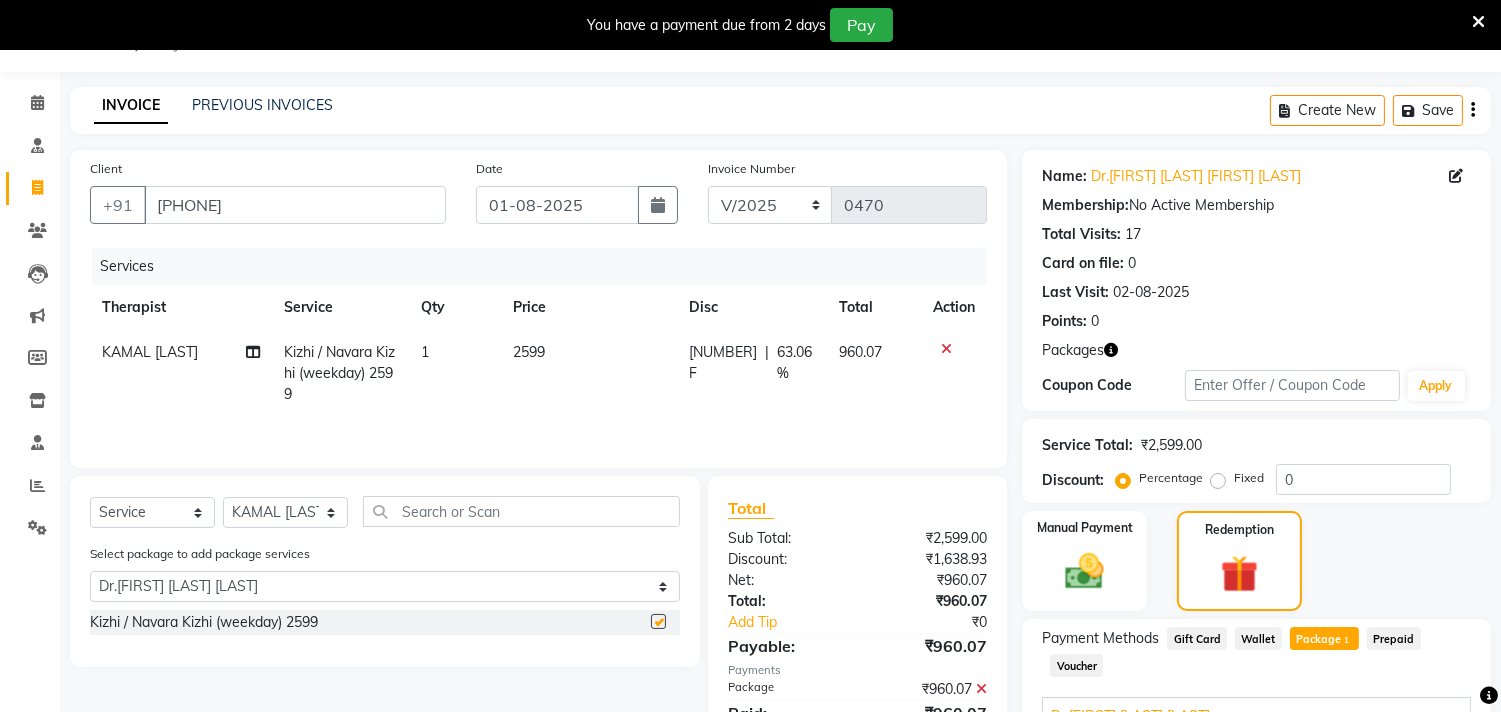 checkbox on "false" 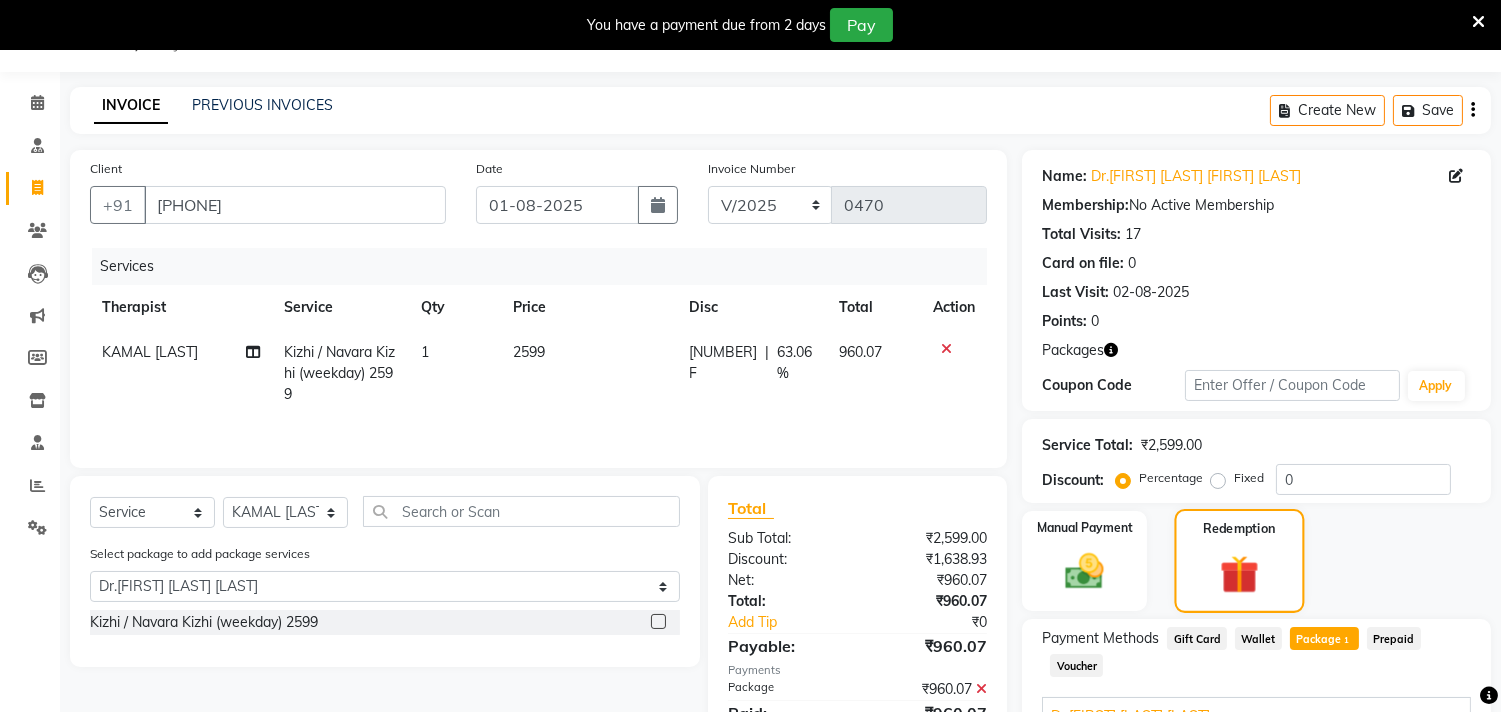 click on "Redemption" 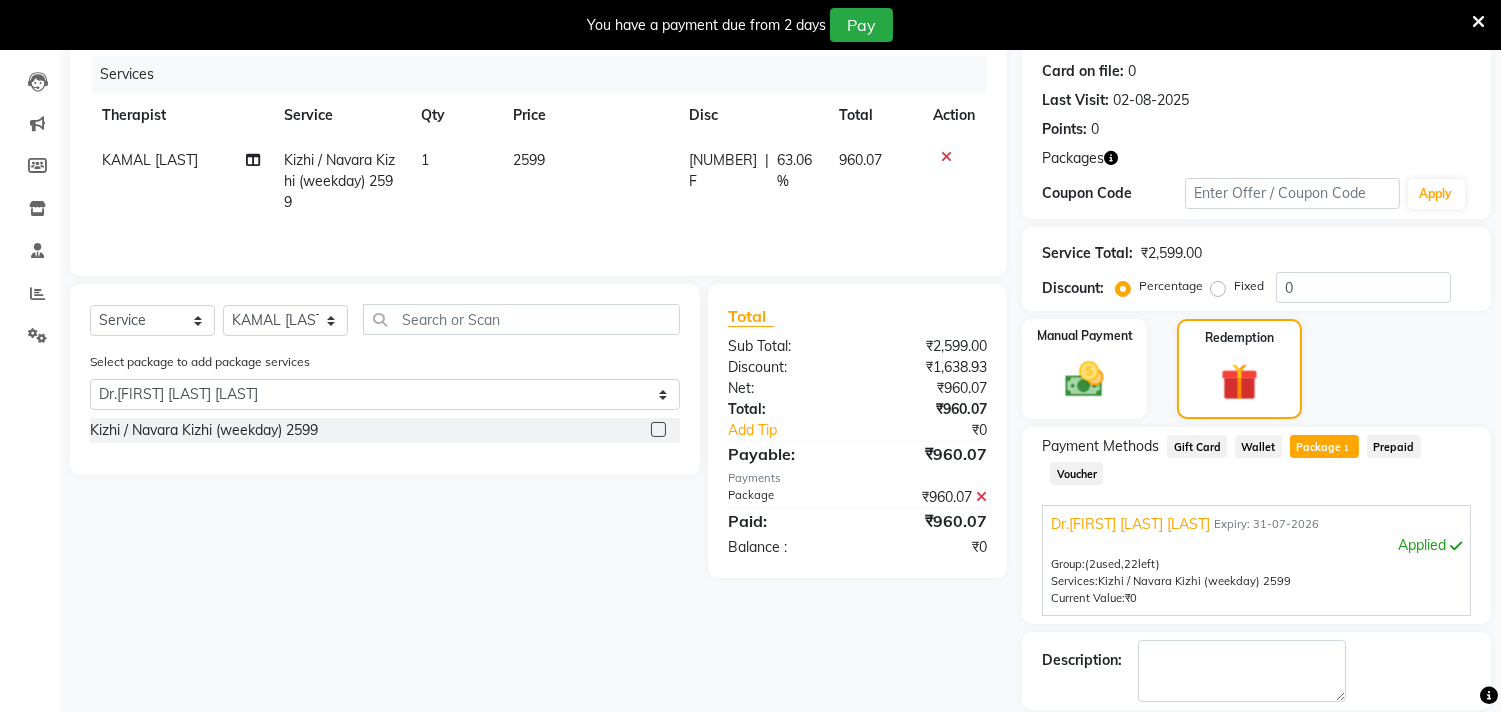 scroll, scrollTop: 248, scrollLeft: 0, axis: vertical 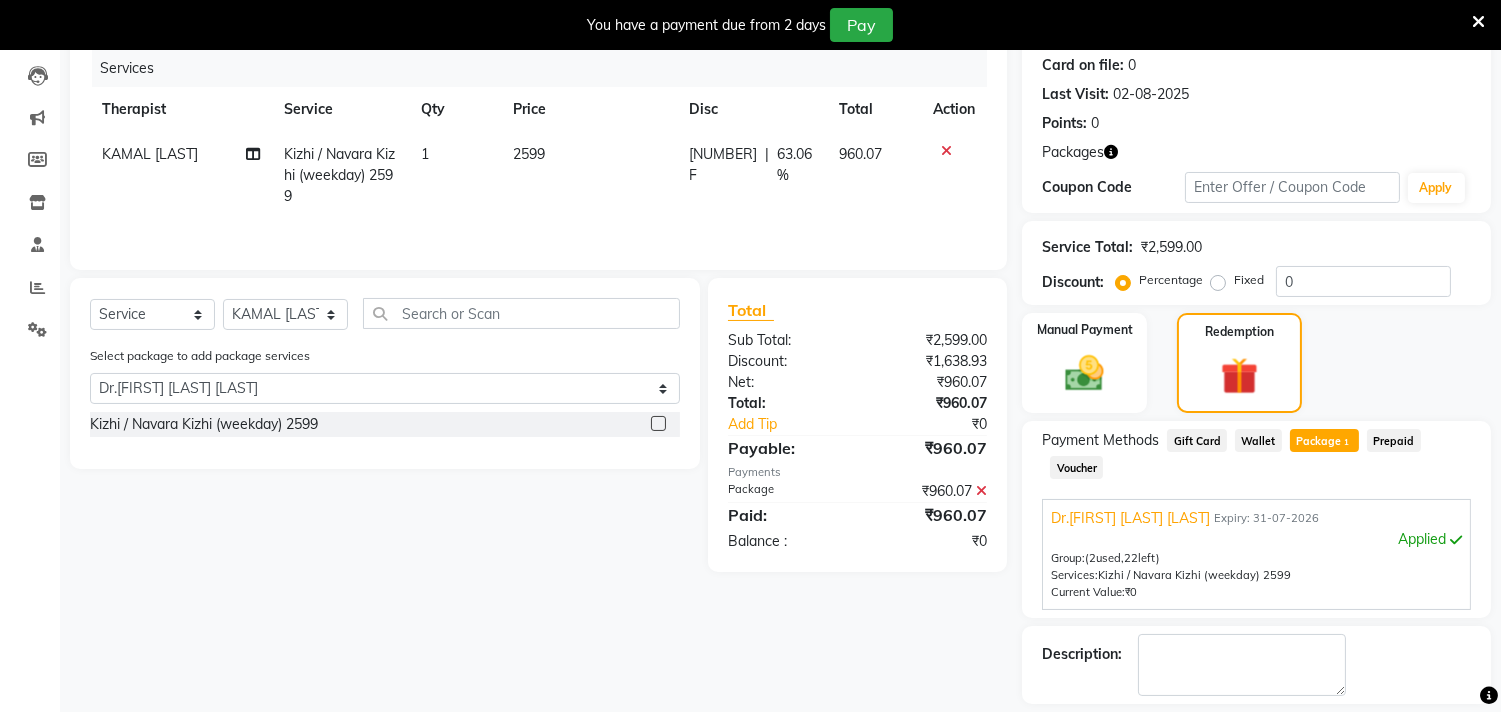 click on "Package  1" 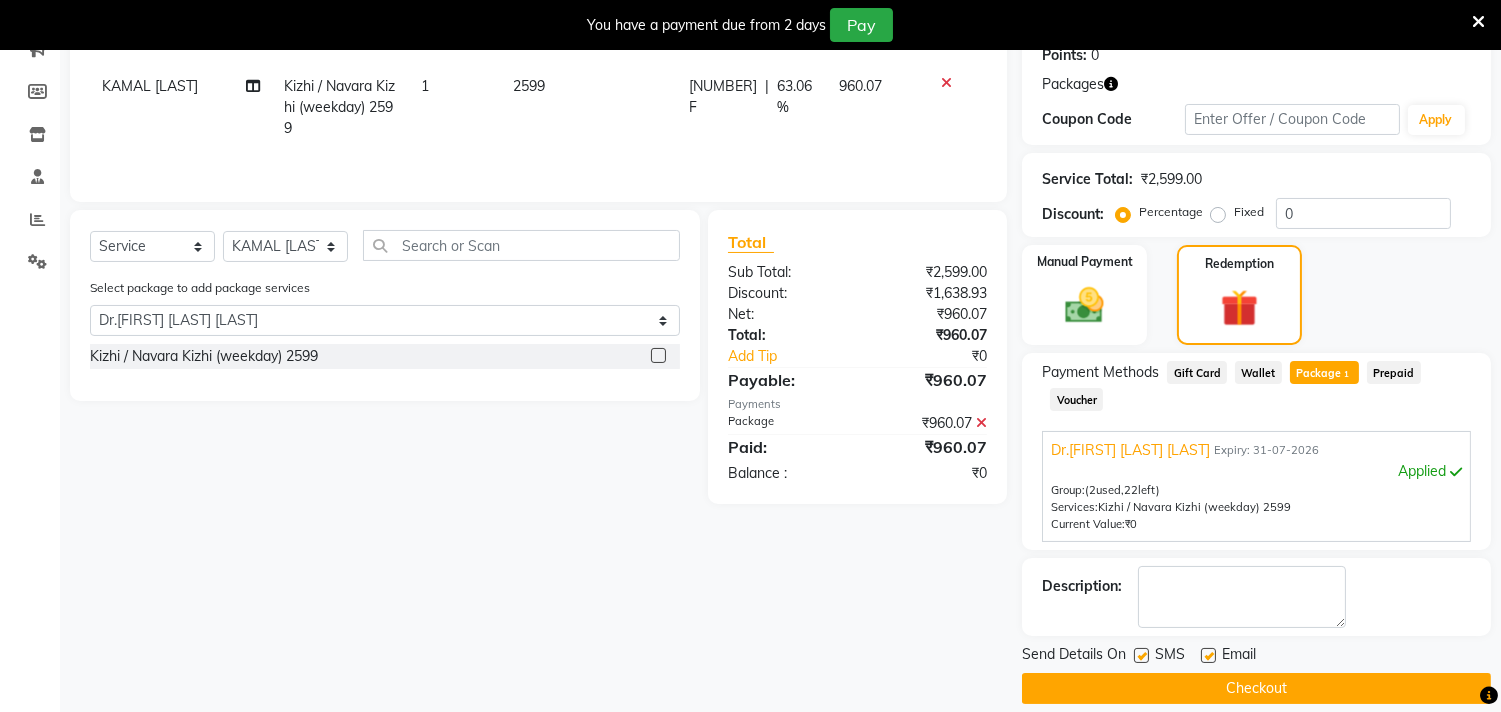 scroll, scrollTop: 337, scrollLeft: 0, axis: vertical 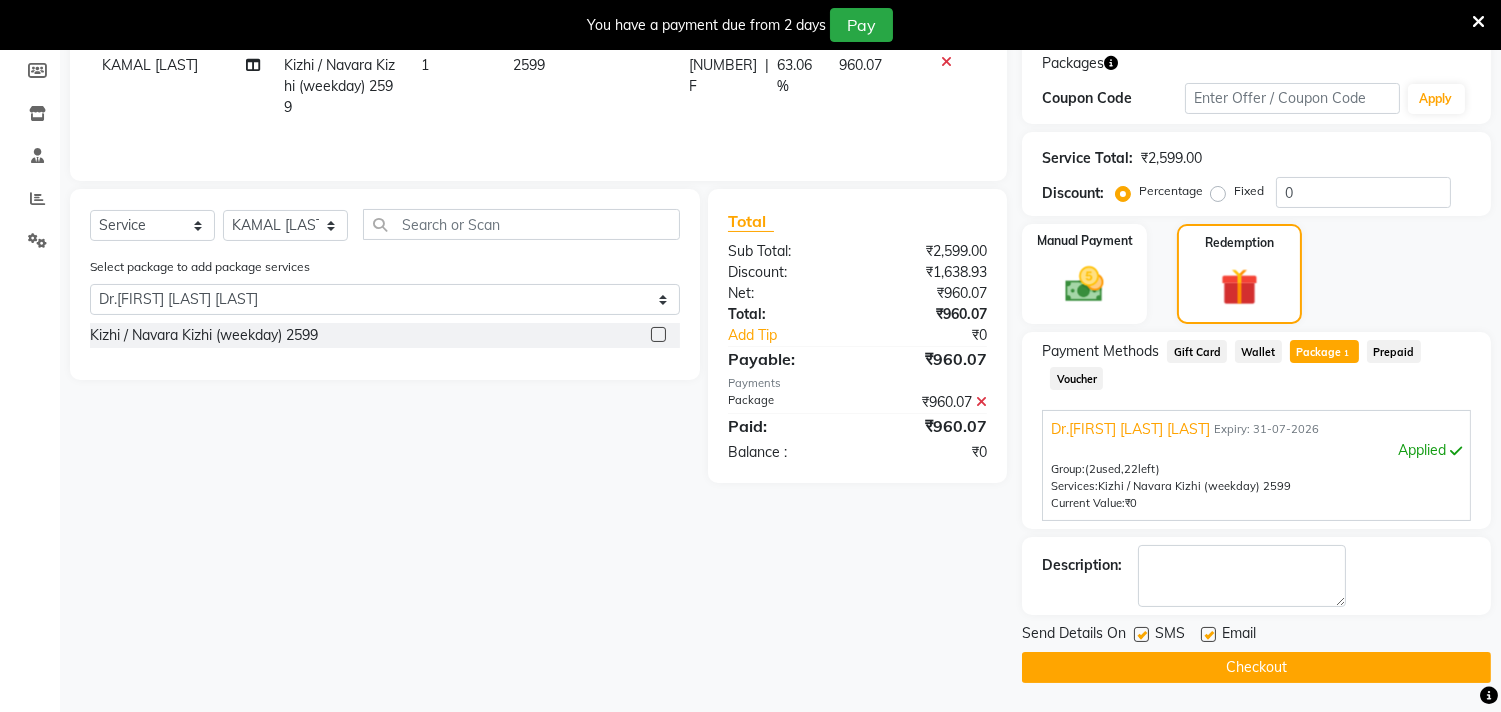 click 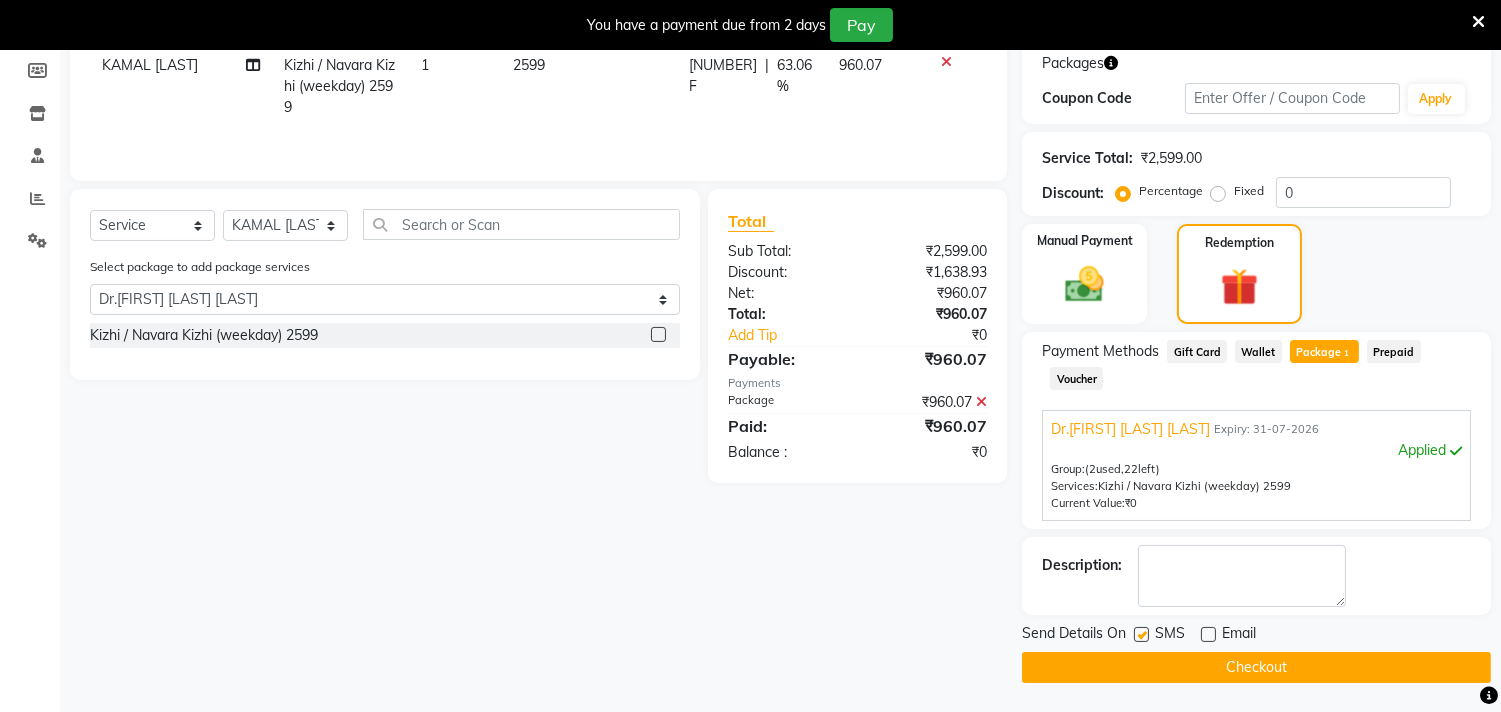 click 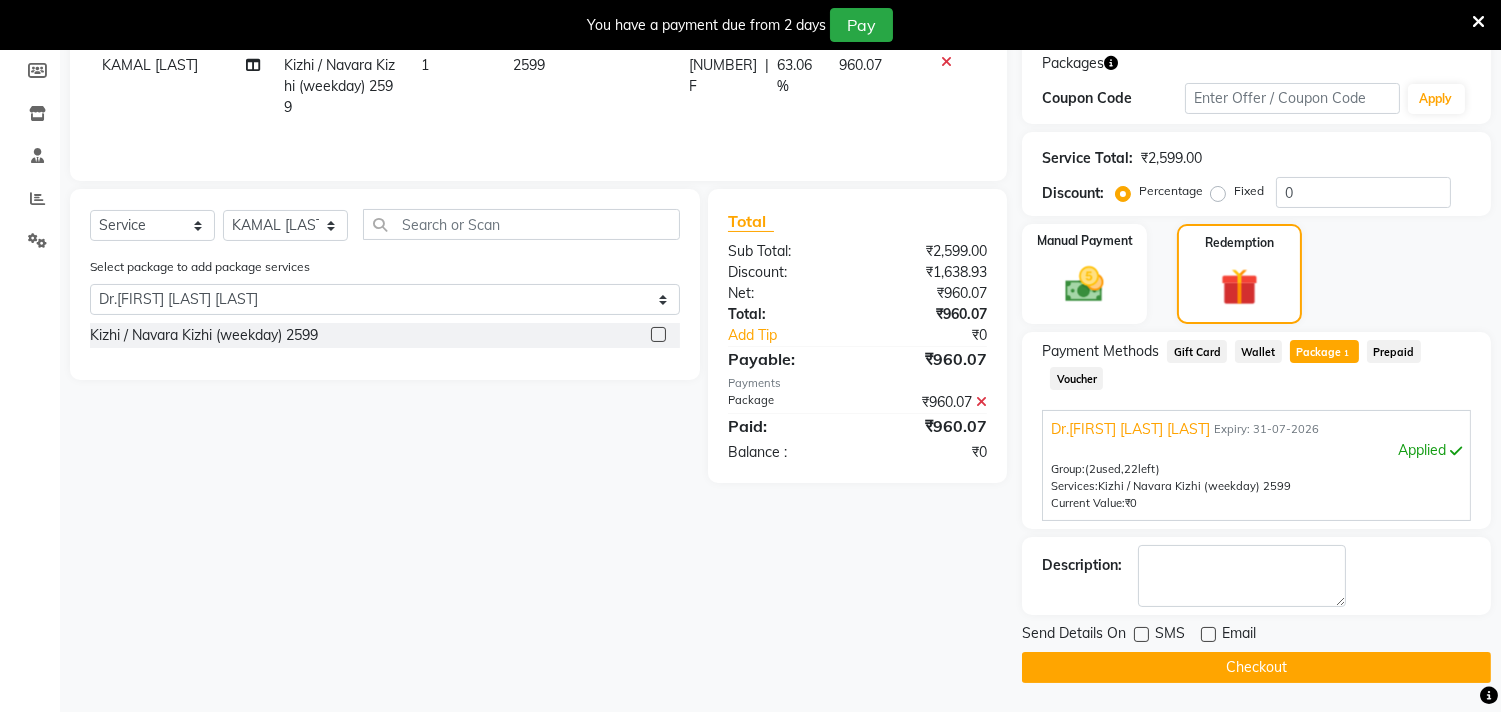 click on "Checkout" 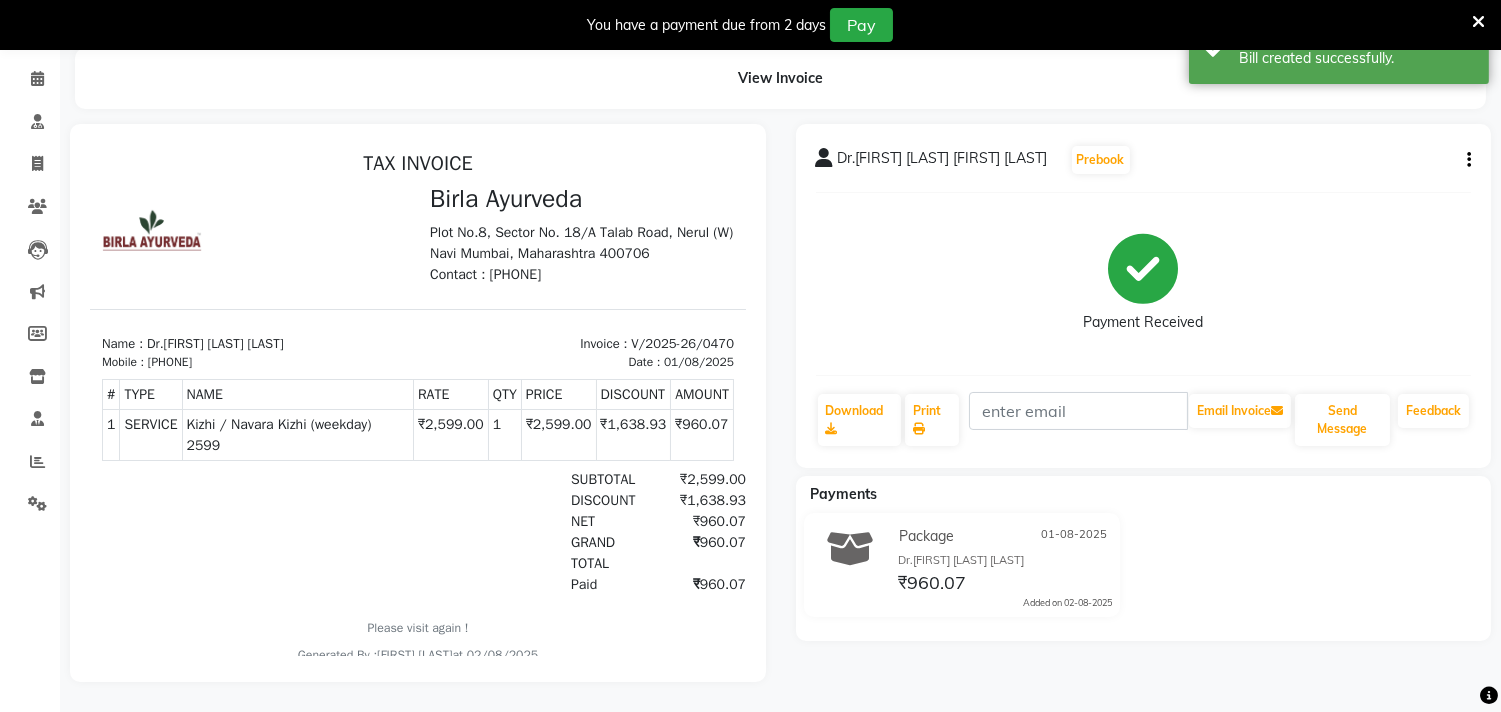 scroll, scrollTop: 0, scrollLeft: 0, axis: both 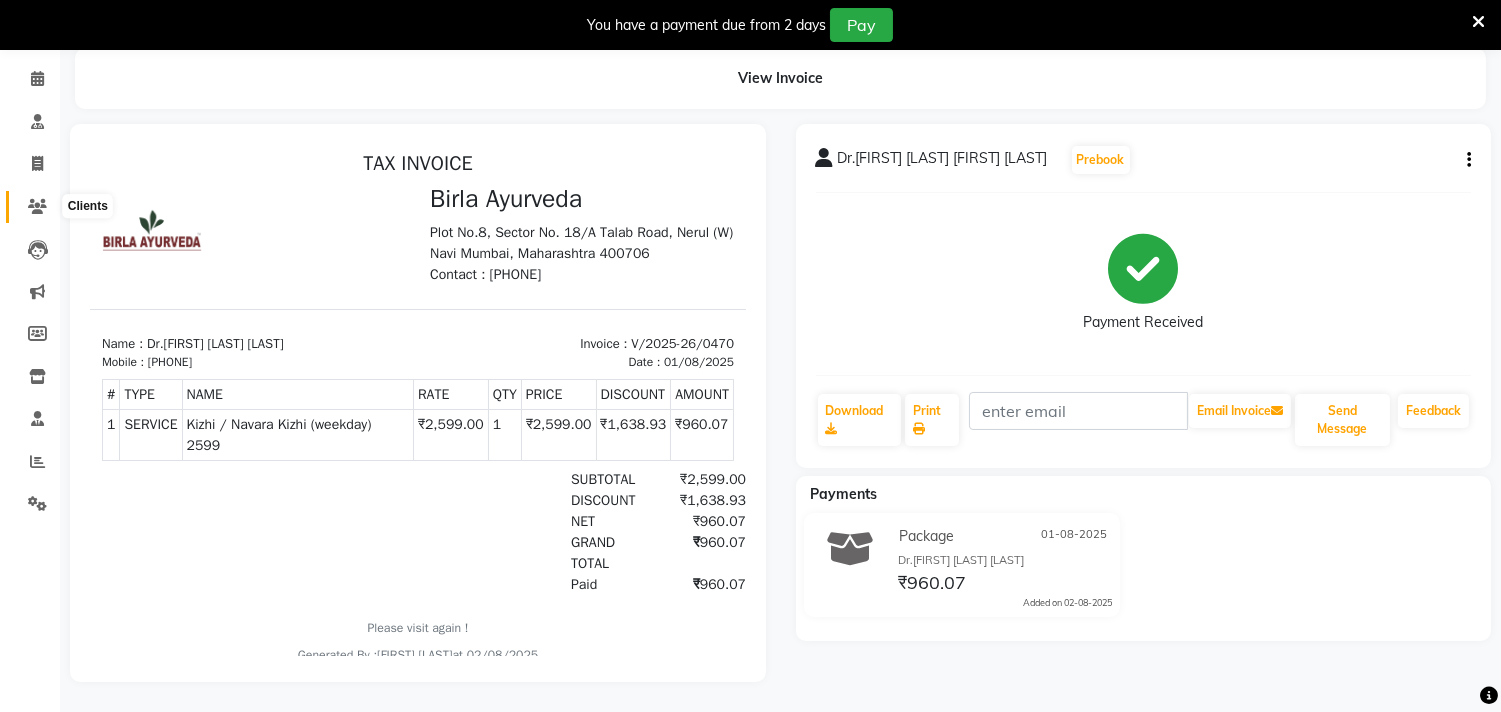 click 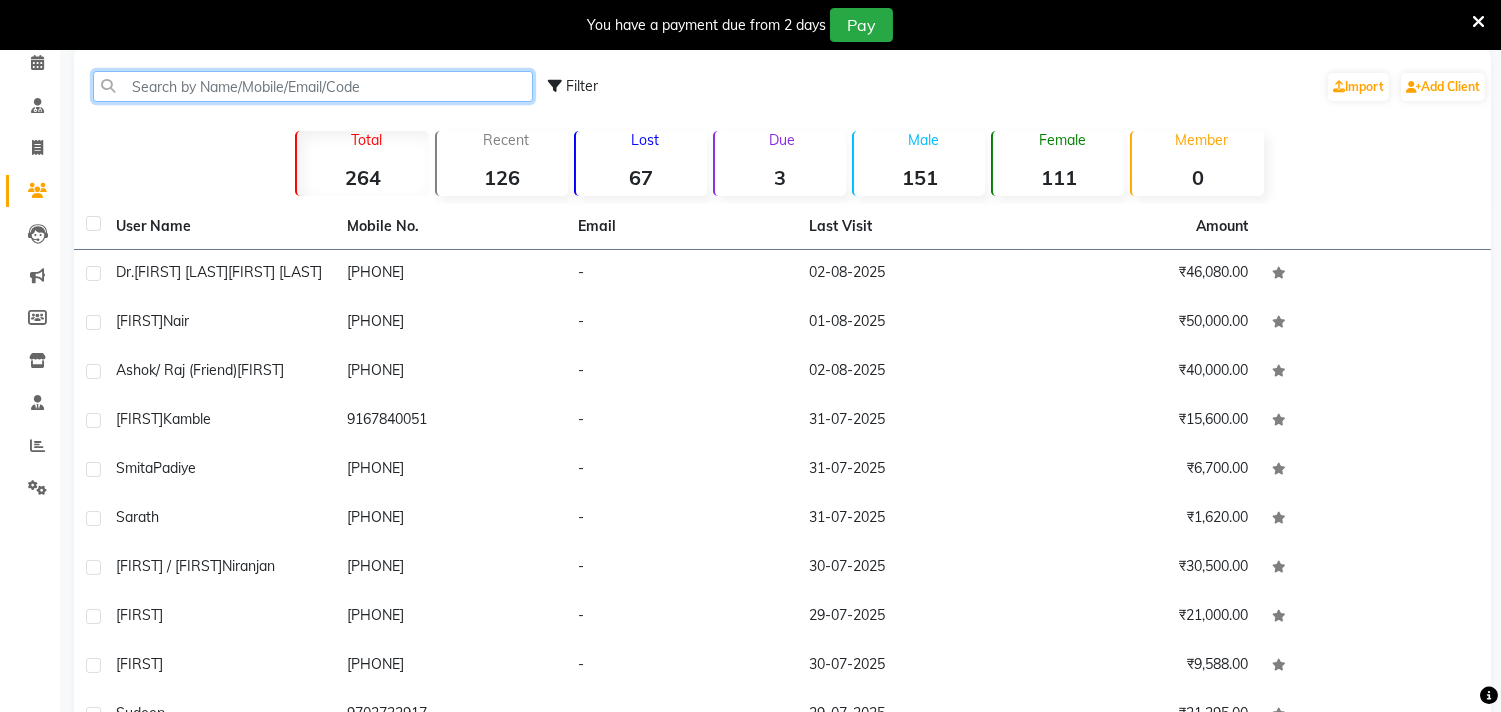 click 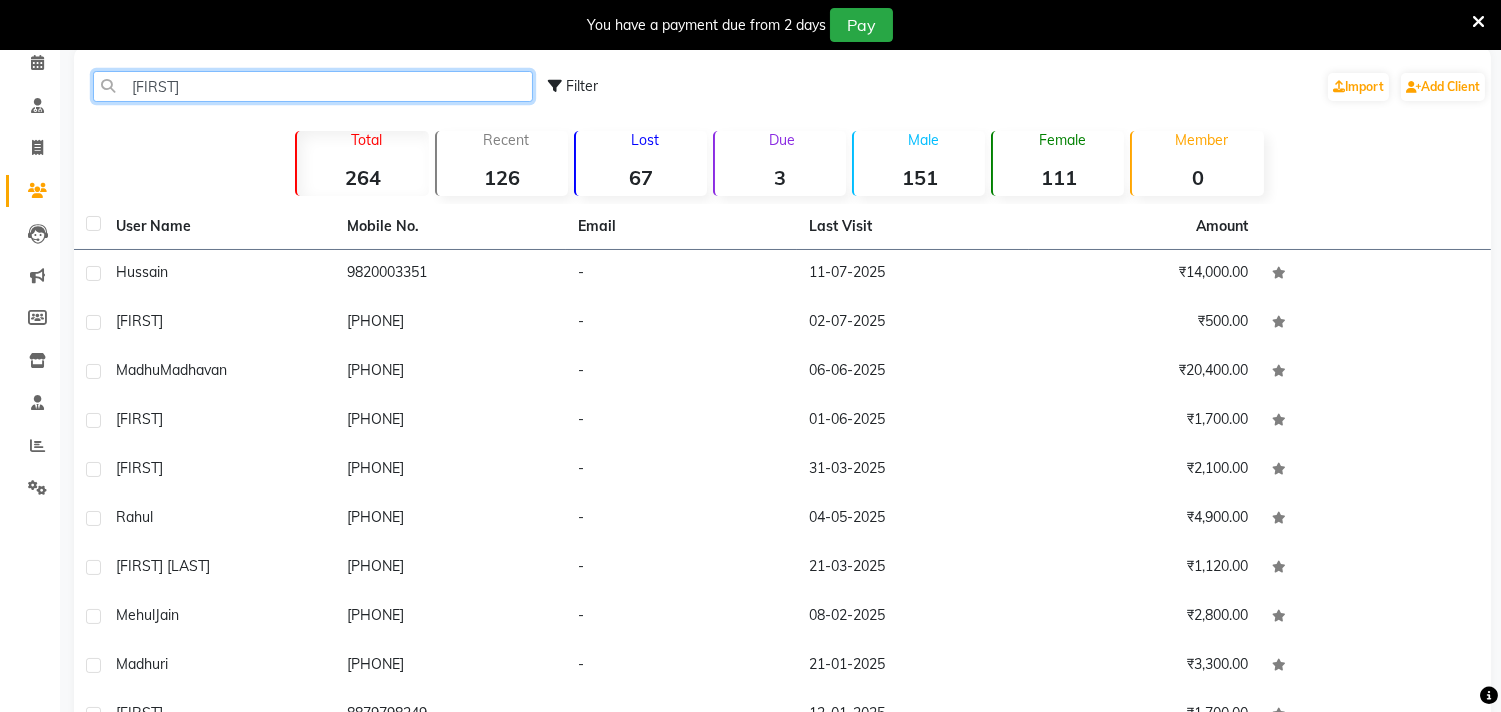 scroll, scrollTop: 54, scrollLeft: 0, axis: vertical 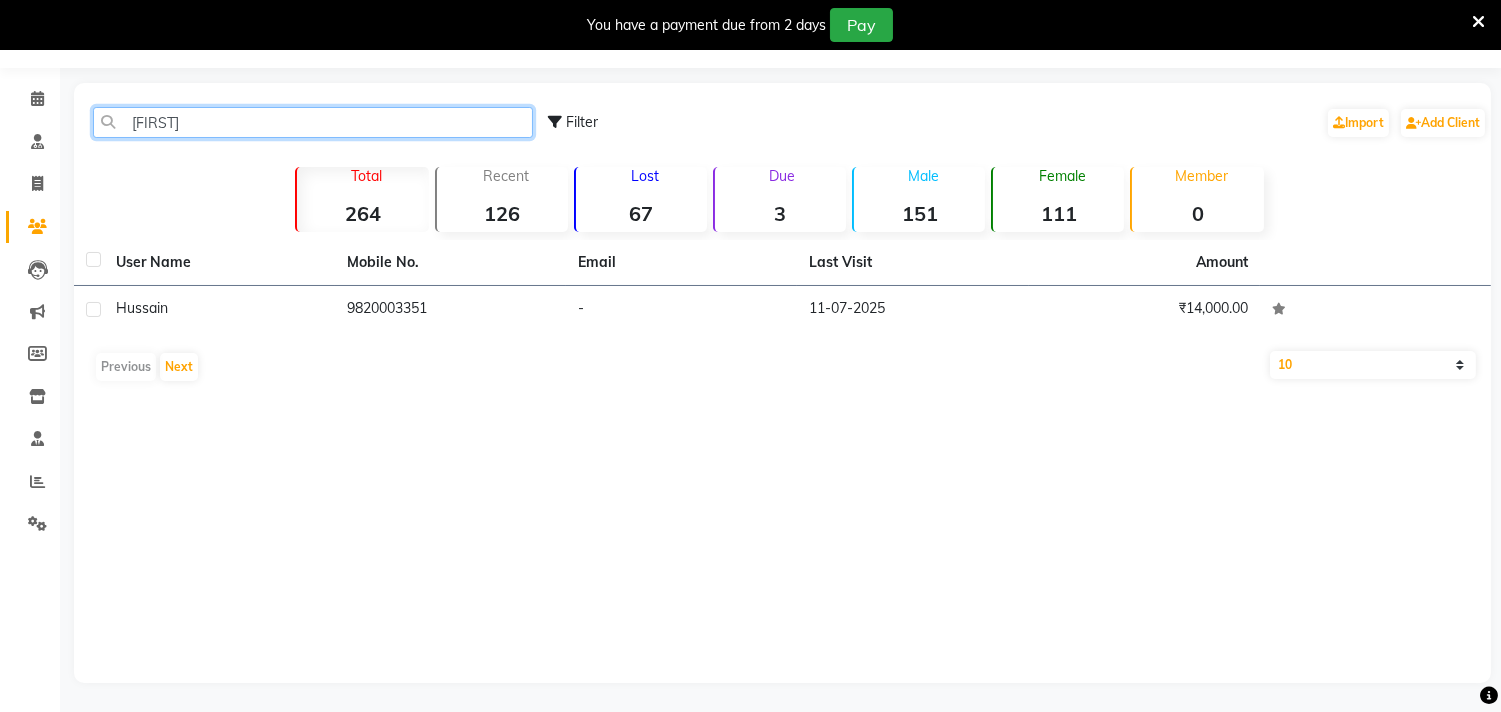 type on "[FIRST]" 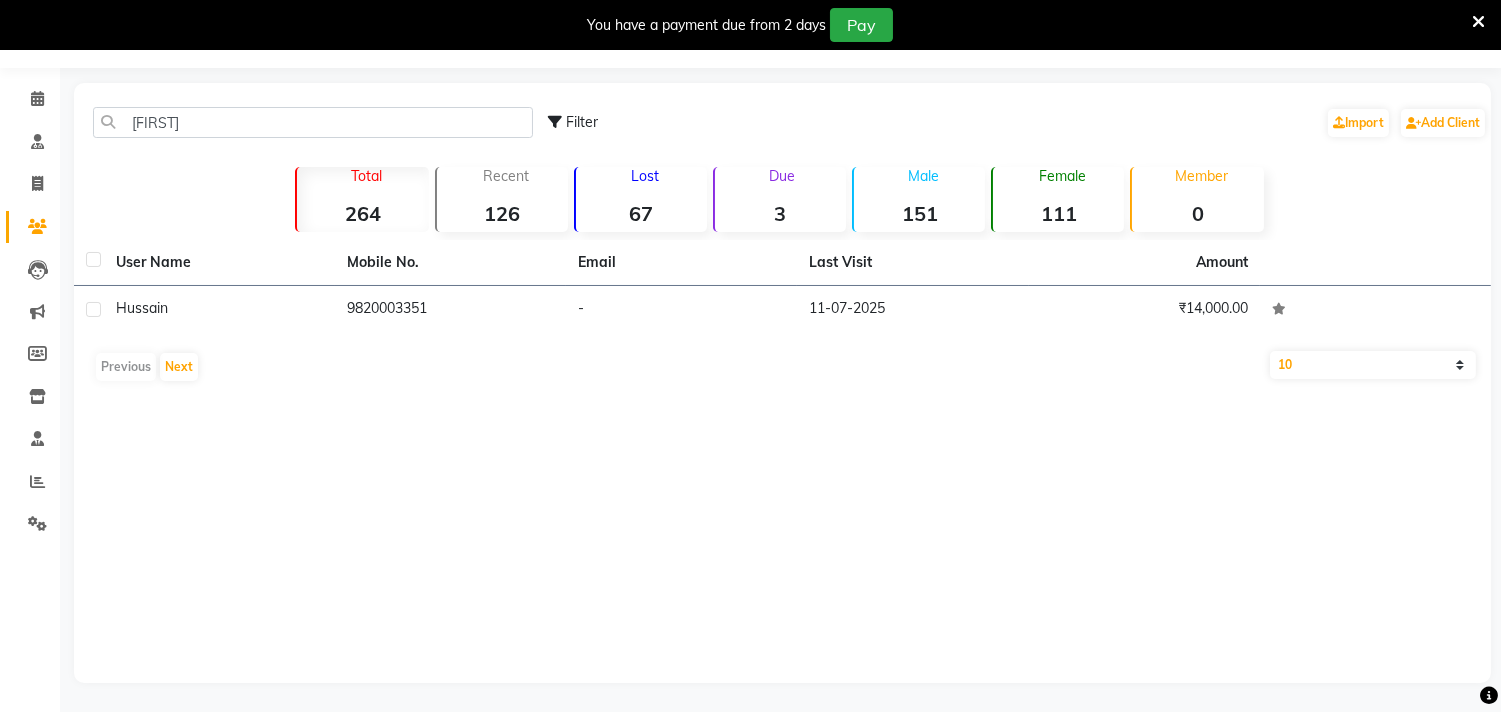 click on "9820003351" 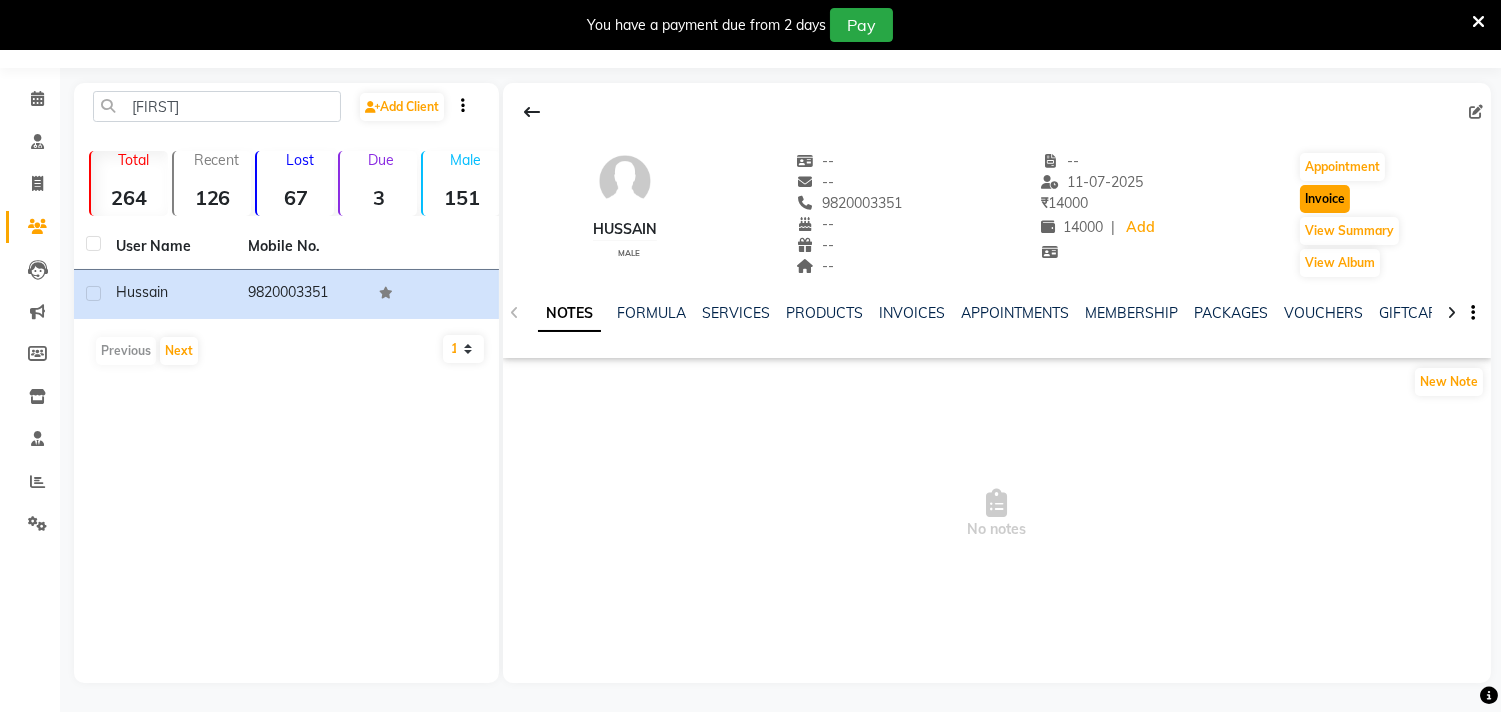 click on "Invoice" 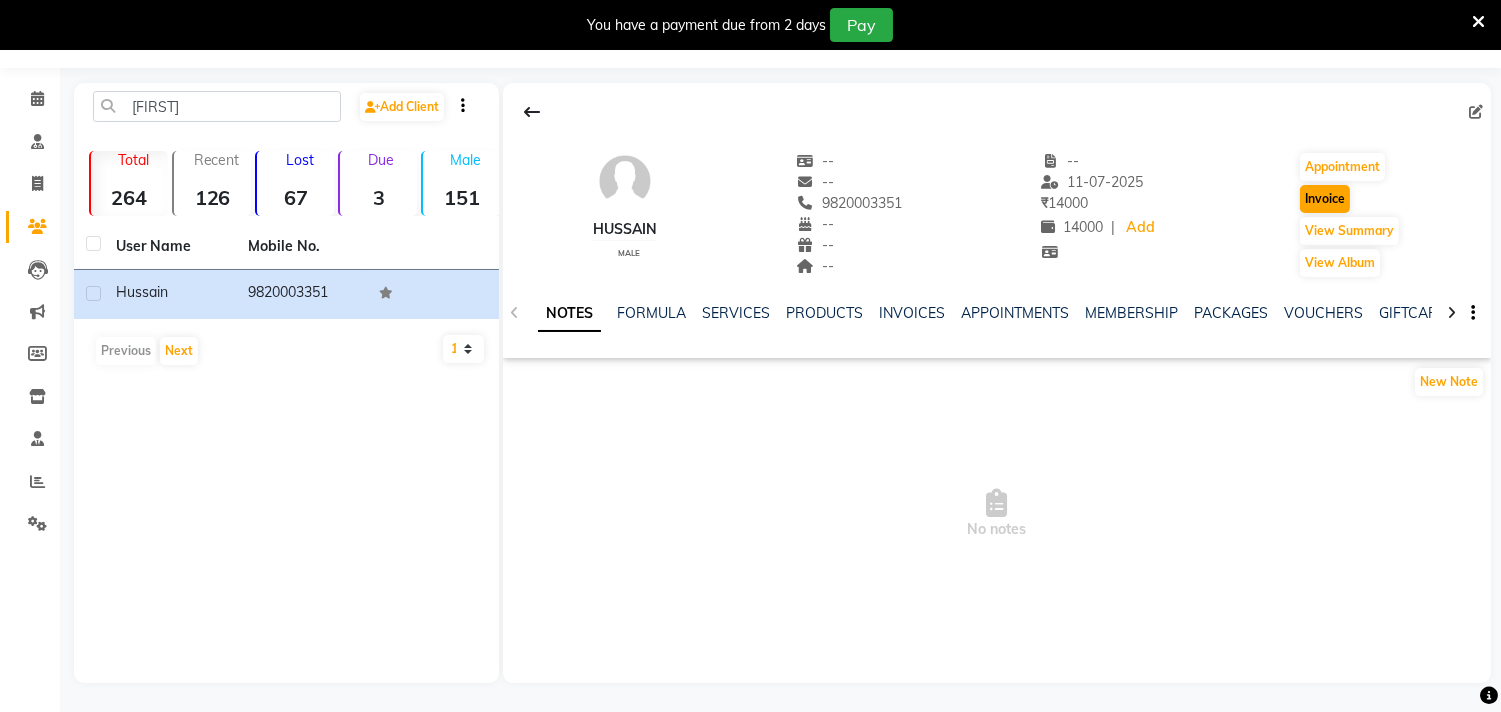 select on "6808" 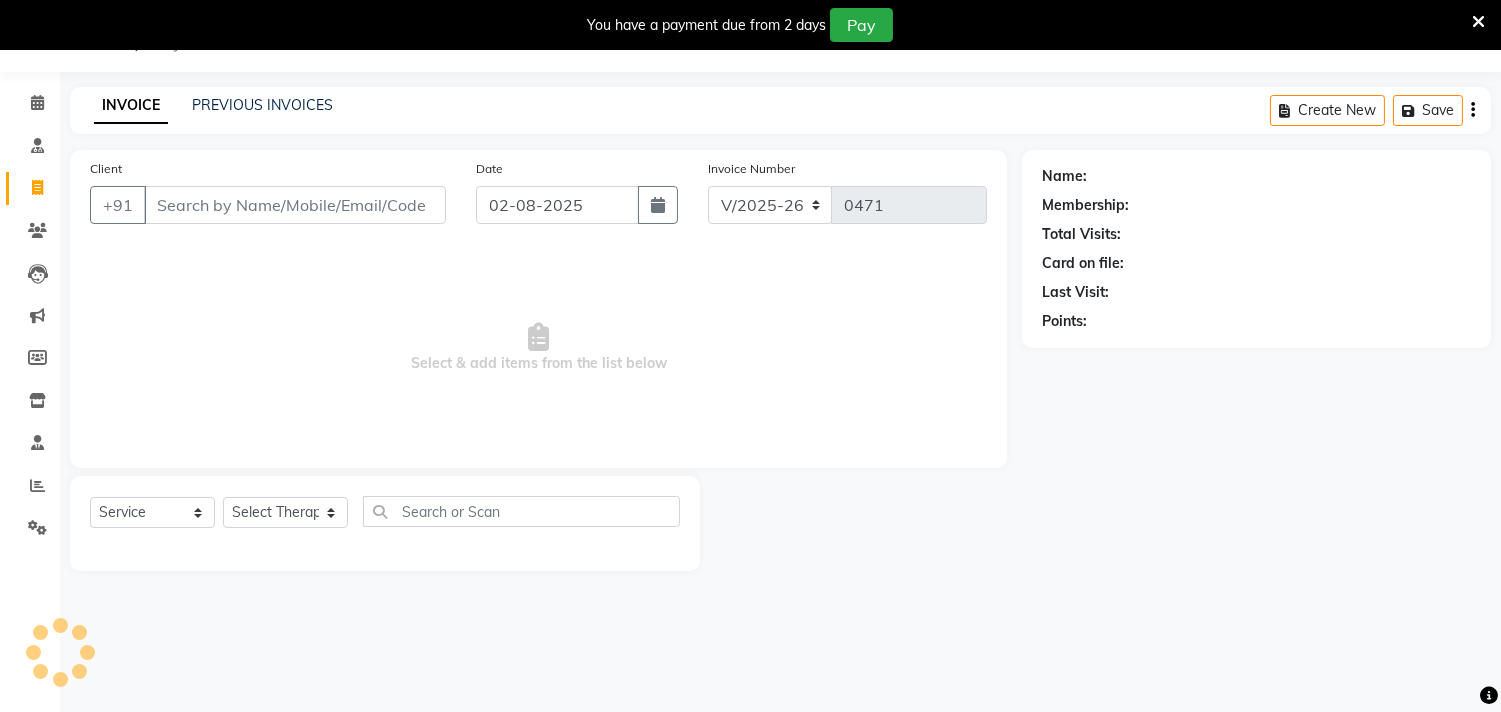 scroll, scrollTop: 50, scrollLeft: 0, axis: vertical 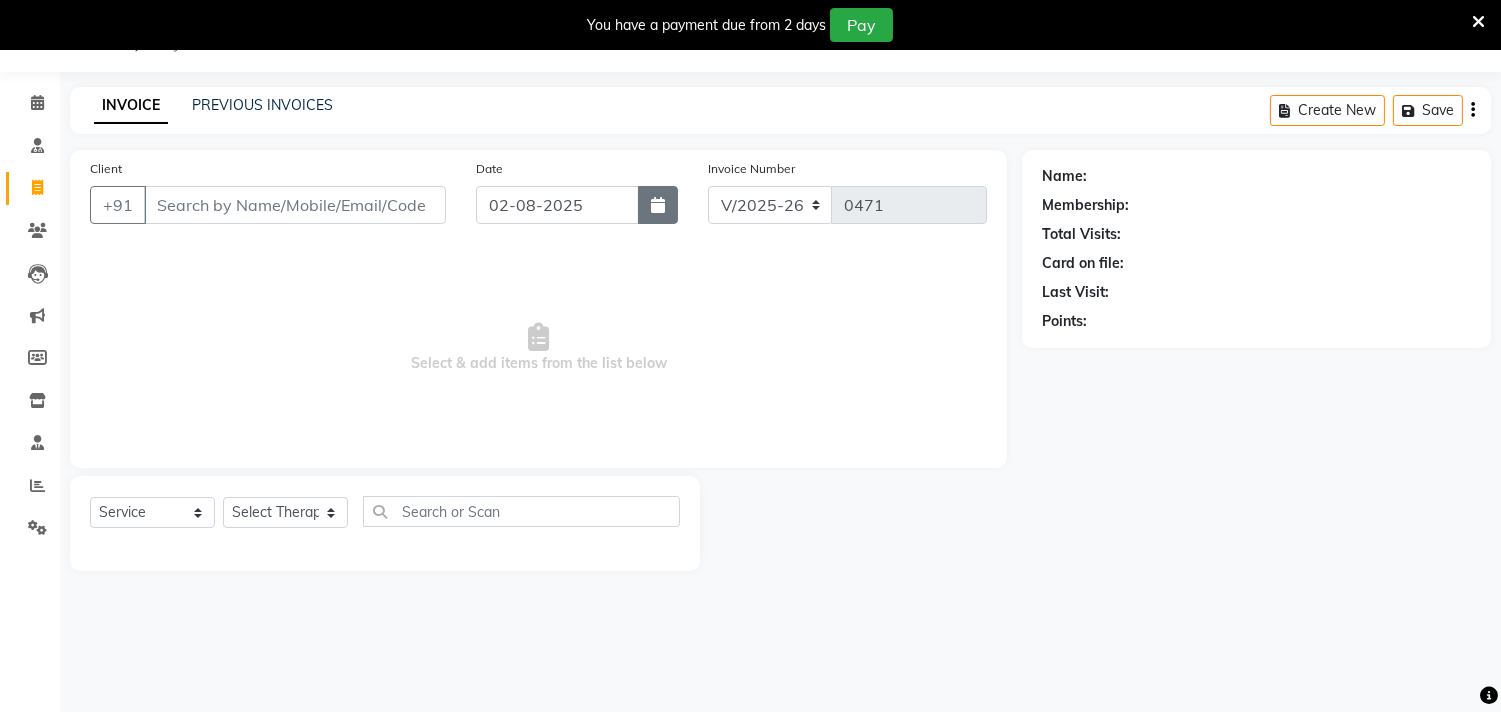 type on "9820003351" 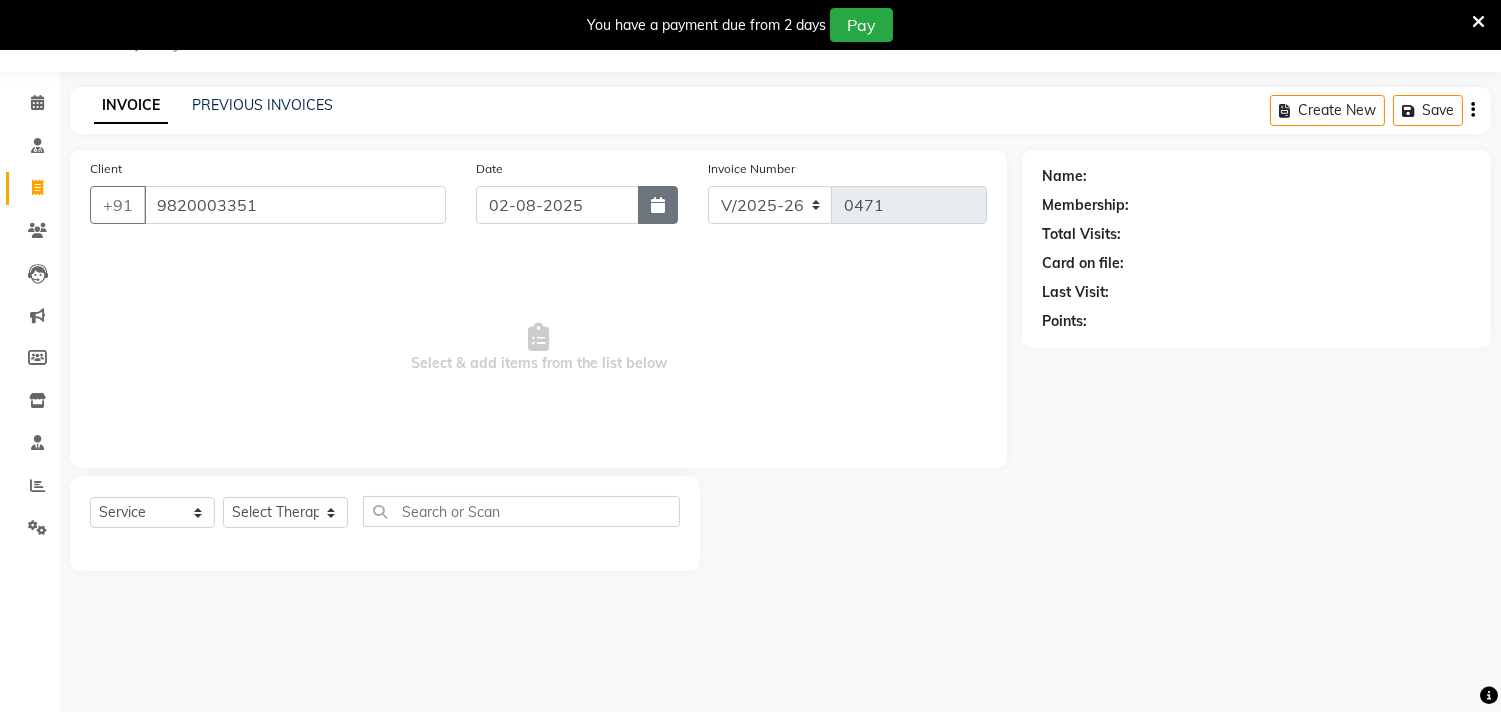 select on "57056" 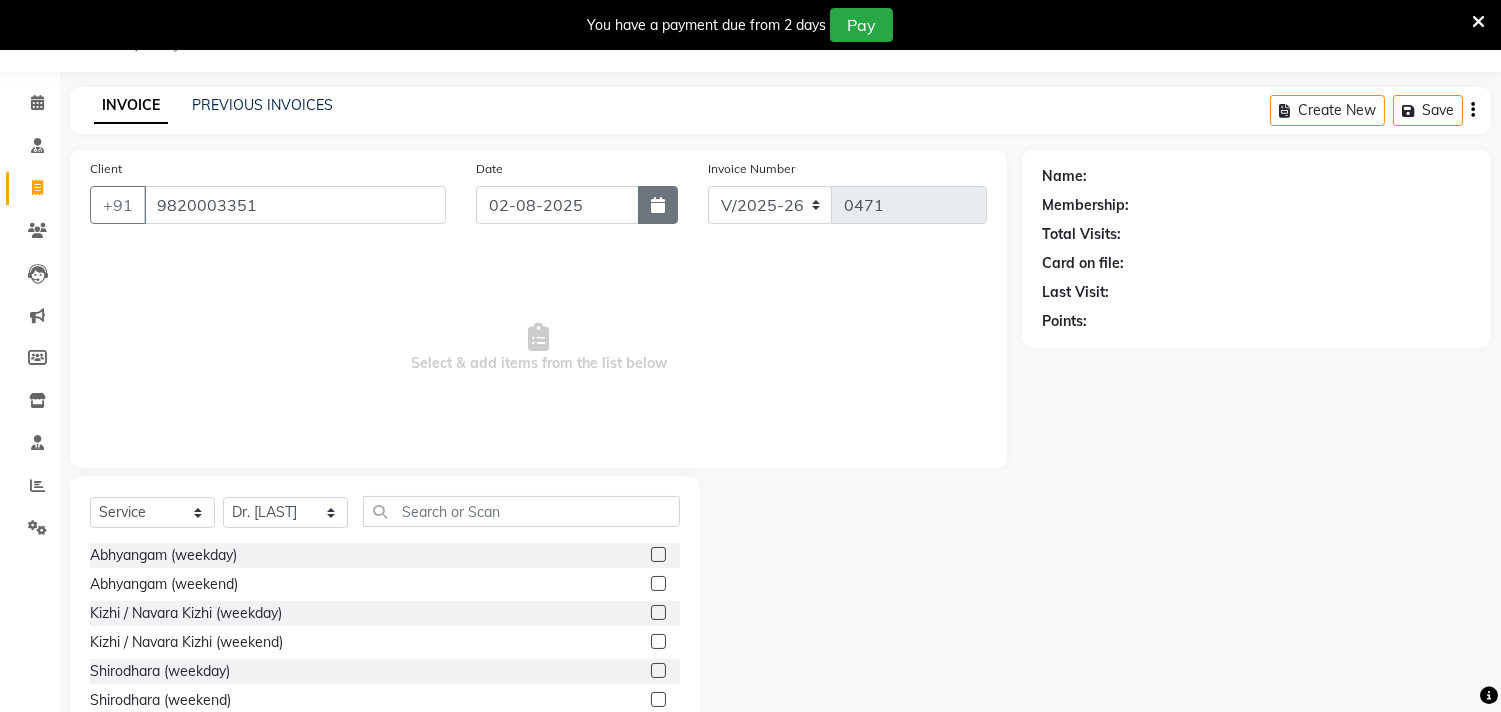 scroll, scrollTop: 54, scrollLeft: 0, axis: vertical 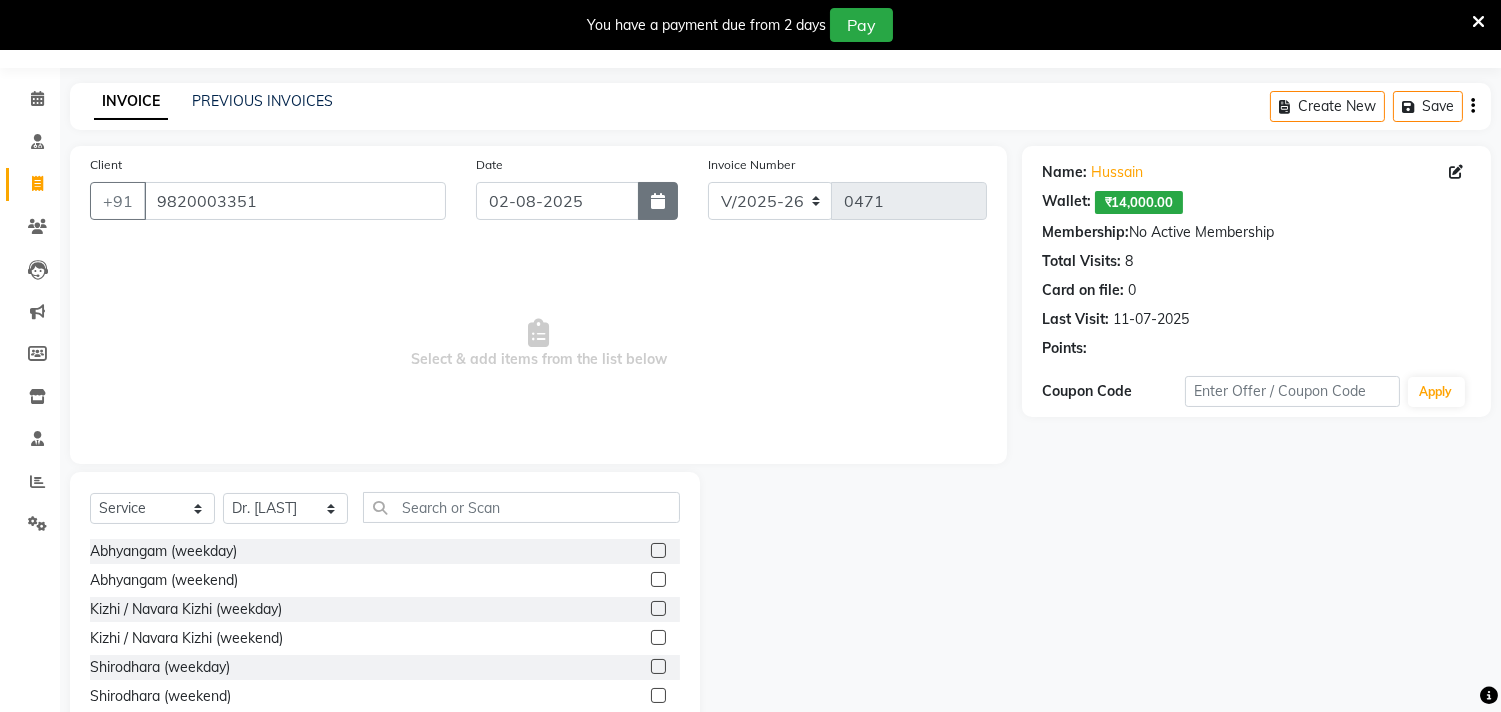 click 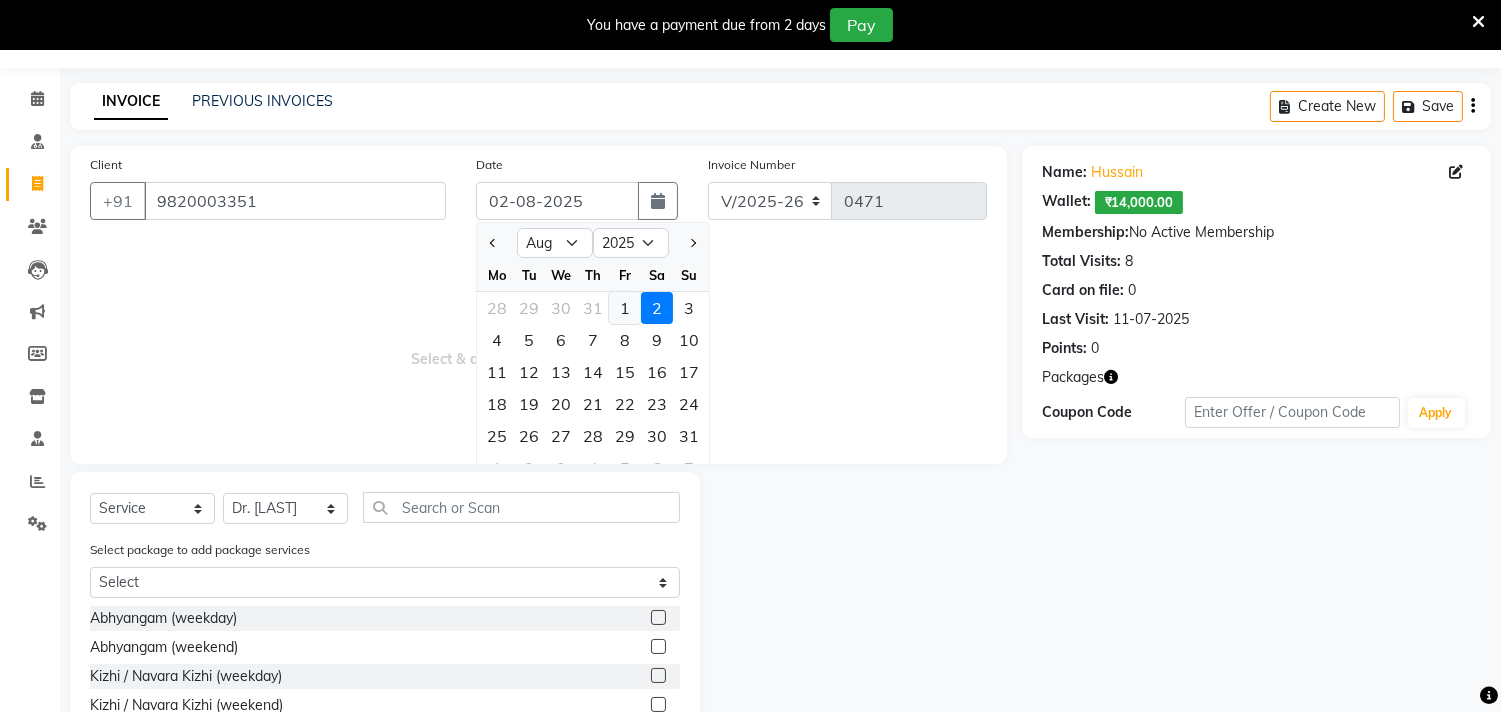 click on "1" 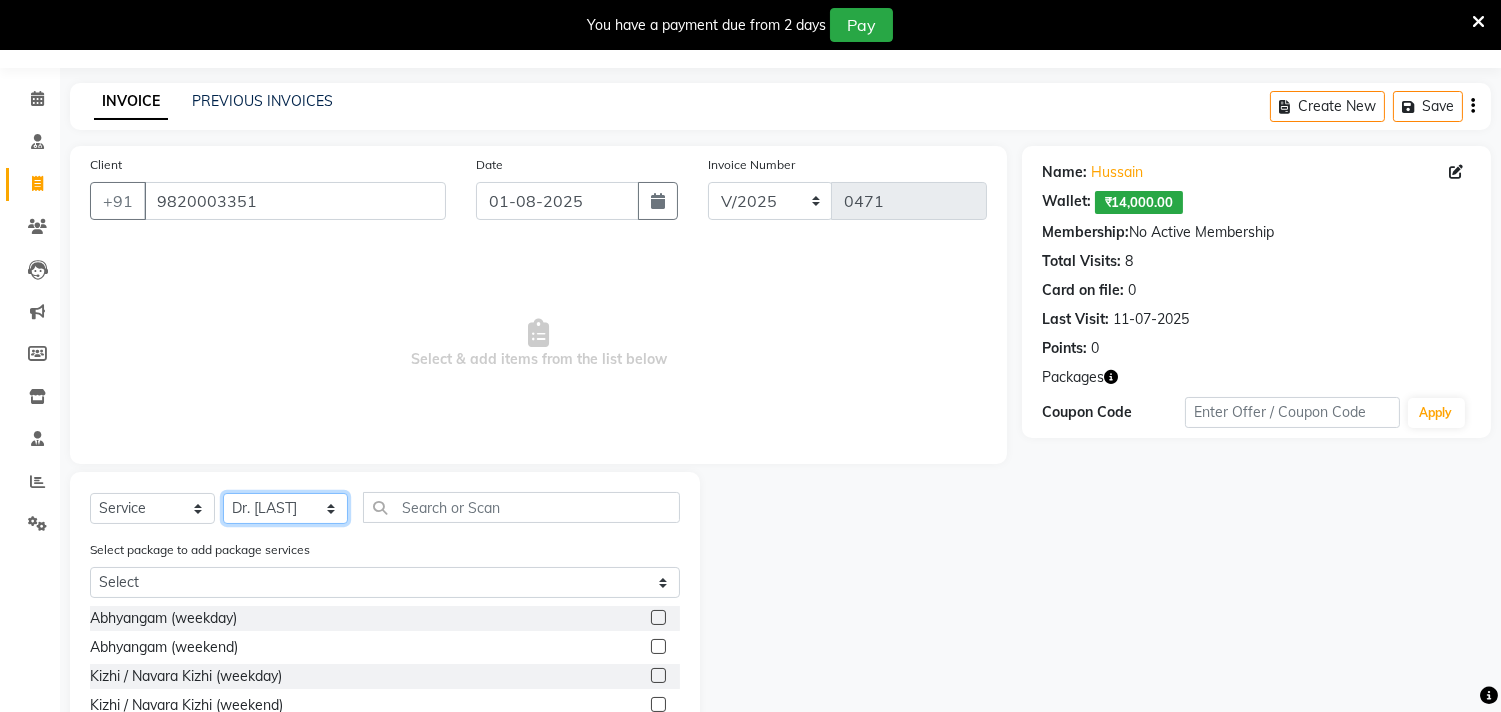 click on "Select Therapist Anita Khatke Anjana Surendra Kalyani Avtar Jaiswal Bibina Chandani Yadav Deepali Gaikwad Dr. Annu Prasad Dr. Chaitali Deshmukh Dr. Hakima Sunasara Dr. Jeason John Dr. Mamta Dr. Nitin Yadav Gloria Y Hari Jainy M R KAMAL NIKAM Kavita Ambatkar Latika Sawant Pooja Mohite Priya Mishra Rajimon Gopalan RATHEESH KUMAR G KURUP Shali K M Shani K Shibin Suddheesh K K Sunil Wankhade Sunita Fernandes Swati Tejaswini Gaonkar Vaishali Vidya Vishwanath Vinayak Yogesh Parab" 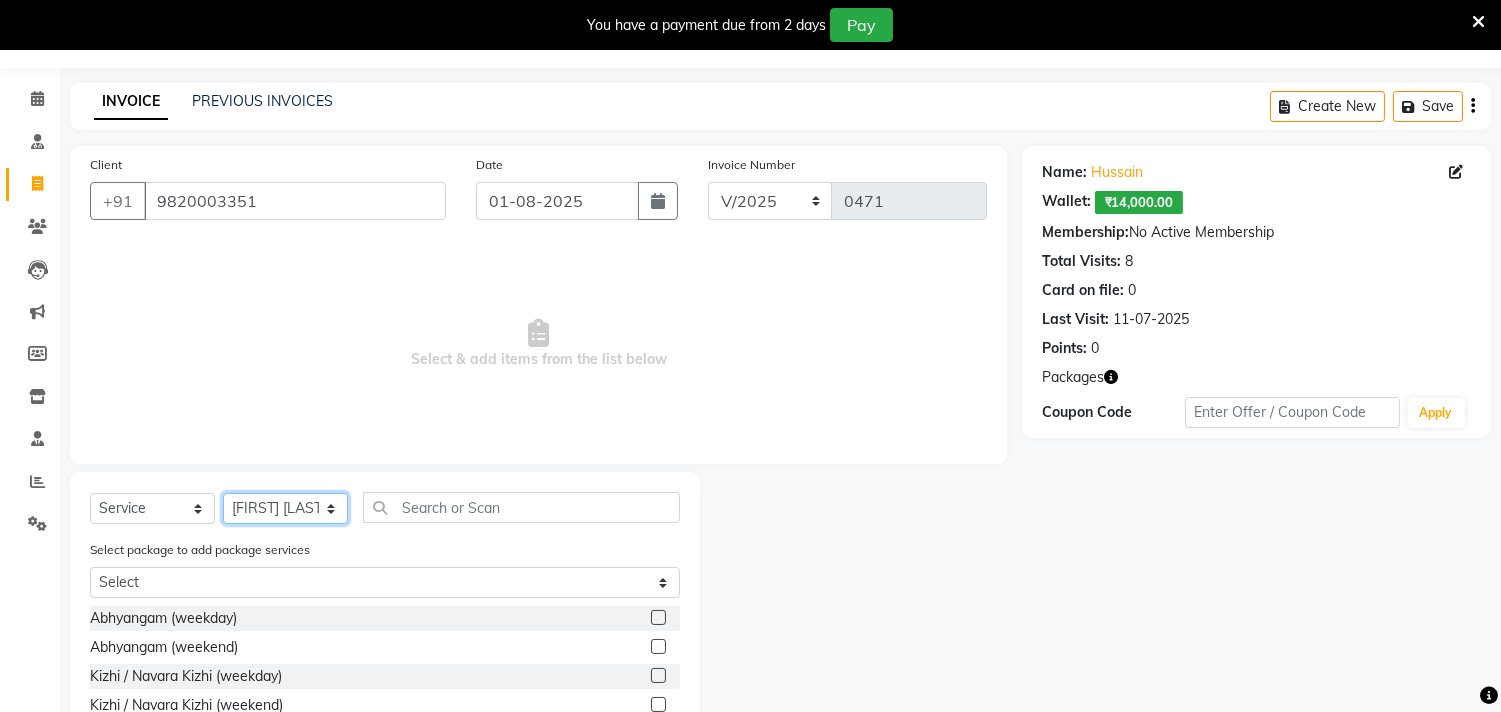 click on "Select Therapist Anita Khatke Anjana Surendra Kalyani Avtar Jaiswal Bibina Chandani Yadav Deepali Gaikwad Dr. Annu Prasad Dr. Chaitali Deshmukh Dr. Hakima Sunasara Dr. Jeason John Dr. Mamta Dr. Nitin Yadav Gloria Y Hari Jainy M R KAMAL NIKAM Kavita Ambatkar Latika Sawant Pooja Mohite Priya Mishra Rajimon Gopalan RATHEESH KUMAR G KURUP Shali K M Shani K Shibin Suddheesh K K Sunil Wankhade Sunita Fernandes Swati Tejaswini Gaonkar Vaishali Vidya Vishwanath Vinayak Yogesh Parab" 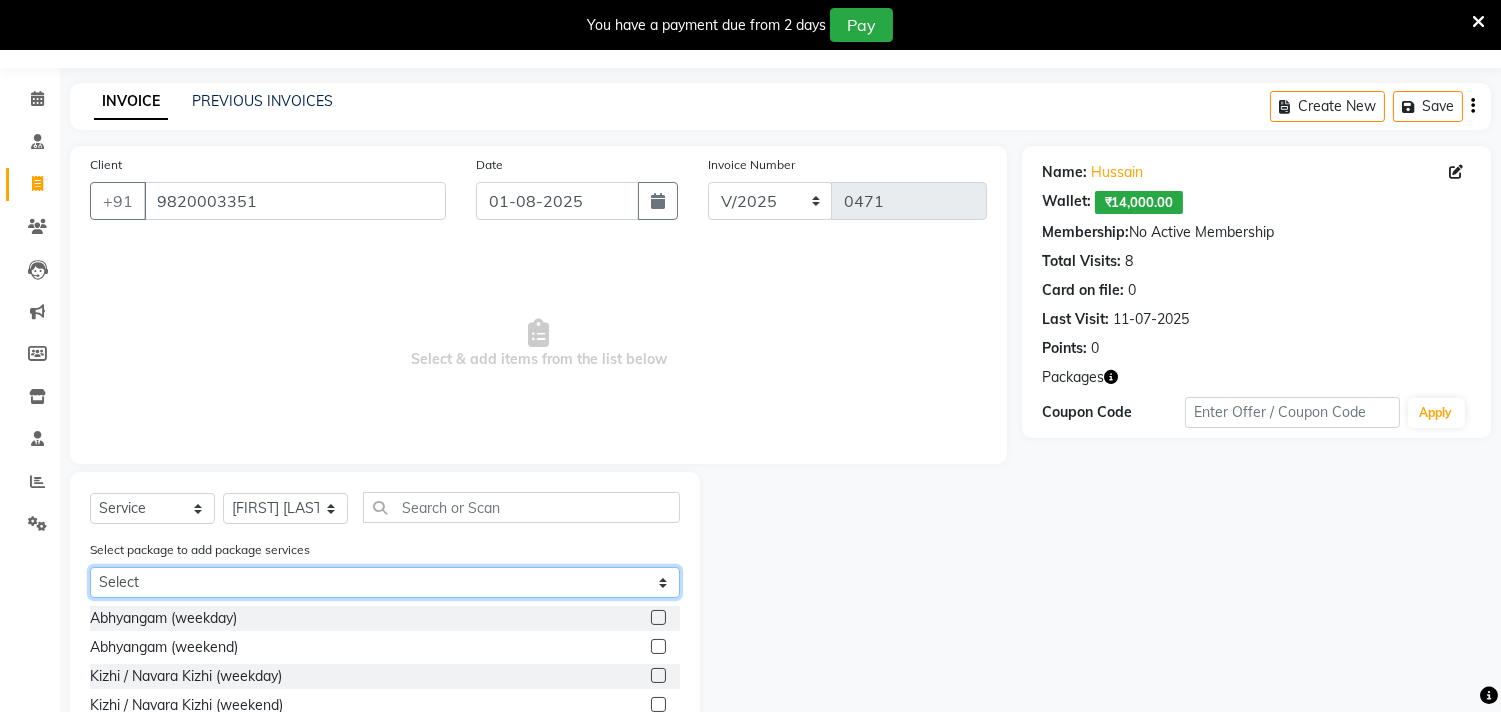 click on "Select Abhyangam (12)14000" 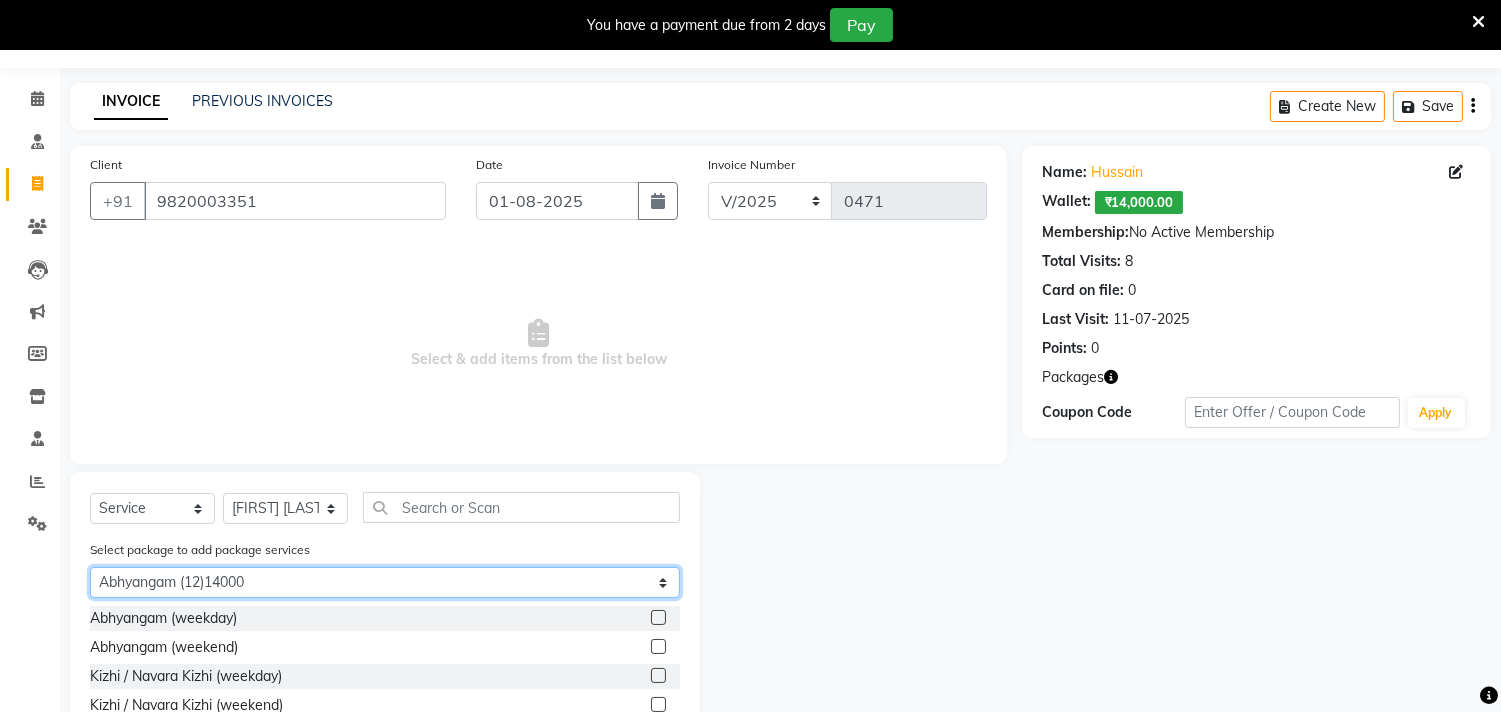 click on "Select Abhyangam (12)14000" 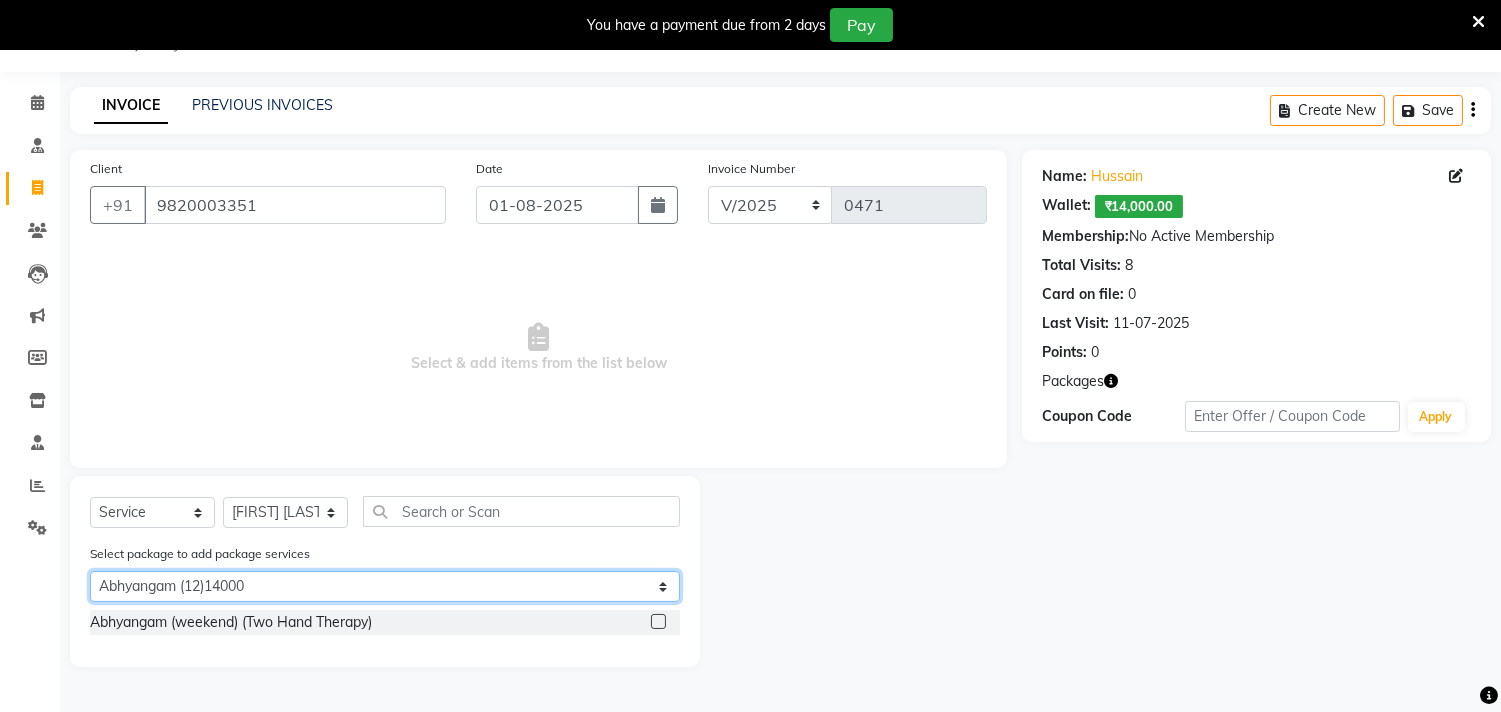 scroll, scrollTop: 50, scrollLeft: 0, axis: vertical 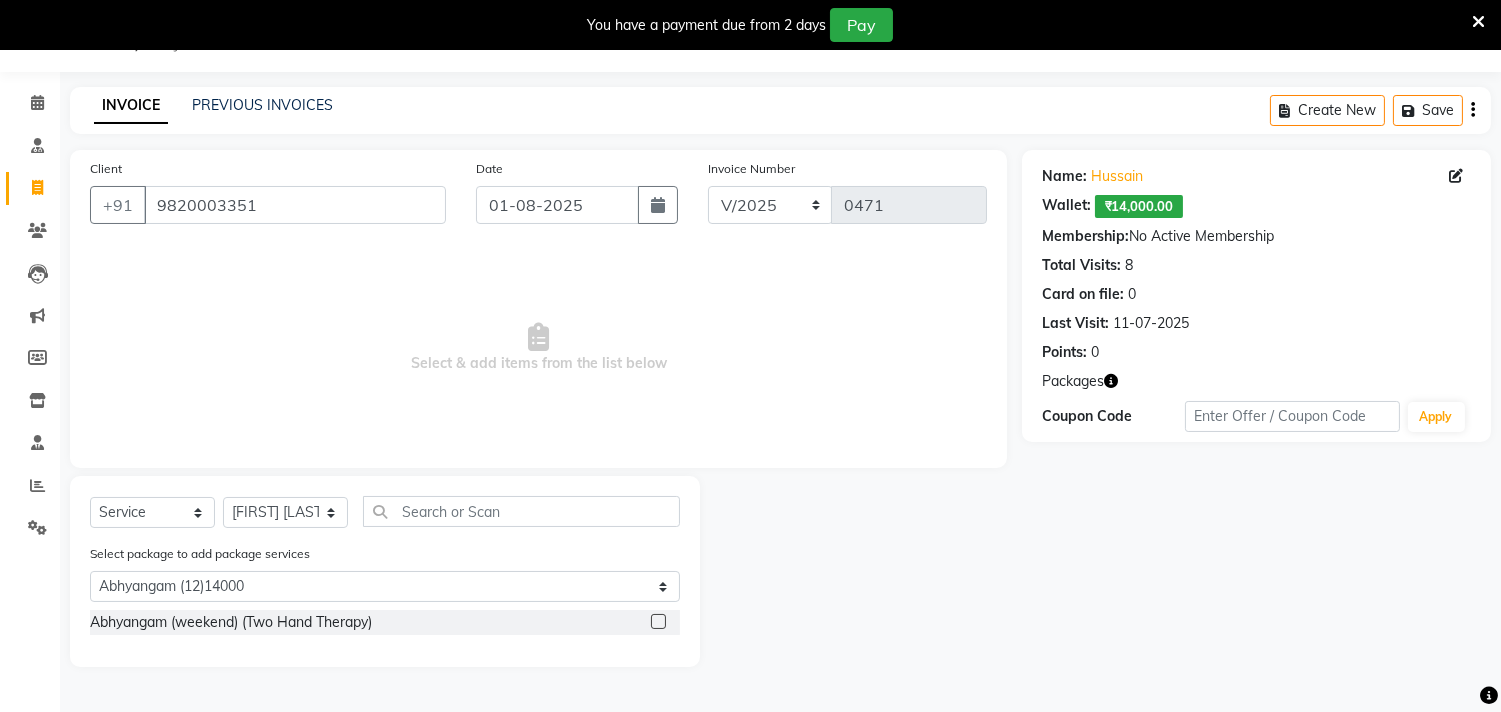 click 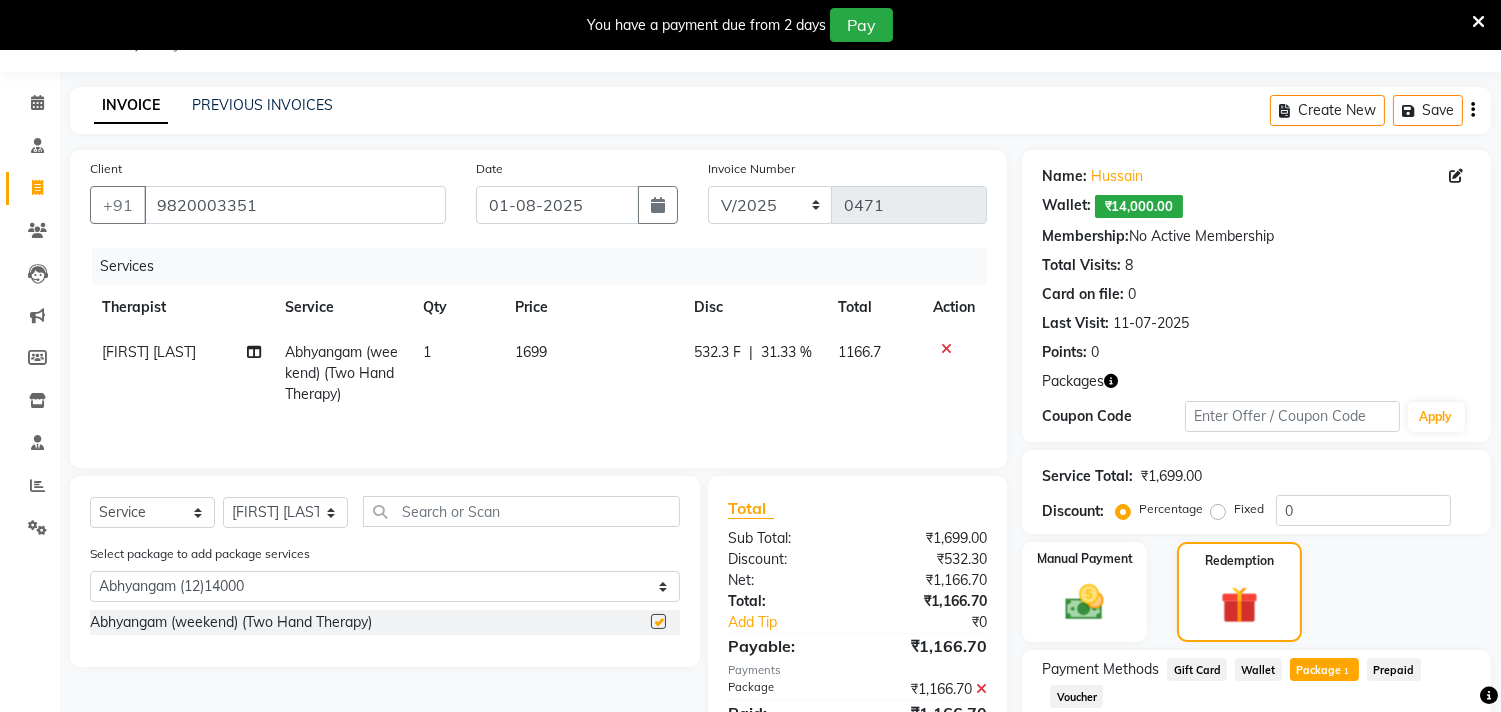 checkbox on "false" 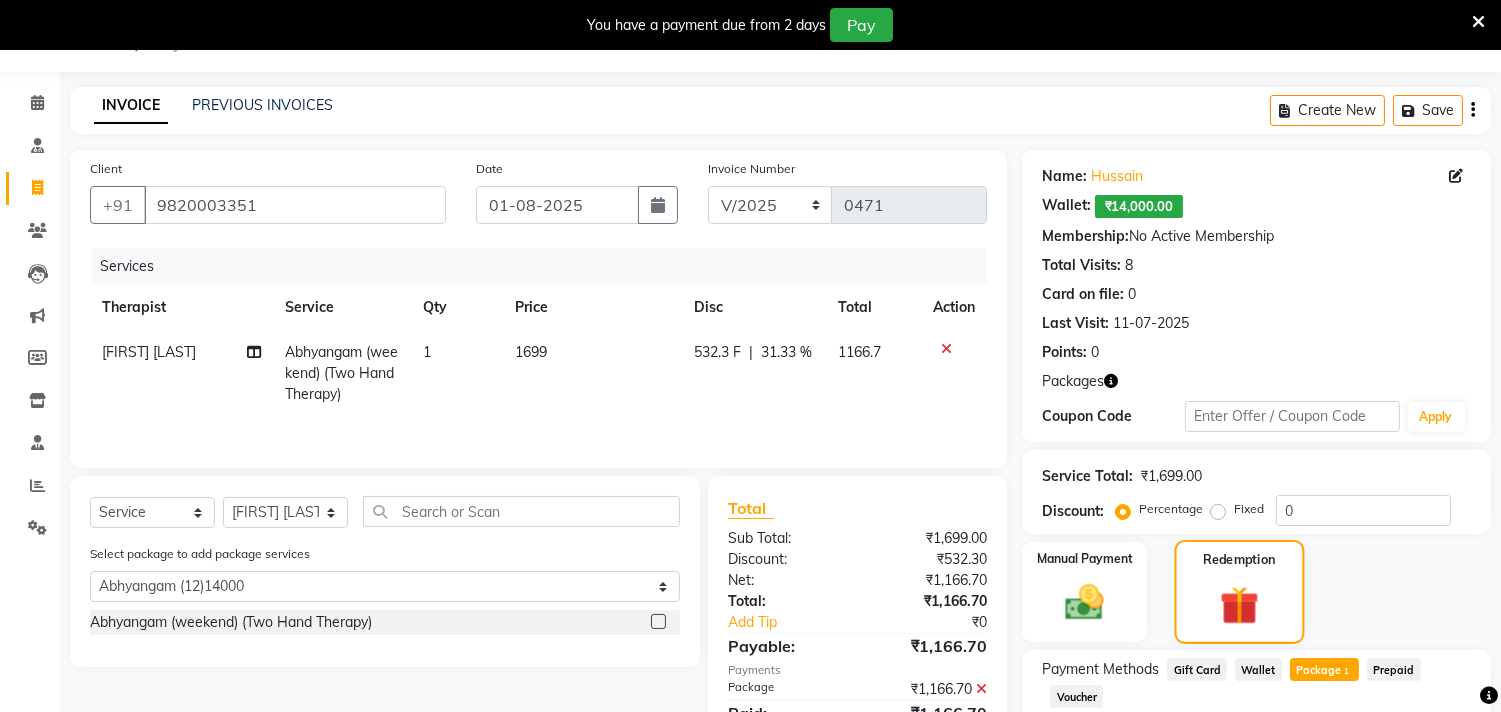 click 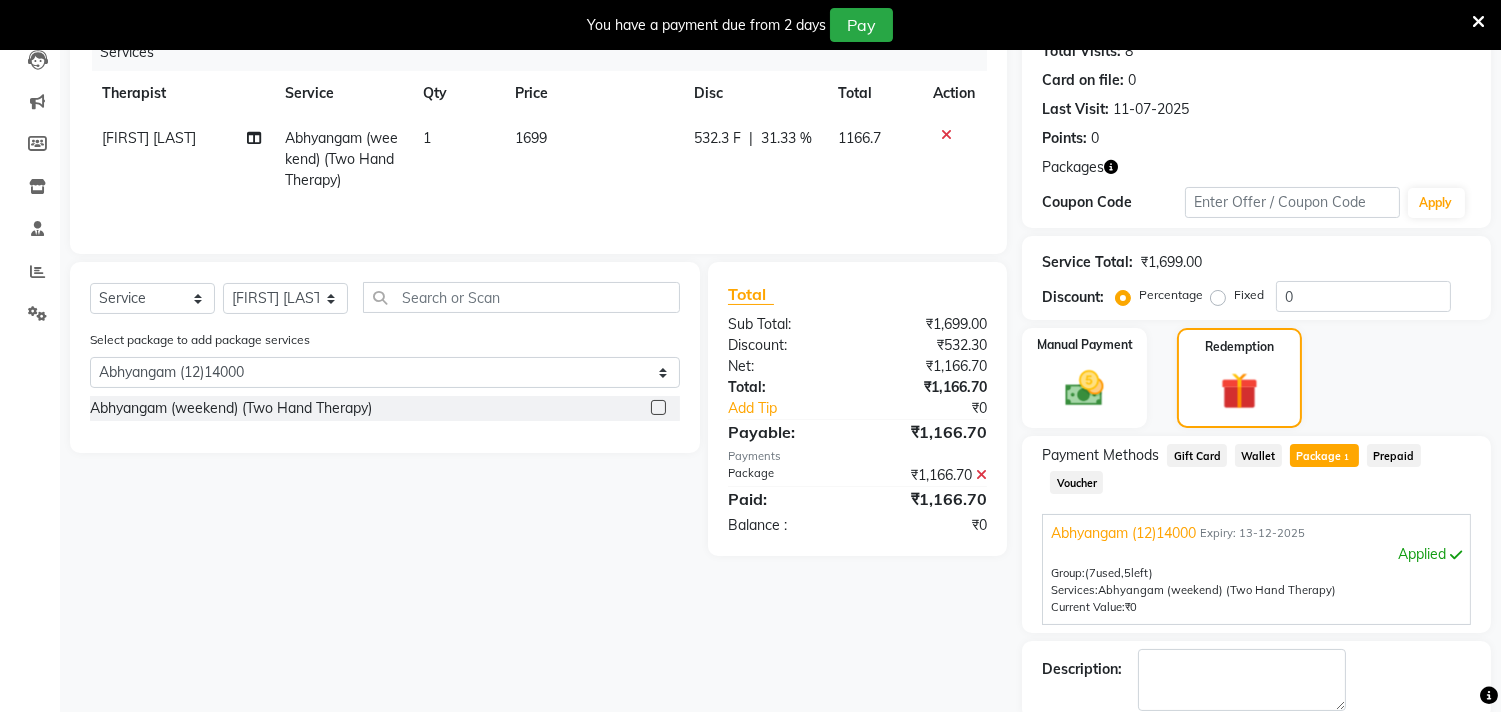 scroll, scrollTop: 265, scrollLeft: 0, axis: vertical 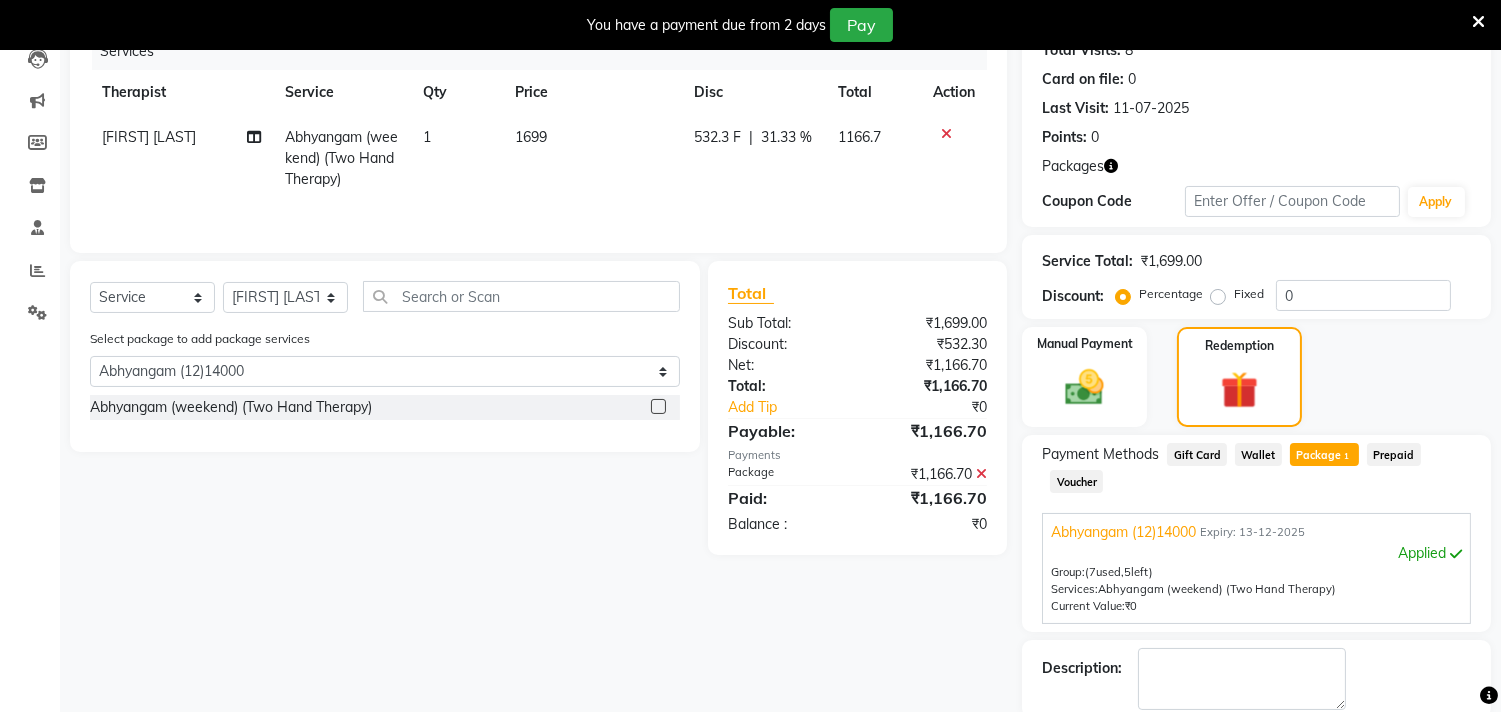 click on "Payment Methods Gift Card Wallet Package 1 Prepaid Voucher Abhyangam (12)14000 Expiry: 13-12-2025 Applied Group: (7 used, 5 left) Services: Abhyangam (weekend) (Two Hand Therapy) Current Value: ₹0" 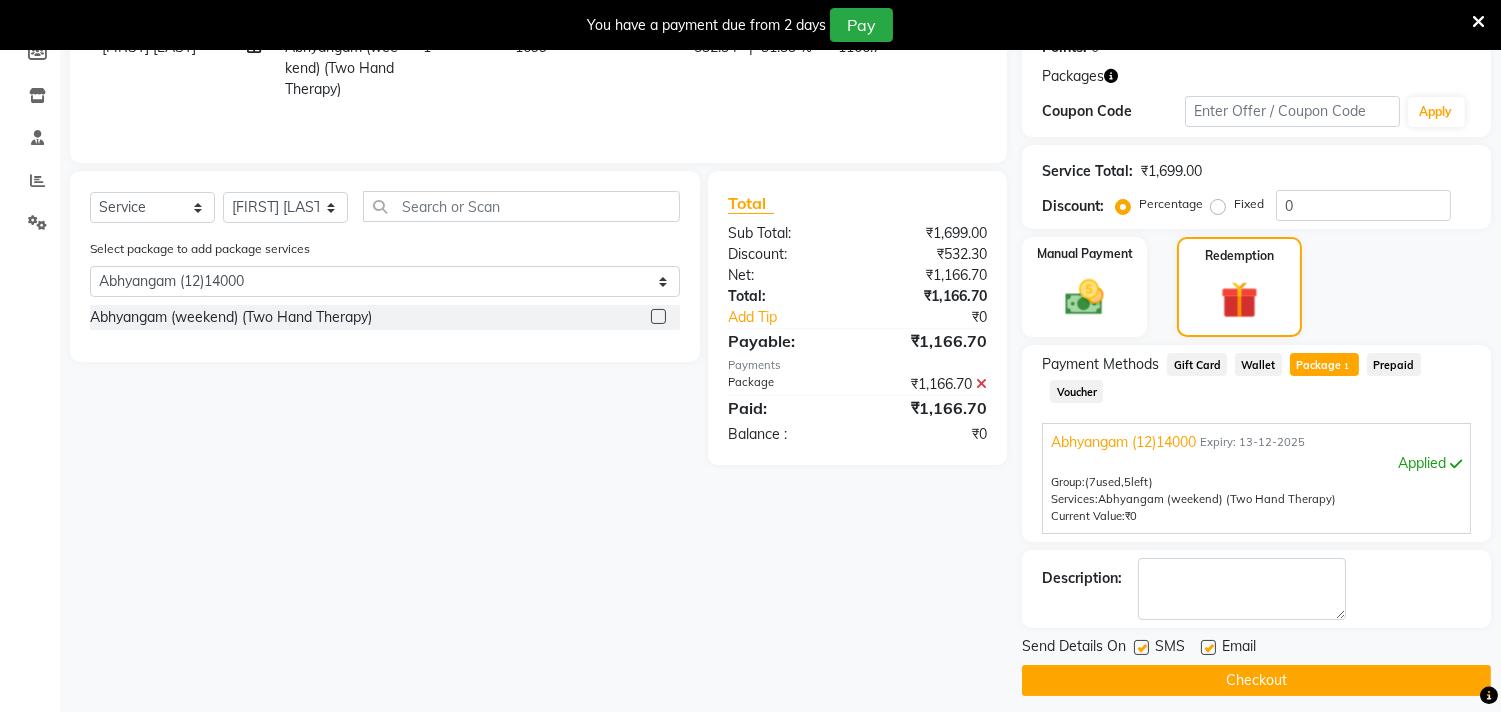 scroll, scrollTop: 367, scrollLeft: 0, axis: vertical 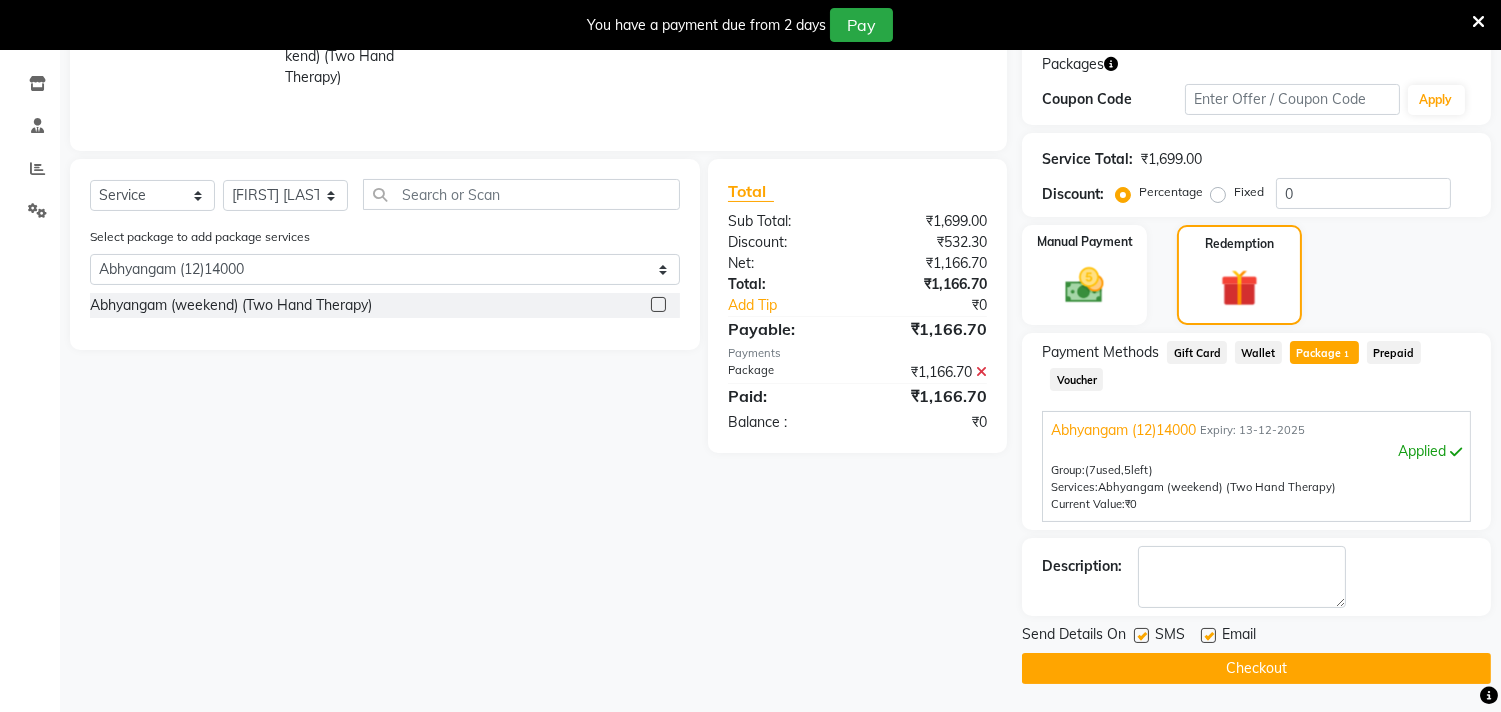 click 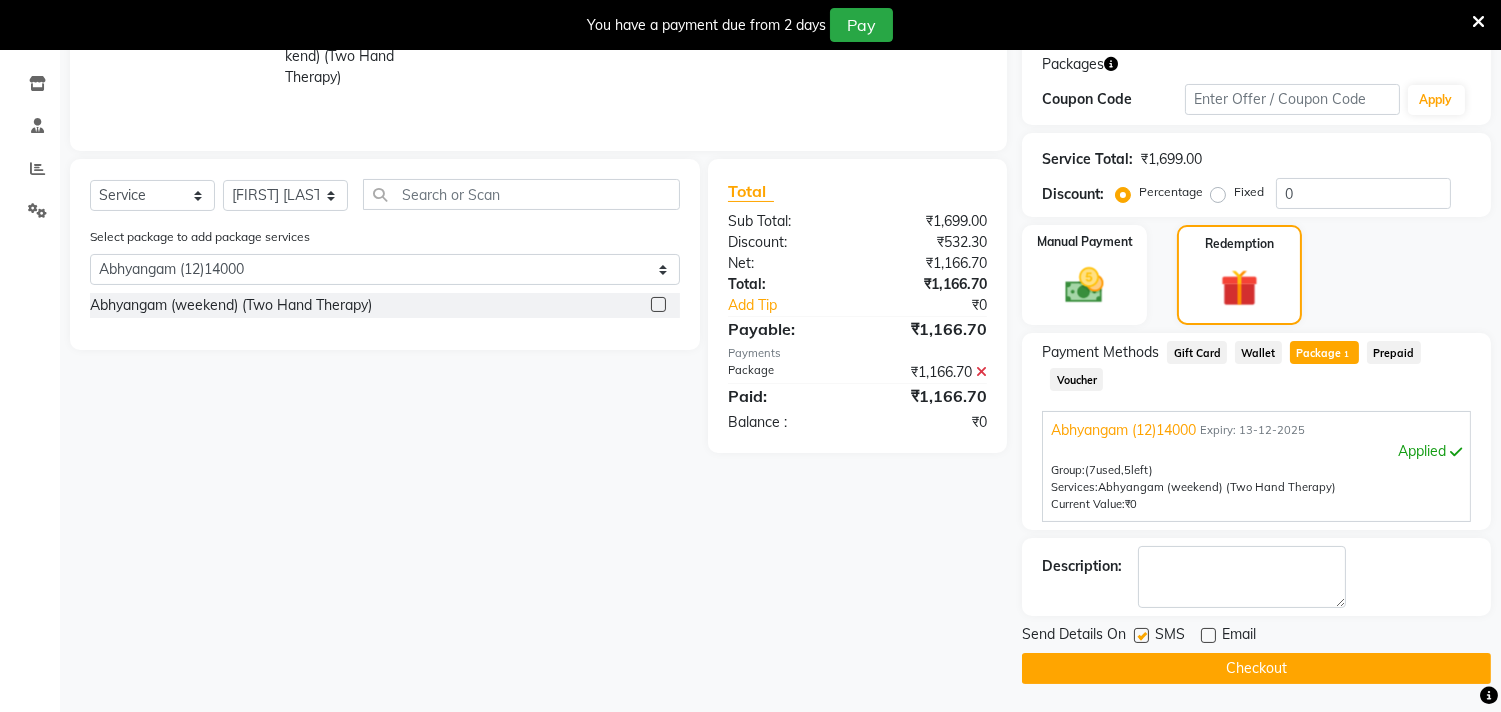 click 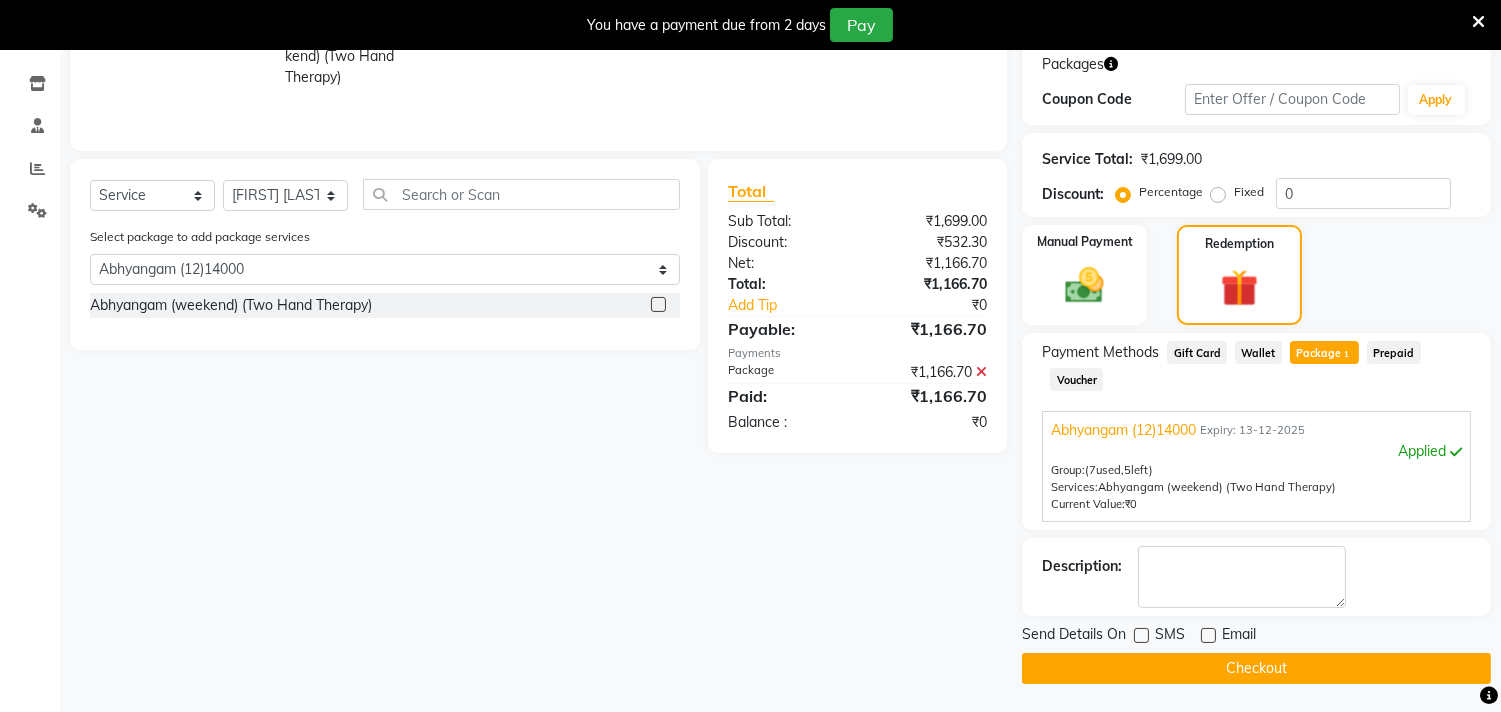 click on "Checkout" 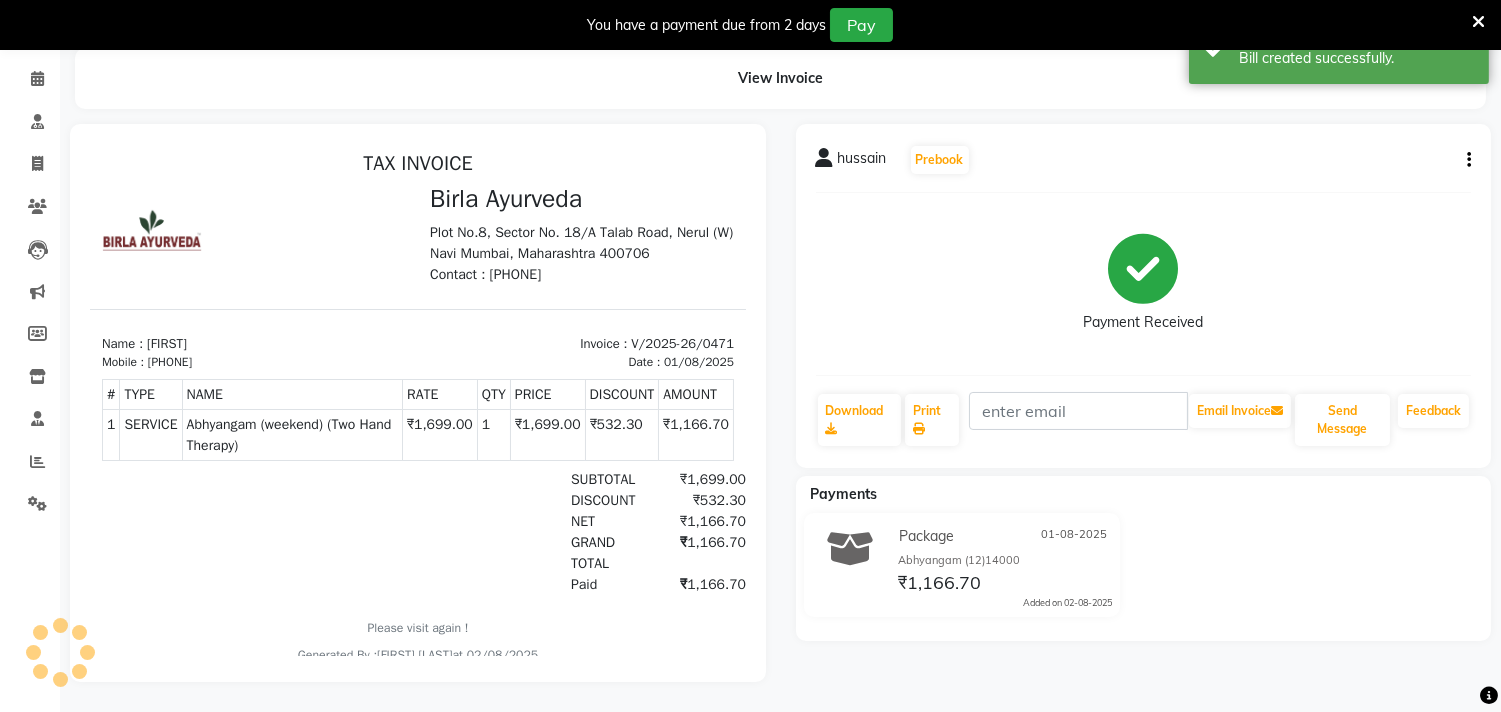scroll, scrollTop: 0, scrollLeft: 0, axis: both 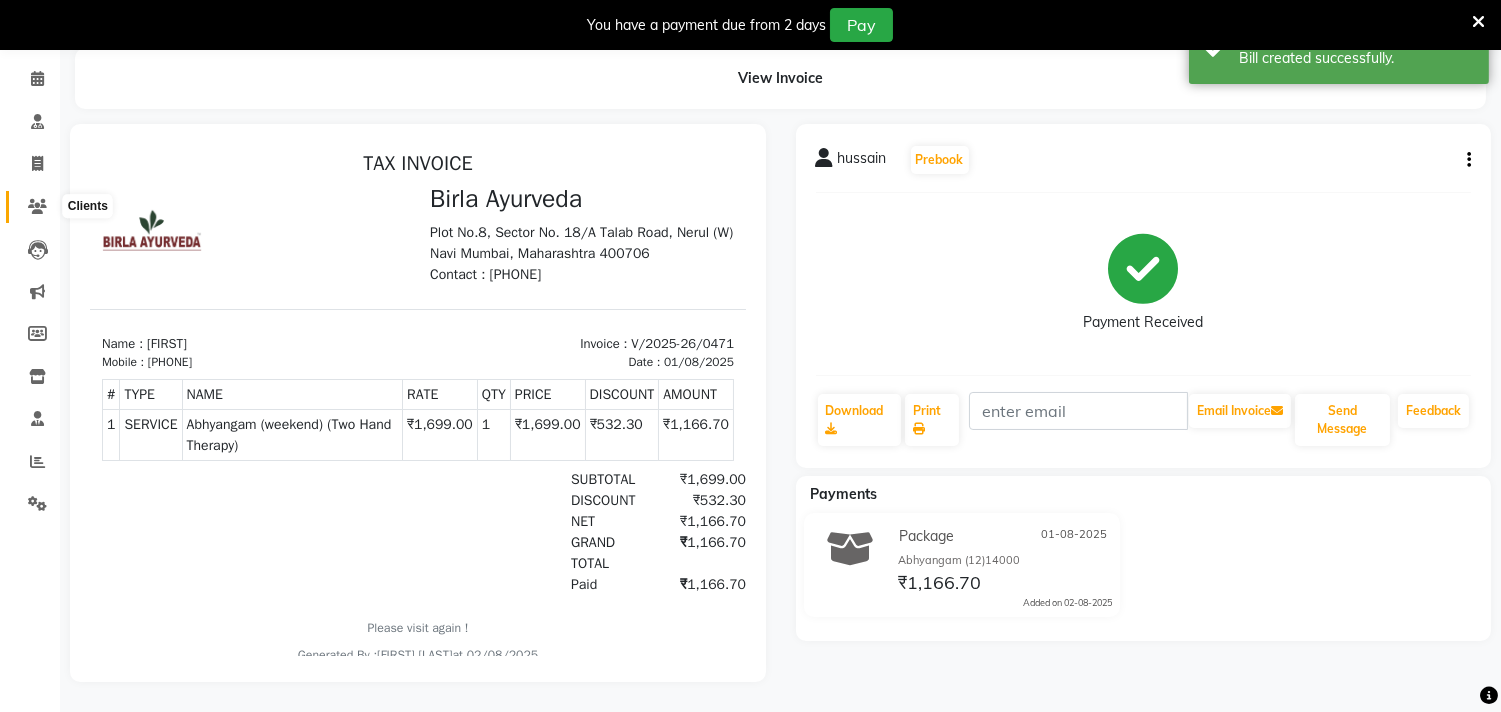 click 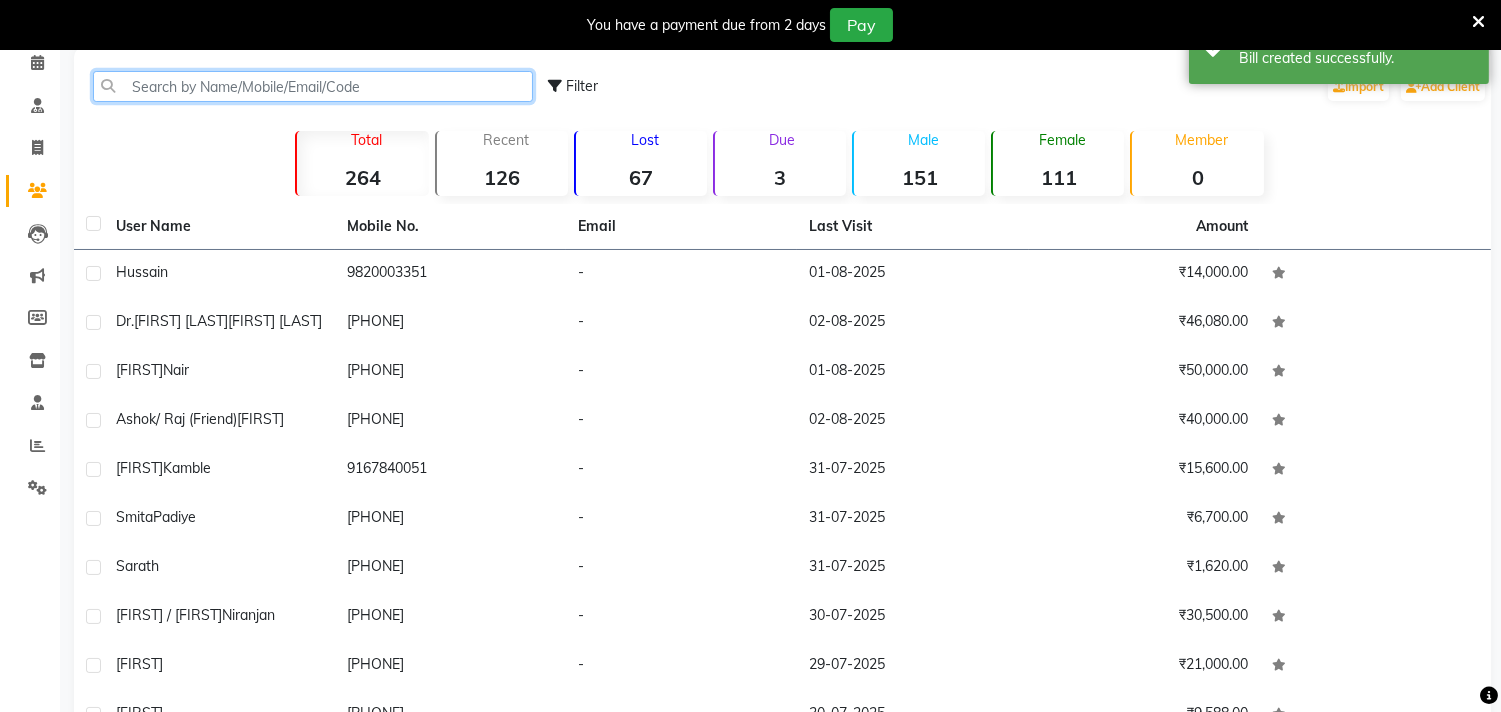 click 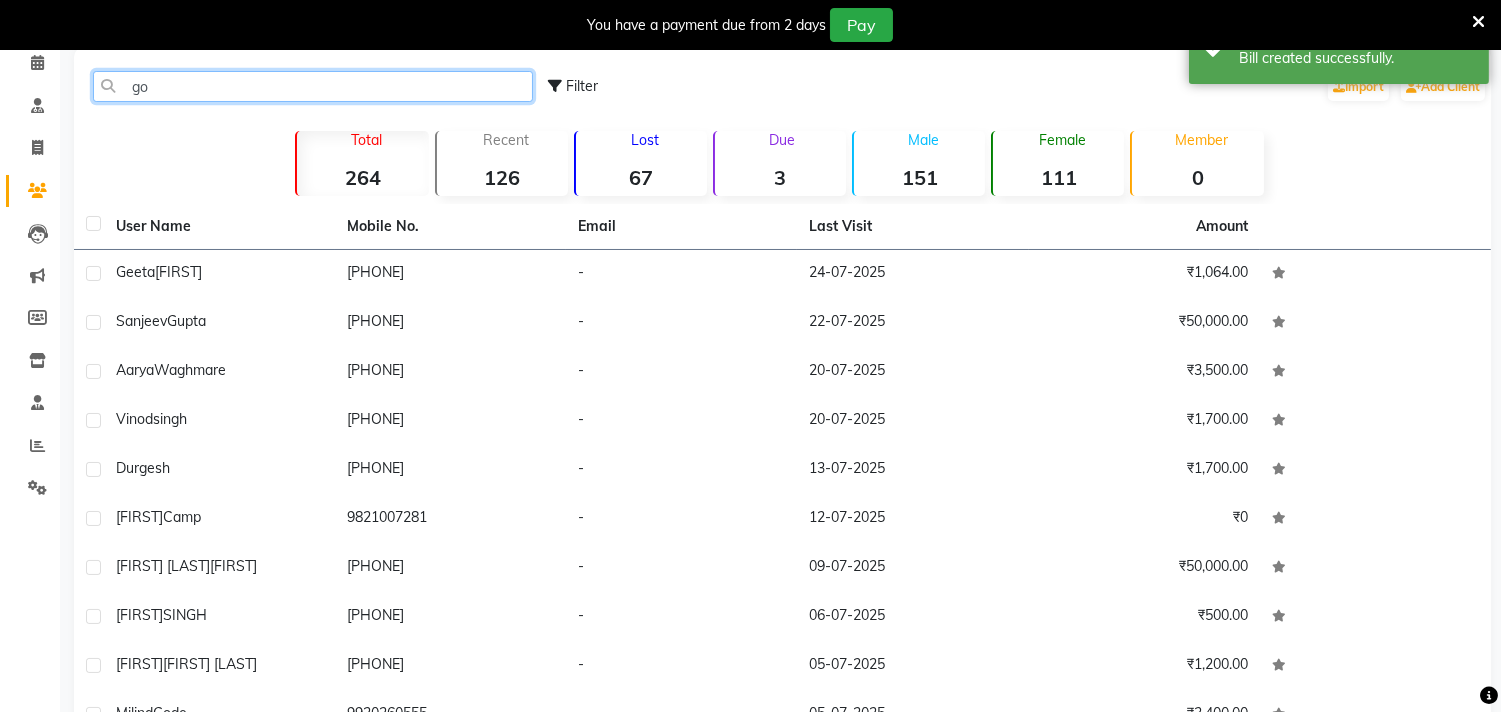 scroll, scrollTop: 54, scrollLeft: 0, axis: vertical 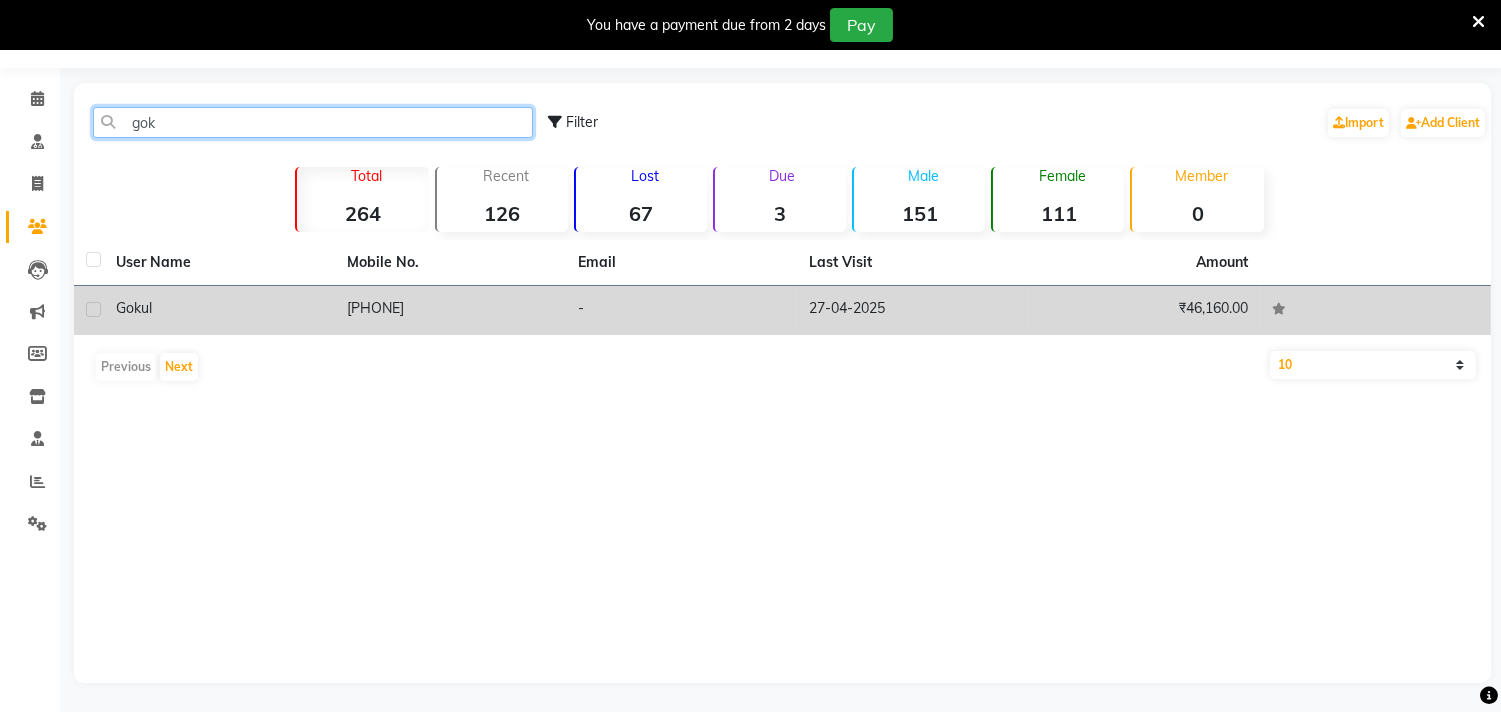 type on "gok" 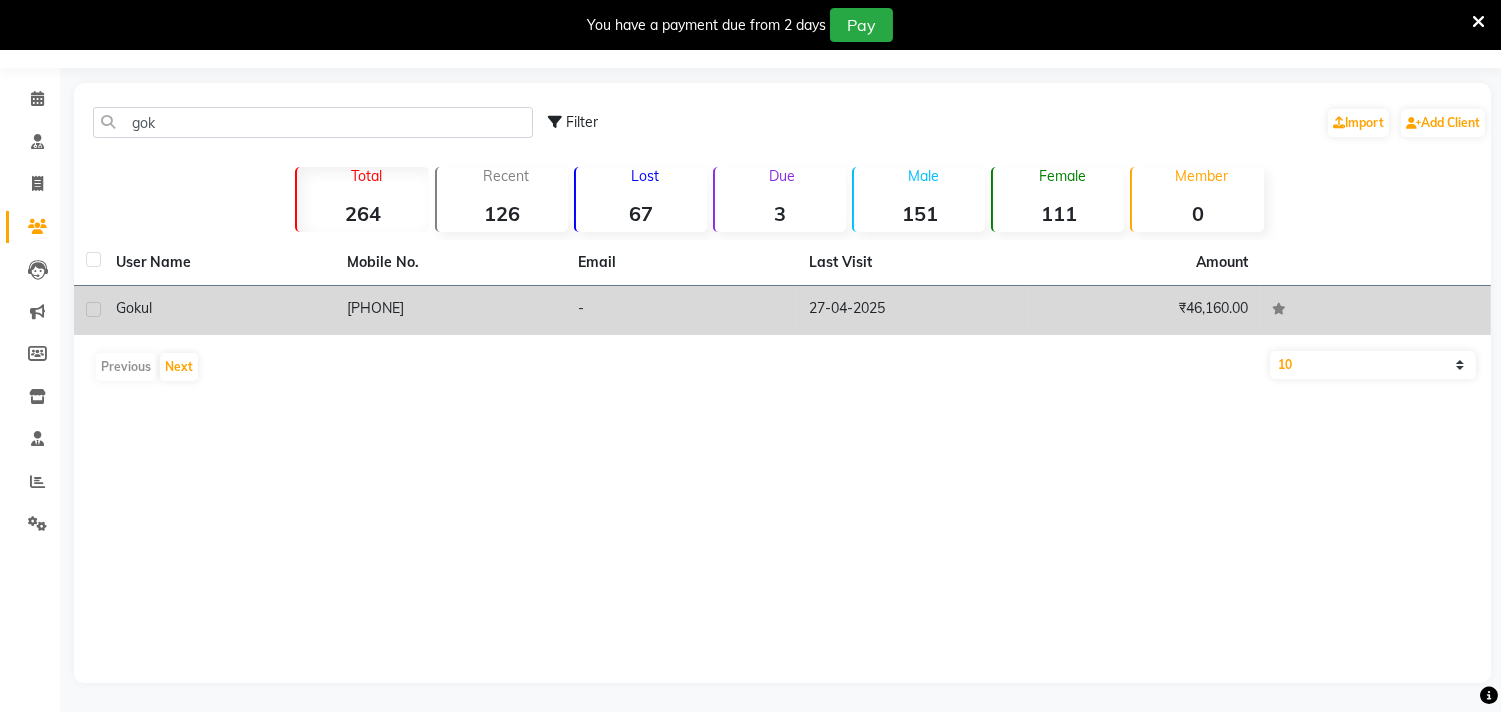 click on "gokul" 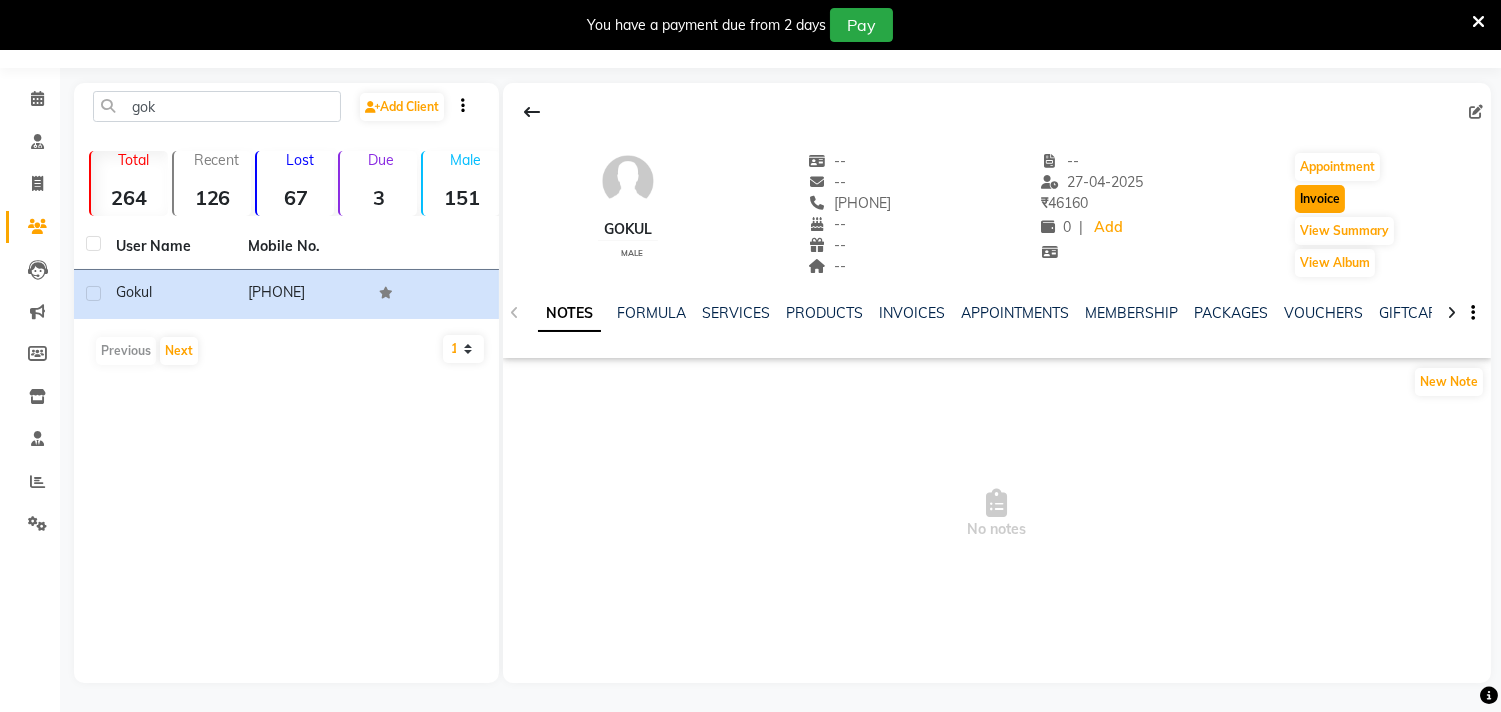 click on "Invoice" 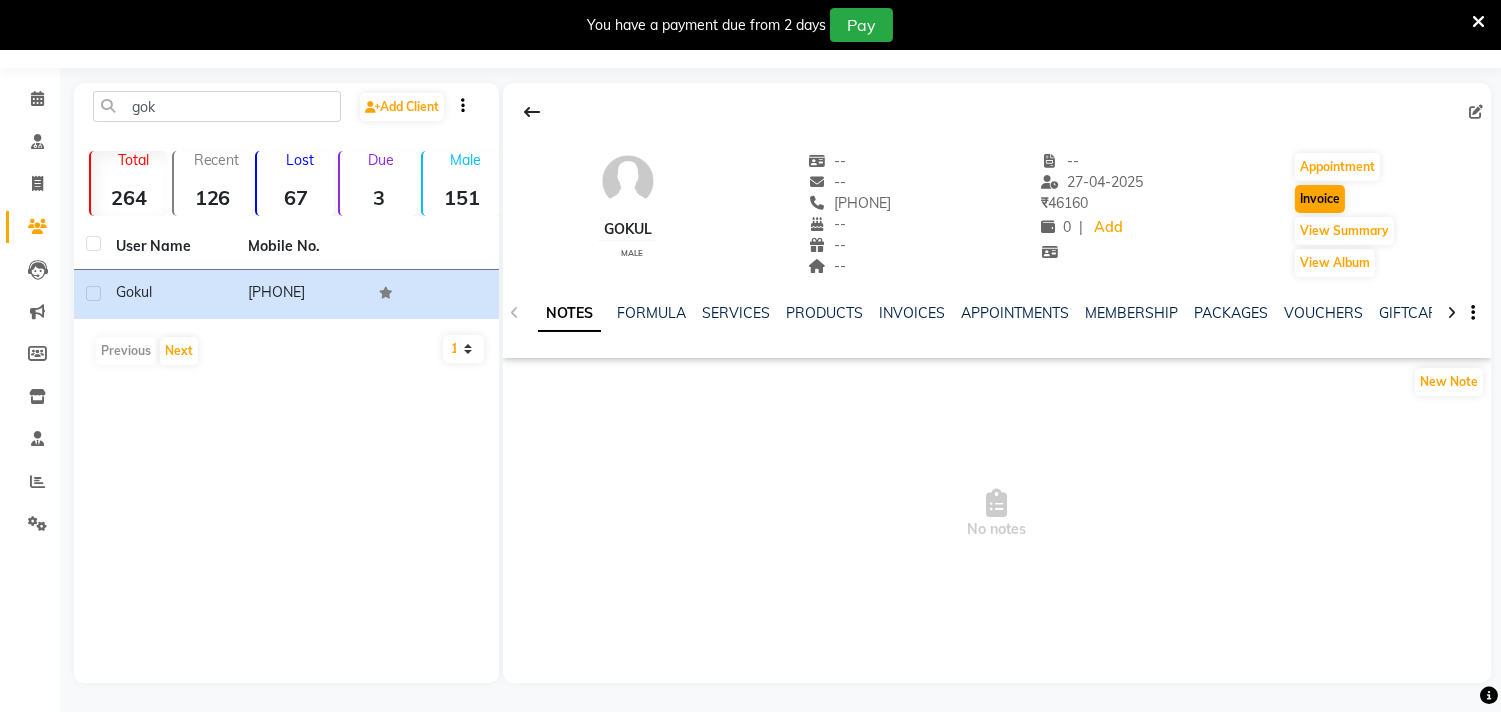 select on "service" 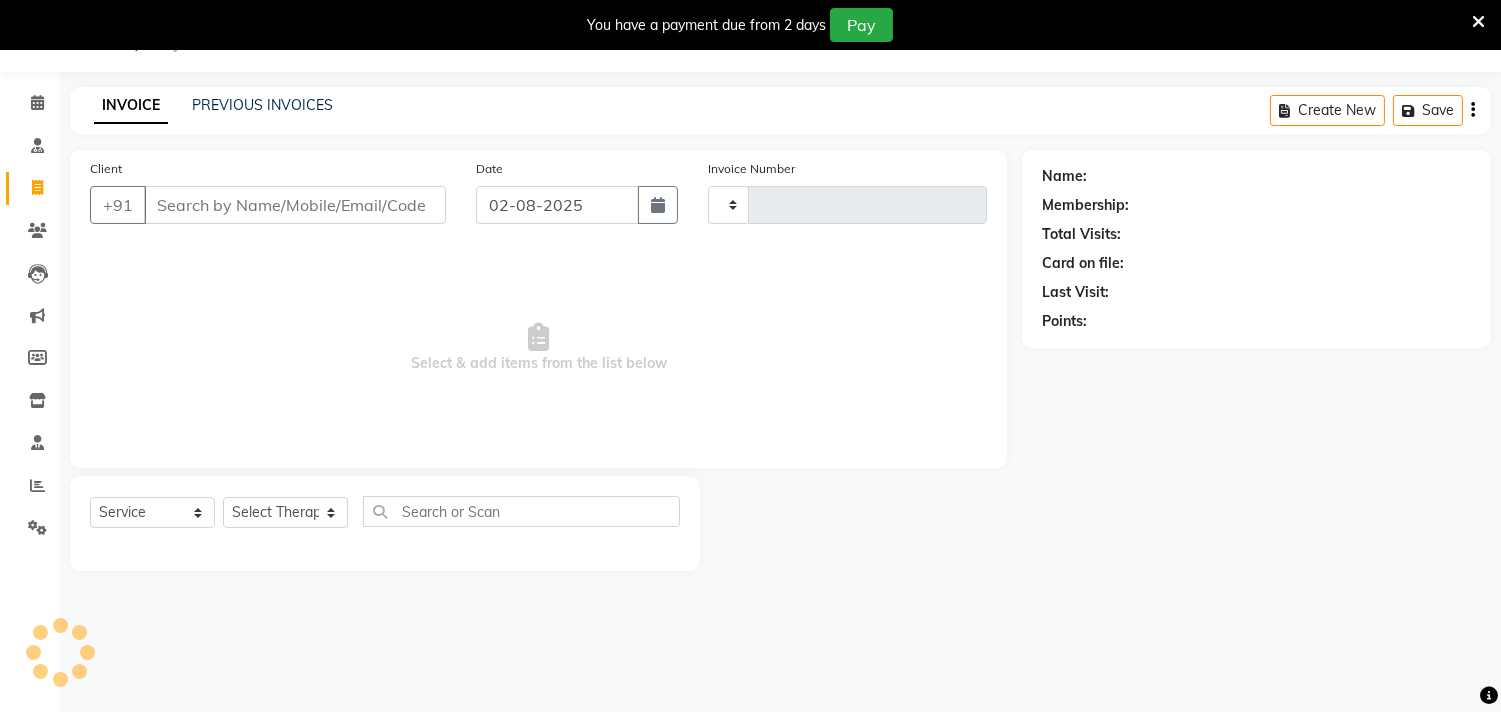 type on "0472" 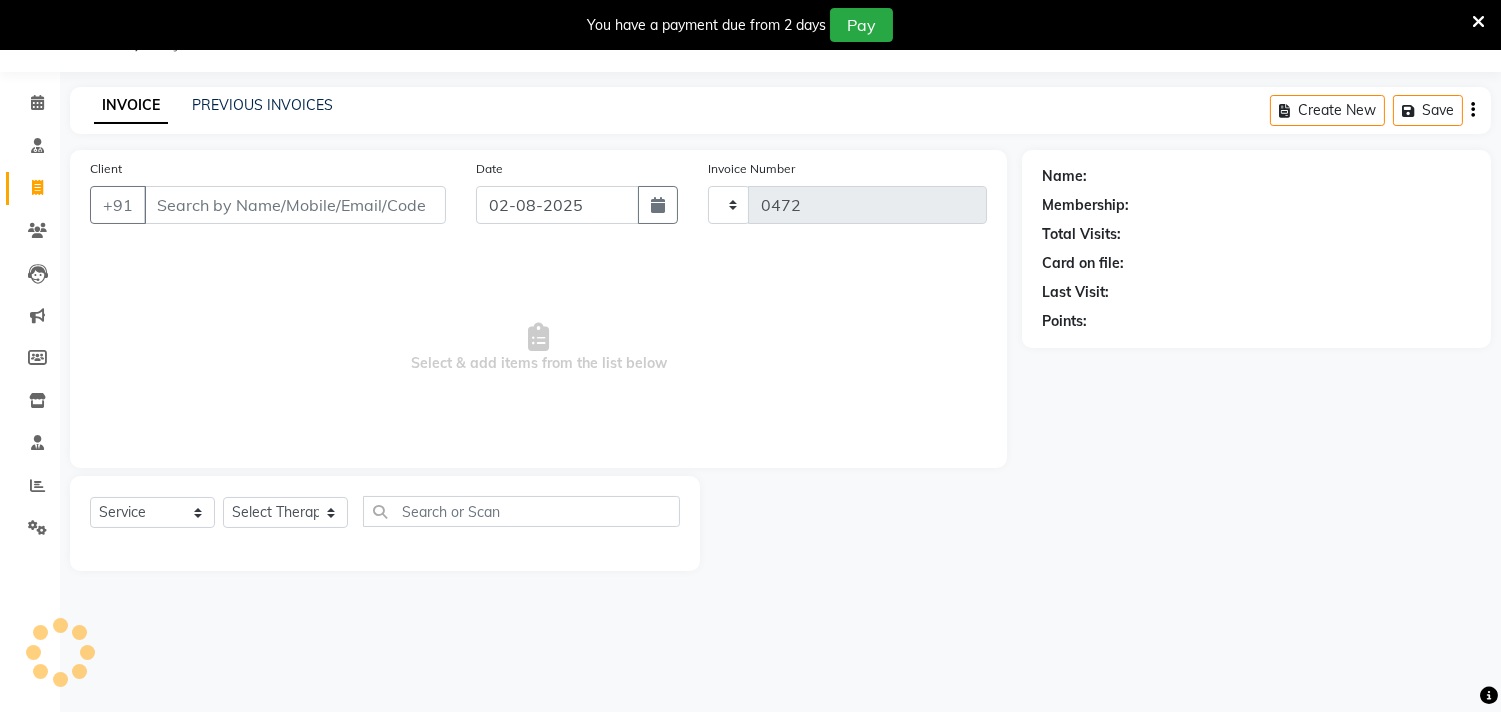 select on "6808" 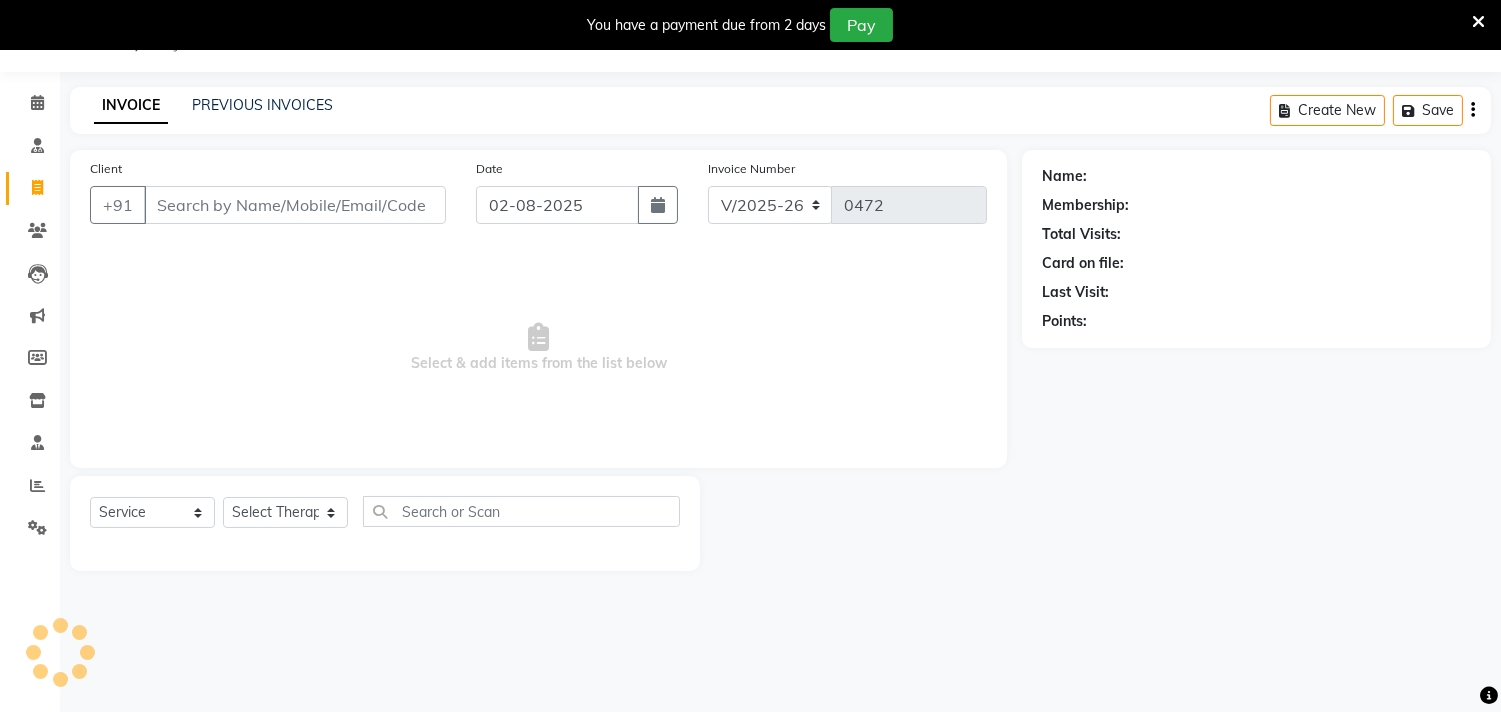 type on "[PHONE]" 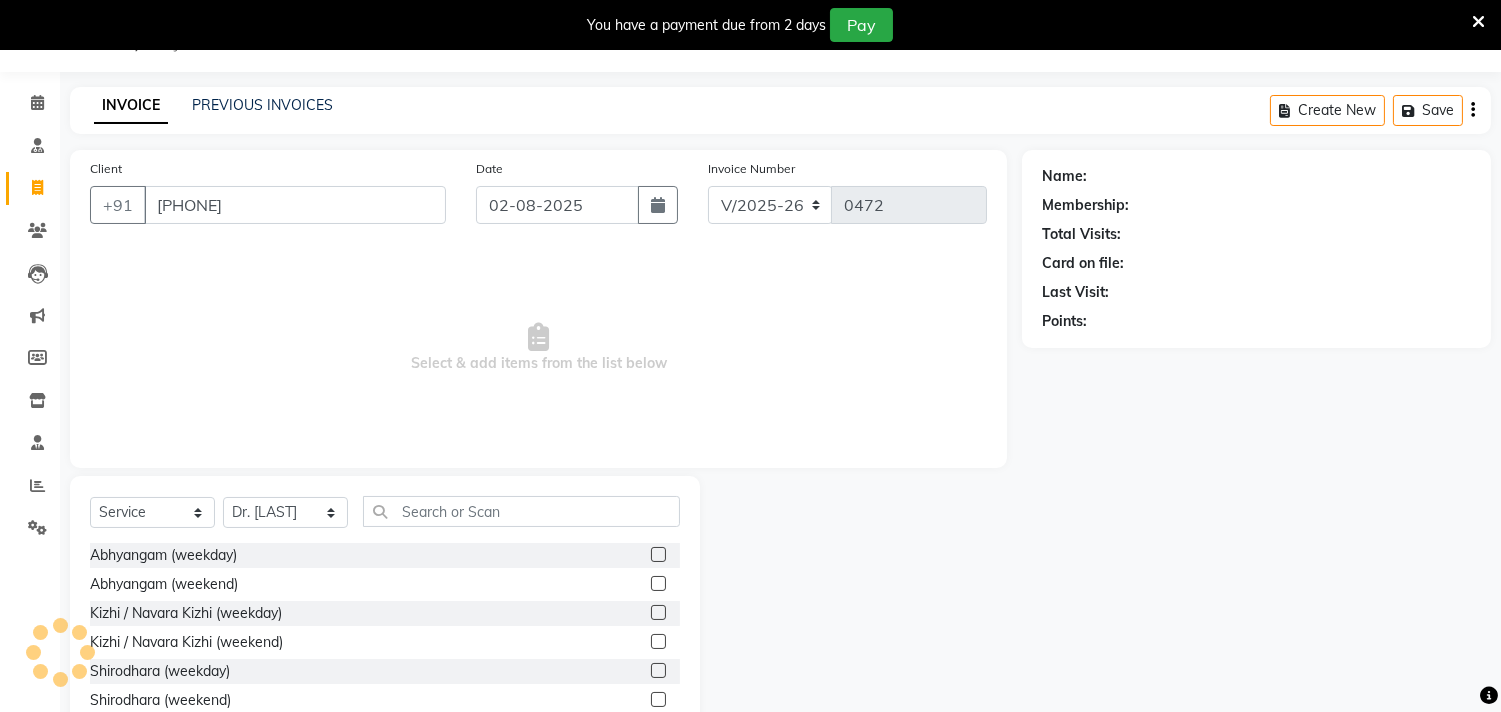 scroll, scrollTop: 54, scrollLeft: 0, axis: vertical 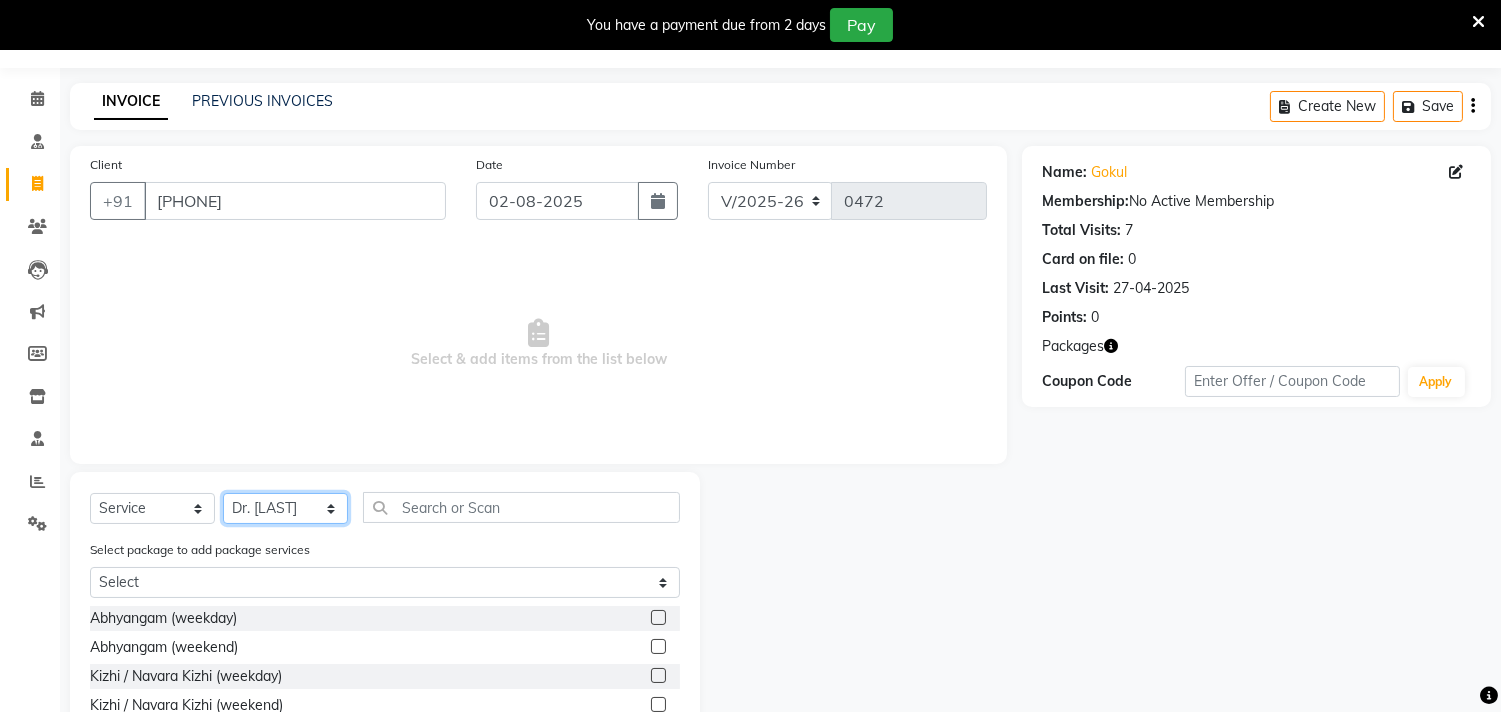 click on "Select Therapist Anita Khatke Anjana Surendra Kalyani Avtar Jaiswal Bibina Chandani Yadav Deepali Gaikwad Dr. Annu Prasad Dr. Chaitali Deshmukh Dr. Hakima Sunasara Dr. Jeason John Dr. Mamta Dr. Nitin Yadav Gloria Y Hari Jainy M R KAMAL NIKAM Kavita Ambatkar Latika Sawant Pooja Mohite Priya Mishra Rajimon Gopalan RATHEESH KUMAR G KURUP Shali K M Shani K Shibin Suddheesh K K Sunil Wankhade Sunita Fernandes Swati Tejaswini Gaonkar Vaishali Vidya Vishwanath Vinayak Yogesh Parab" 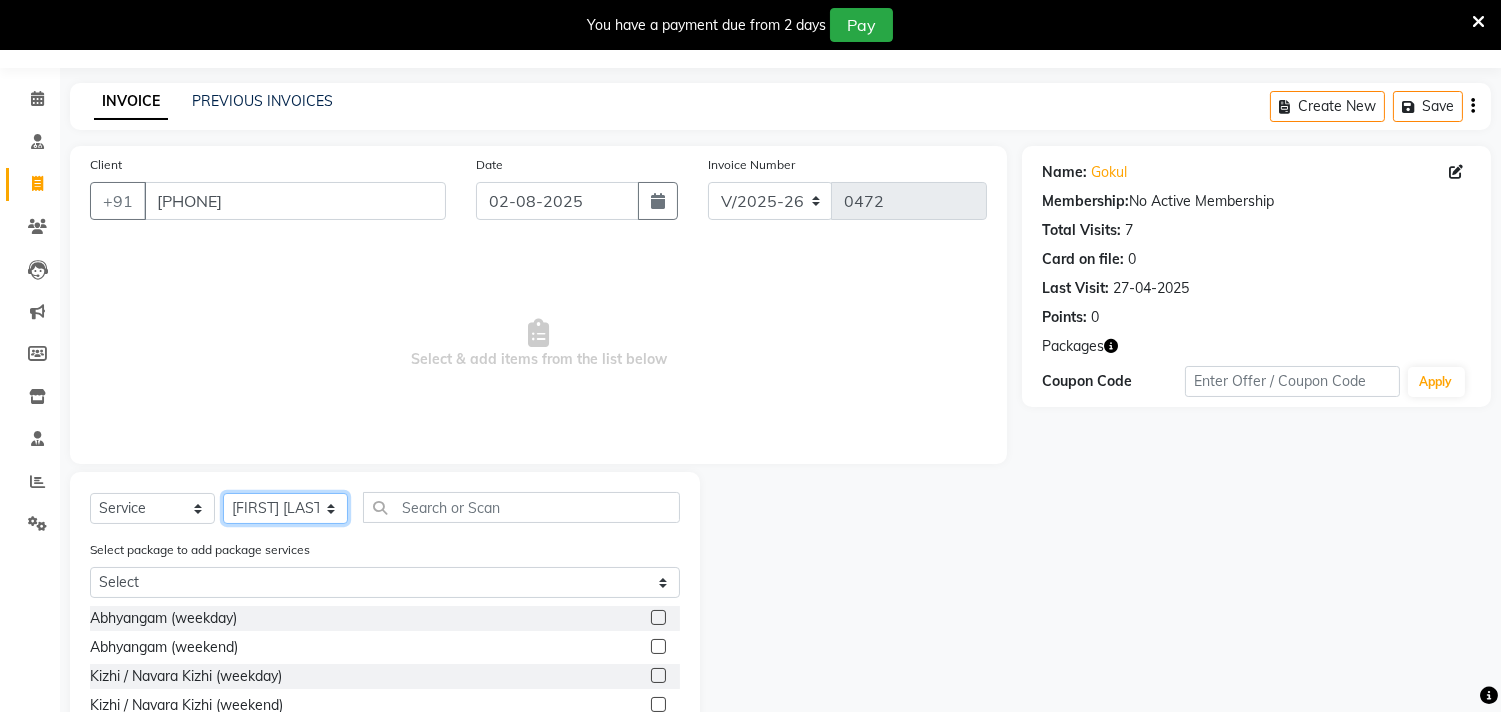click on "Select Therapist Anita Khatke Anjana Surendra Kalyani Avtar Jaiswal Bibina Chandani Yadav Deepali Gaikwad Dr. Annu Prasad Dr. Chaitali Deshmukh Dr. Hakima Sunasara Dr. Jeason John Dr. Mamta Dr. Nitin Yadav Gloria Y Hari Jainy M R KAMAL NIKAM Kavita Ambatkar Latika Sawant Pooja Mohite Priya Mishra Rajimon Gopalan RATHEESH KUMAR G KURUP Shali K M Shani K Shibin Suddheesh K K Sunil Wankhade Sunita Fernandes Swati Tejaswini Gaonkar Vaishali Vidya Vishwanath Vinayak Yogesh Parab" 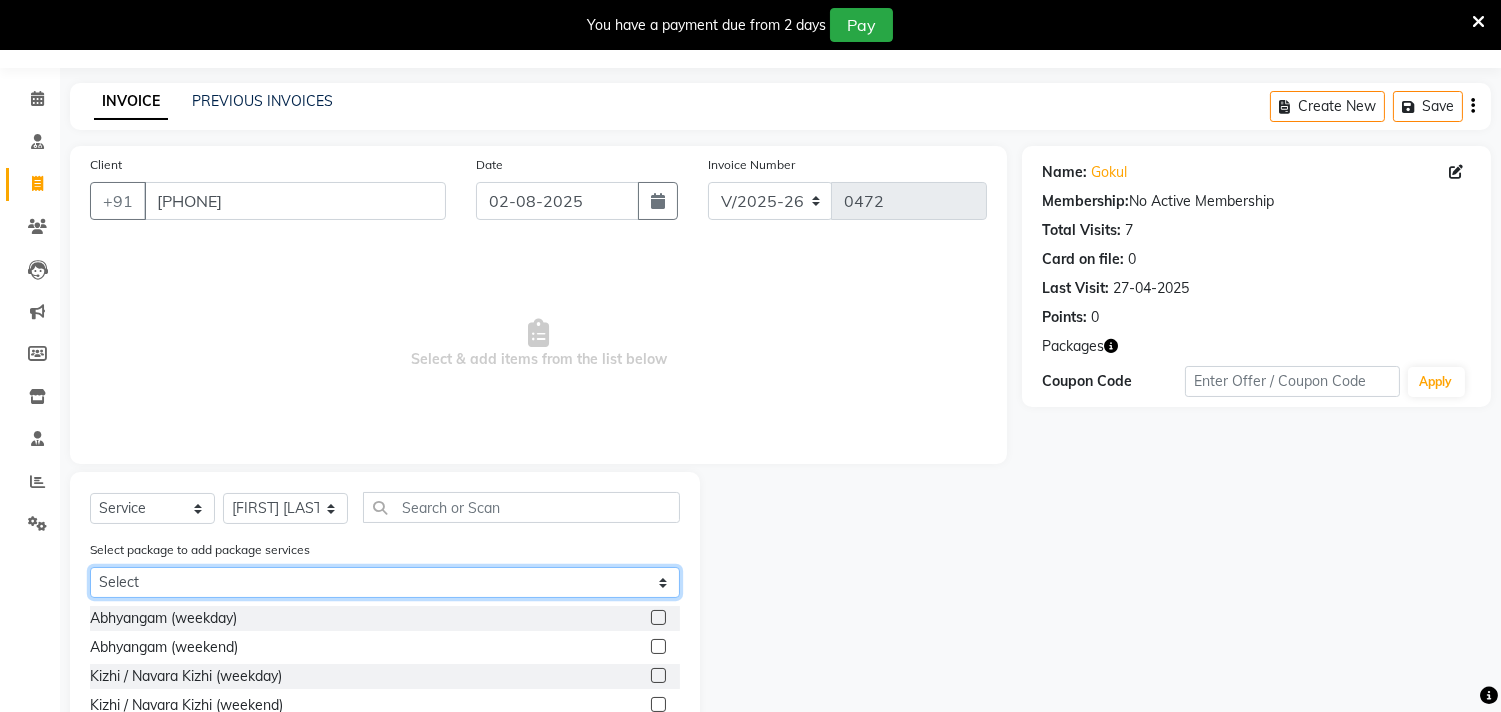 click on "Select kizhi(12) 20160 Abhyangam(24)-26000" 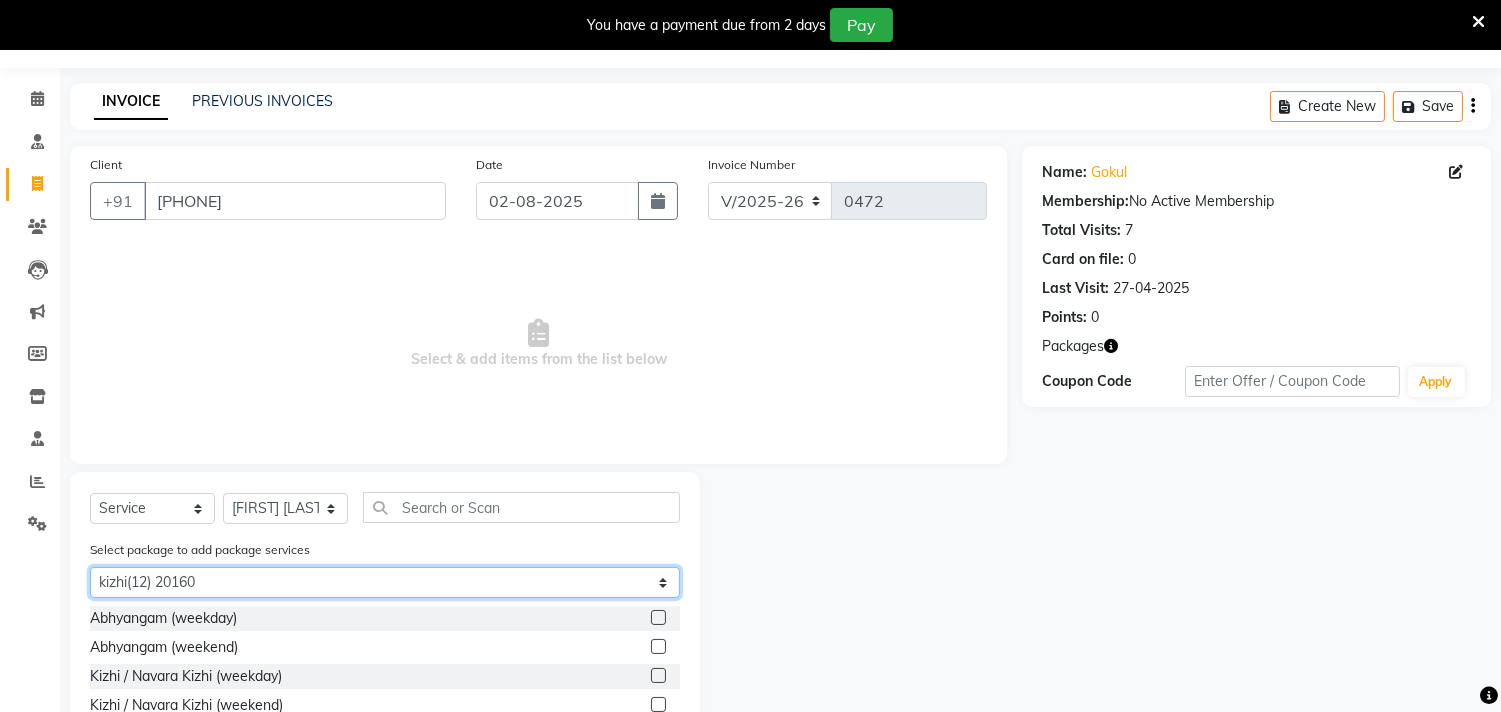 click on "Select kizhi(12) 20160 Abhyangam(24)-26000" 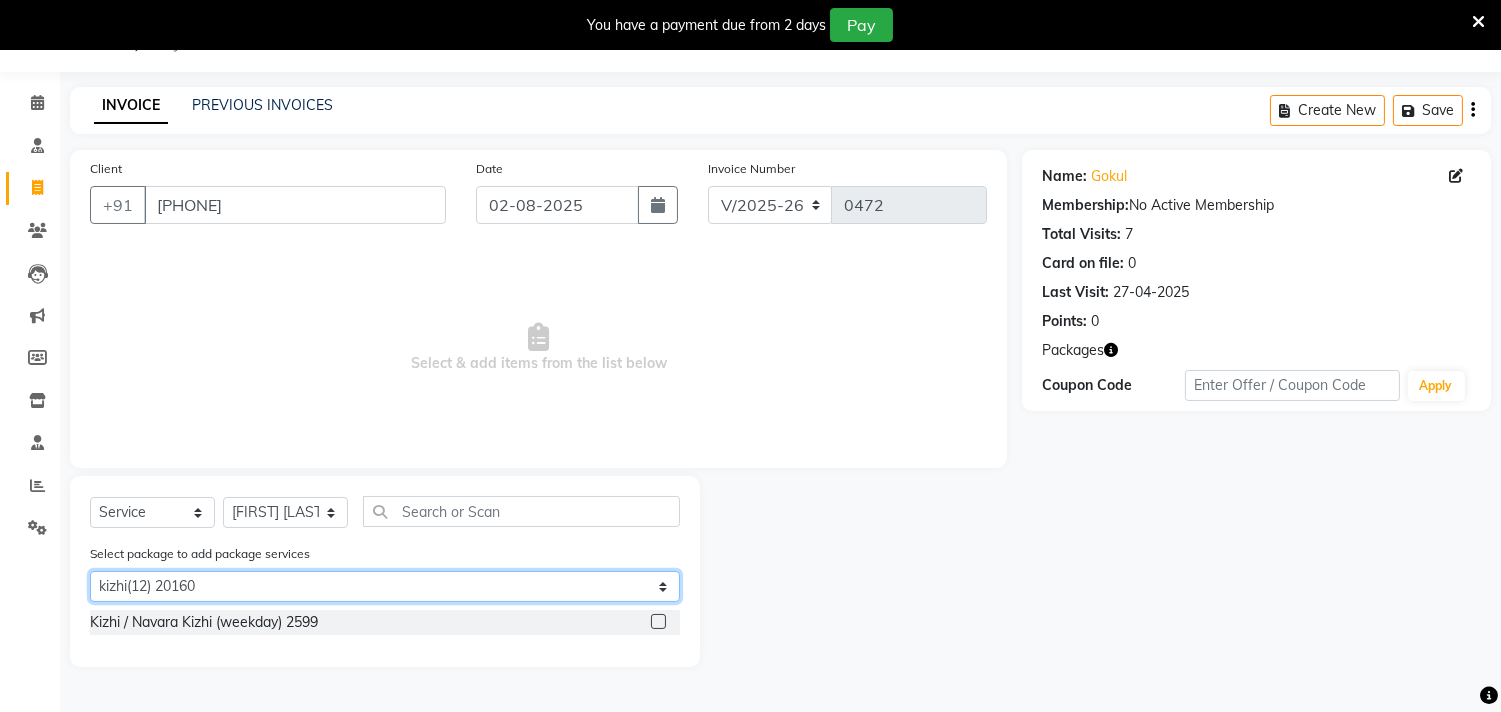 scroll, scrollTop: 50, scrollLeft: 0, axis: vertical 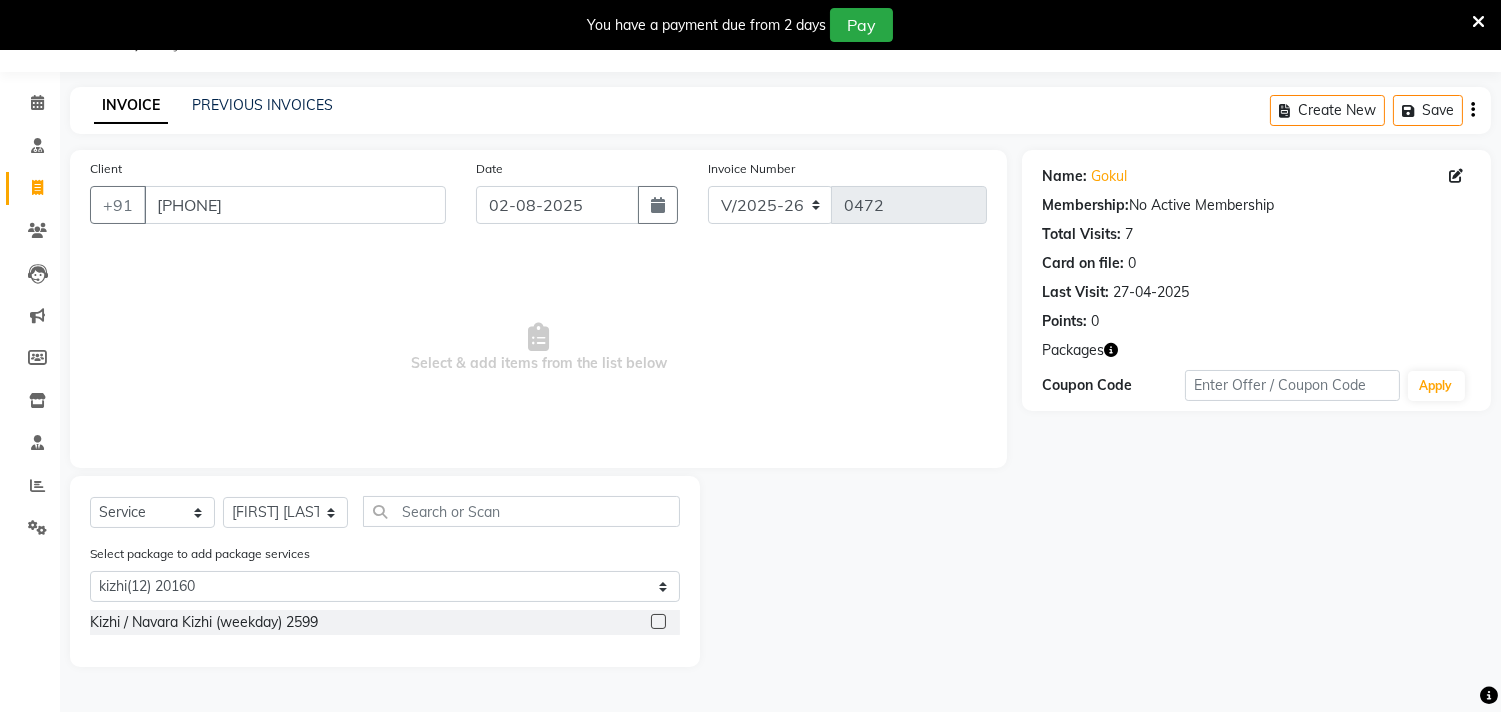 click 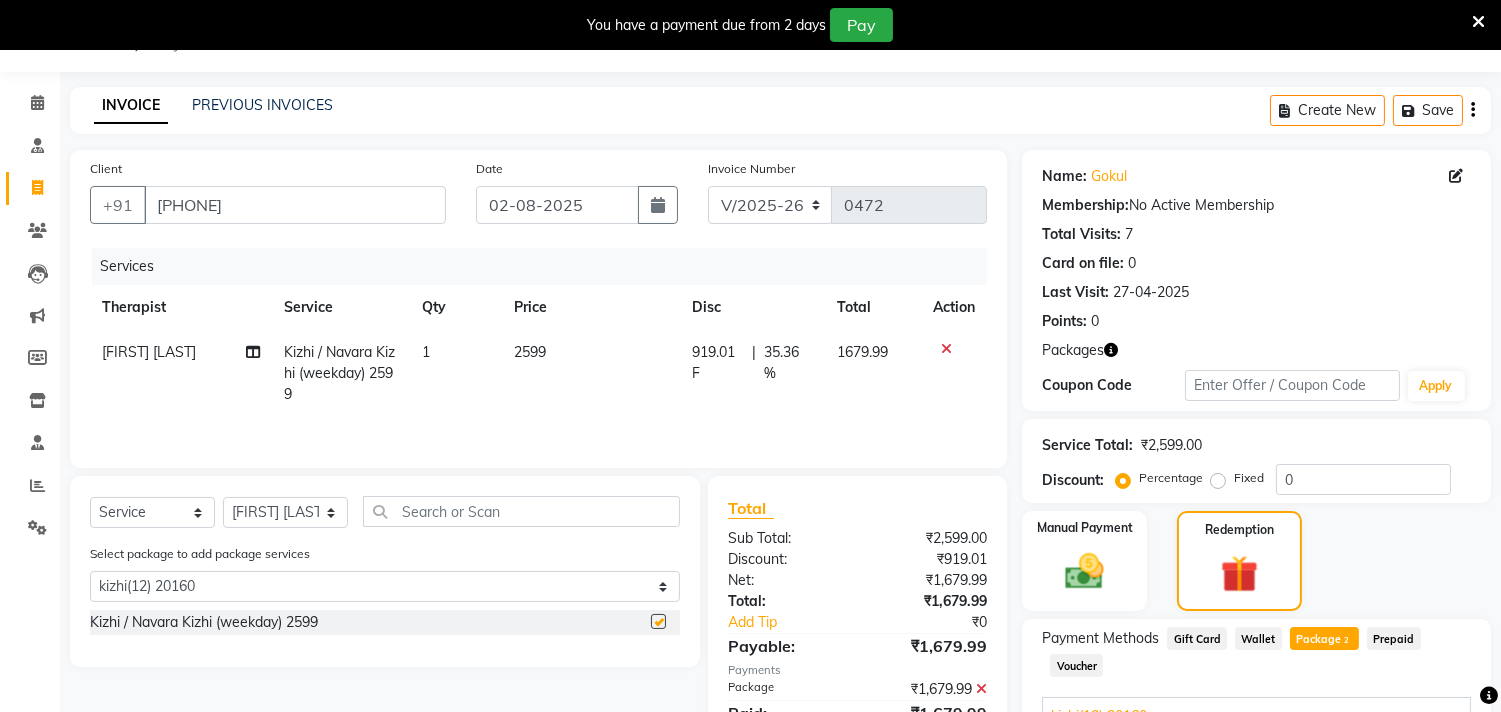 checkbox on "false" 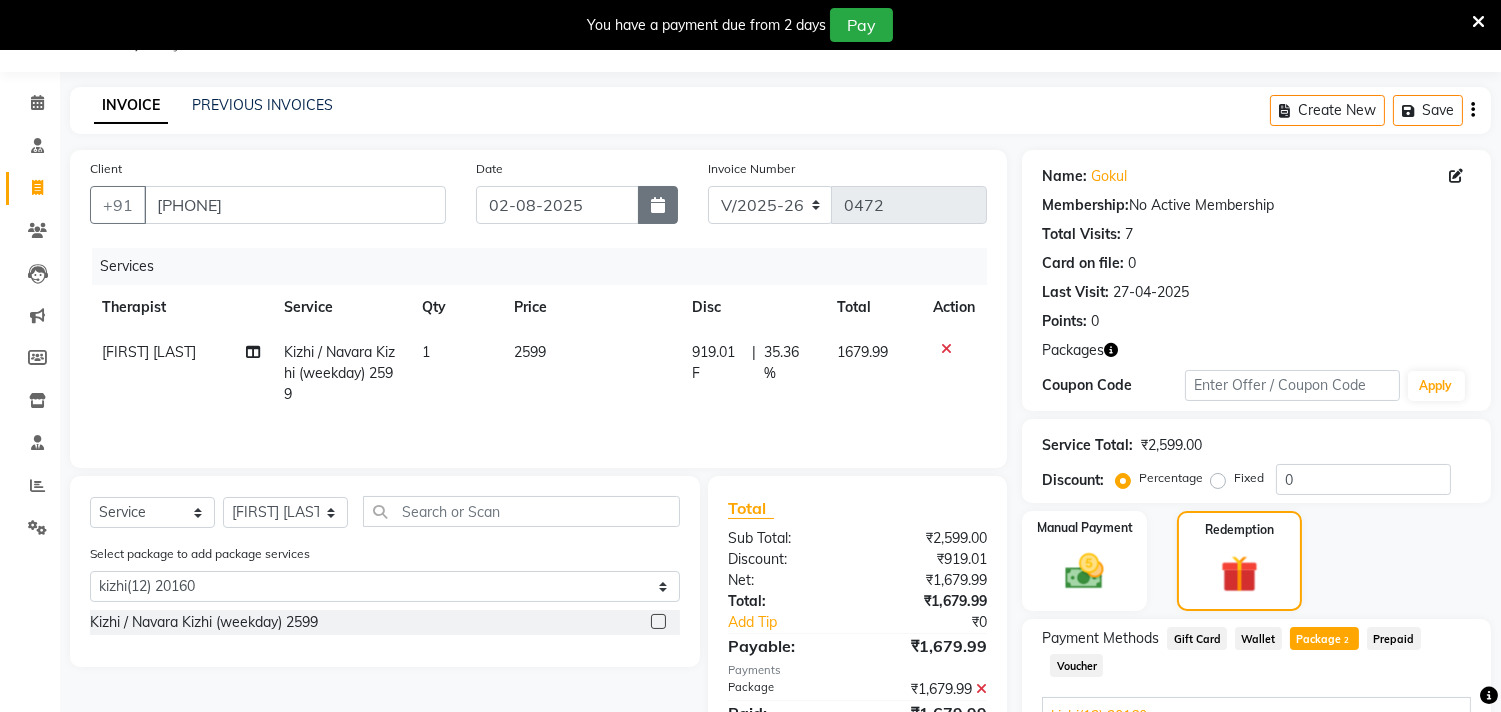click 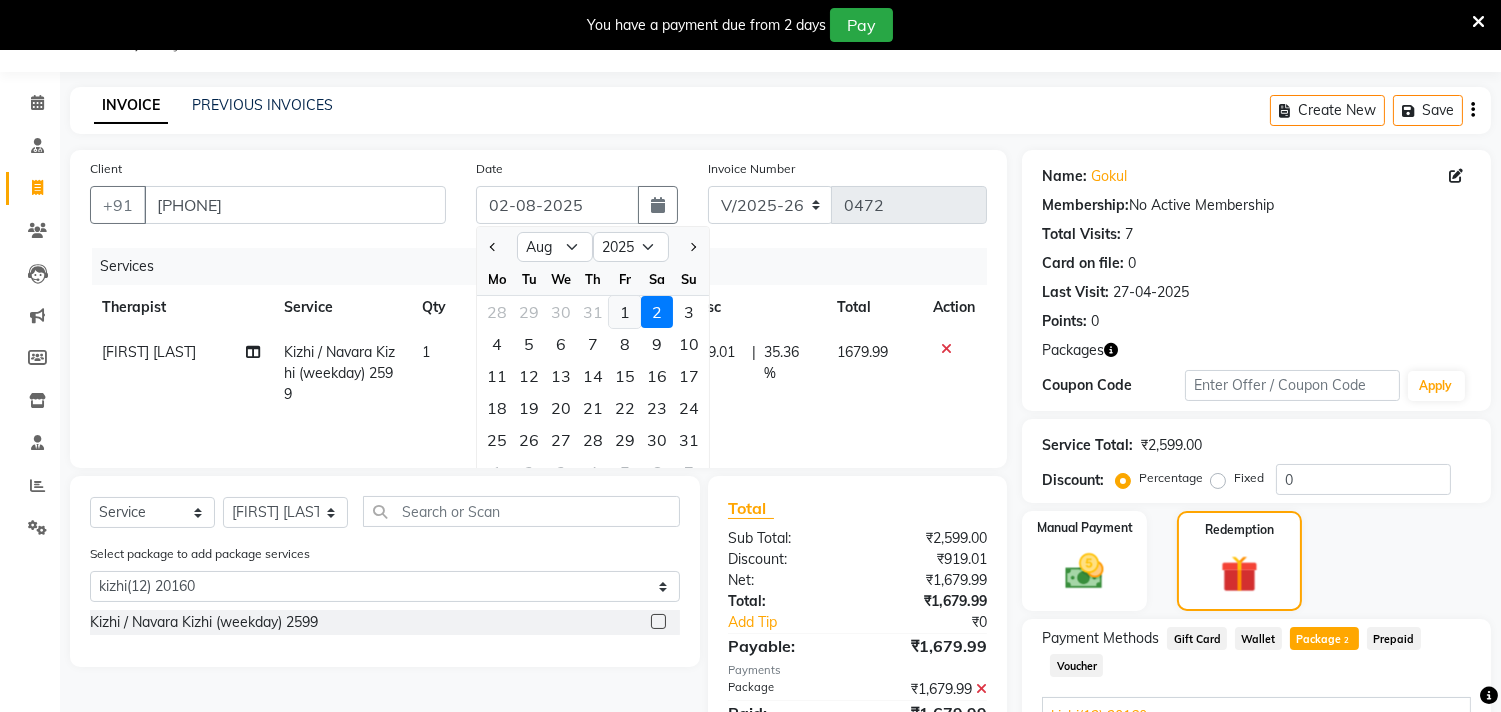 click on "1" 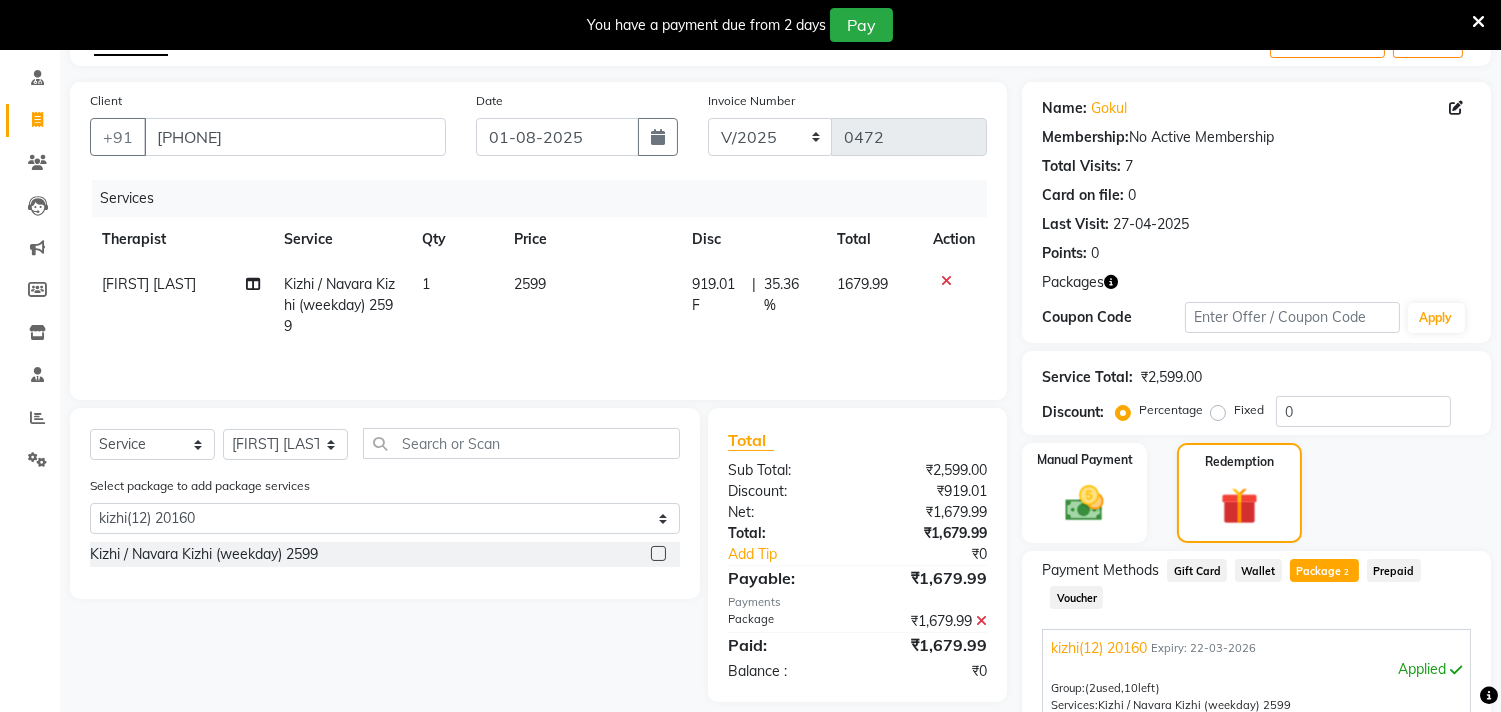 scroll, scrollTop: 141, scrollLeft: 0, axis: vertical 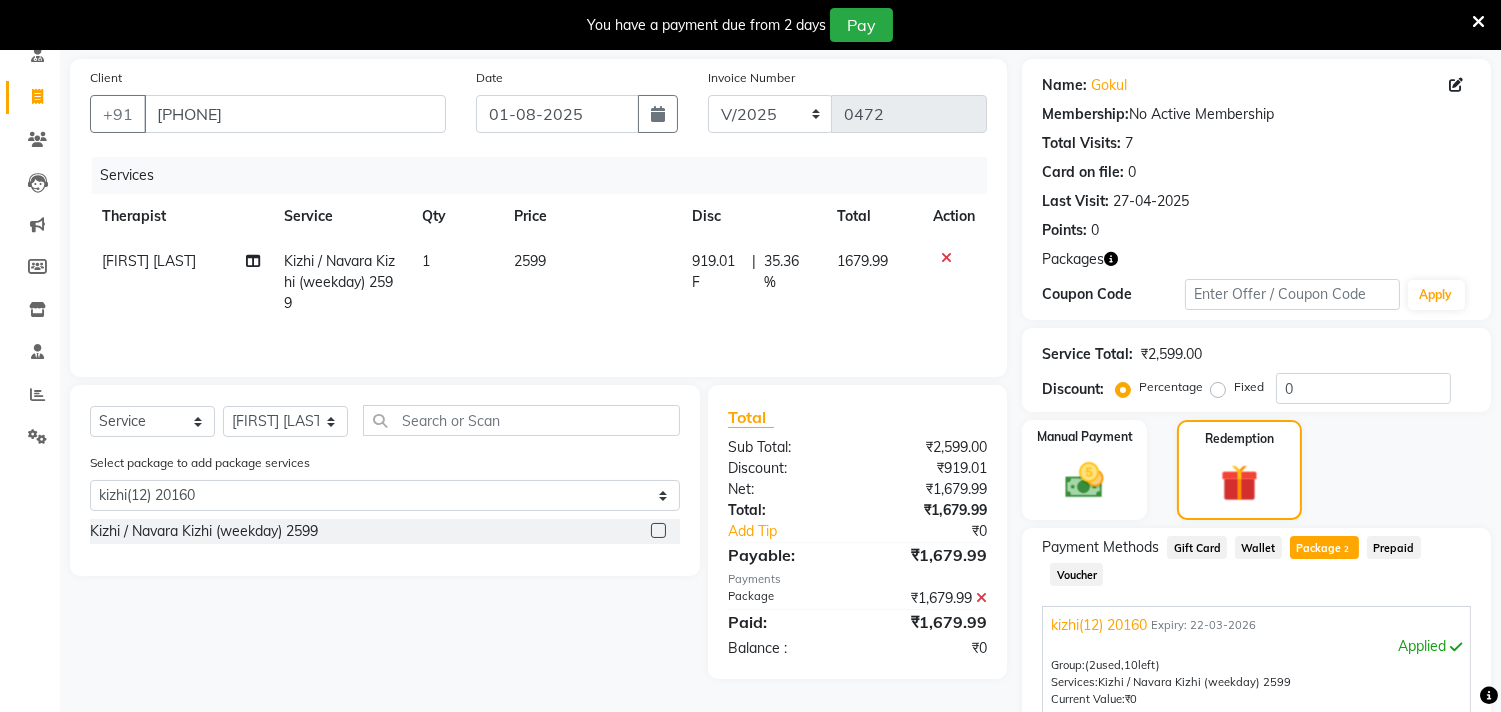 click on "Package  2" 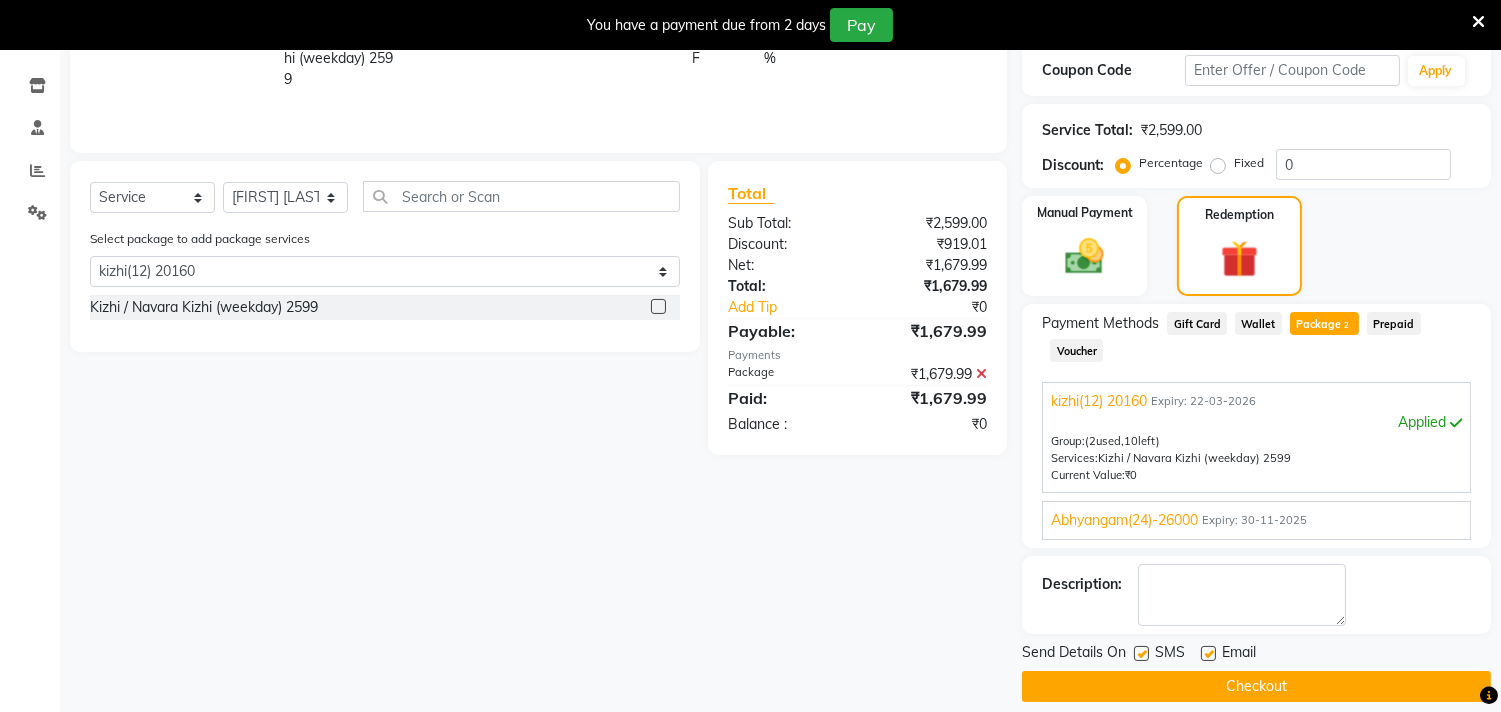 scroll, scrollTop: 368, scrollLeft: 0, axis: vertical 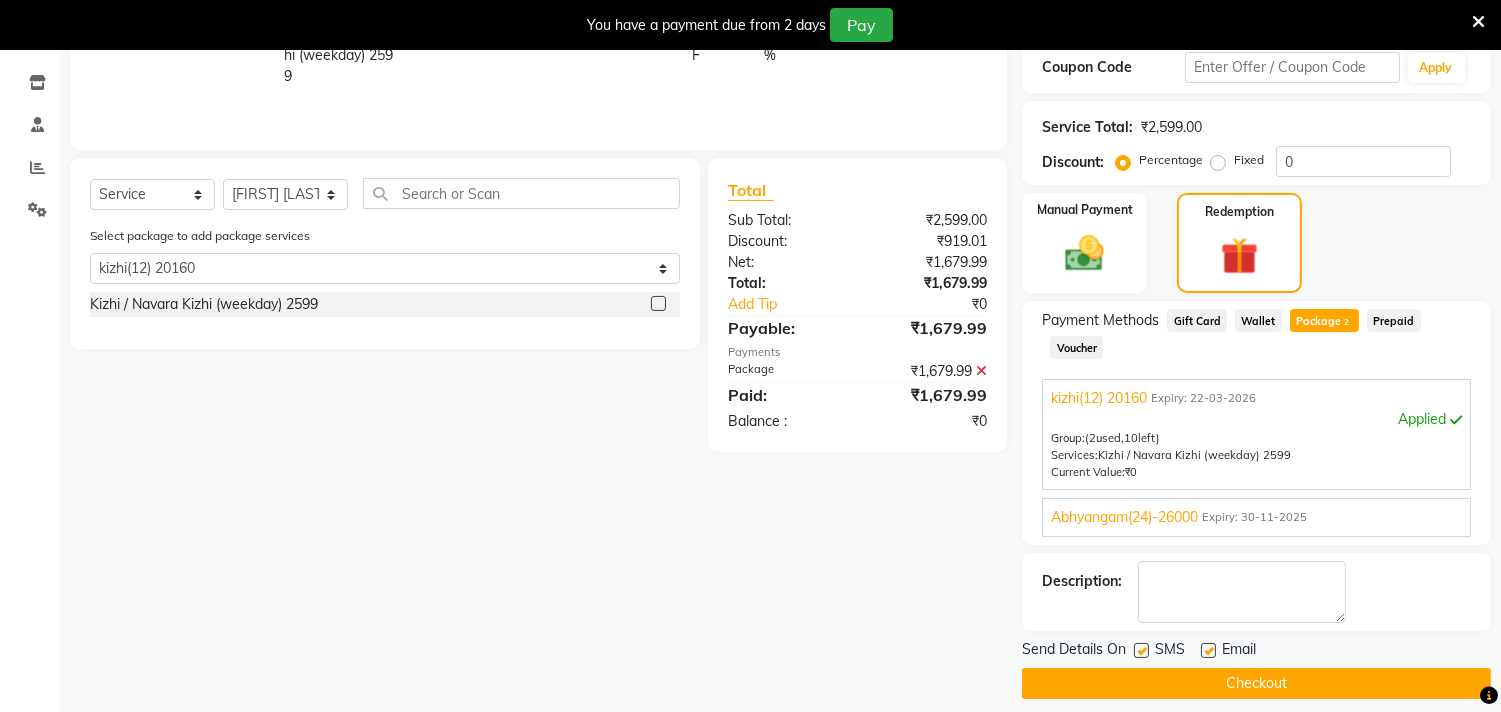 click 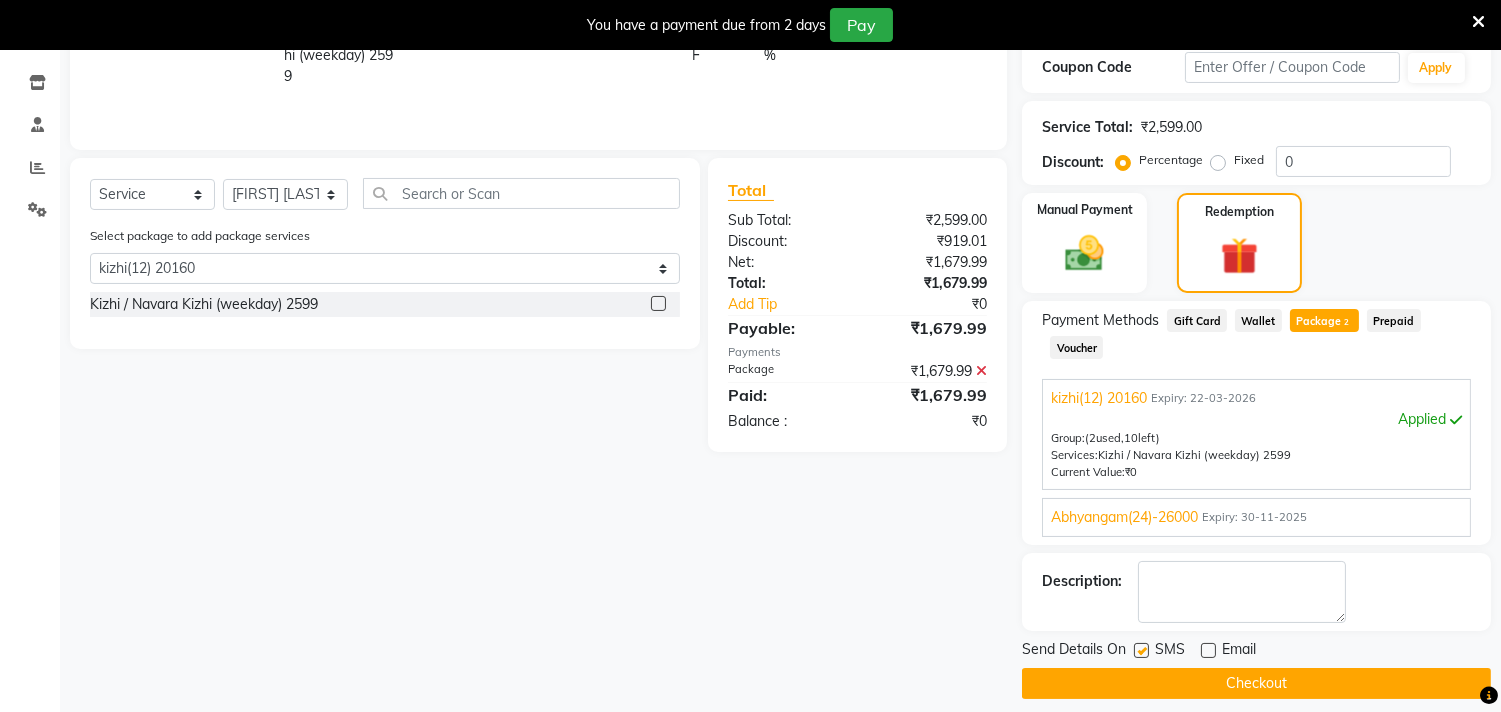 click on "SMS" 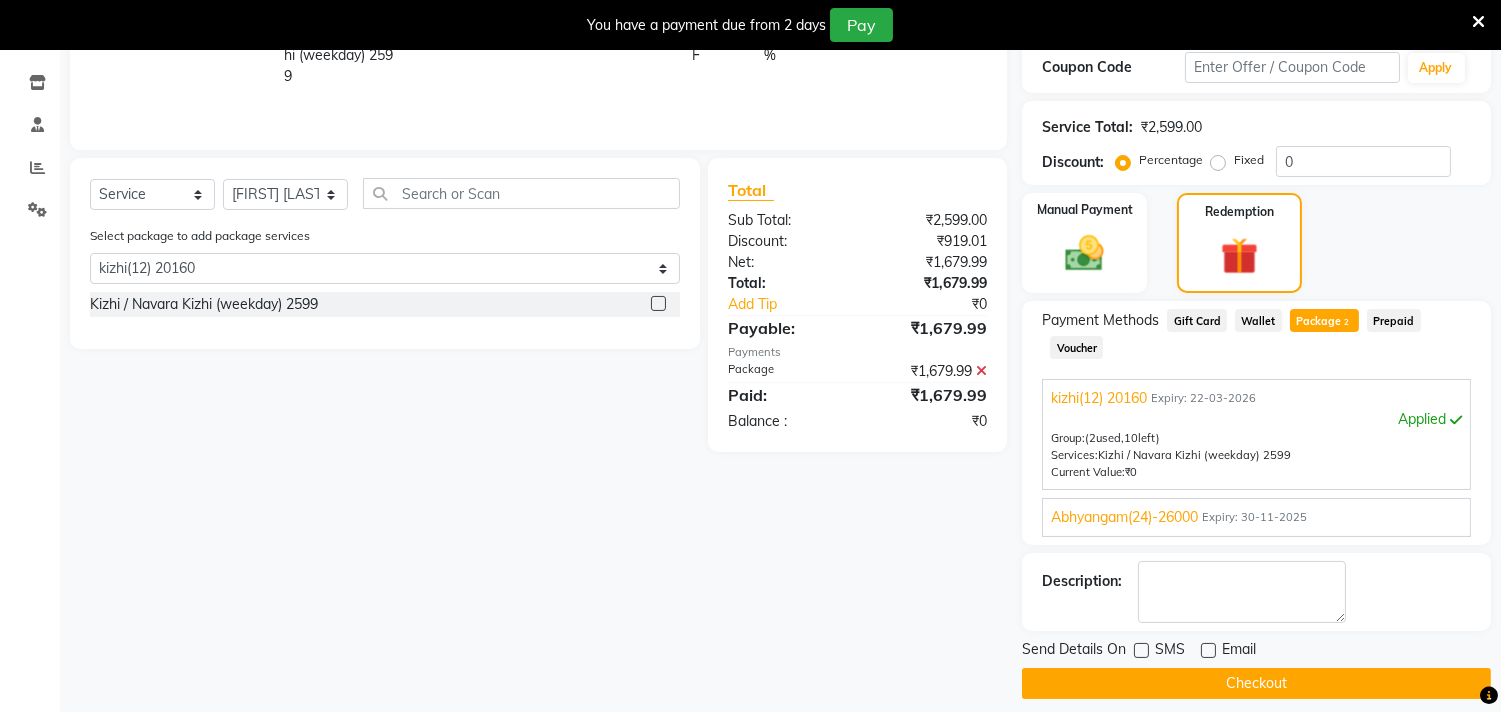 click on "Checkout" 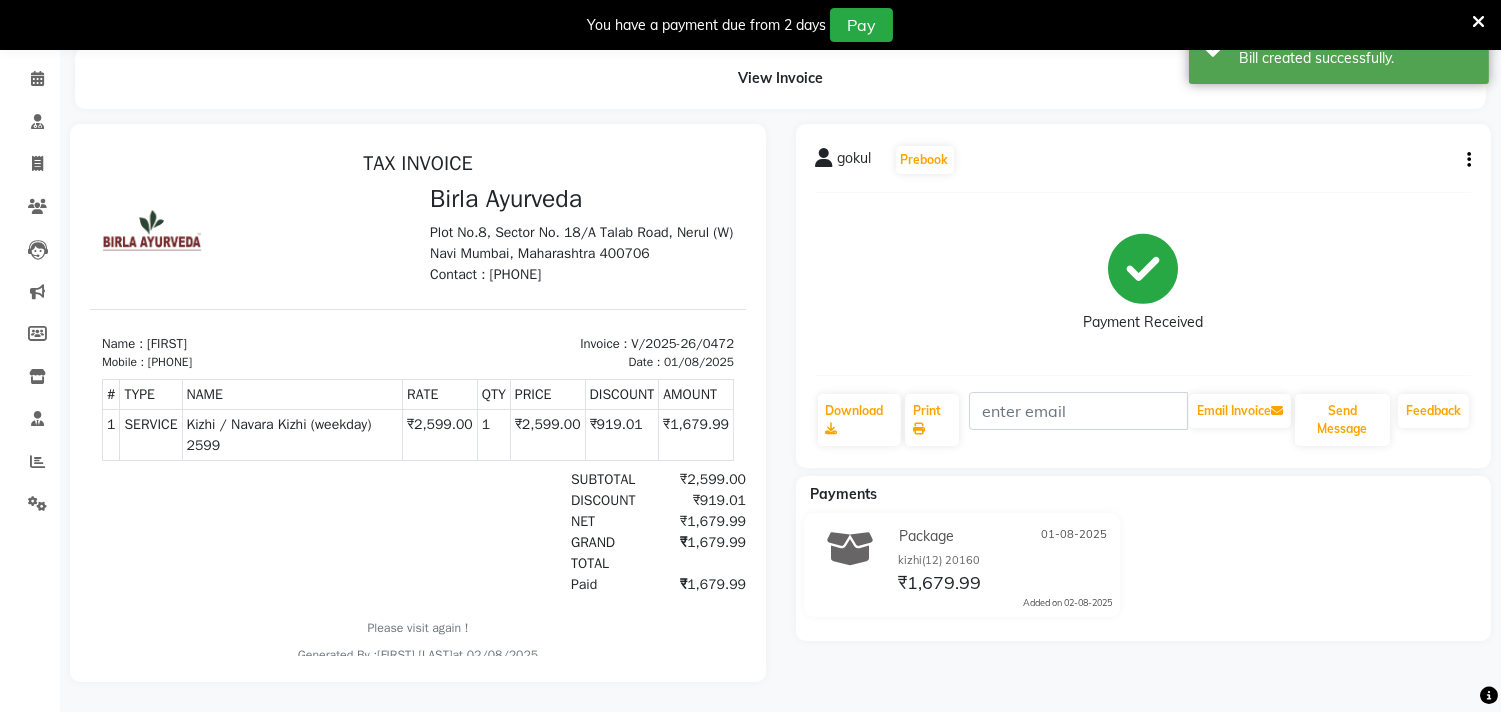 scroll, scrollTop: 0, scrollLeft: 0, axis: both 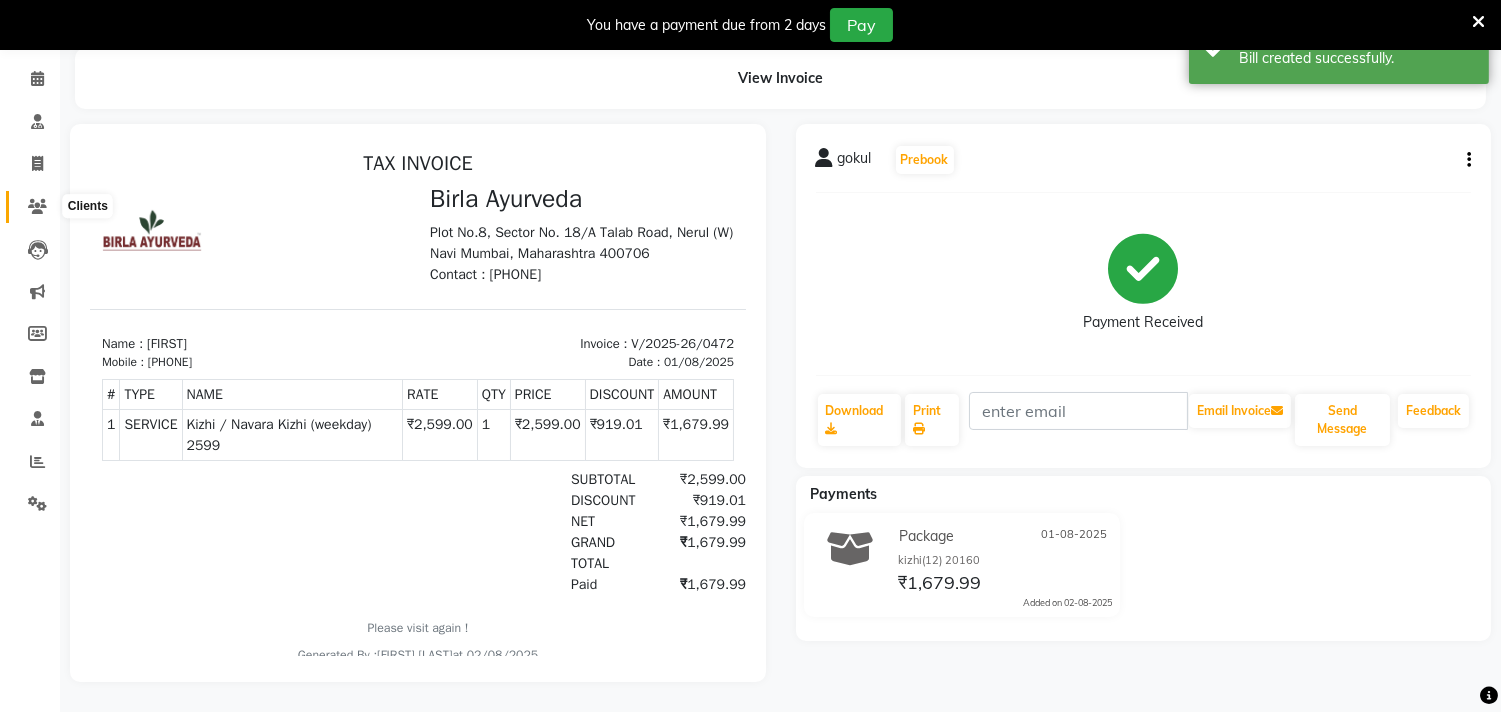 click 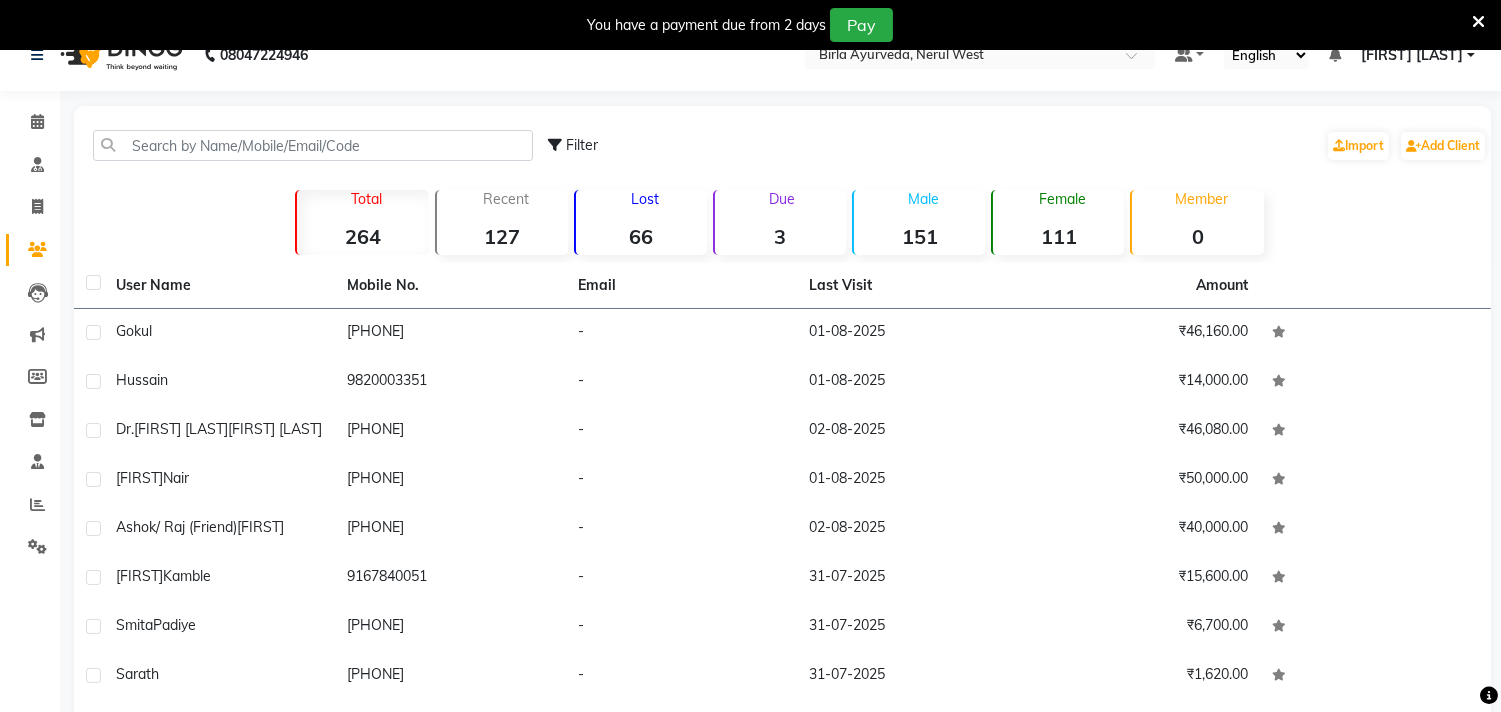 scroll, scrollTop: 0, scrollLeft: 0, axis: both 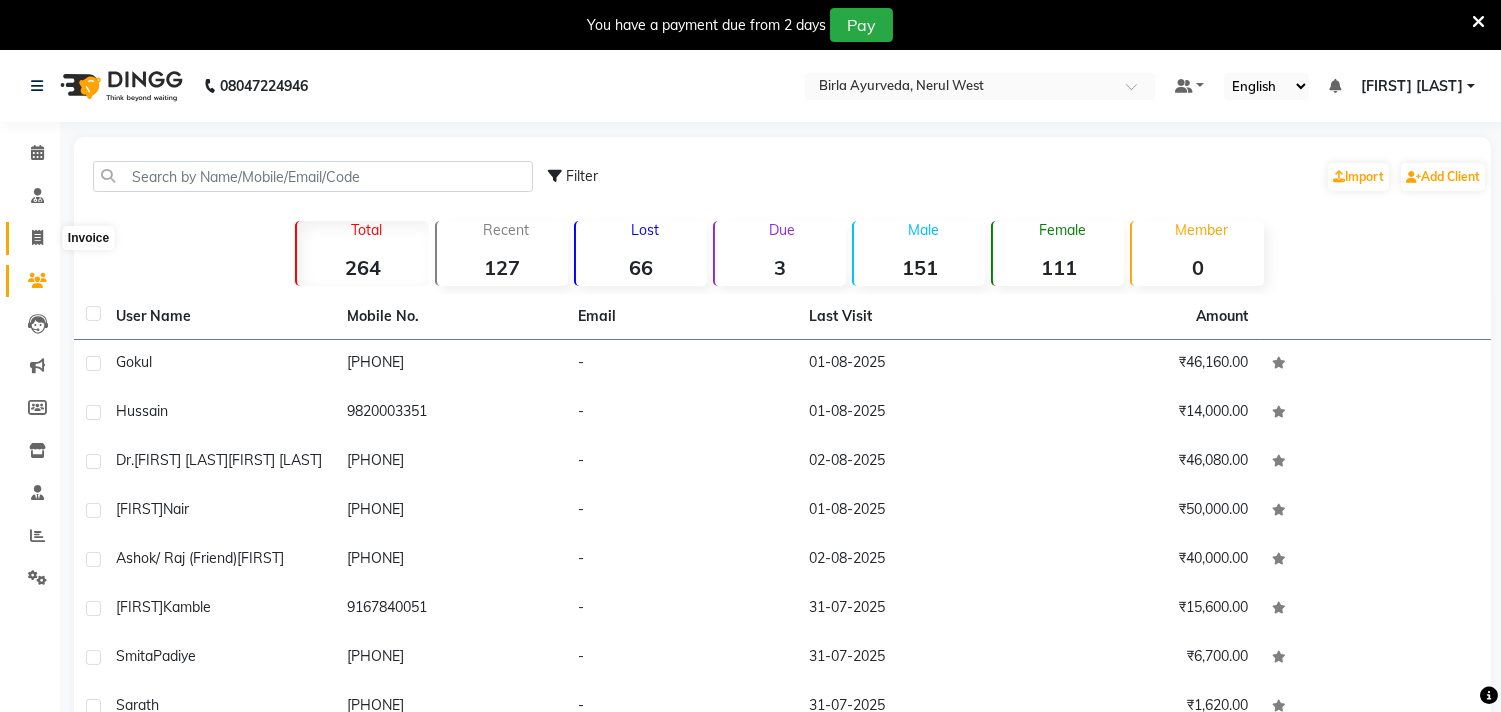 click 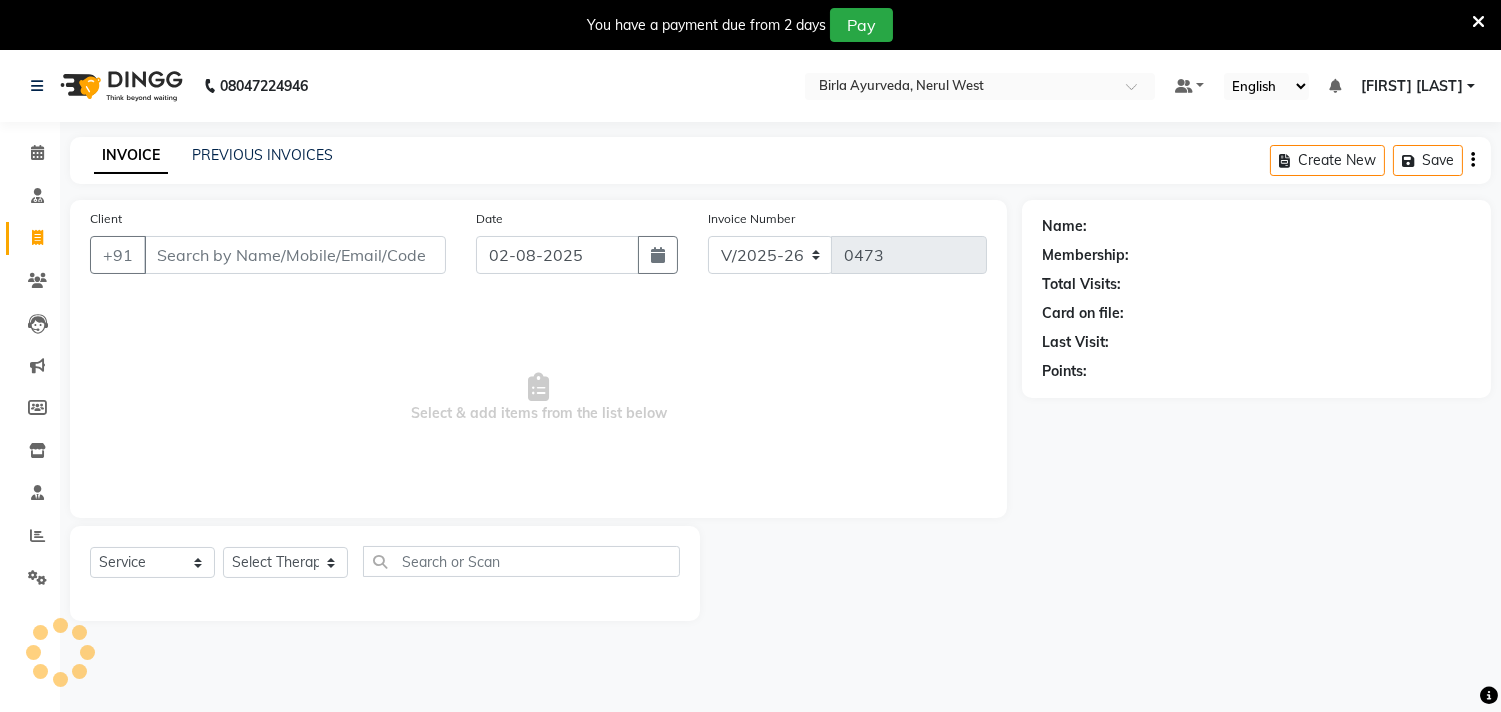 scroll, scrollTop: 50, scrollLeft: 0, axis: vertical 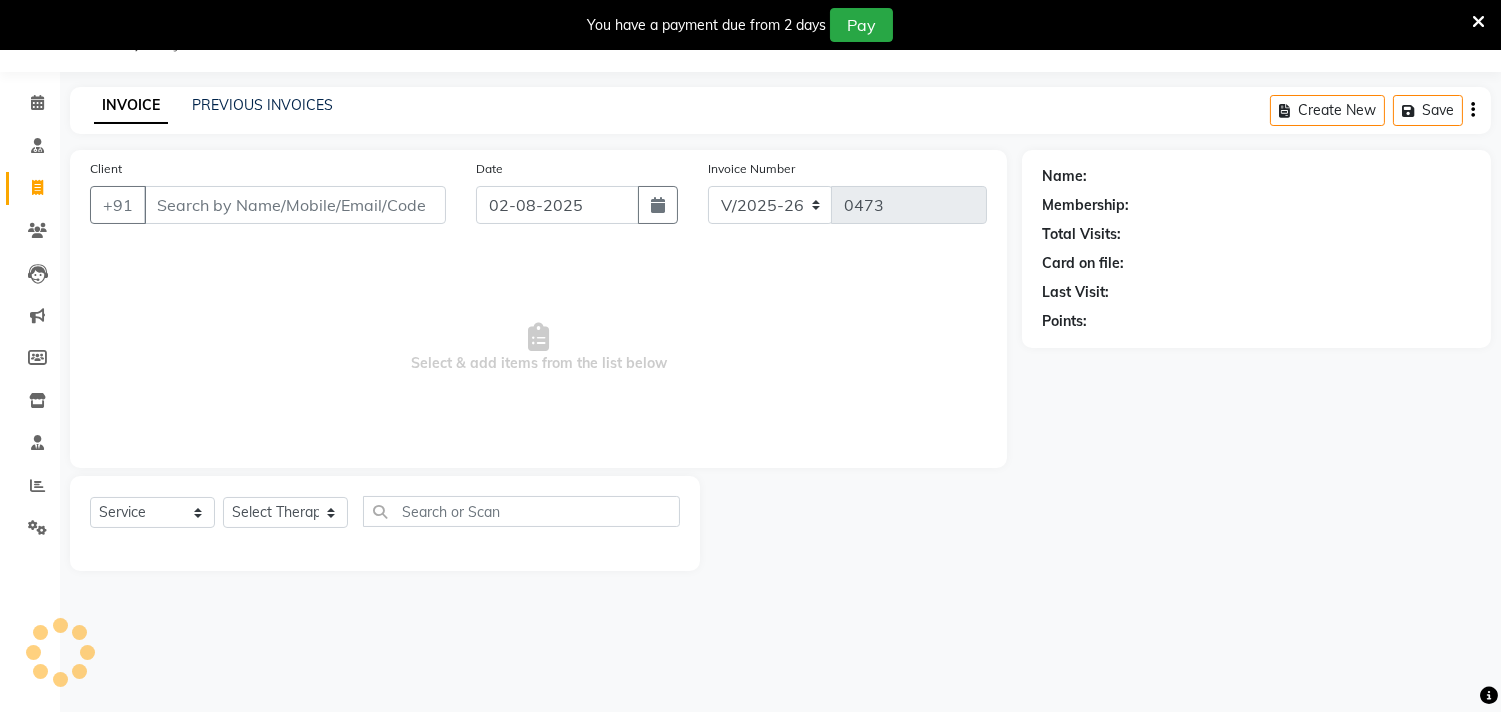 select on "57056" 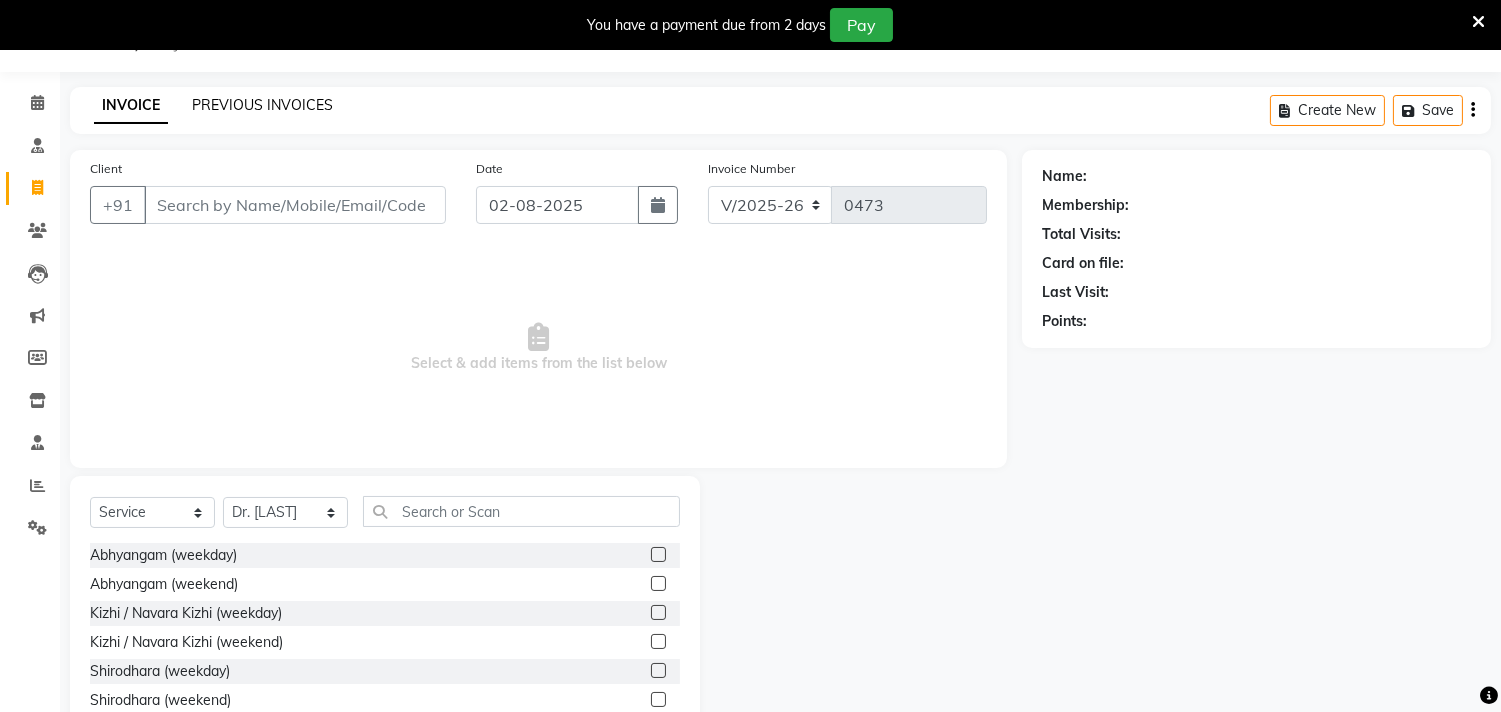 click on "PREVIOUS INVOICES" 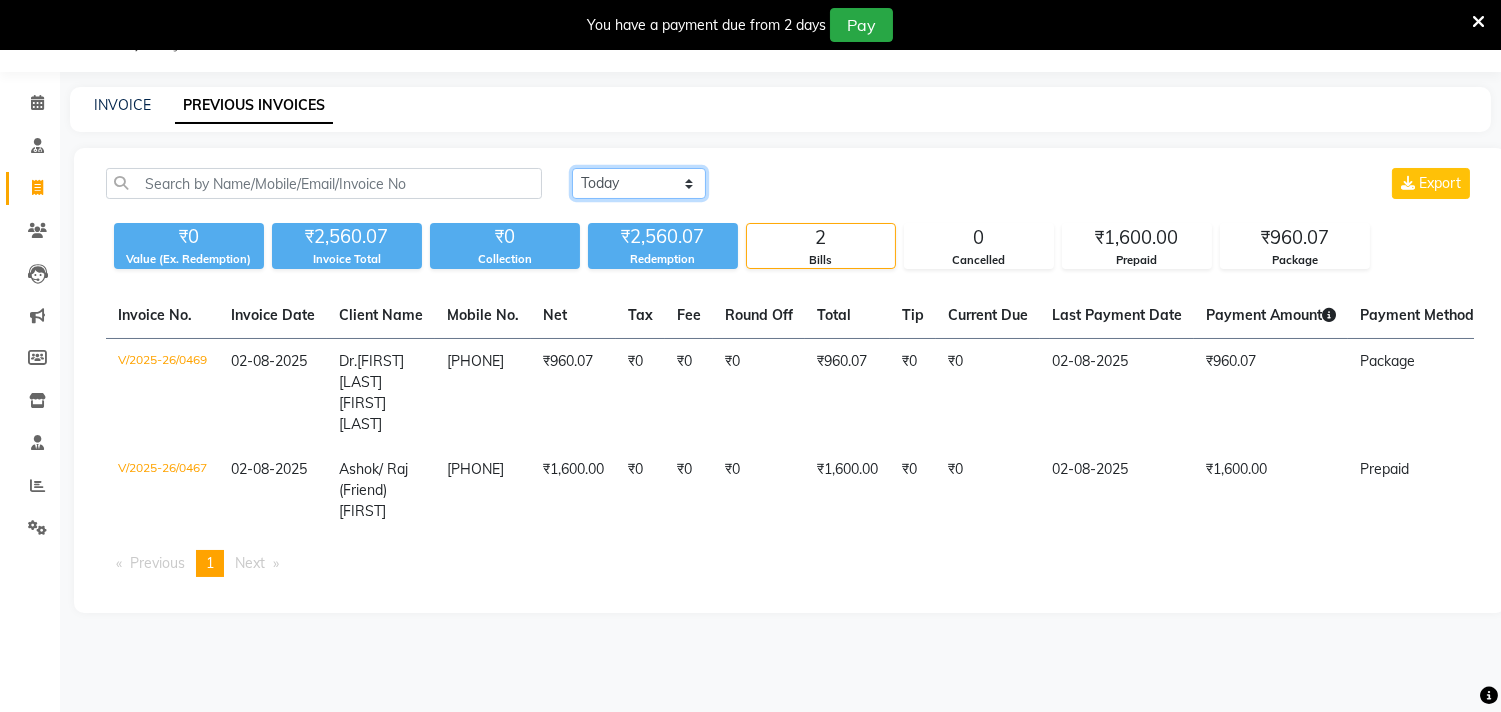 click on "Today Yesterday Custom Range" 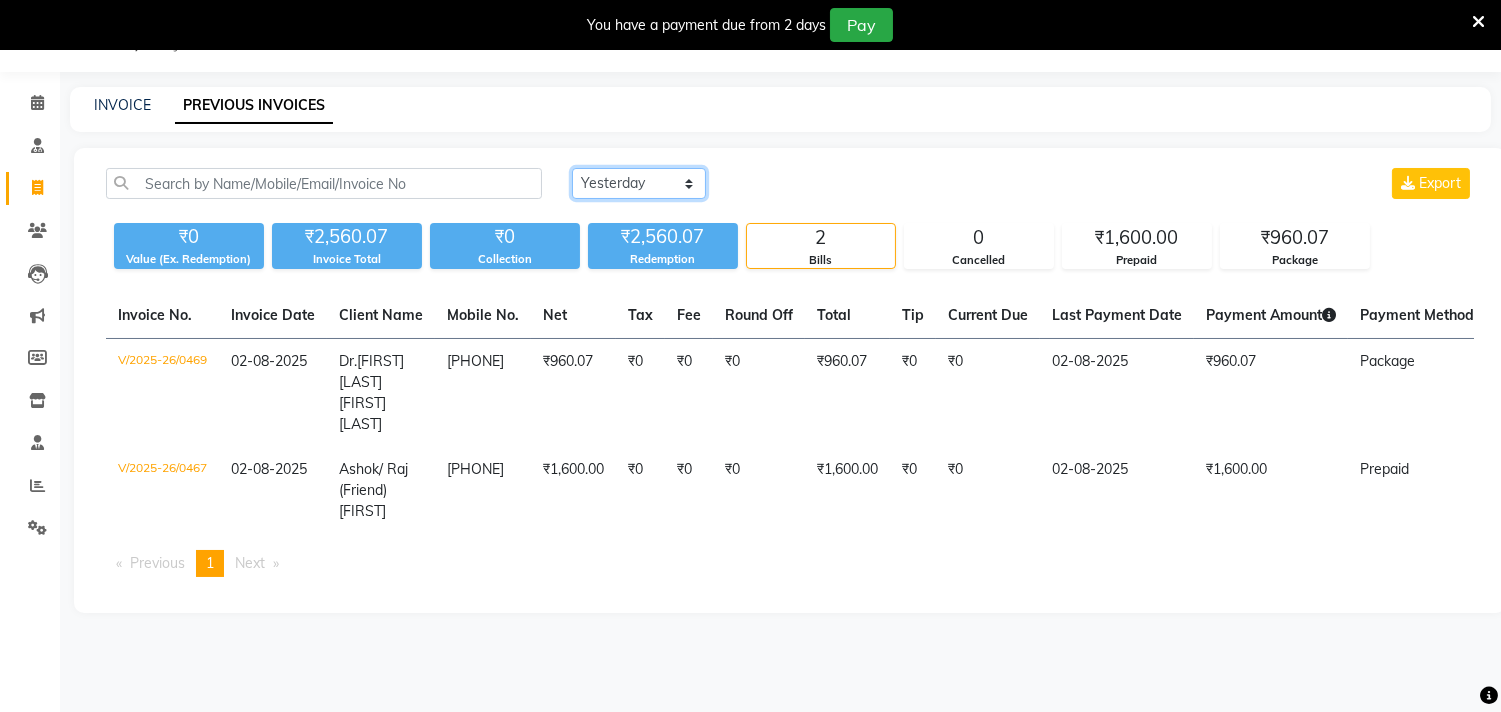 click on "Today Yesterday Custom Range" 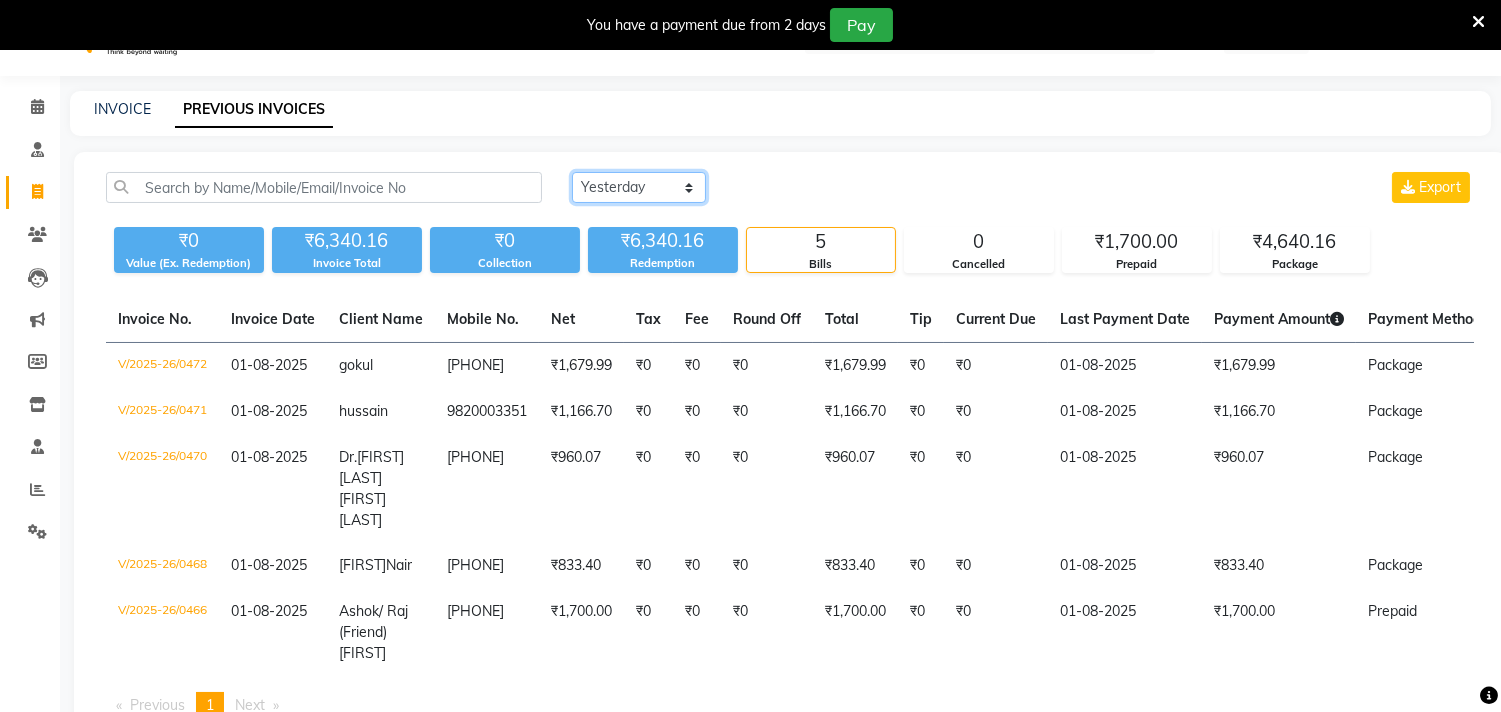 scroll, scrollTop: 0, scrollLeft: 0, axis: both 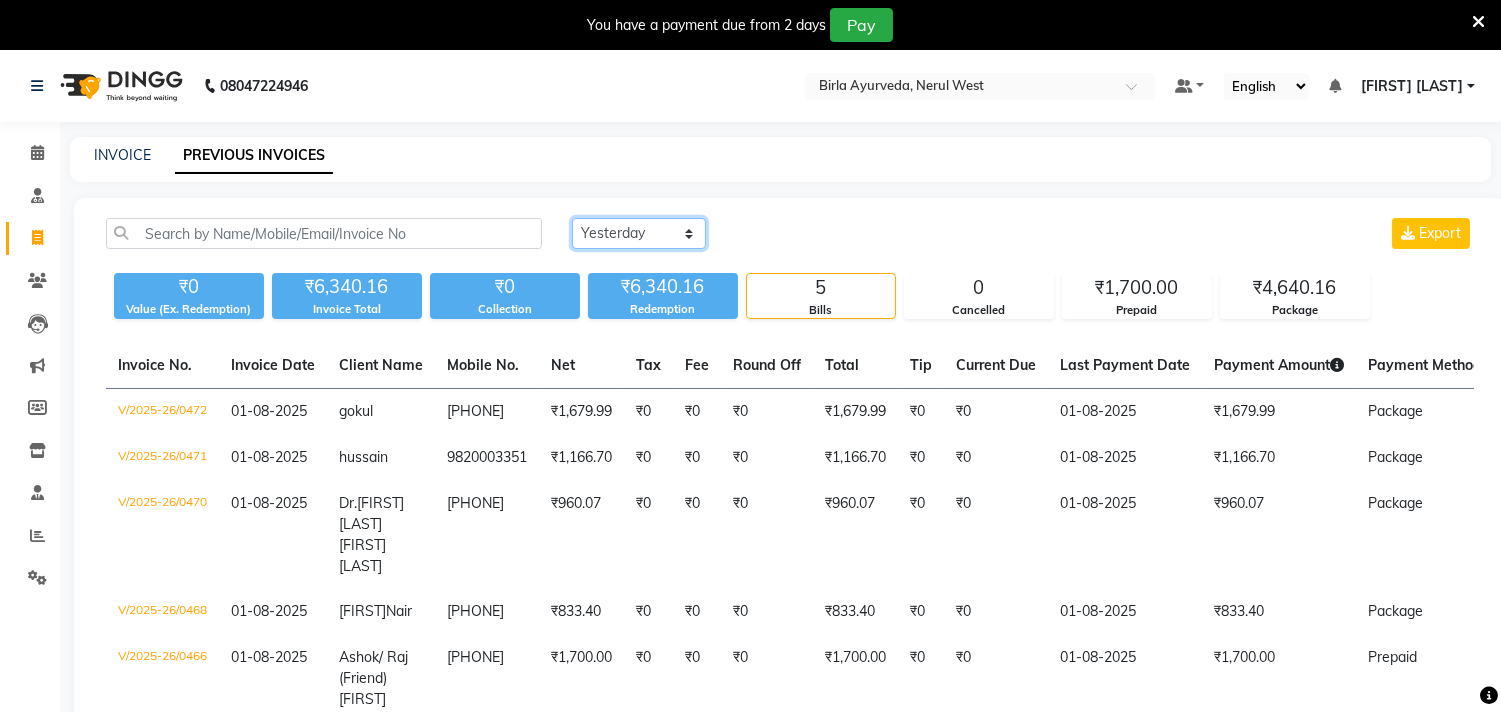 click on "Today Yesterday Custom Range" 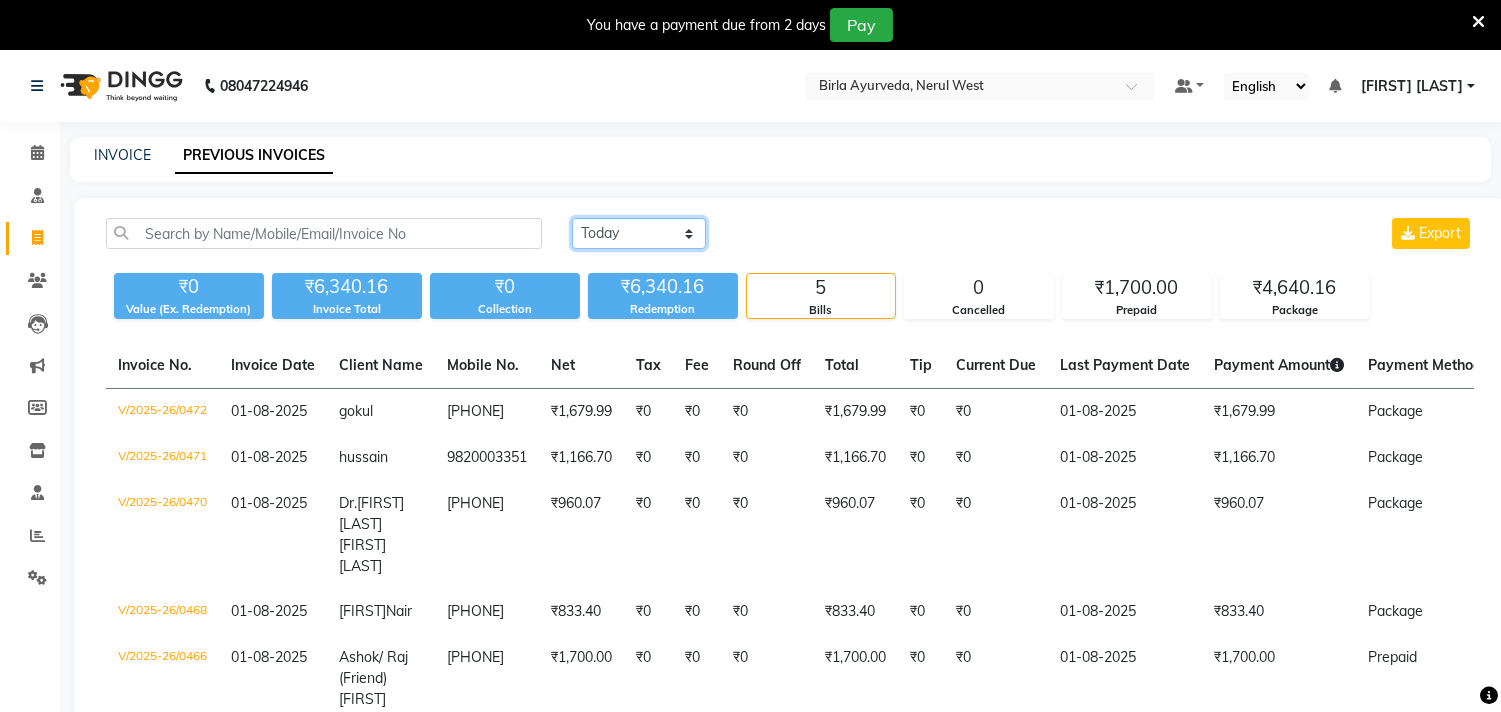 click on "Today Yesterday Custom Range" 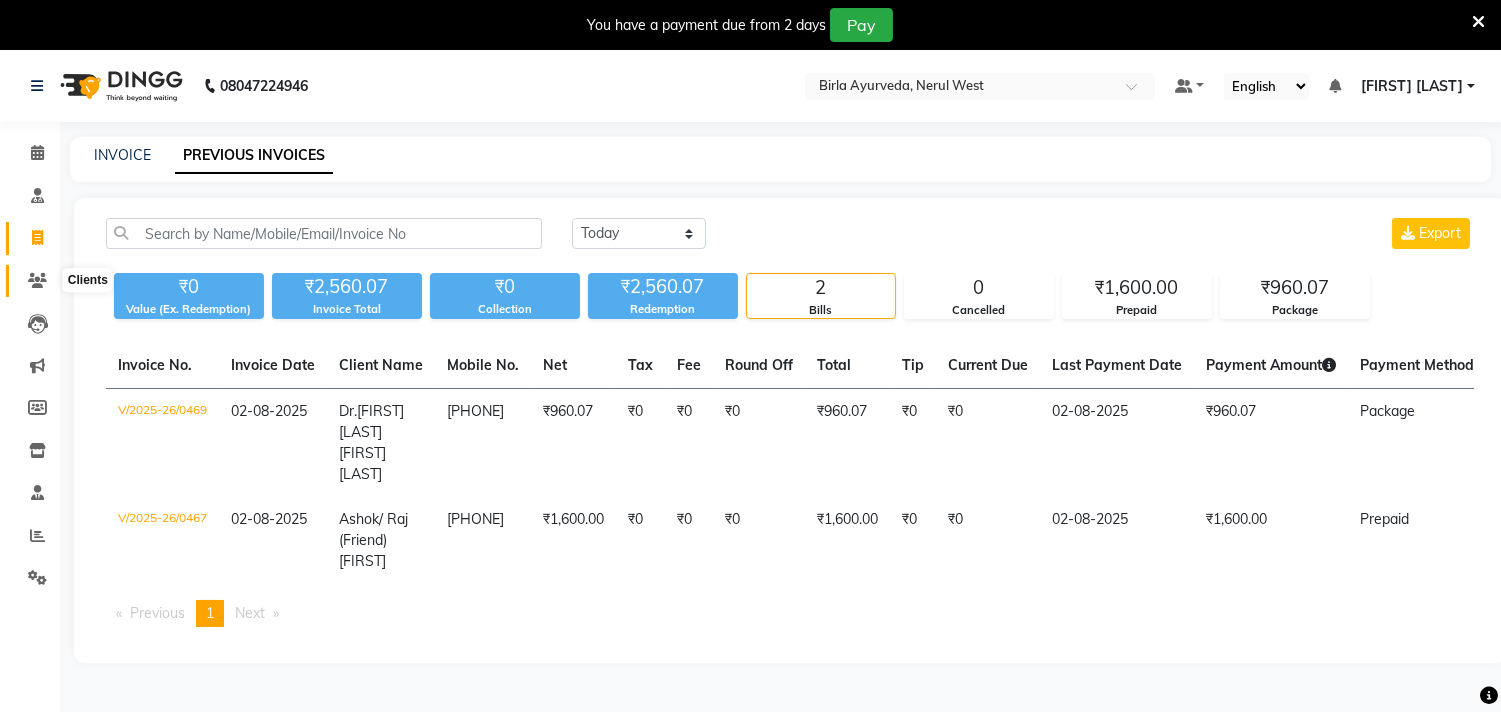 click 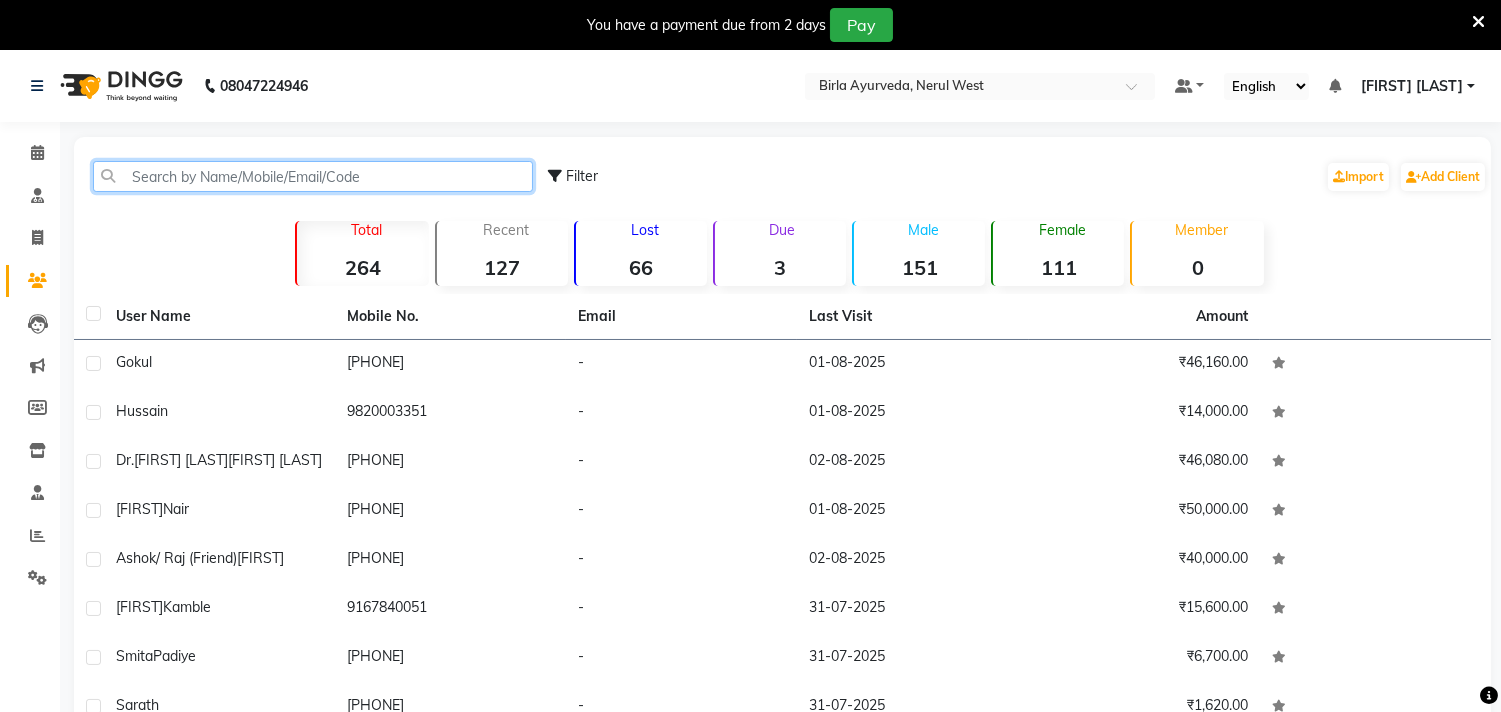 click 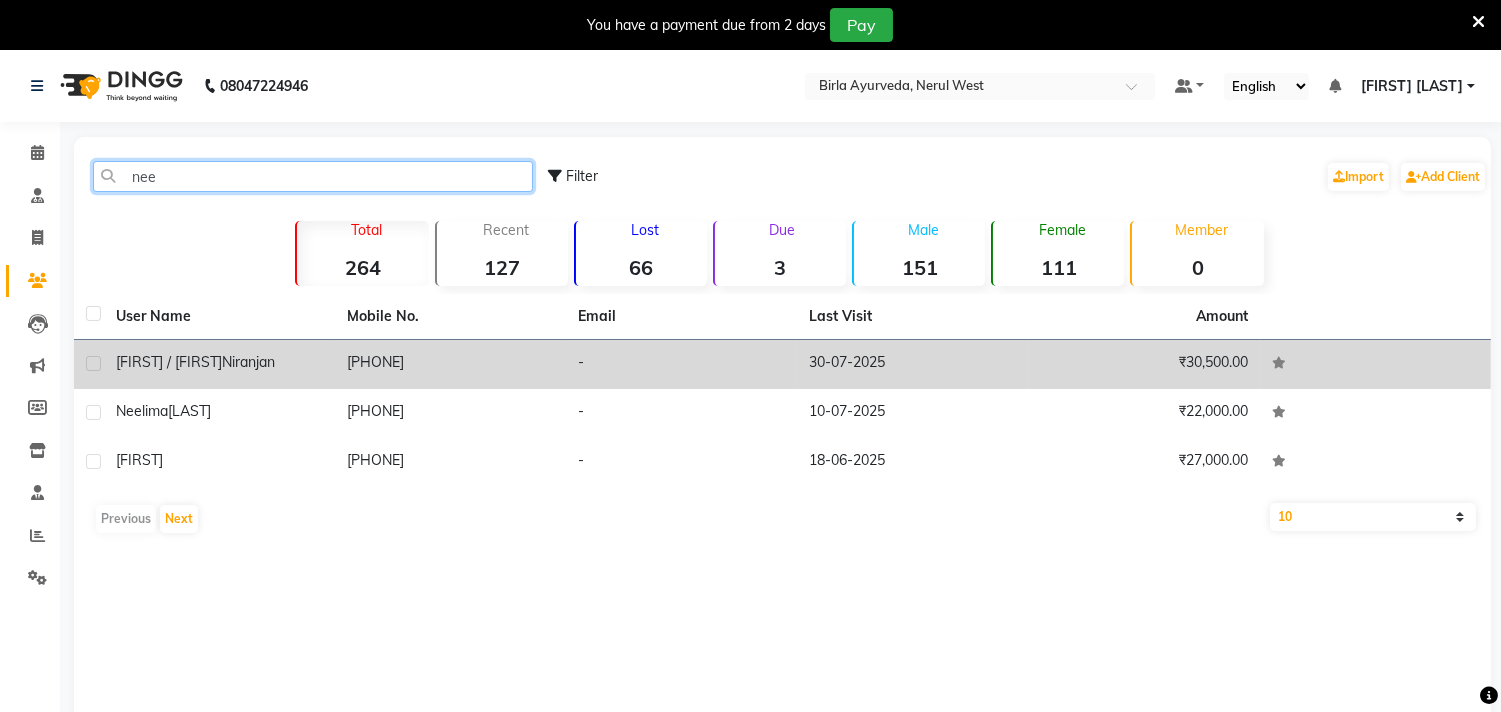 type on "nee" 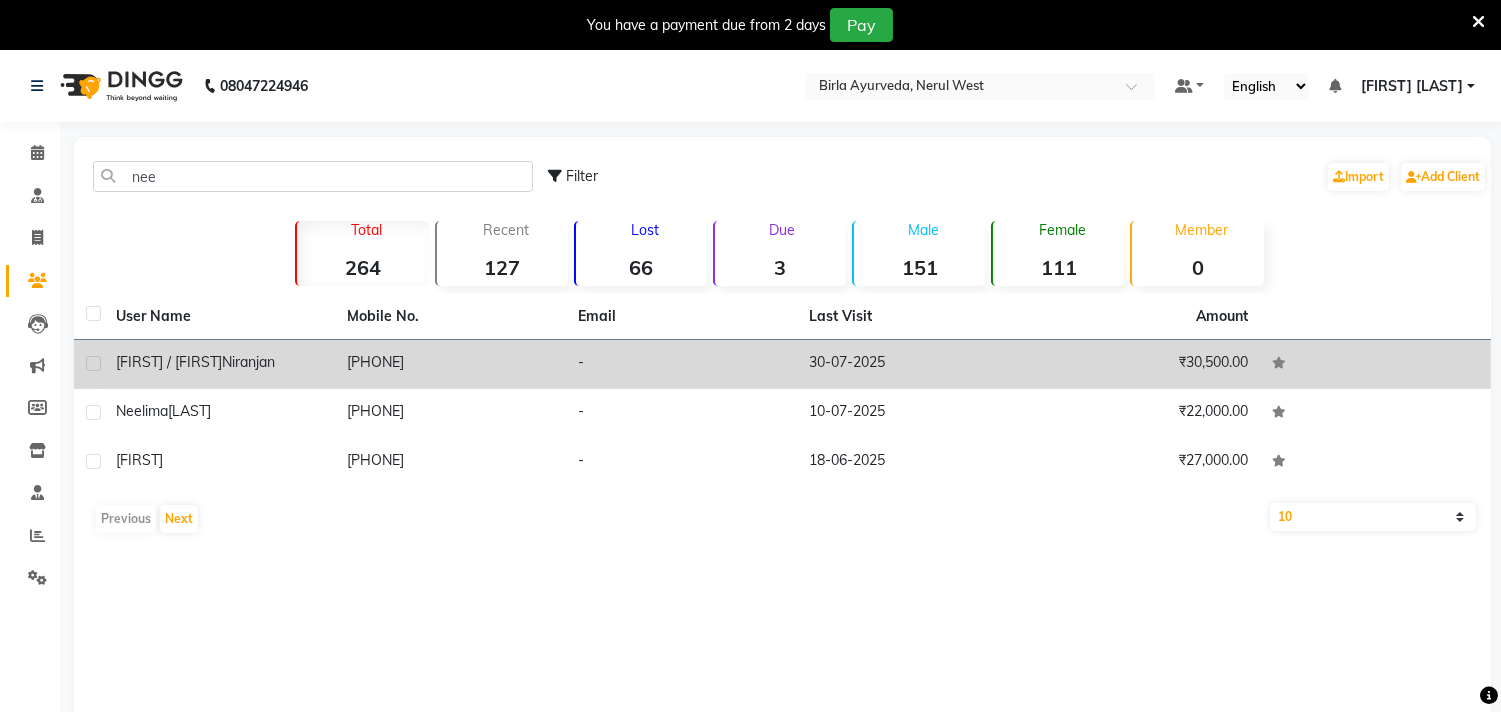 click on "[PHONE]" 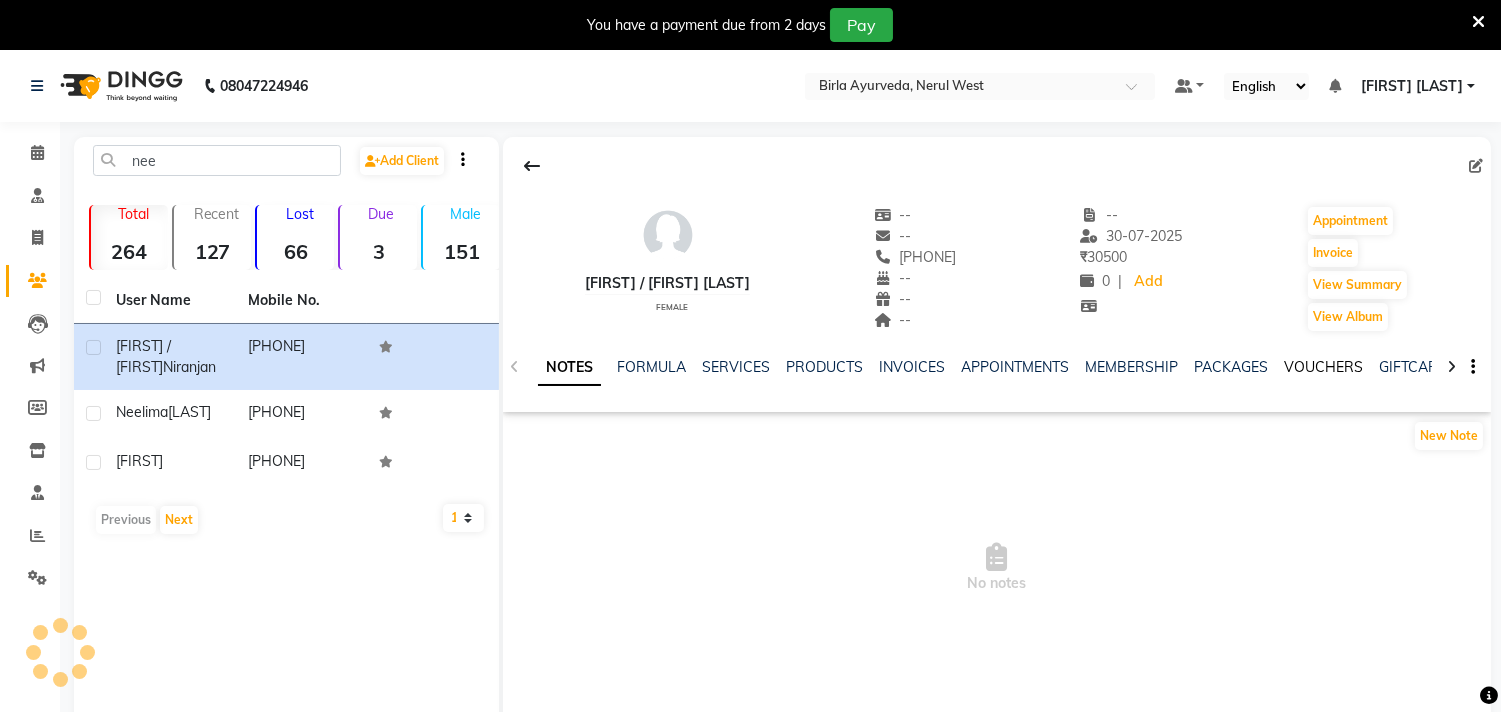 click on "VOUCHERS" 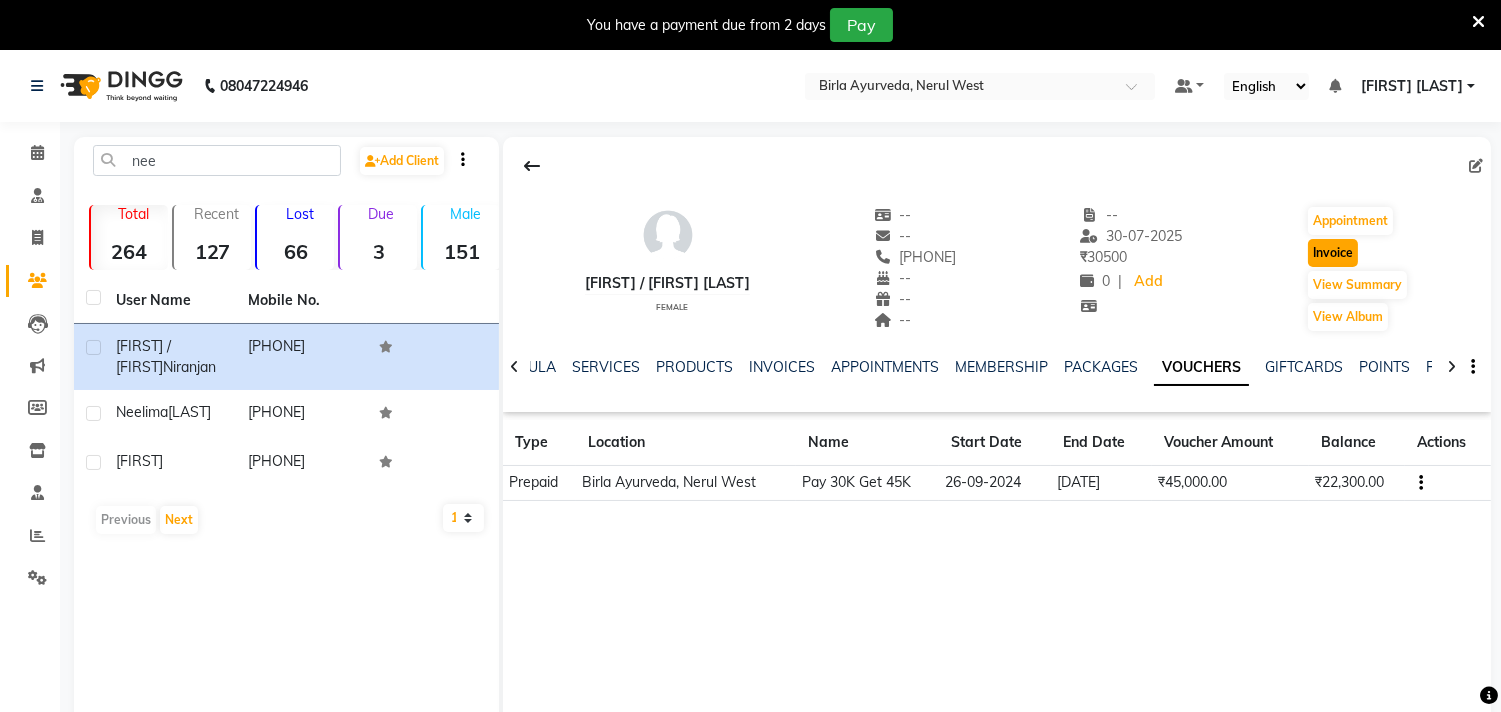 click on "Invoice" 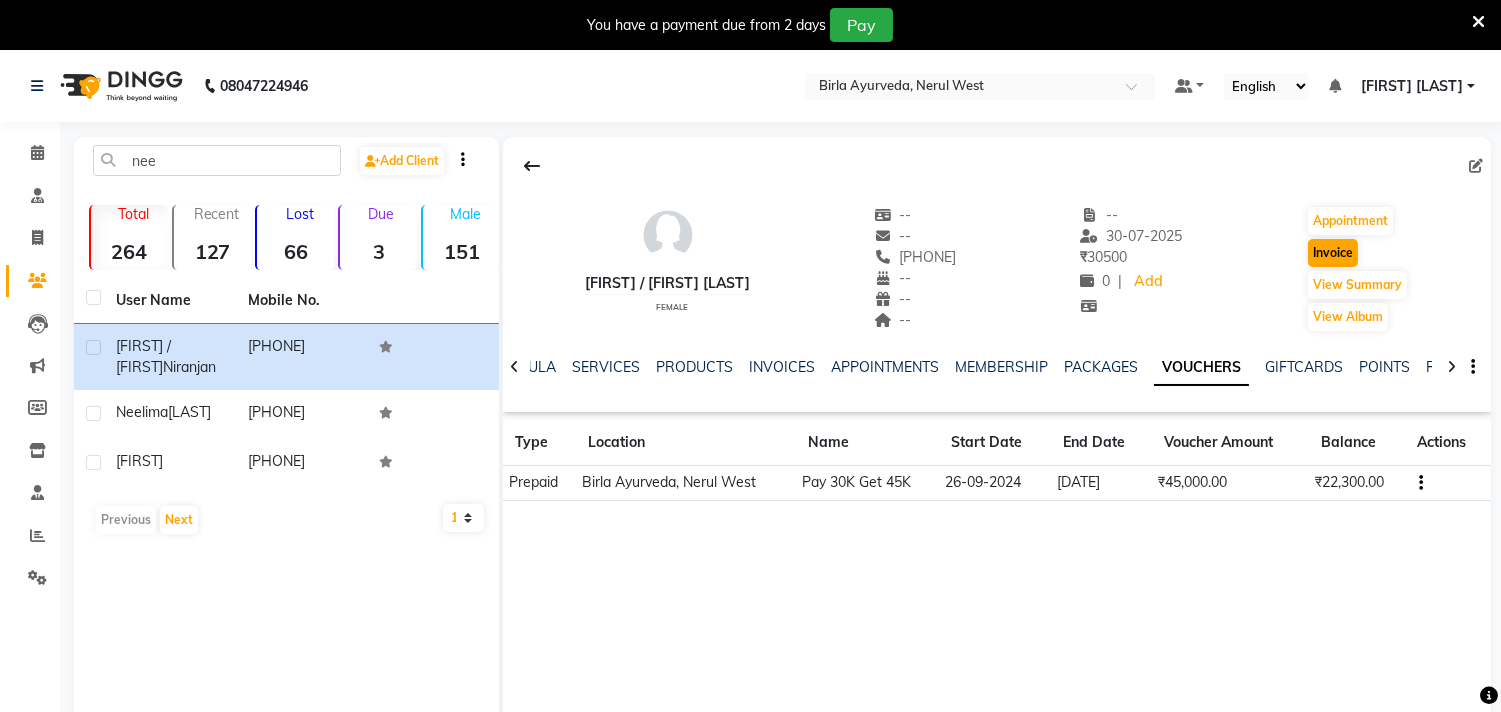 select on "service" 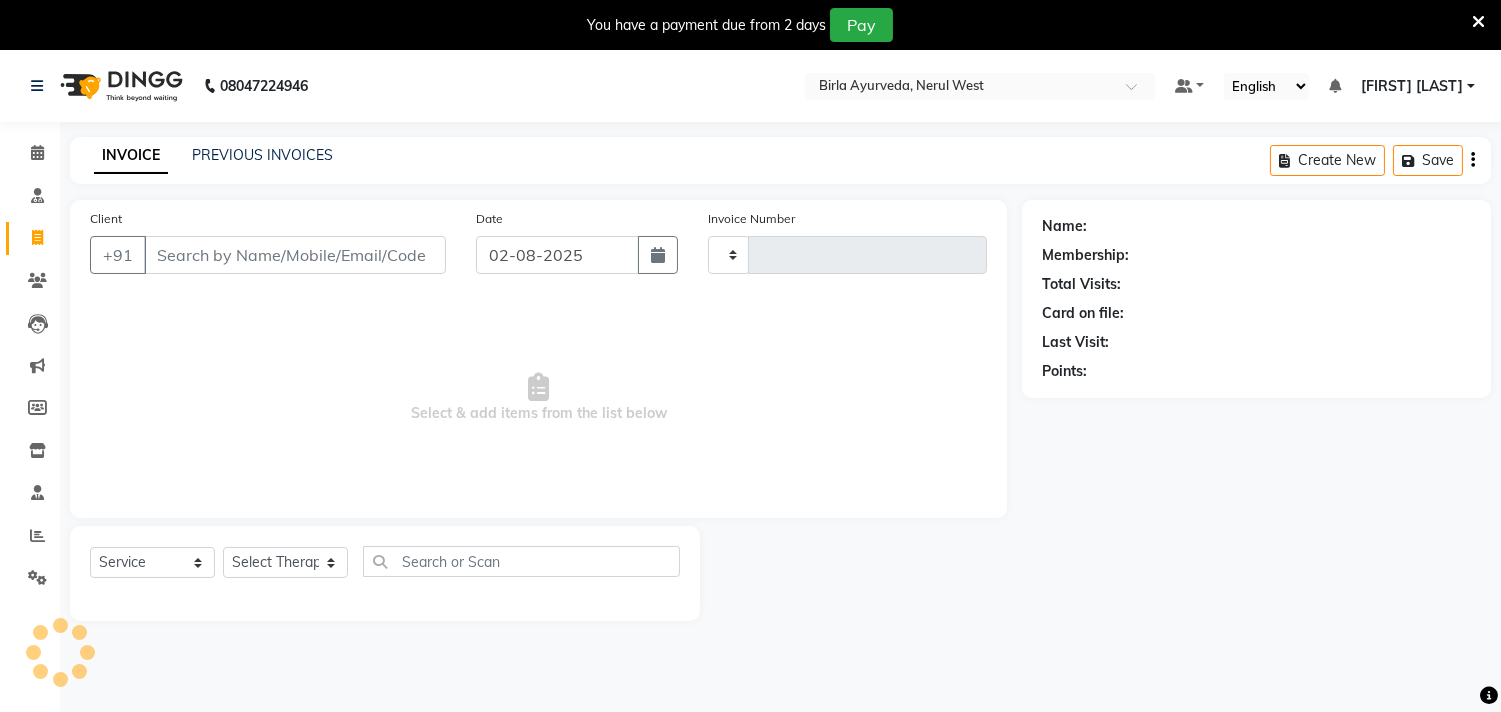 type on "0473" 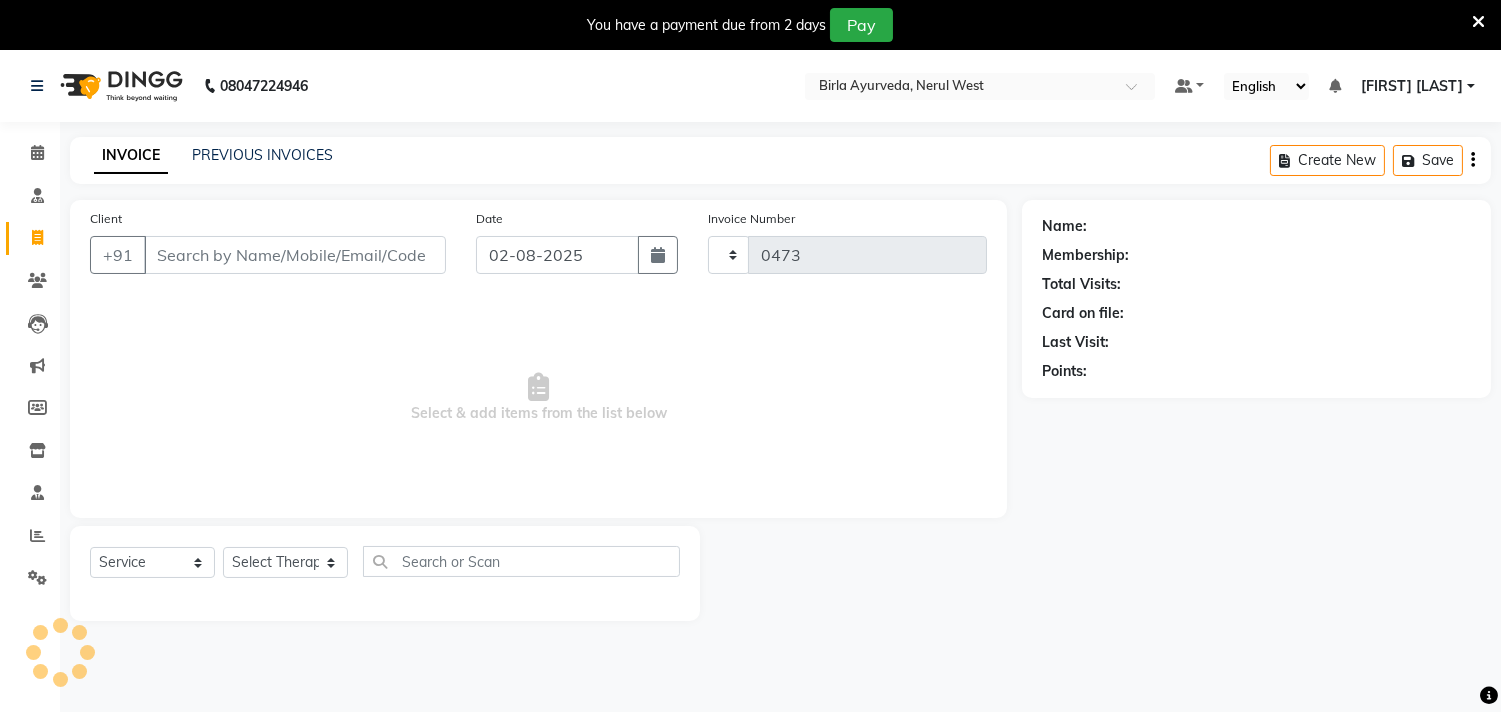 scroll, scrollTop: 50, scrollLeft: 0, axis: vertical 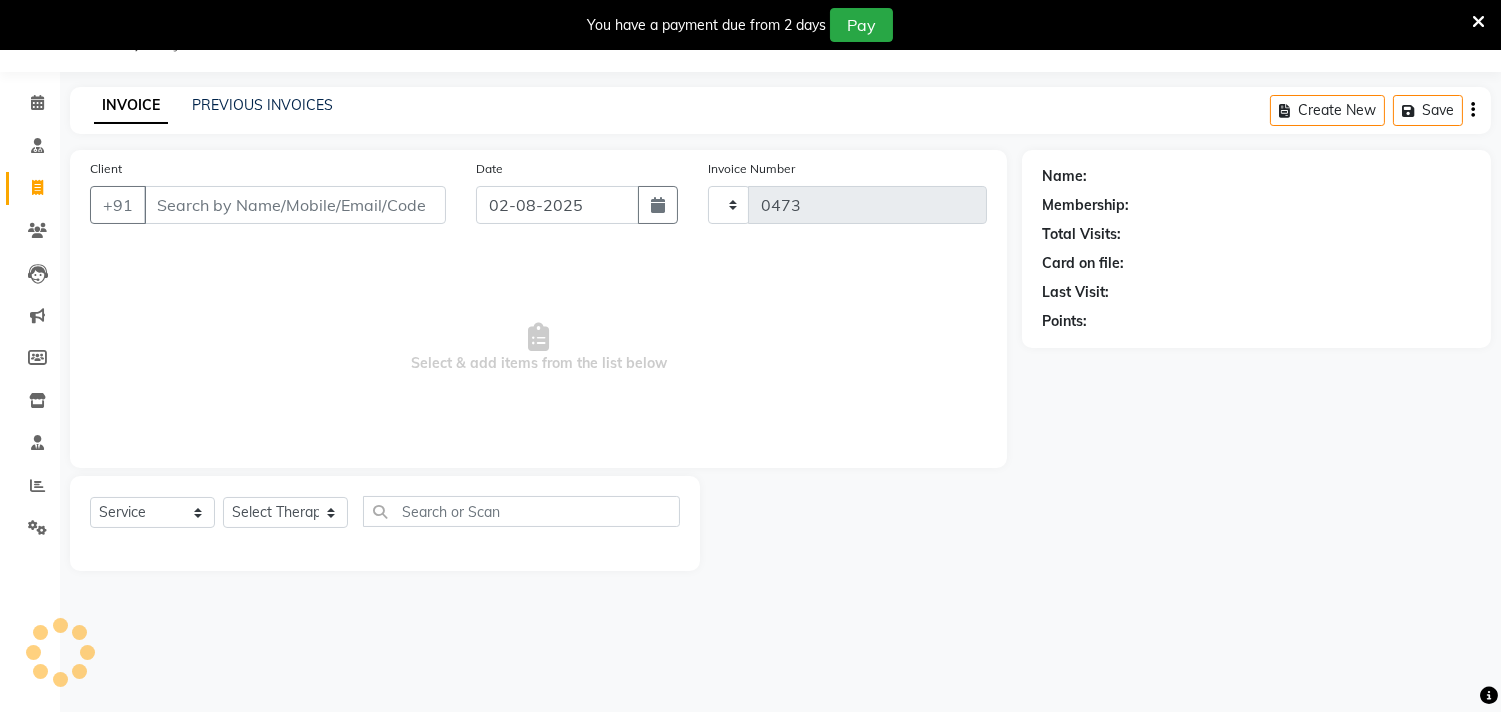 select on "6808" 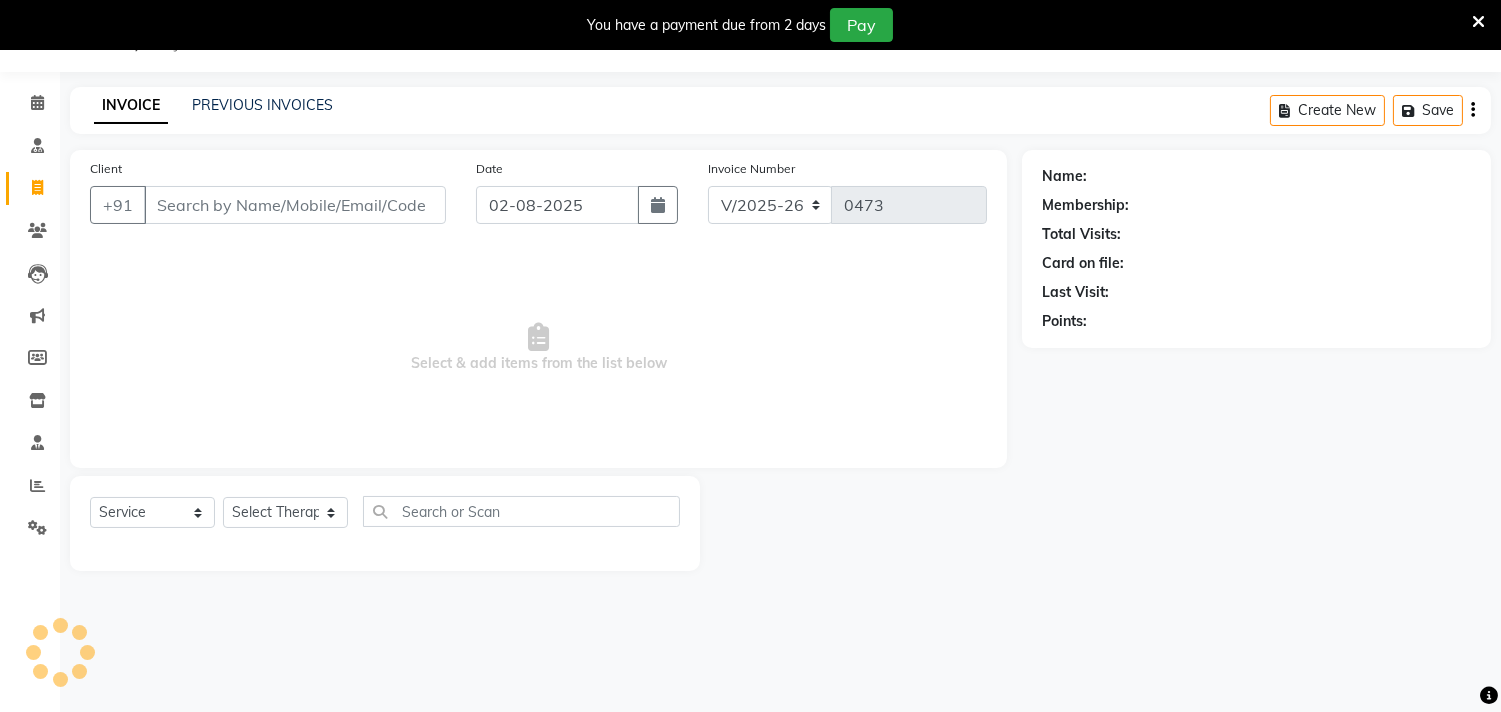 type on "[PHONE]" 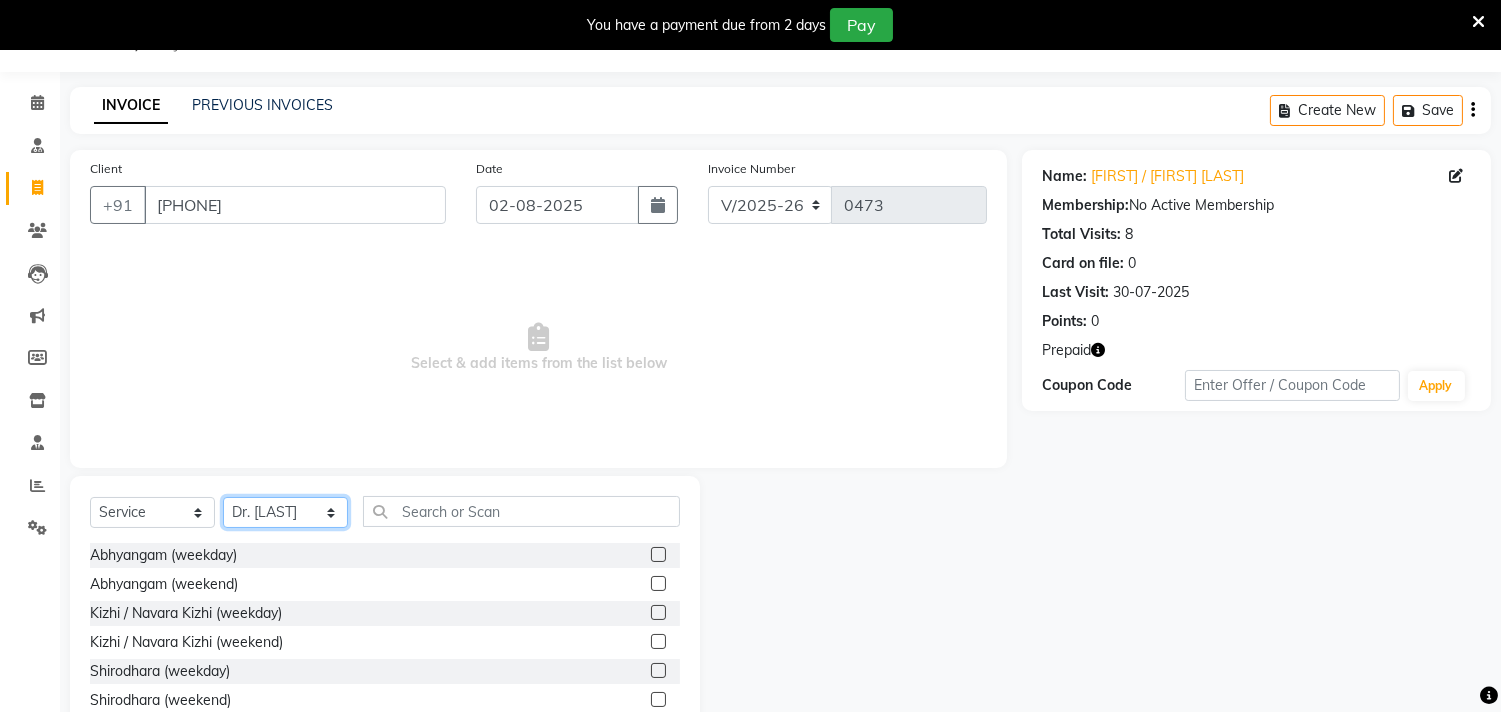 click on "Select Therapist Anita Khatke Anjana Surendra Kalyani Avtar Jaiswal Bibina Chandani Yadav Deepali Gaikwad Dr. Annu Prasad Dr. Chaitali Deshmukh Dr. Hakima Sunasara Dr. Jeason John Dr. Mamta Dr. Nitin Yadav Gloria Y Hari Jainy M R KAMAL NIKAM Kavita Ambatkar Latika Sawant Pooja Mohite Priya Mishra Rajimon Gopalan RATHEESH KUMAR G KURUP Shali K M Shani K Shibin Suddheesh K K Sunil Wankhade Sunita Fernandes Swati Tejaswini Gaonkar Vaishali Vidya Vishwanath Vinayak Yogesh Parab" 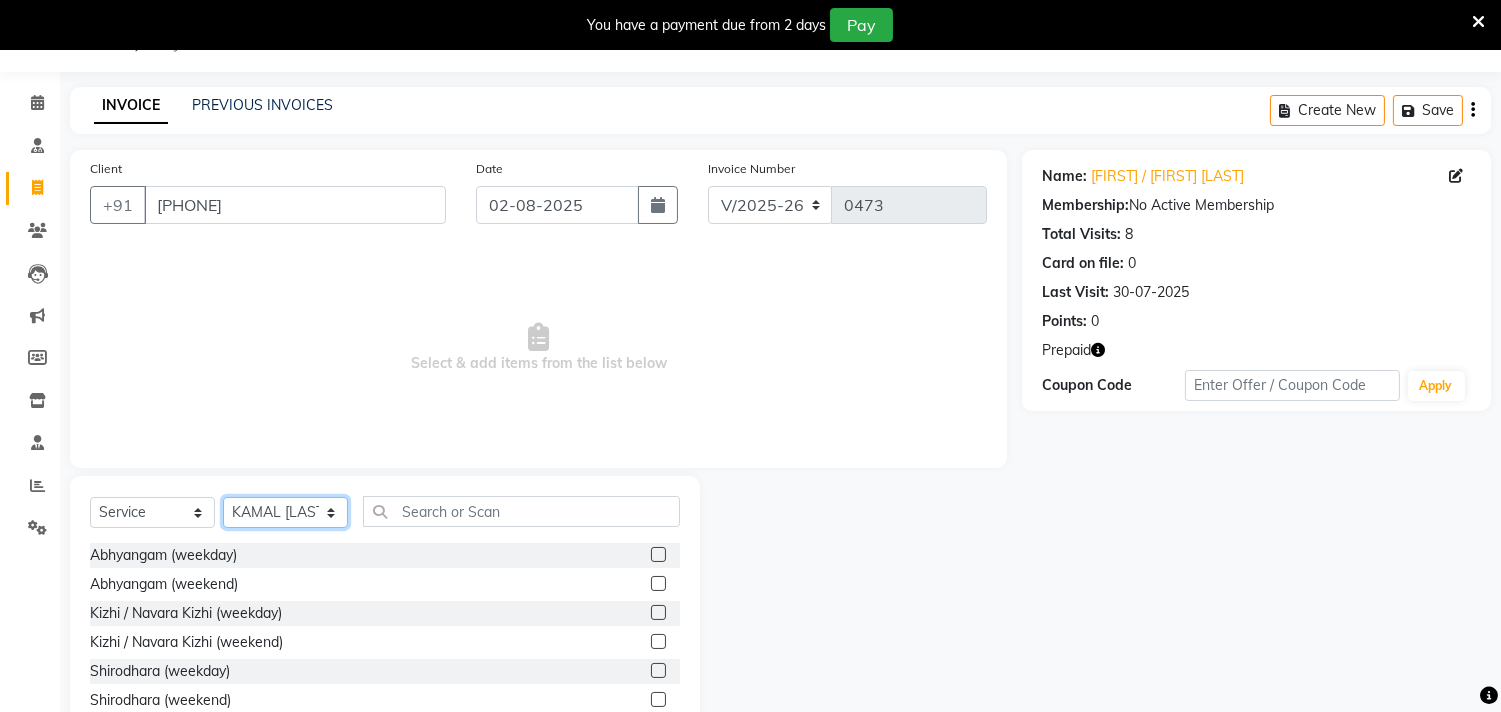 click on "Select Therapist Anita Khatke Anjana Surendra Kalyani Avtar Jaiswal Bibina Chandani Yadav Deepali Gaikwad Dr. Annu Prasad Dr. Chaitali Deshmukh Dr. Hakima Sunasara Dr. Jeason John Dr. Mamta Dr. Nitin Yadav Gloria Y Hari Jainy M R KAMAL NIKAM Kavita Ambatkar Latika Sawant Pooja Mohite Priya Mishra Rajimon Gopalan RATHEESH KUMAR G KURUP Shali K M Shani K Shibin Suddheesh K K Sunil Wankhade Sunita Fernandes Swati Tejaswini Gaonkar Vaishali Vidya Vishwanath Vinayak Yogesh Parab" 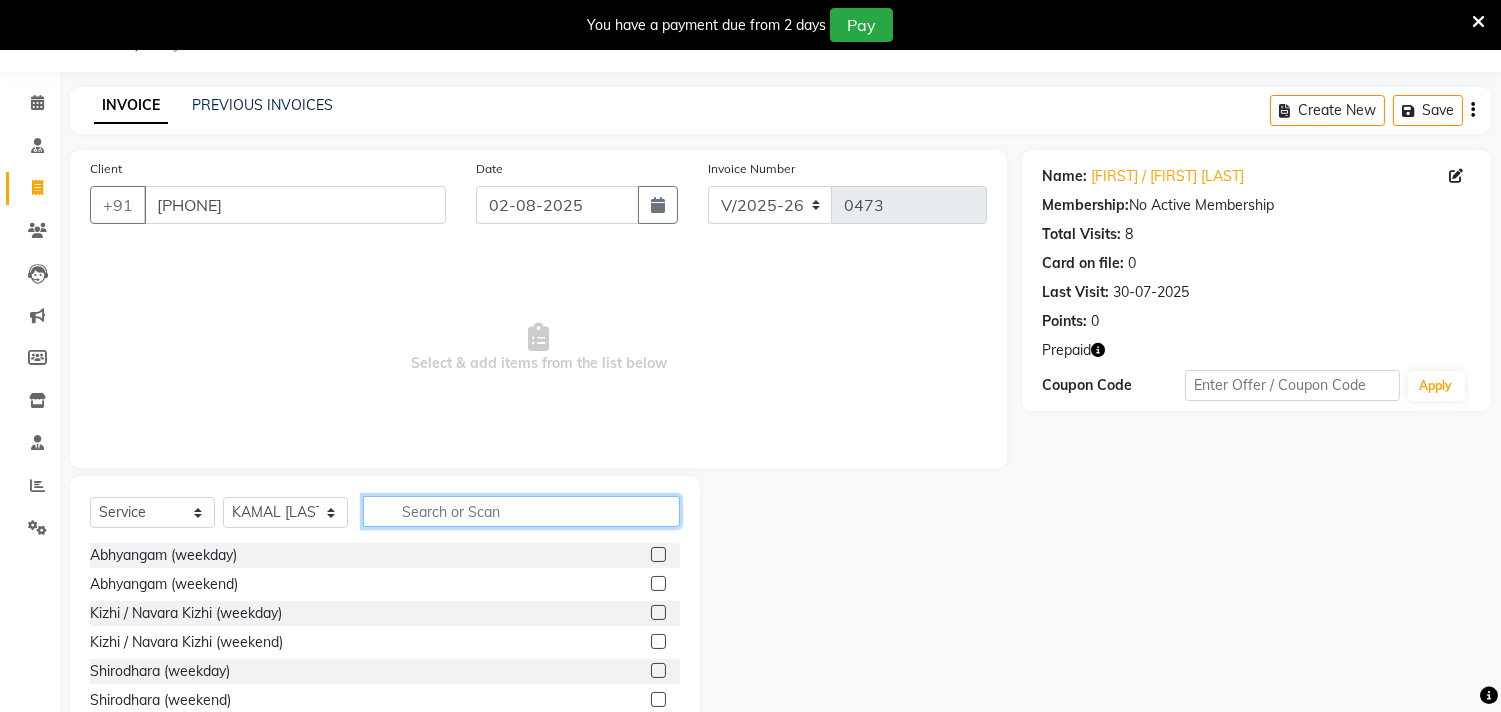click 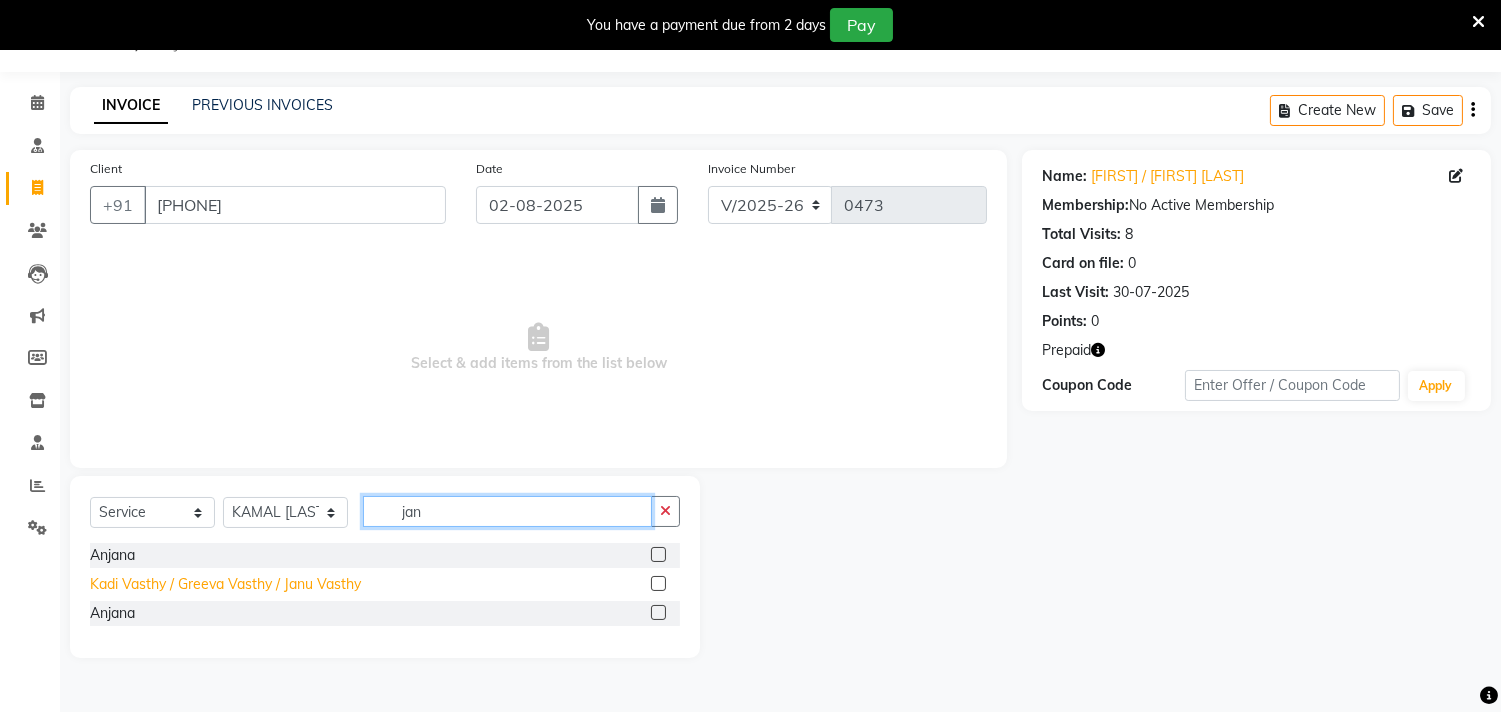 type on "jan" 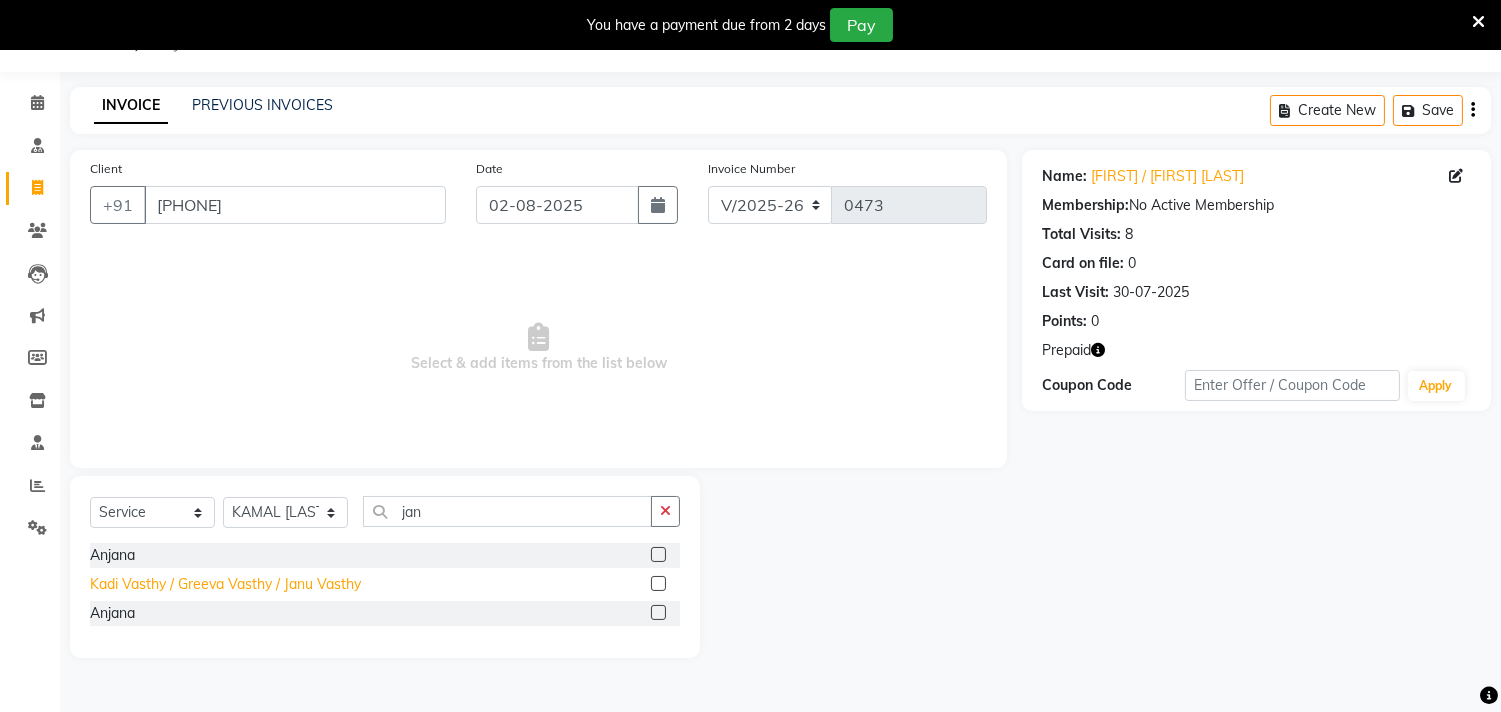 click on "Kadi Vasthy / Greeva Vasthy / Janu Vasthy" 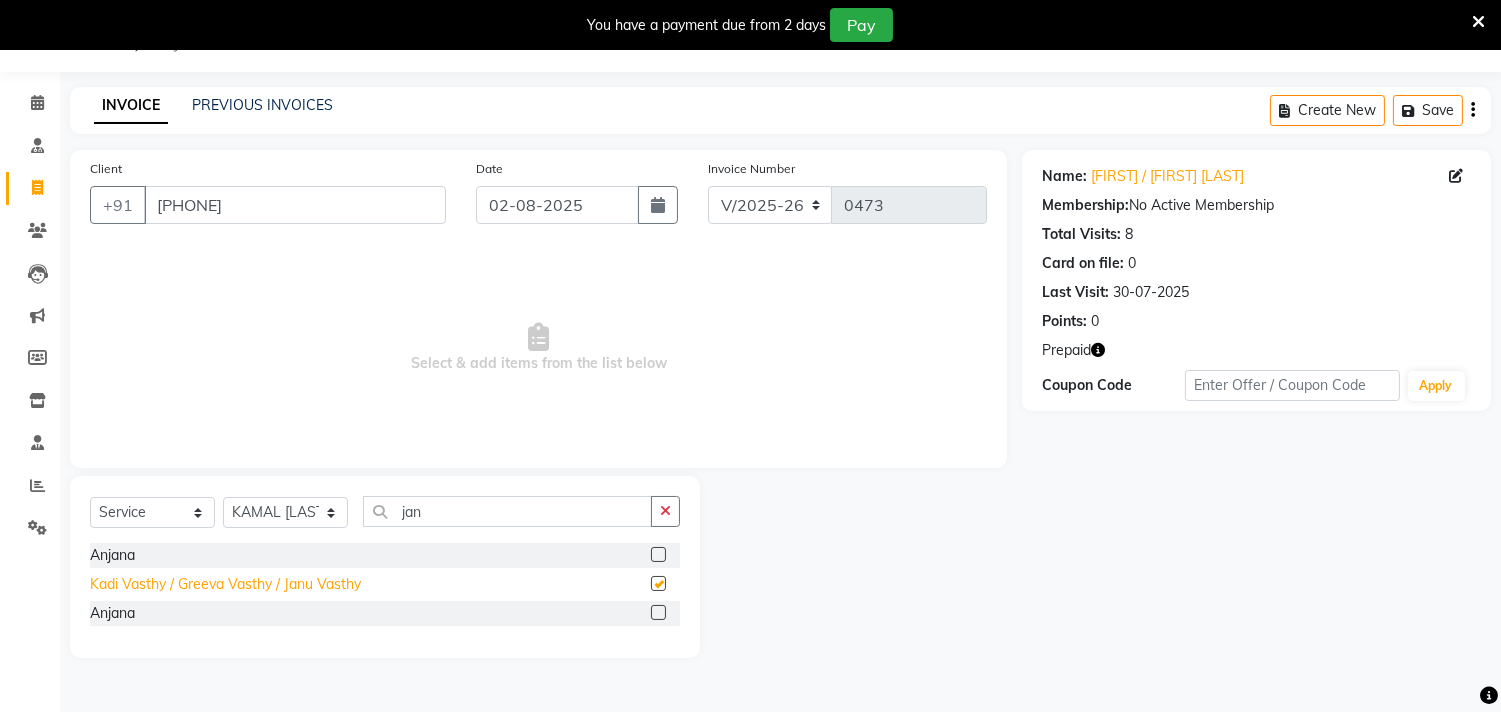 checkbox on "false" 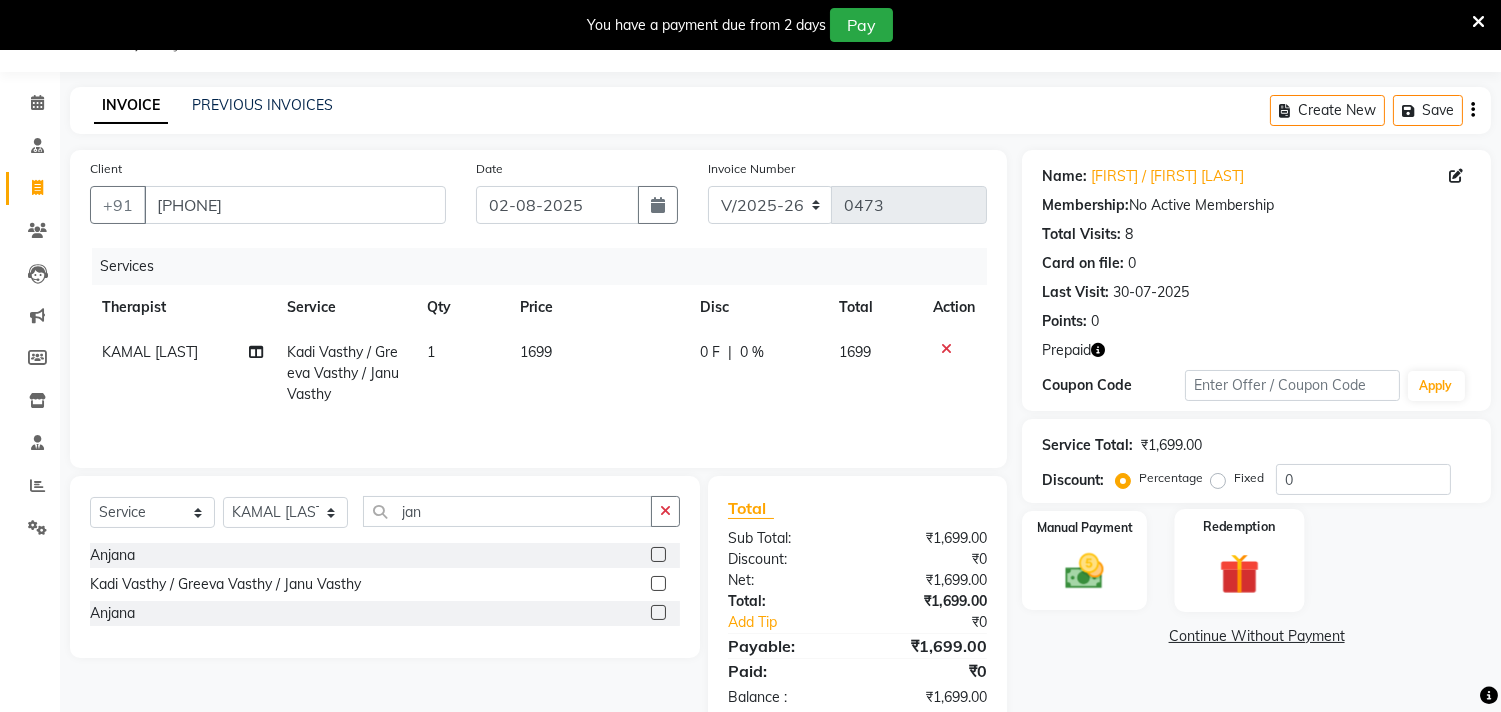 click 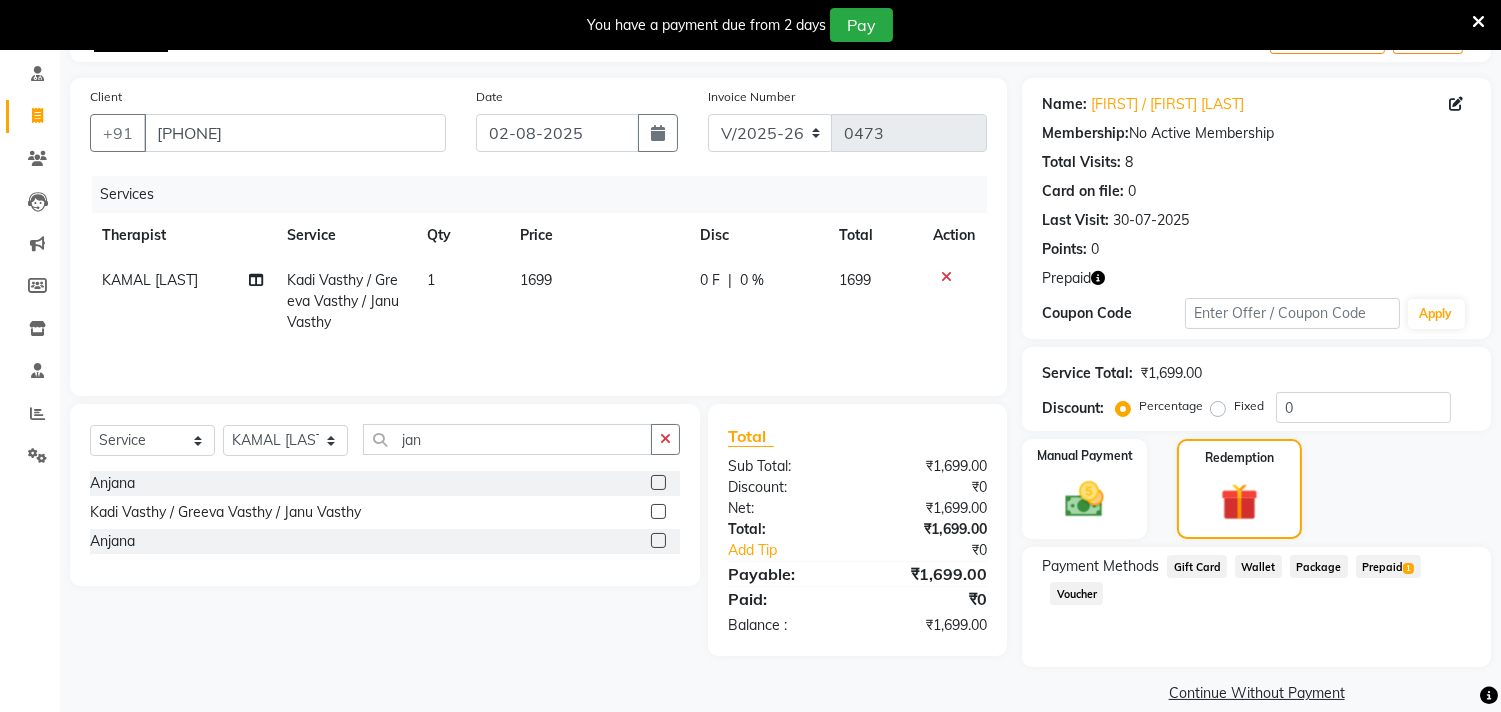 scroll, scrollTop: 146, scrollLeft: 0, axis: vertical 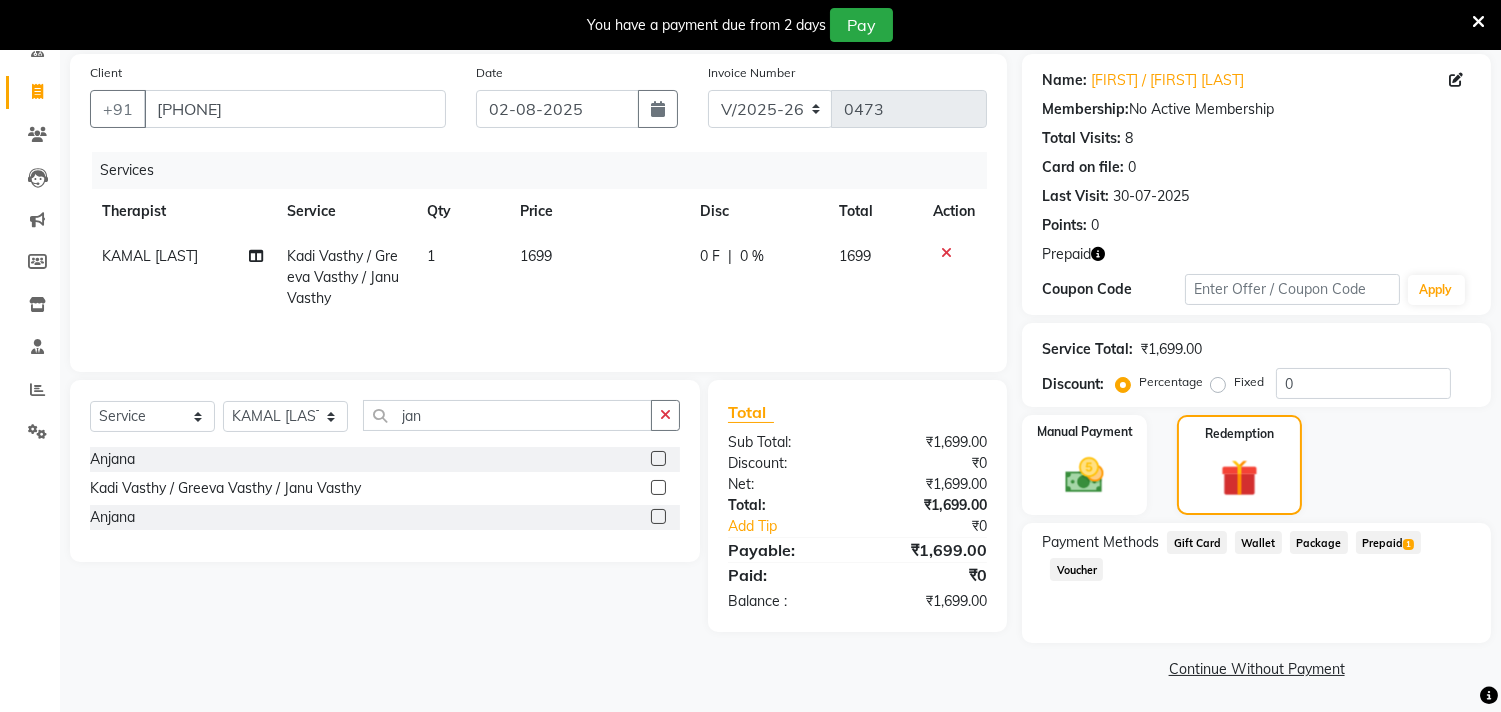click on "Prepaid  1" 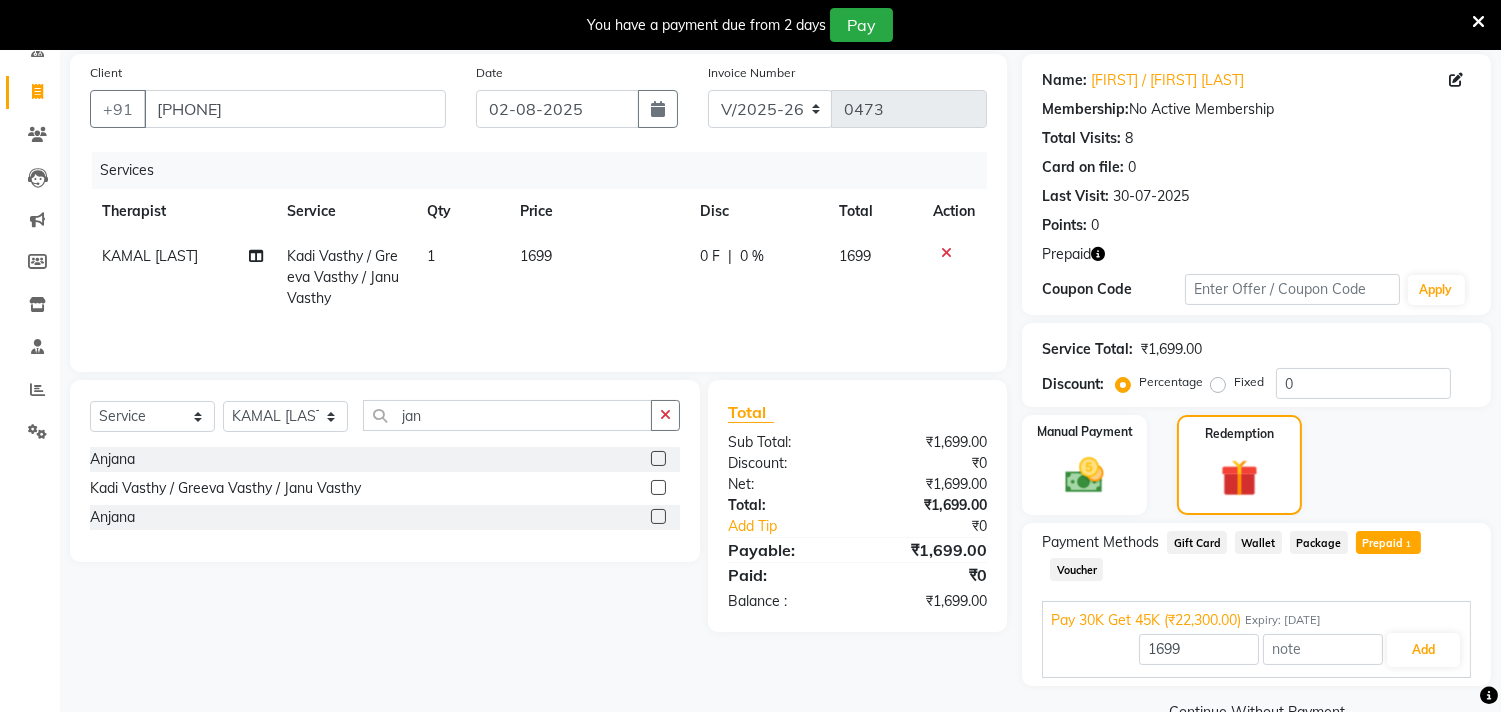 scroll, scrollTop: 190, scrollLeft: 0, axis: vertical 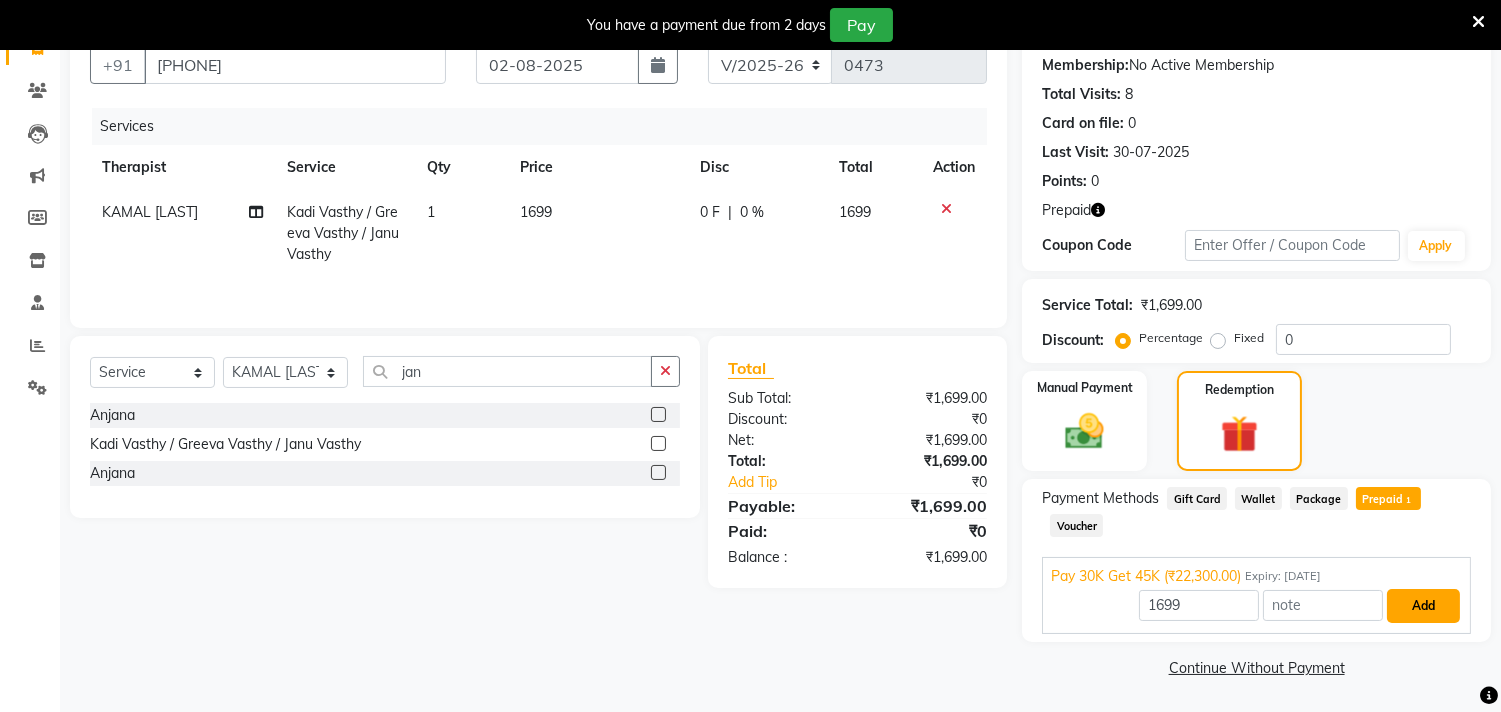 click on "Add" at bounding box center [1423, 606] 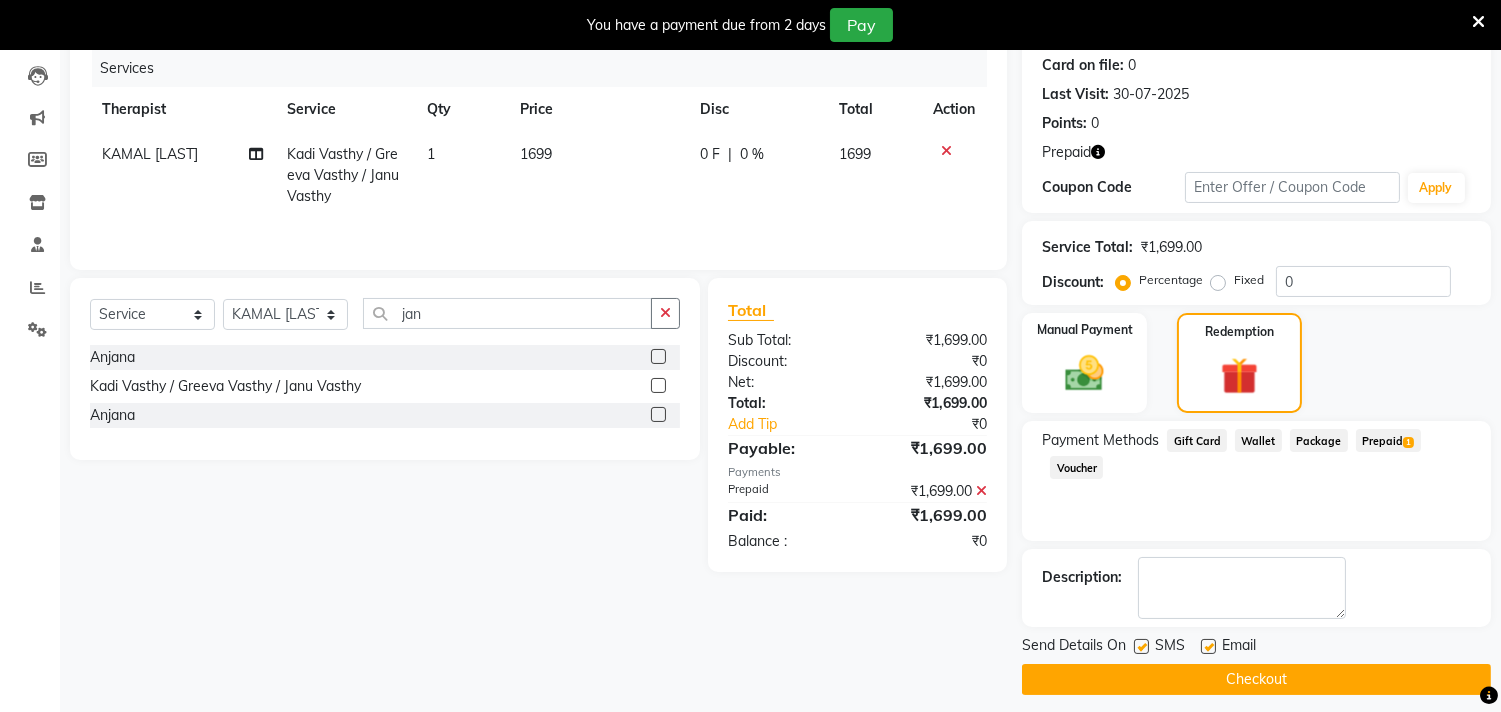 scroll, scrollTop: 251, scrollLeft: 0, axis: vertical 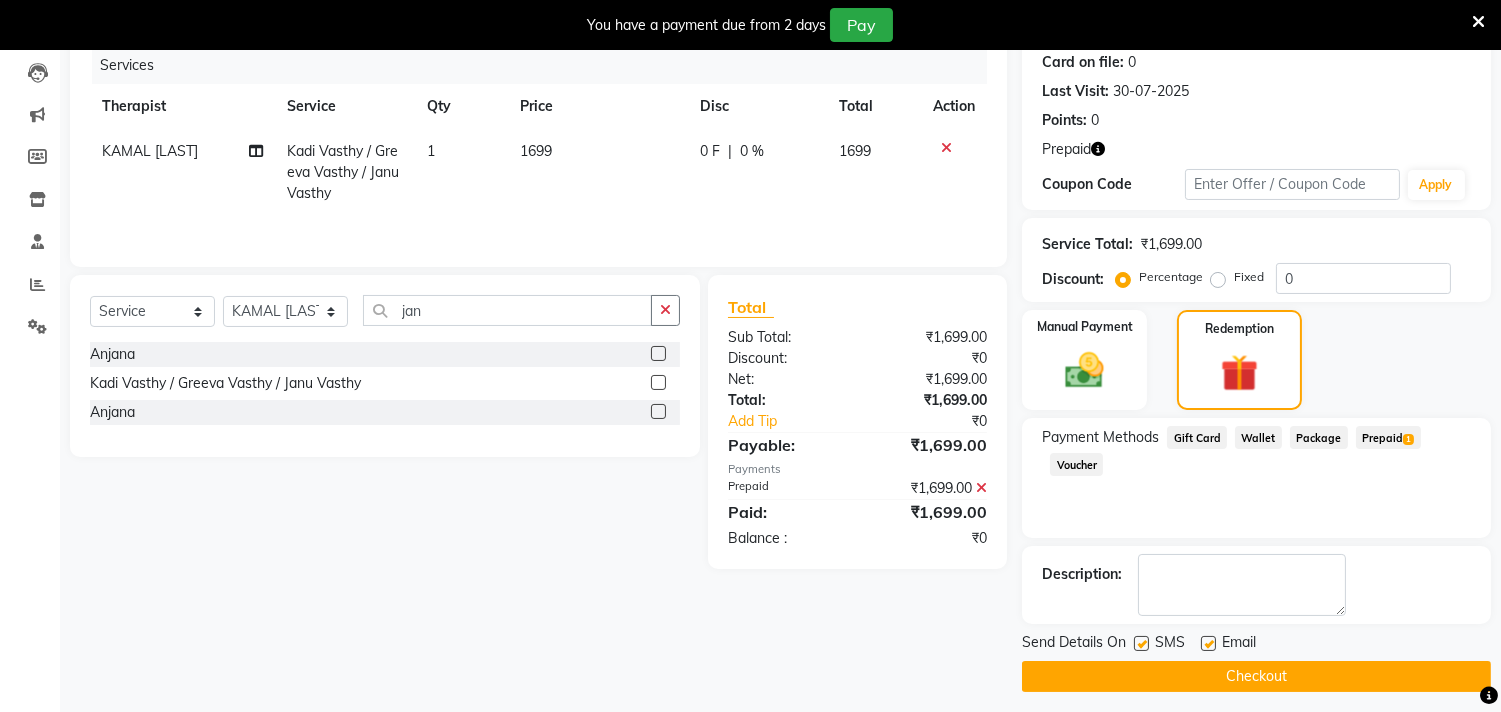 click 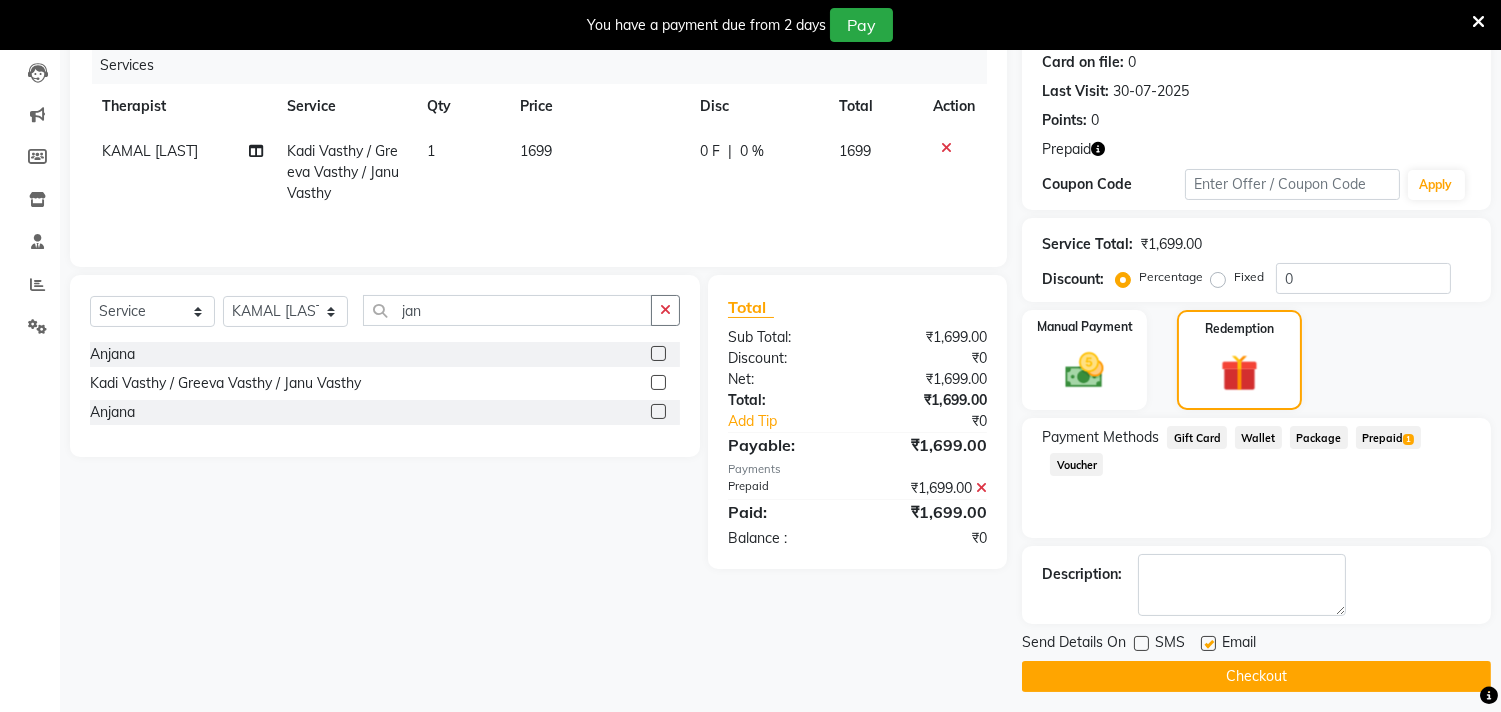 click 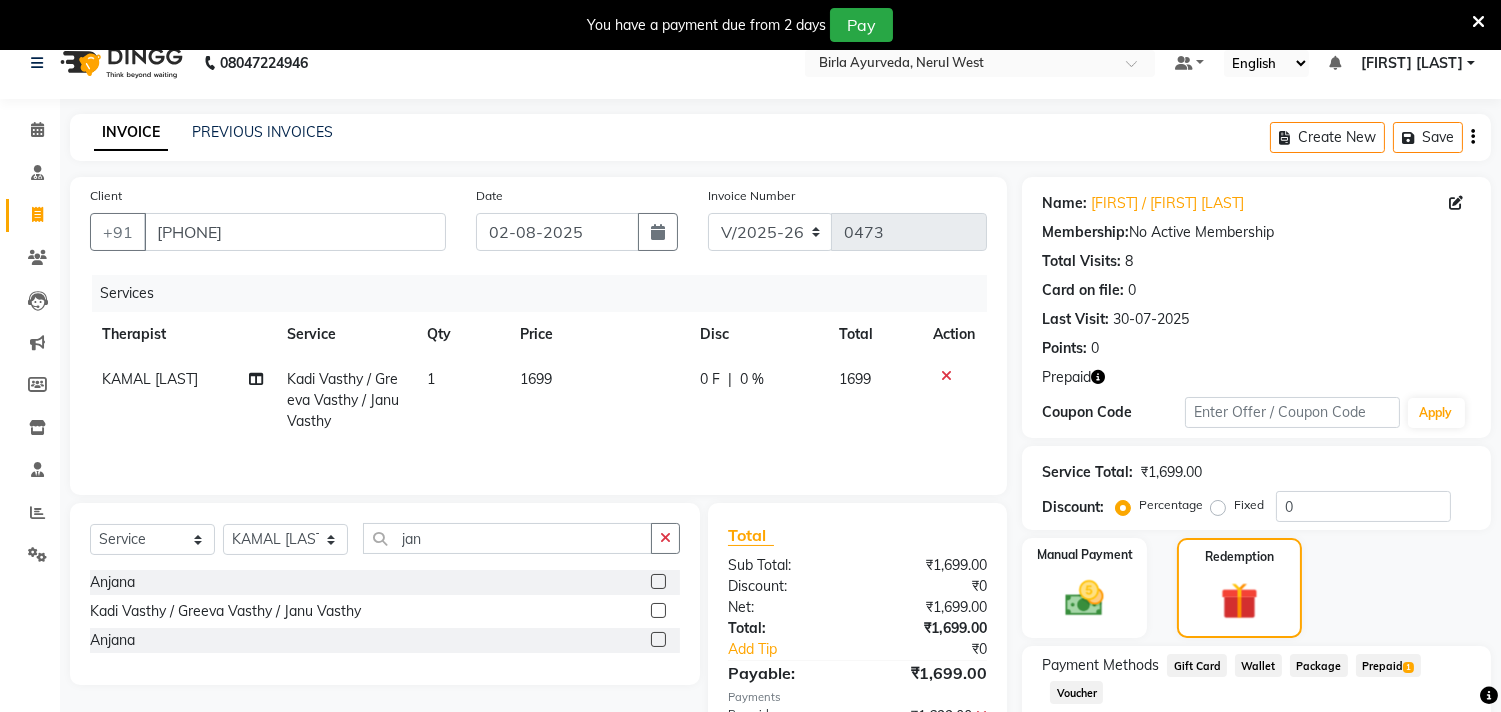 scroll, scrollTop: 0, scrollLeft: 0, axis: both 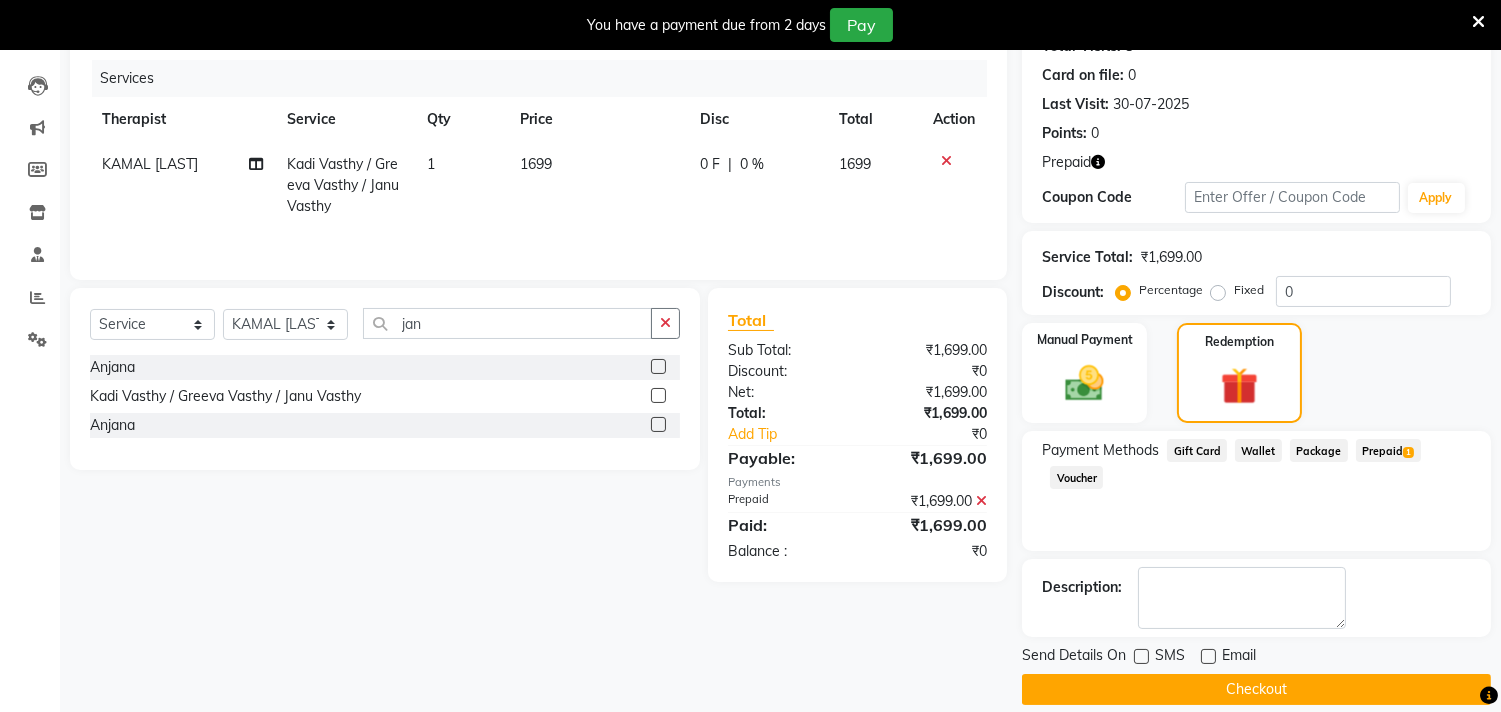 click on "Checkout" 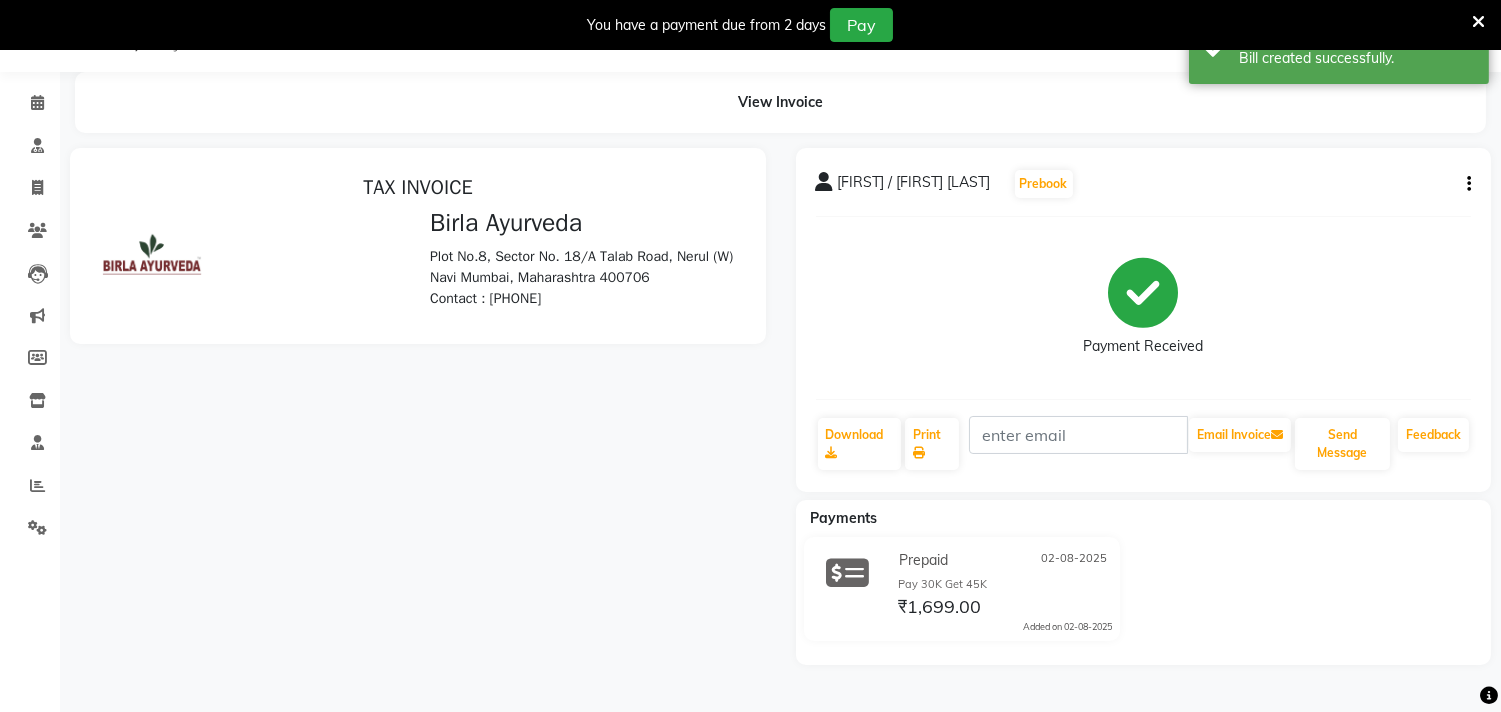 scroll, scrollTop: 0, scrollLeft: 0, axis: both 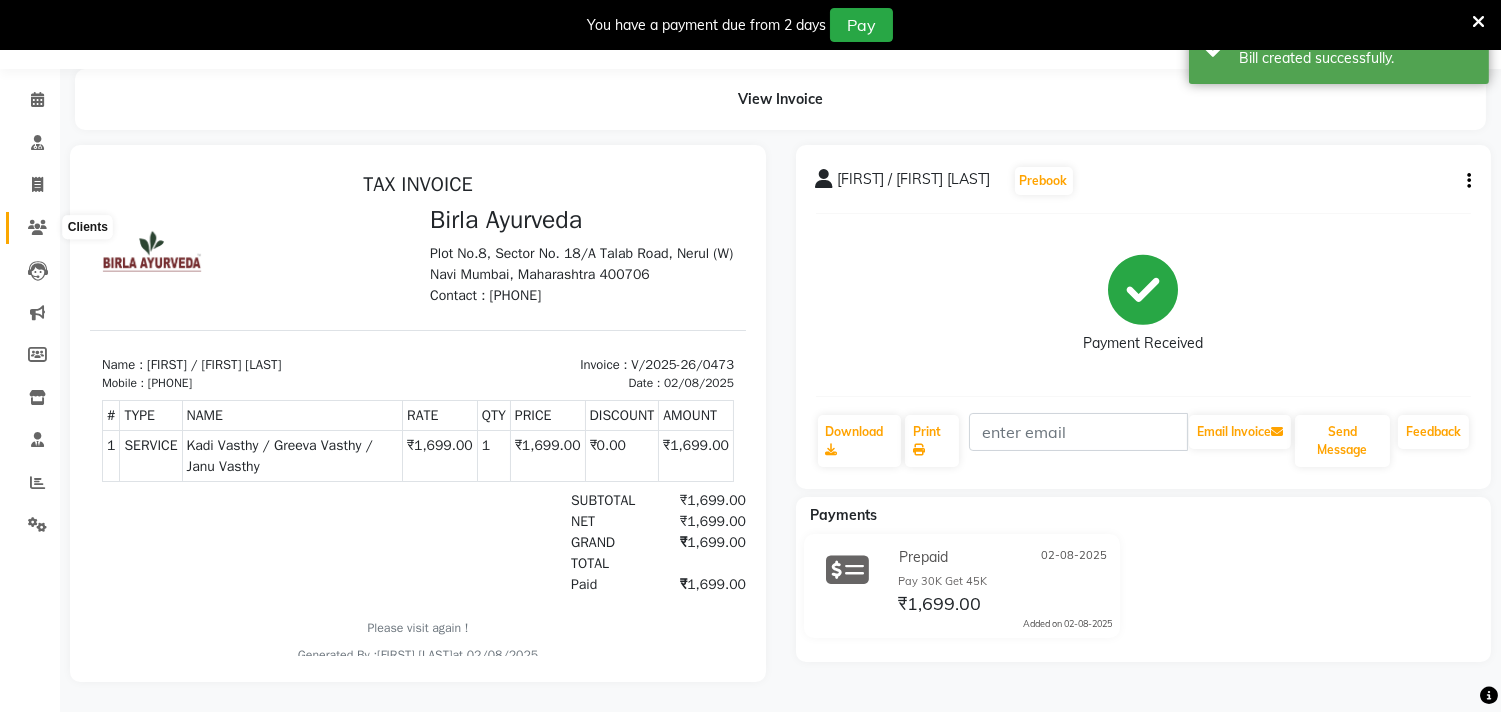 click 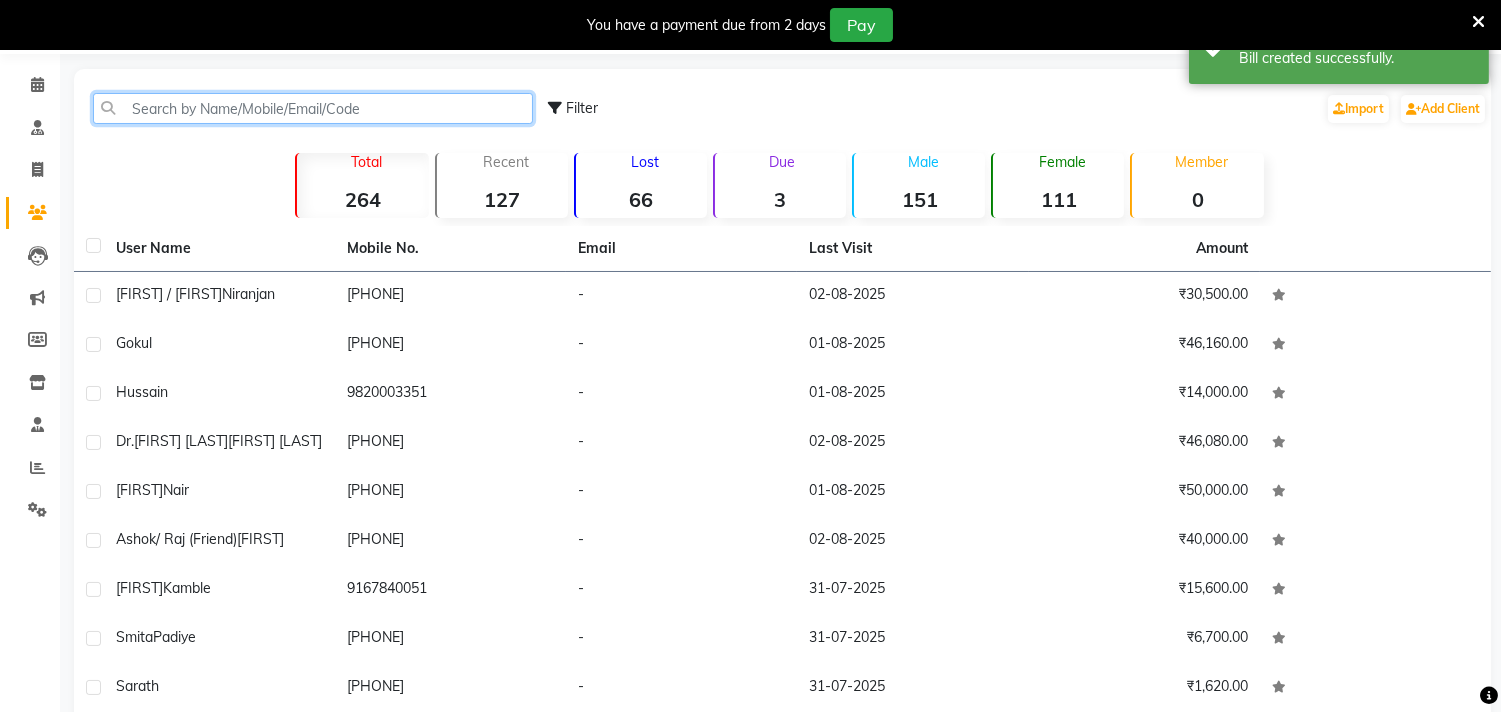 click 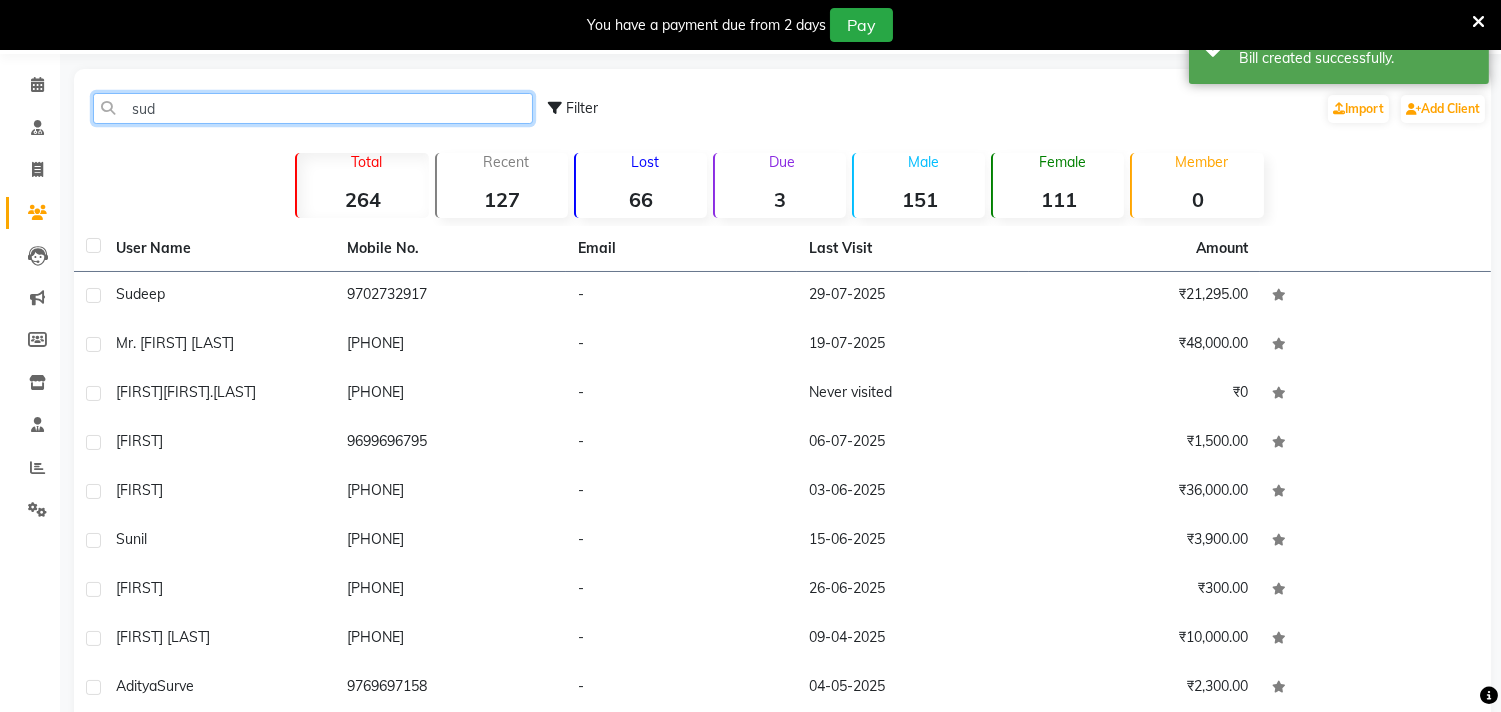 scroll, scrollTop: 54, scrollLeft: 0, axis: vertical 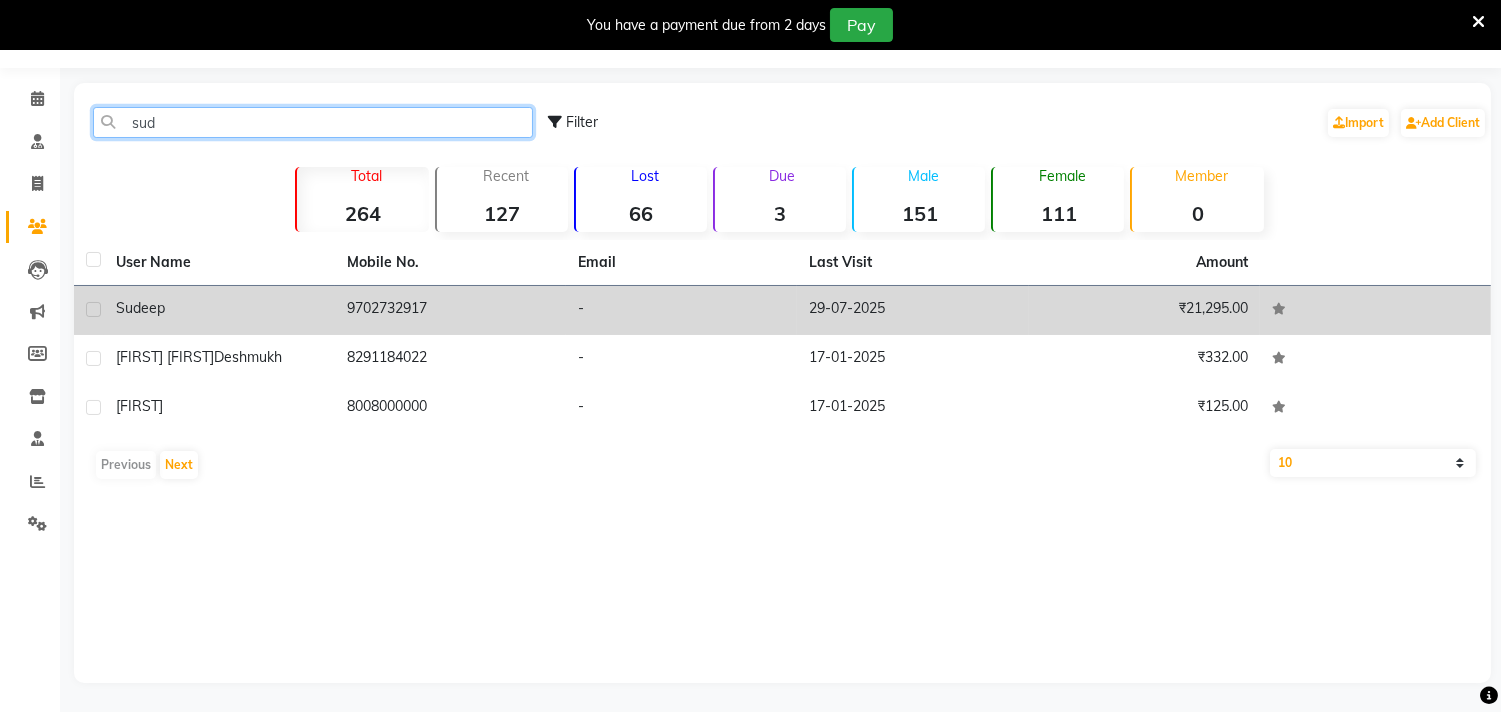 type on "sud" 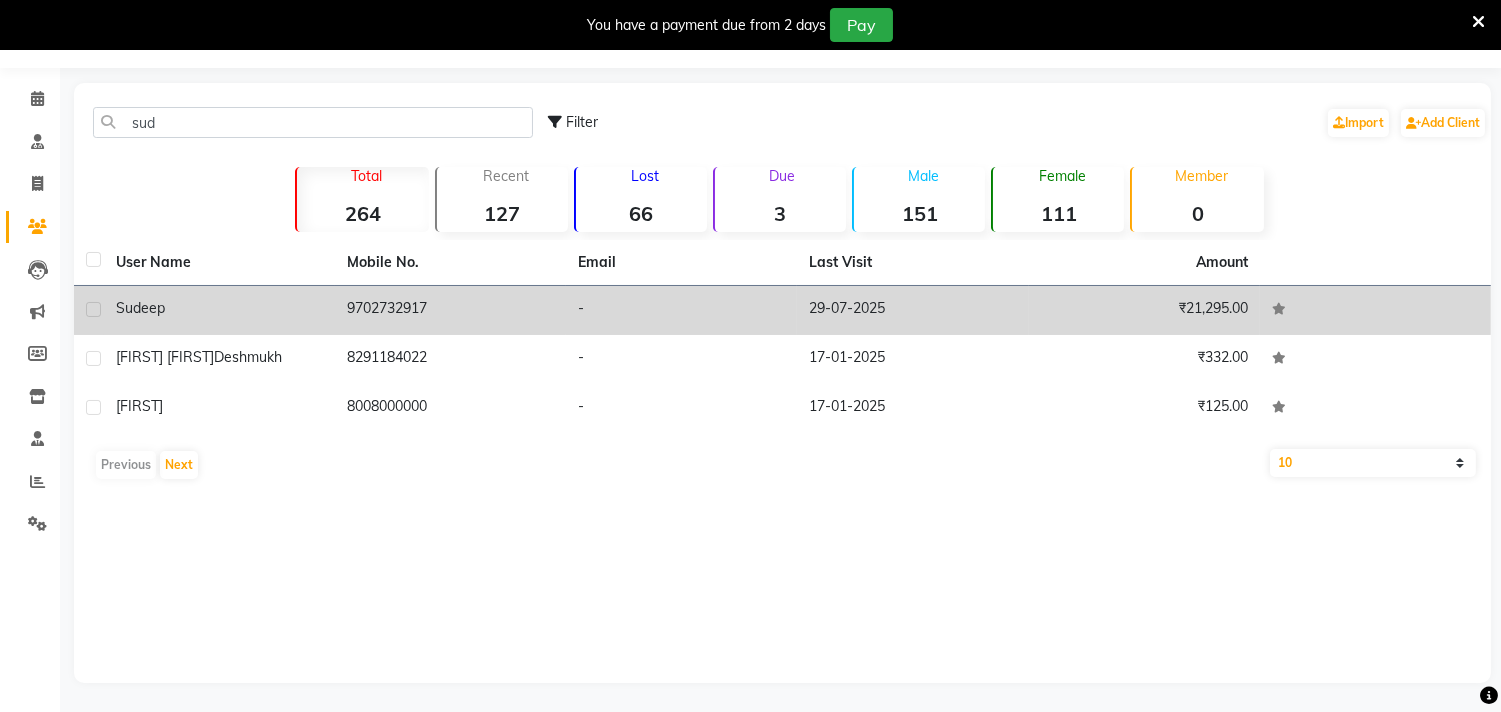 click on "9702732917" 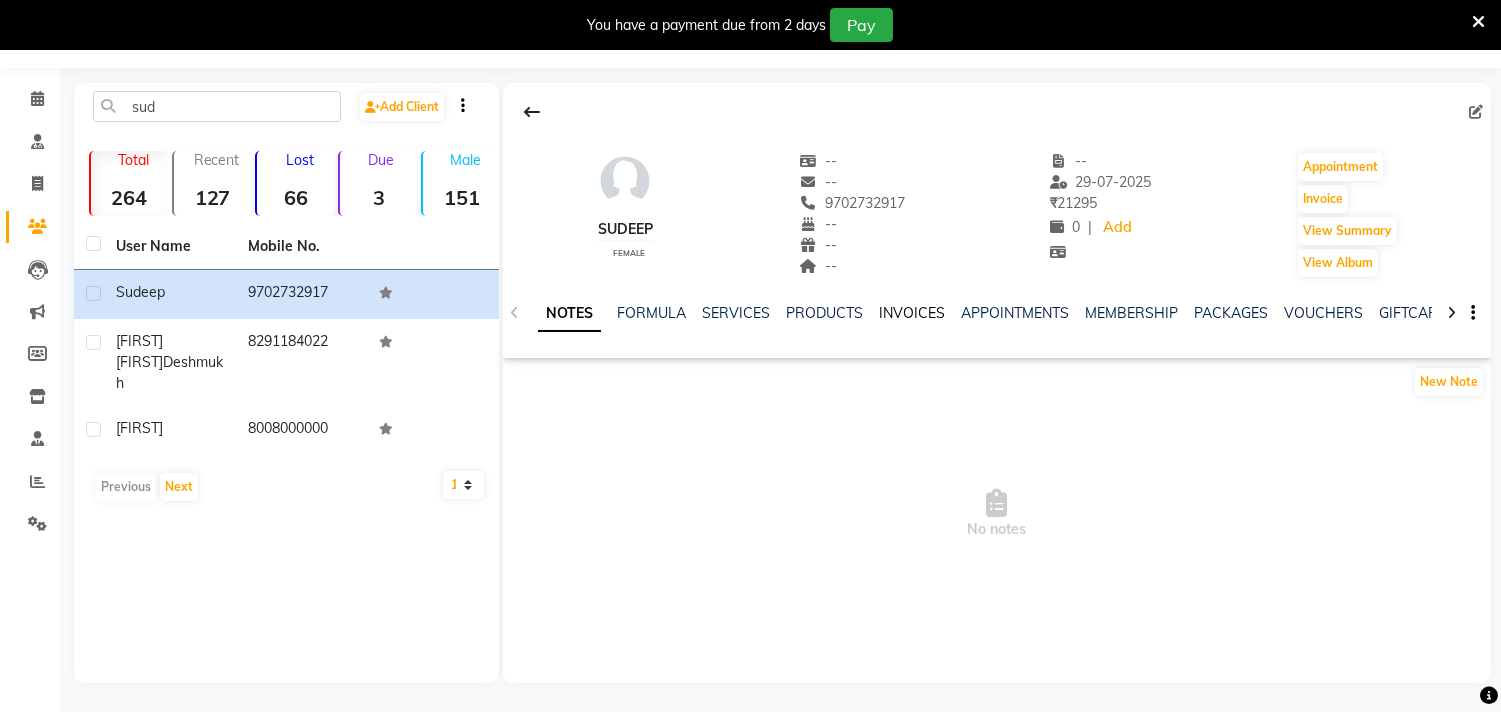 click on "INVOICES" 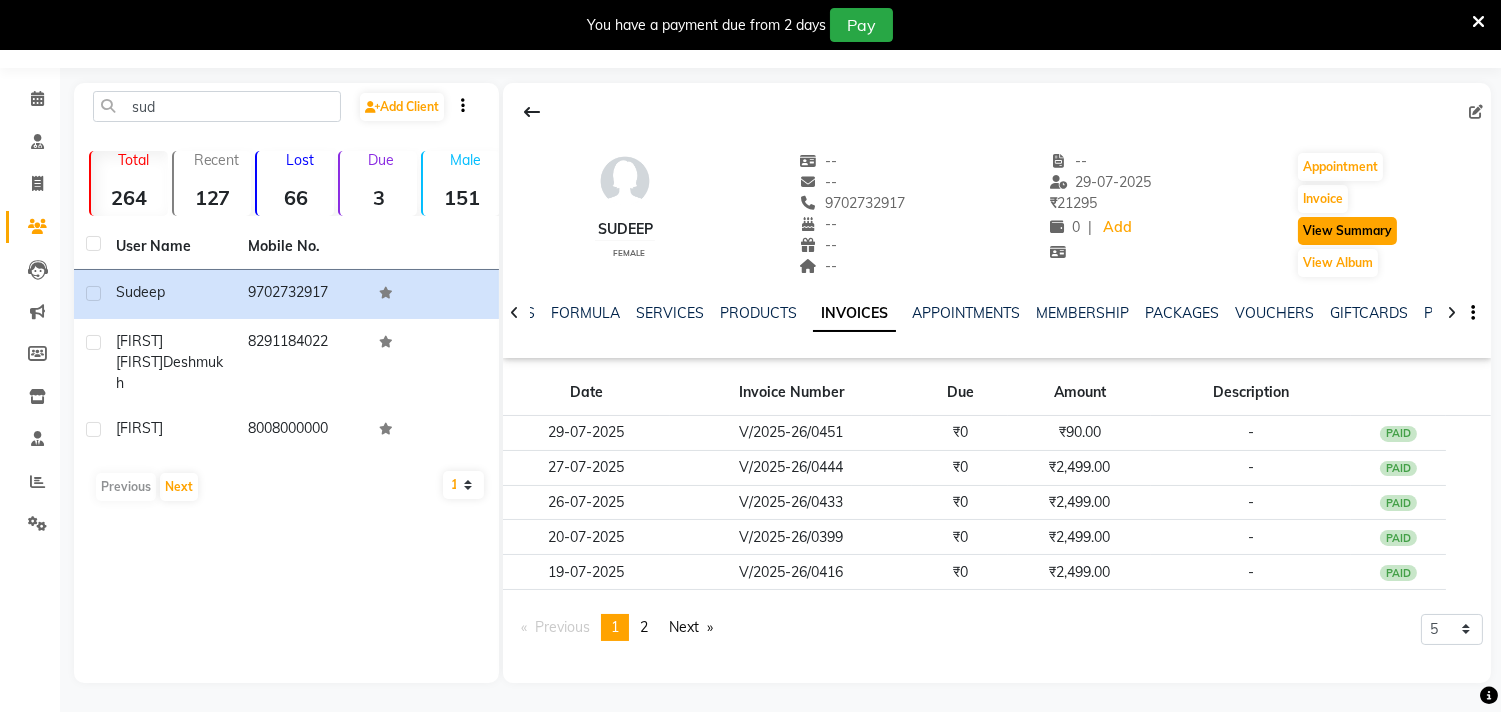 click on "View Summary" 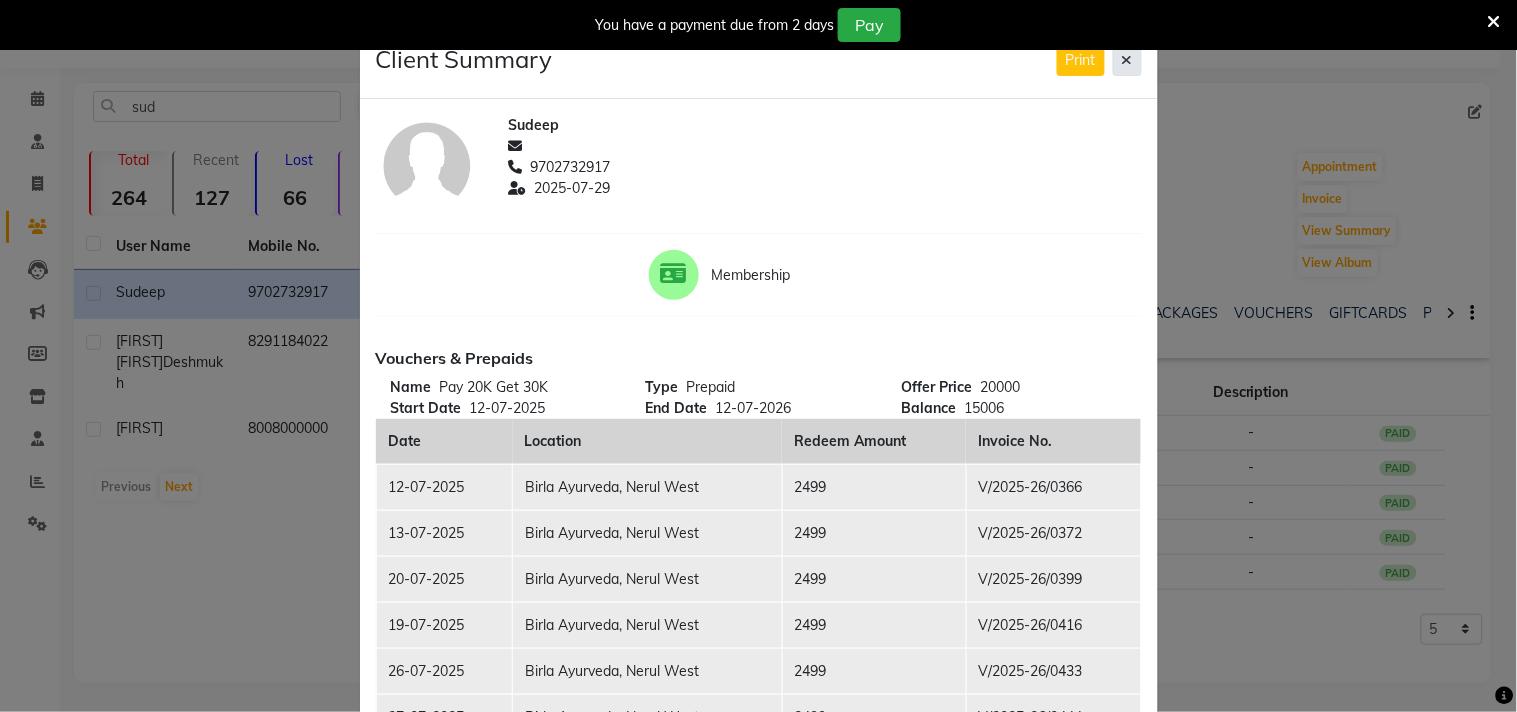 click 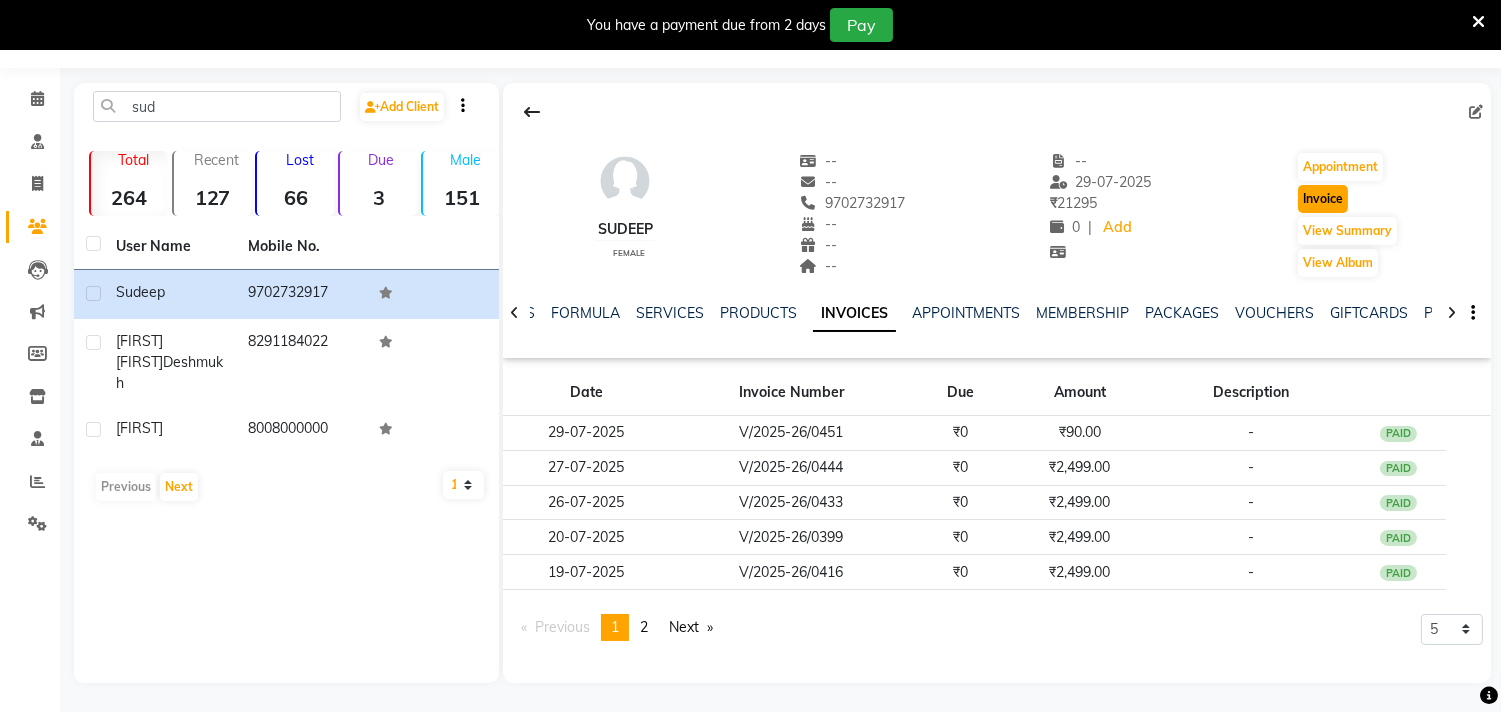 click on "Invoice" 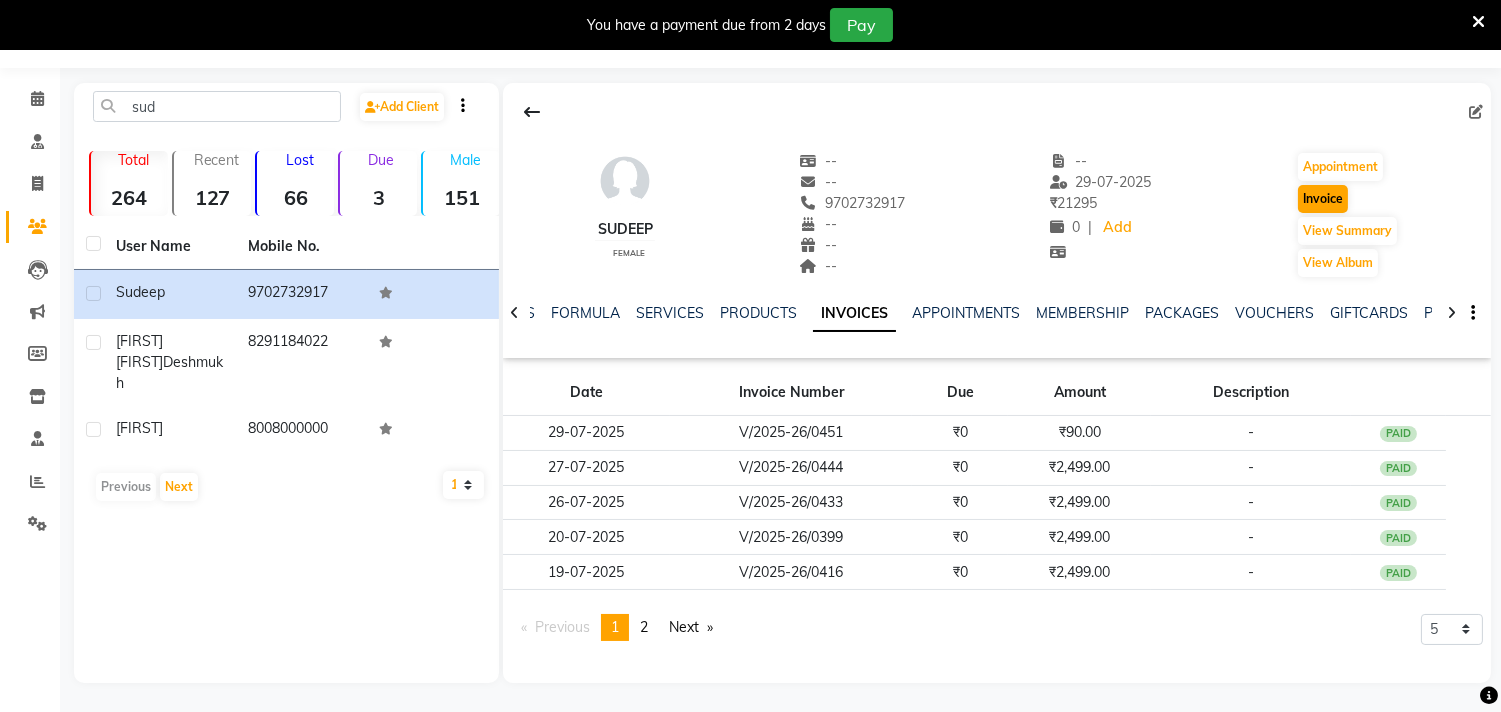 select on "6808" 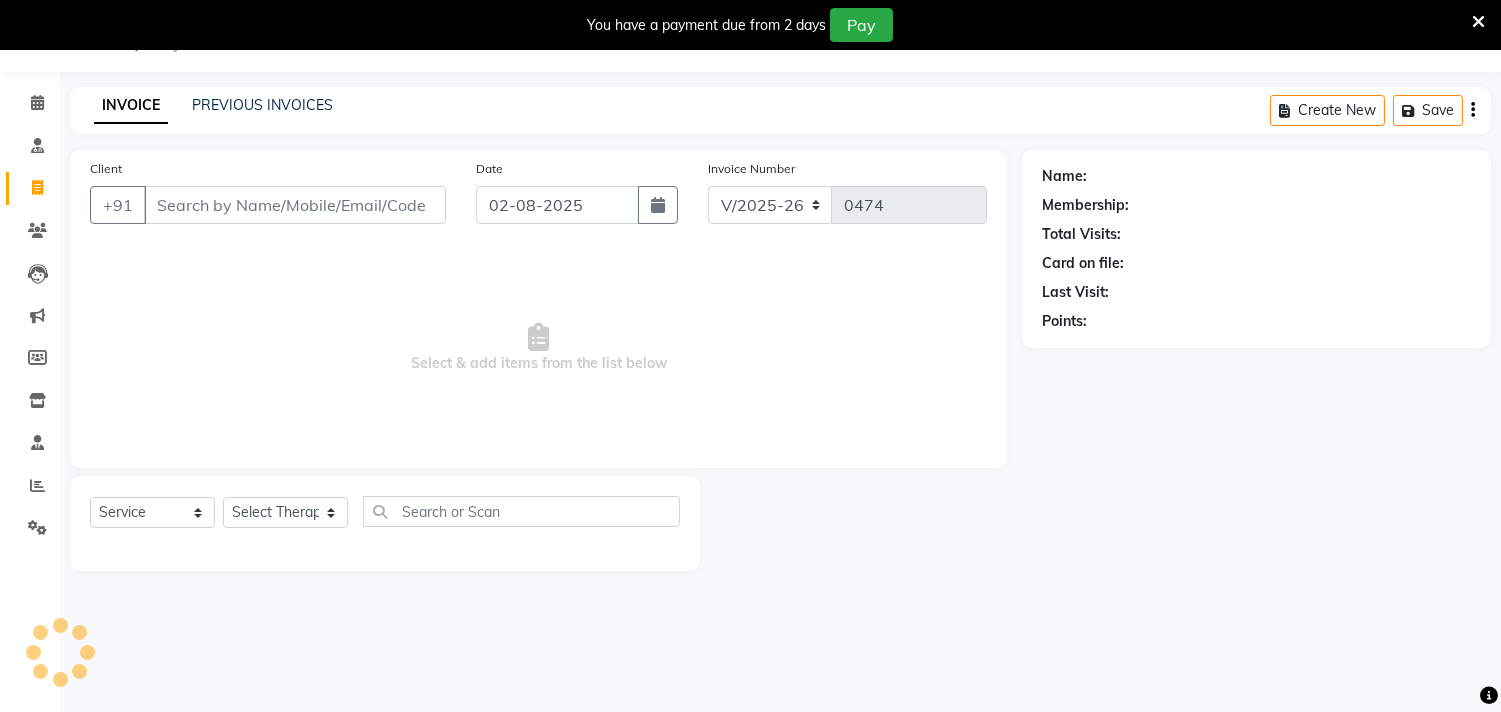type on "9702732917" 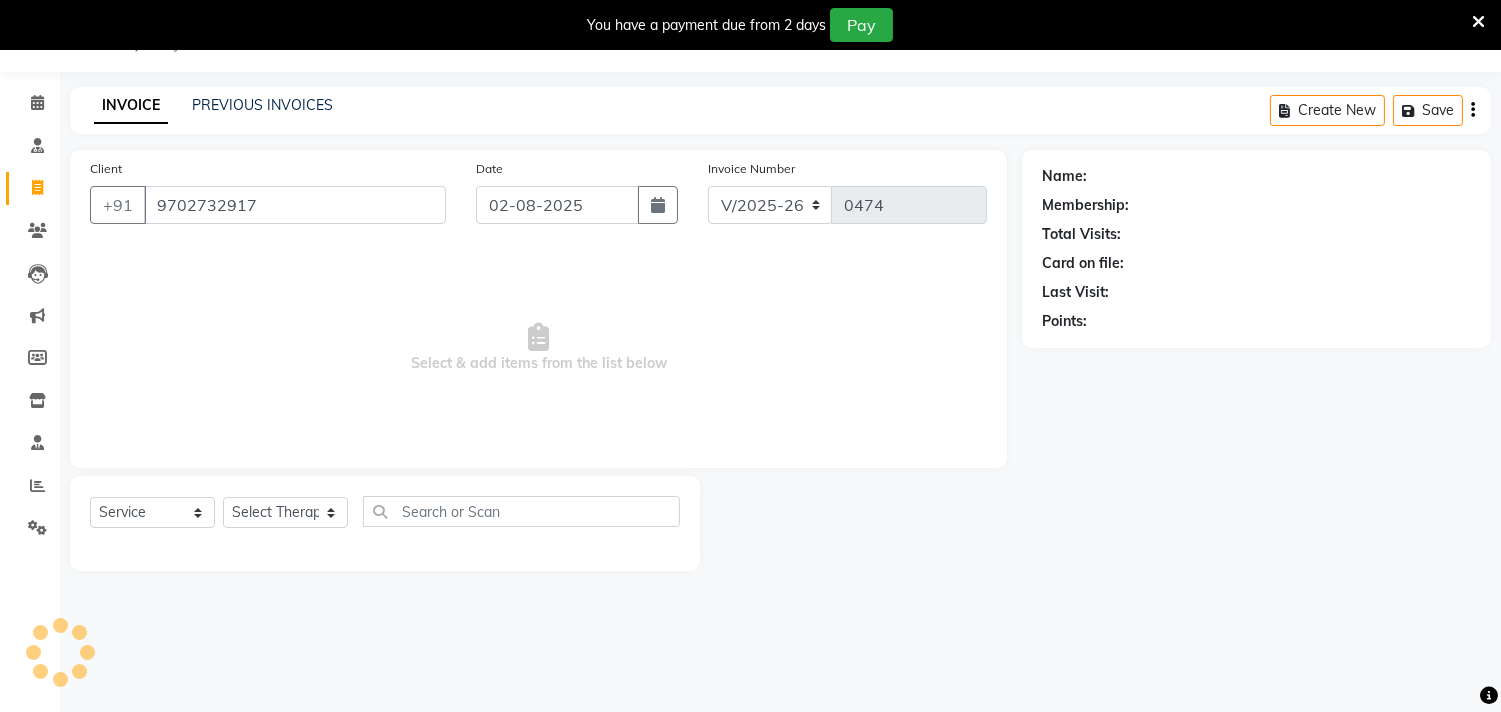 scroll, scrollTop: 54, scrollLeft: 0, axis: vertical 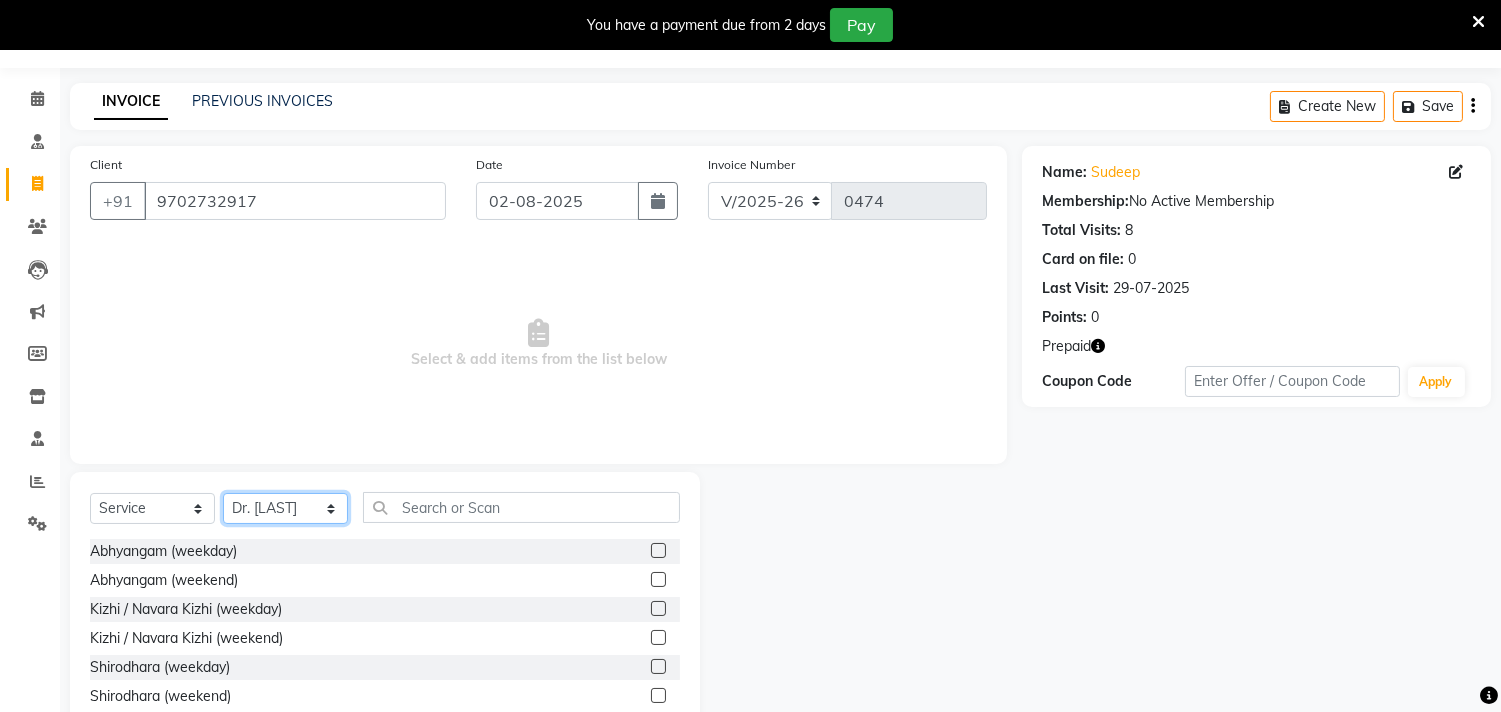 click on "Select Therapist Anita Khatke Anjana Surendra Kalyani Avtar Jaiswal Bibina Chandani Yadav Deepali Gaikwad Dr. Annu Prasad Dr. Chaitali Deshmukh Dr. Hakima Sunasara Dr. Jeason John Dr. Mamta Dr. Nitin Yadav Gloria Y Hari Jainy M R KAMAL NIKAM Kavita Ambatkar Latika Sawant Pooja Mohite Priya Mishra Rajimon Gopalan RATHEESH KUMAR G KURUP Shali K M Shani K Shibin Suddheesh K K Sunil Wankhade Sunita Fernandes Swati Tejaswini Gaonkar Vaishali Vidya Vishwanath Vinayak Yogesh Parab" 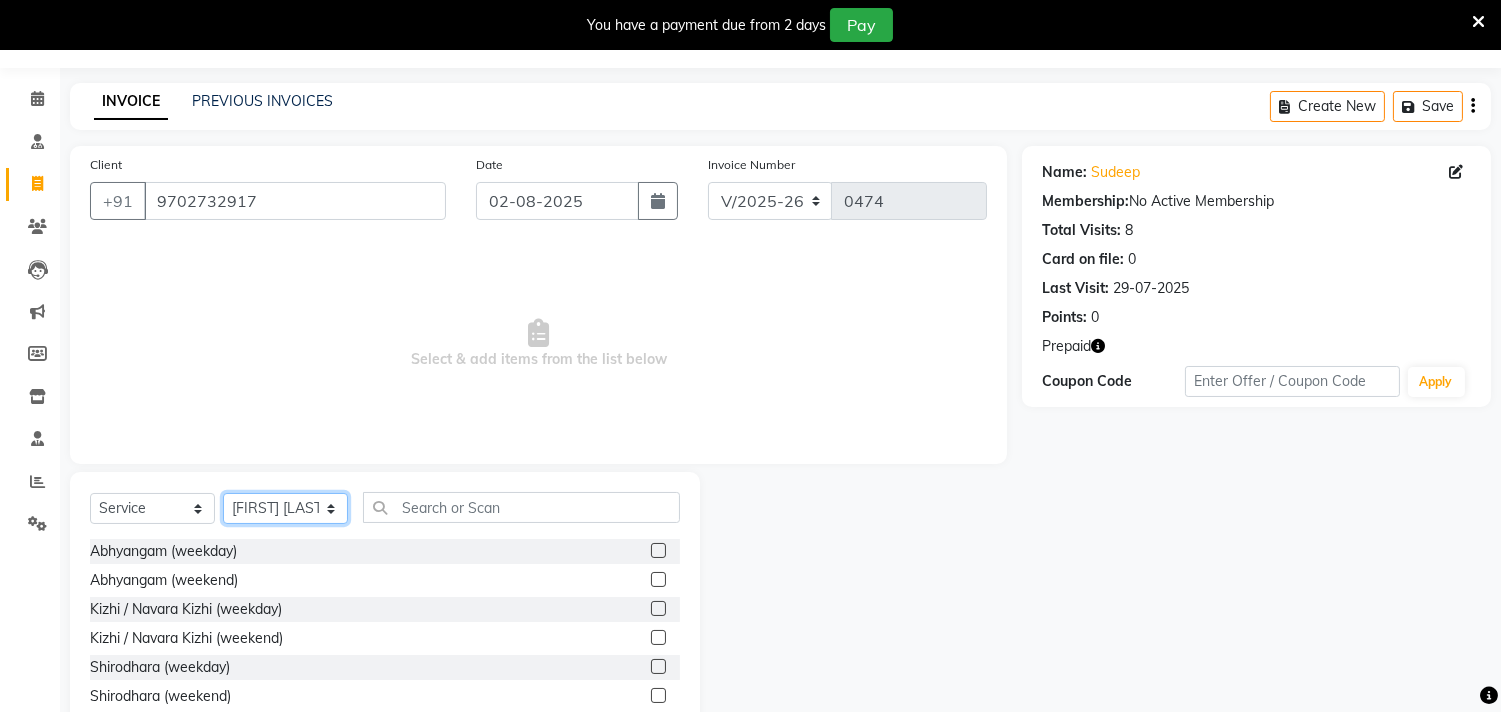 click on "Select Therapist Anita Khatke Anjana Surendra Kalyani Avtar Jaiswal Bibina Chandani Yadav Deepali Gaikwad Dr. Annu Prasad Dr. Chaitali Deshmukh Dr. Hakima Sunasara Dr. Jeason John Dr. Mamta Dr. Nitin Yadav Gloria Y Hari Jainy M R KAMAL NIKAM Kavita Ambatkar Latika Sawant Pooja Mohite Priya Mishra Rajimon Gopalan RATHEESH KUMAR G KURUP Shali K M Shani K Shibin Suddheesh K K Sunil Wankhade Sunita Fernandes Swati Tejaswini Gaonkar Vaishali Vidya Vishwanath Vinayak Yogesh Parab" 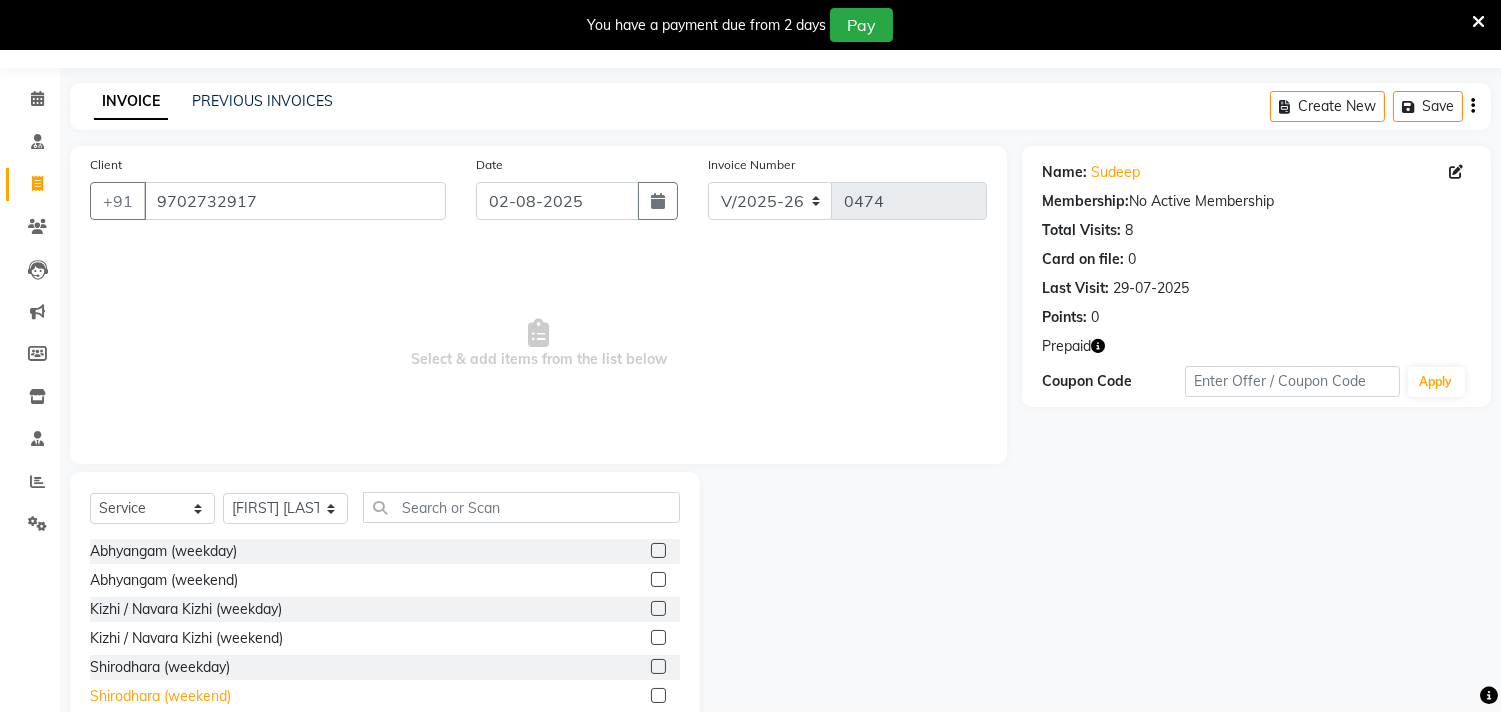 click on "Shirodhara (weekend)" 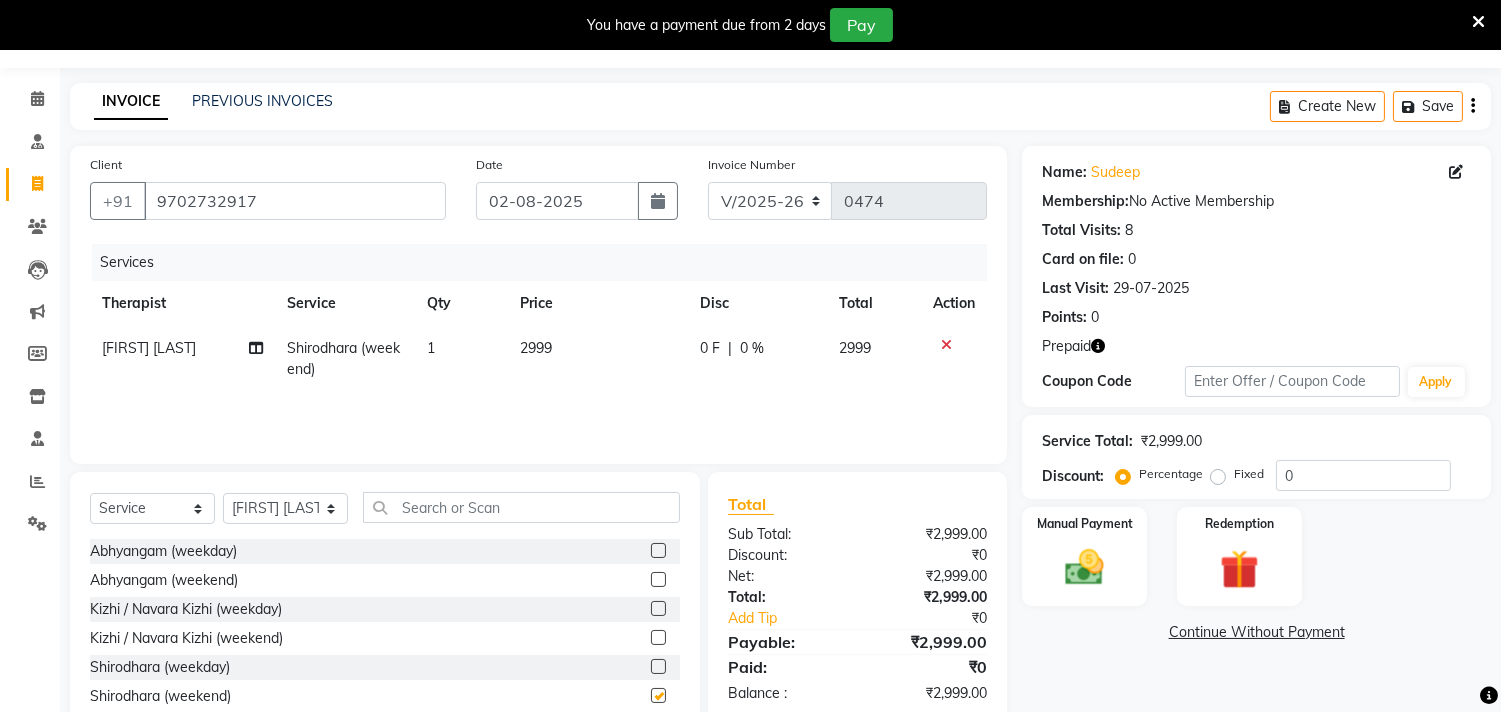 checkbox on "false" 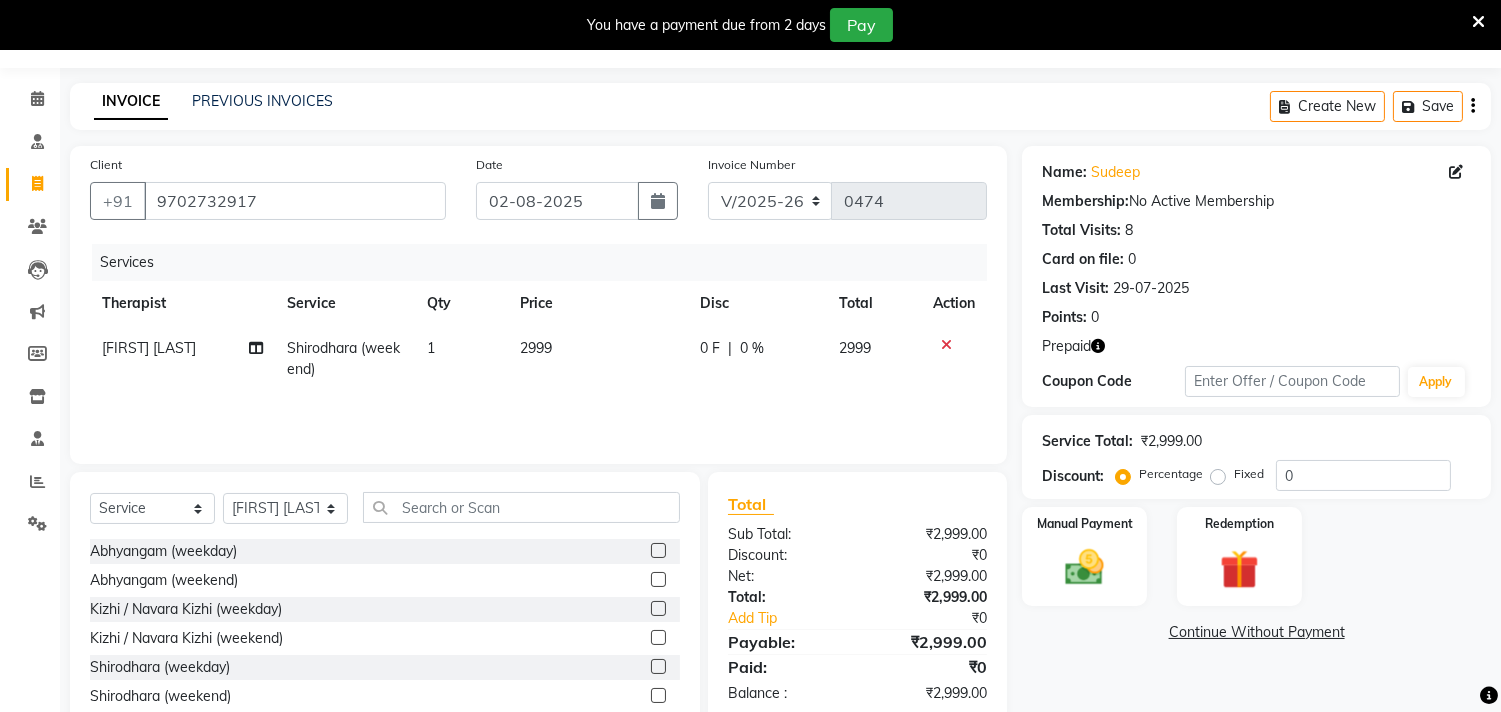 click on "2999" 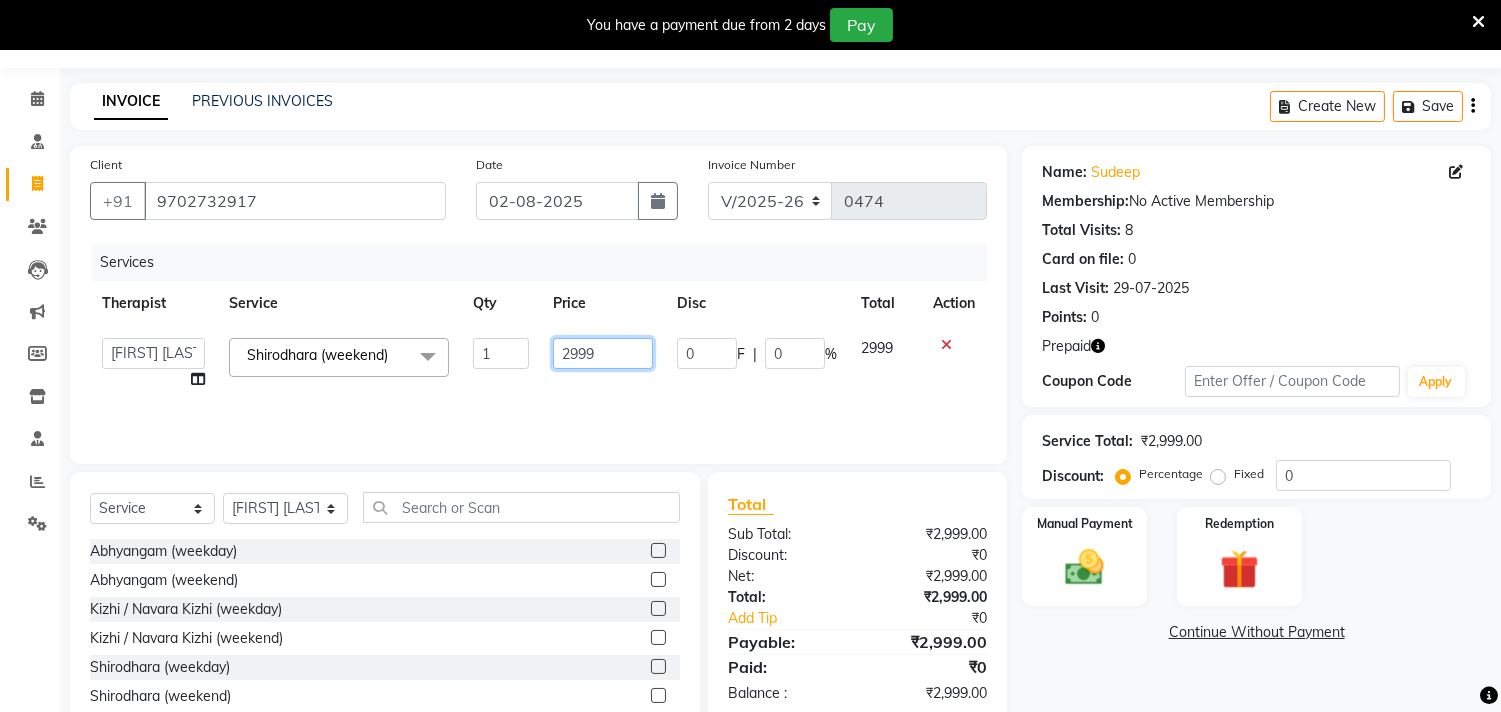 drag, startPoint x: 608, startPoint y: 353, endPoint x: 517, endPoint y: 360, distance: 91.26884 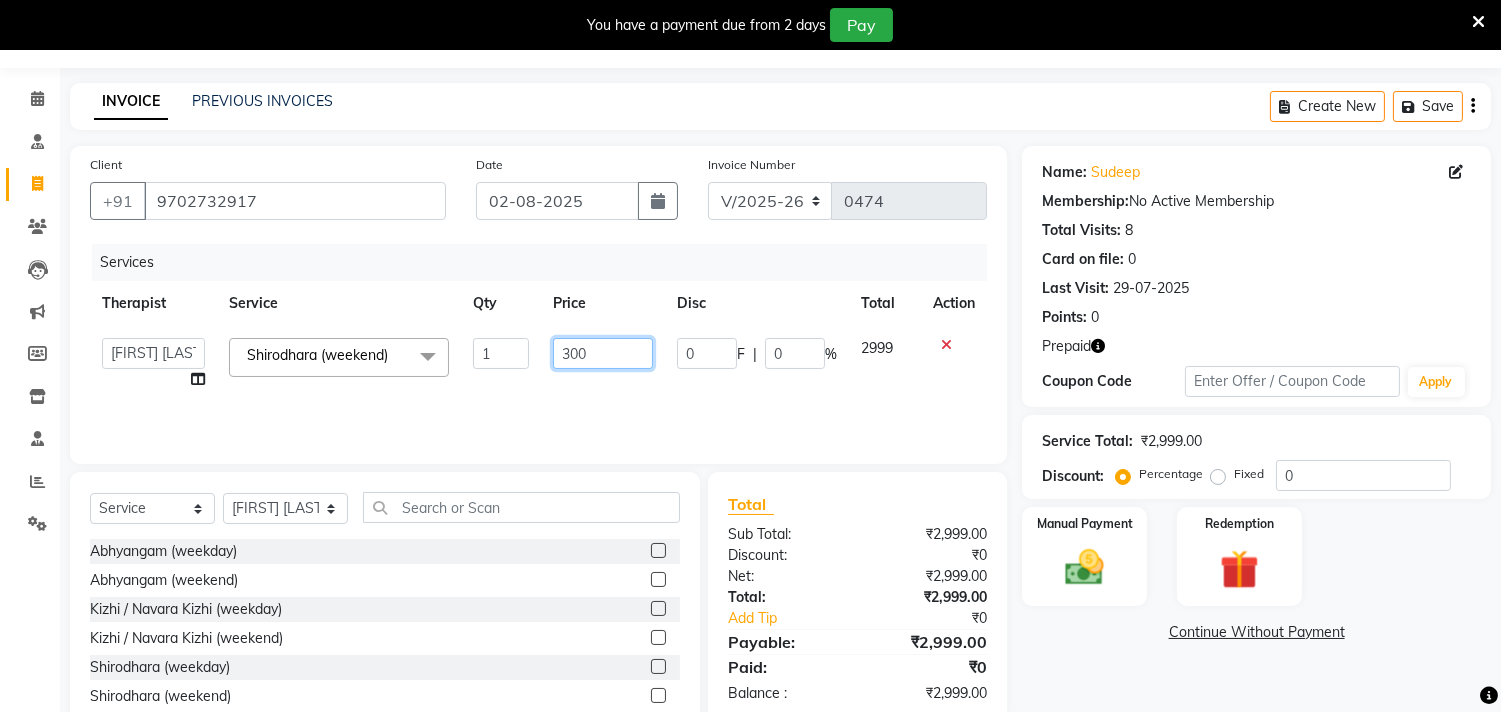 type on "3000" 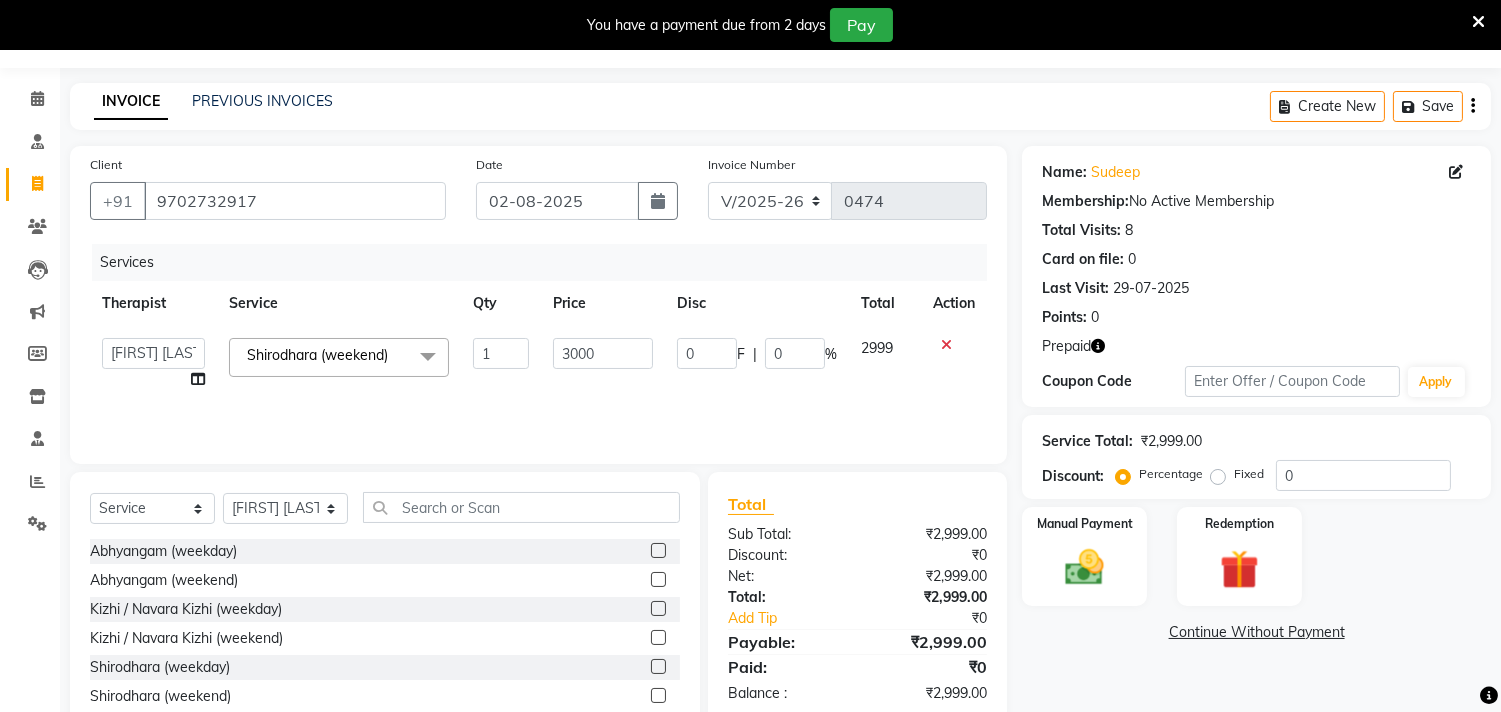 click on "Services Therapist Service Qty Price Disc Total Action Anita Khatke Anjana Surendra Kalyani Avtar Jaiswal Bibina Chandani Yadav Deepali Gaikwad Dr. Annu Prasad Dr. Chaitali Deshmukh Dr. Hakima Sunasara Dr. Jeason John Dr. Mamta Dr. Nitin Yadav Gloria Y Hari Jainy M R KAMAL NIKAM Kavita Ambatkar Latika Sawant Pooja Mohite Priya Mishra Rajimon Gopalan RATHEESH KUMAR G KURUP Shali K M Shani K Shibin Suddheesh K K Sunil Wankhade Sunita Fernandes Swati Tejaswini Gaonkar Vaishali Vidya Vishwanath Vinayak Yogesh Parab Shirodhara (weekend)  x Abhyangam  (weekday) Abhyangam (weekend) Kizhi / Navara Kizhi (weekday) Kizhi / Navara Kizhi (weekend) Shirodhara (weekday) Shirodhara (weekend) Udvarthanam Pizhichil2999 Marma Therapy Upanaham (Ayurvedic Body Wrap) Kadi Vasthy / Greeva Vasthy/ Kashyaya Vasthy Sneha Vasthy Shringara Takradhara Takradhara - full body Kashaya Dhara Kashaya Dhara - full body Ksheera Dhara Ubtan Yoga Vasthy Vamana Virechana Steam 1" 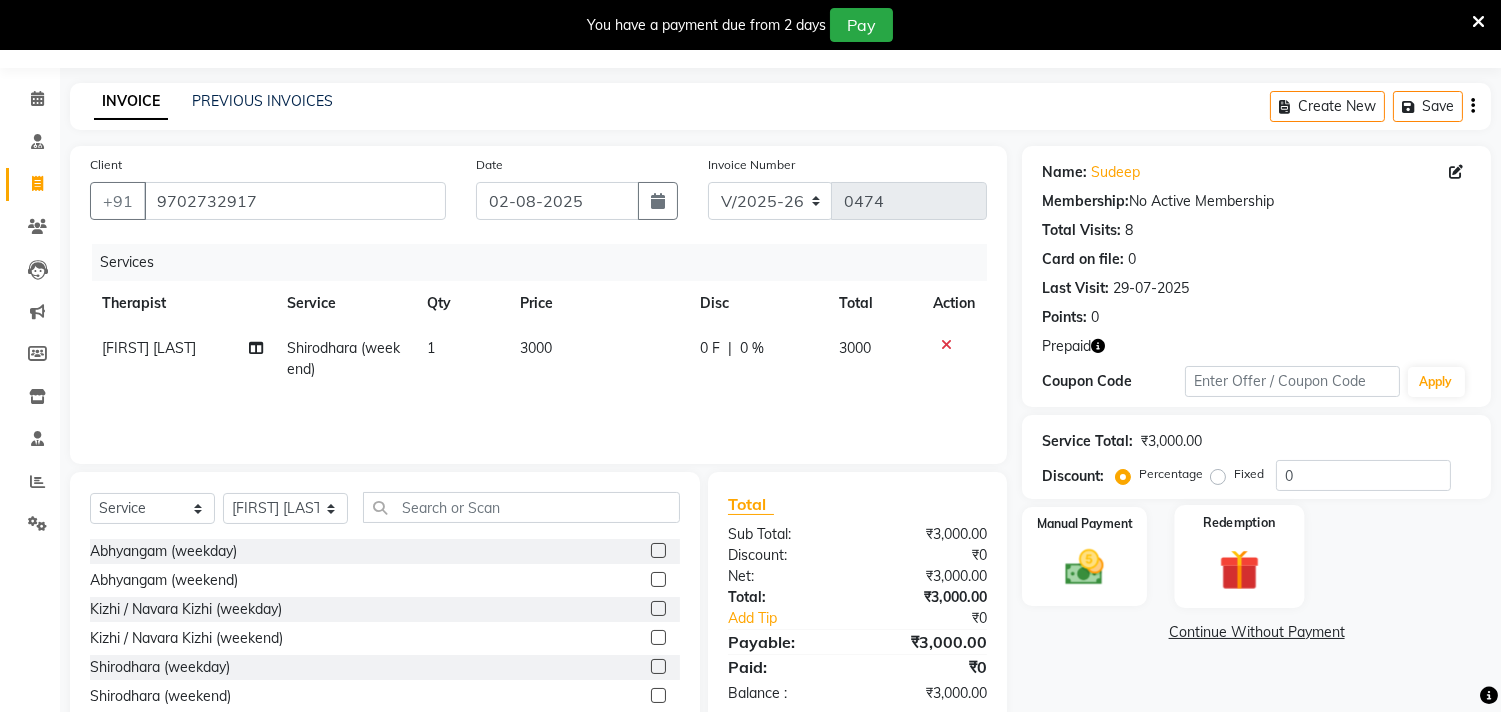 click 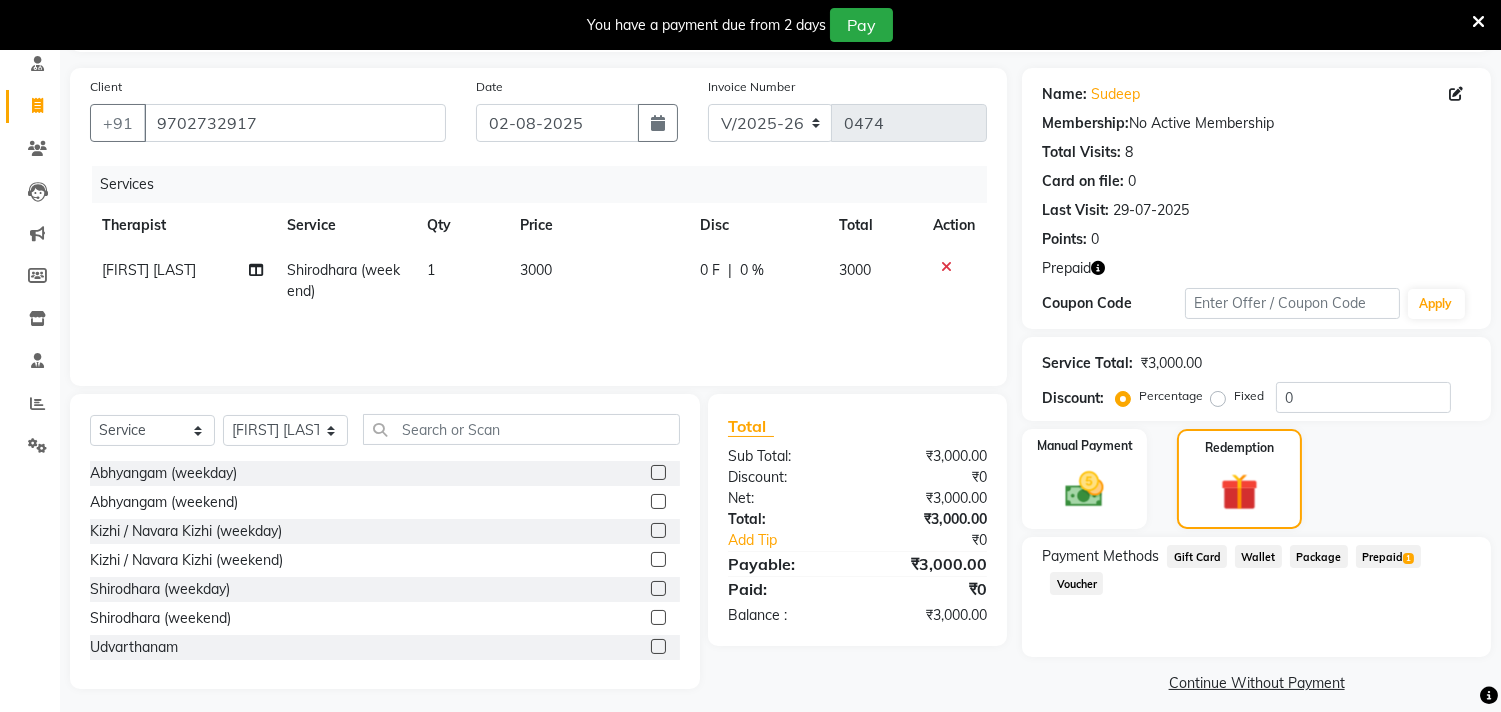 scroll, scrollTop: 144, scrollLeft: 0, axis: vertical 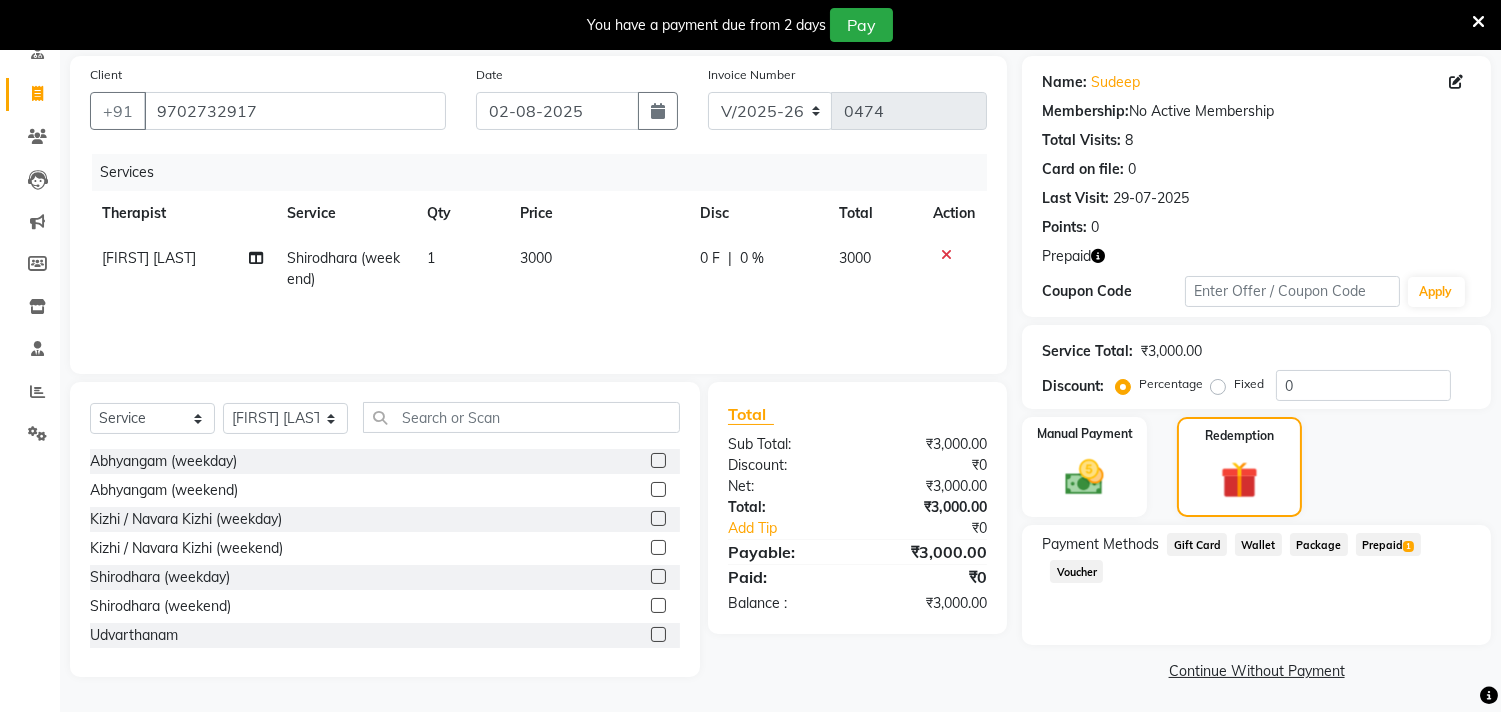 click on "Prepaid  1" 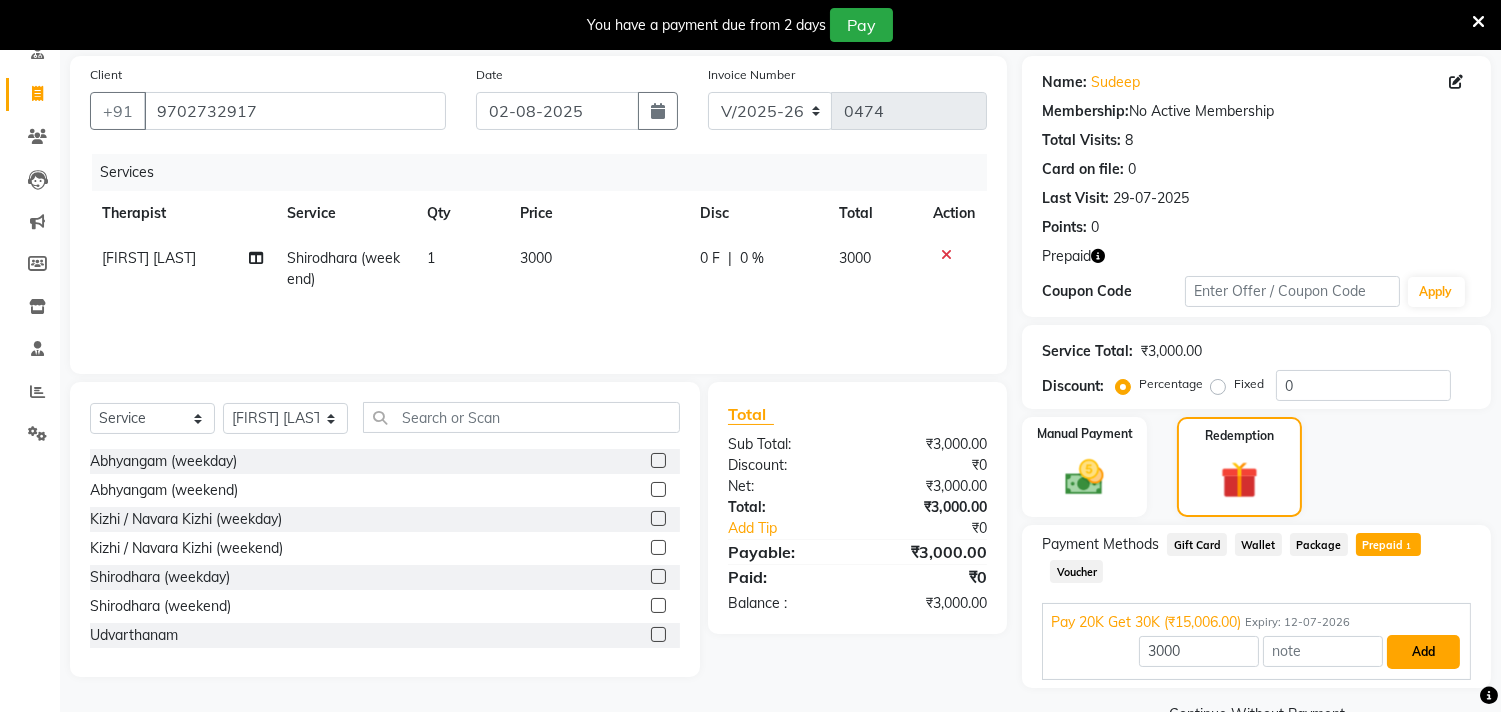 click on "Add" at bounding box center [1423, 652] 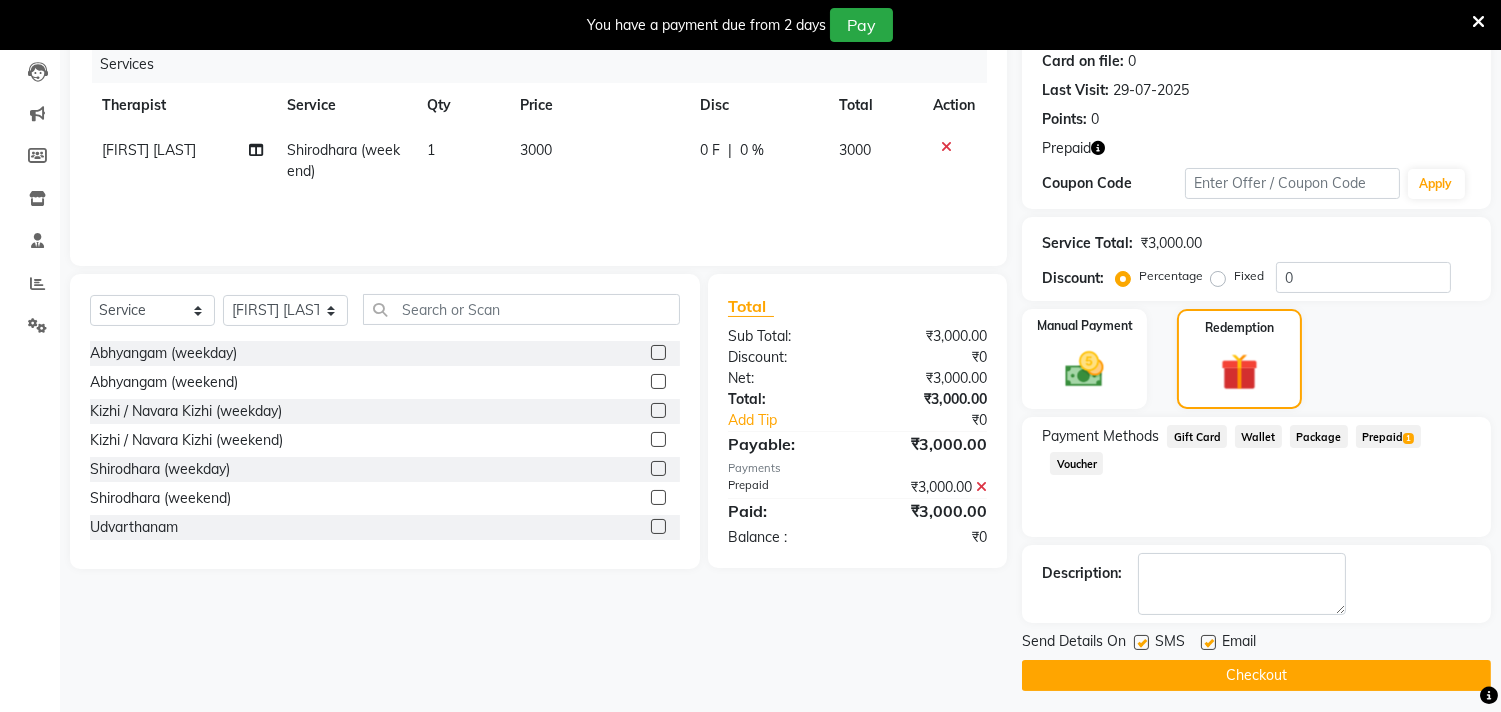 scroll, scrollTop: 260, scrollLeft: 0, axis: vertical 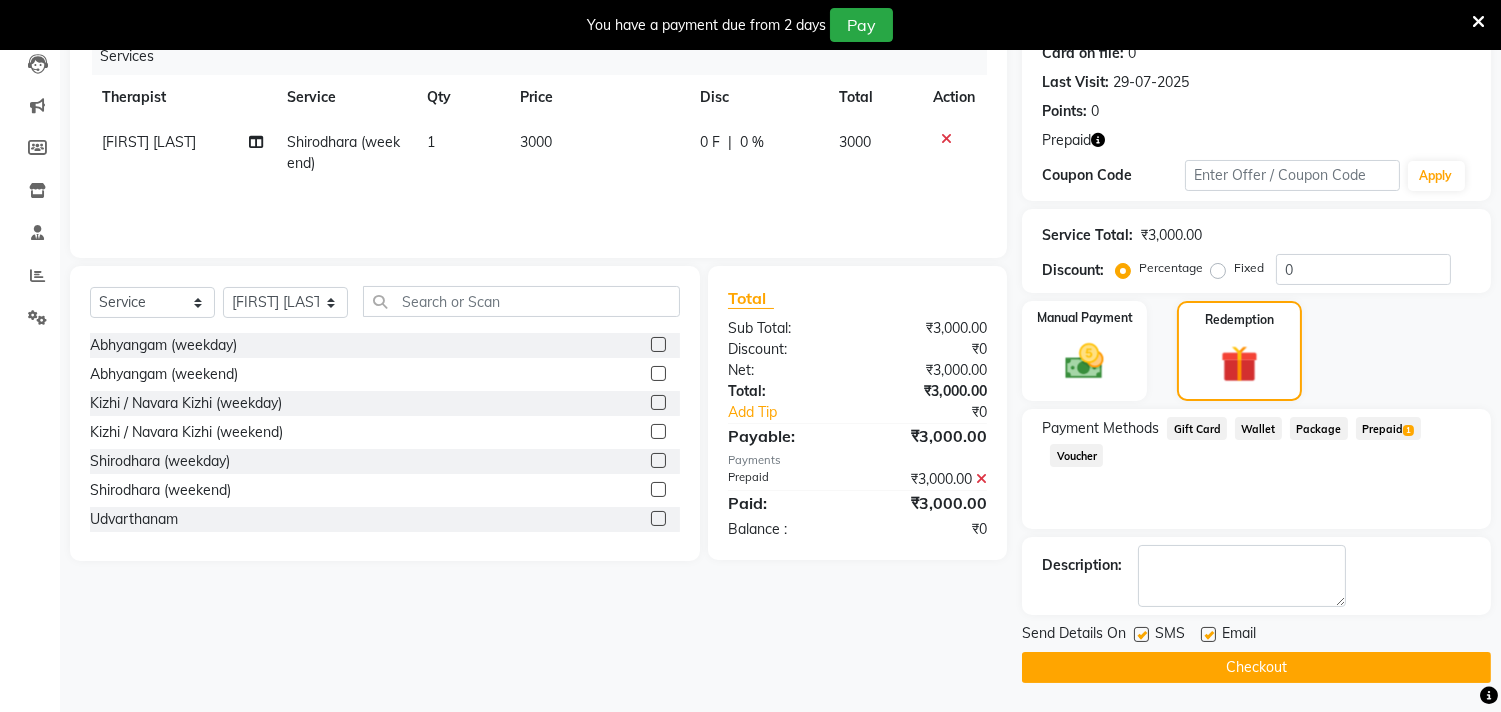 click 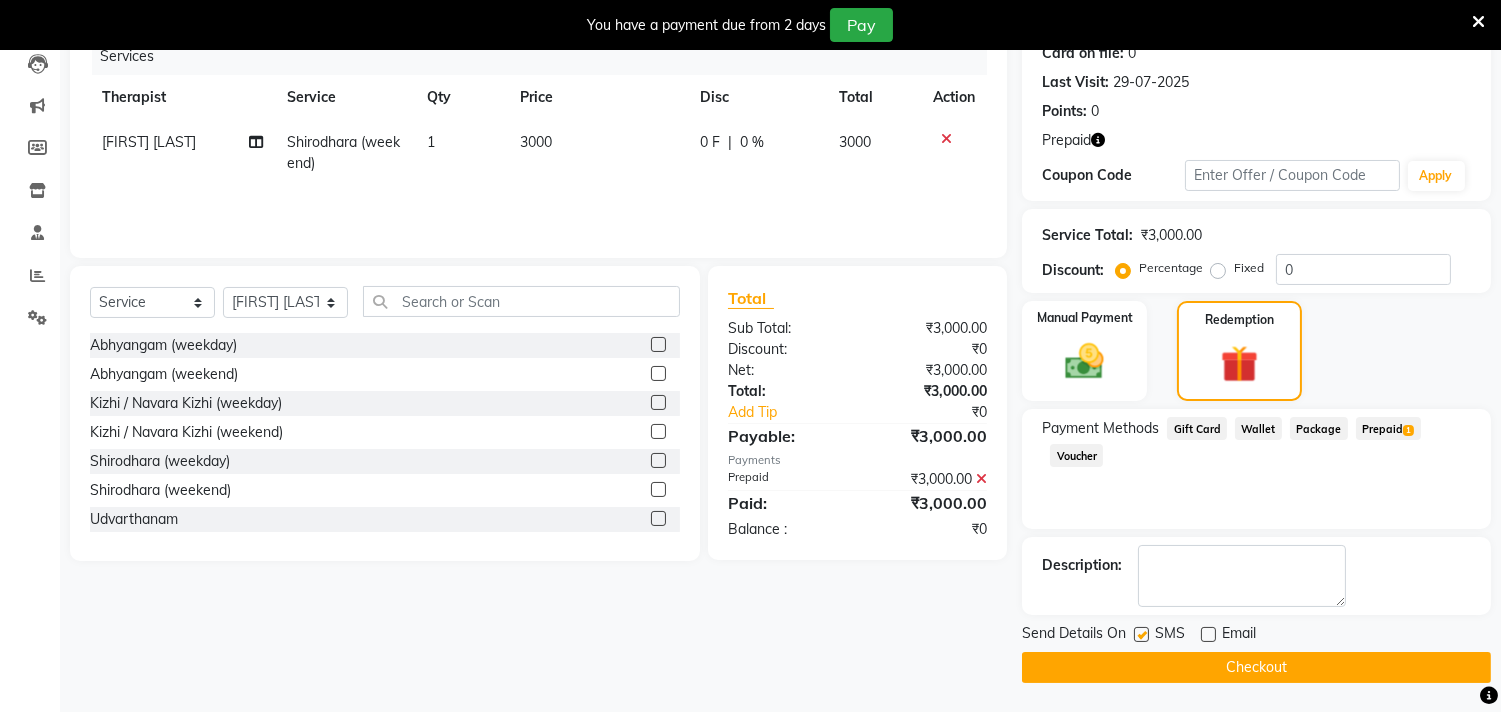 click 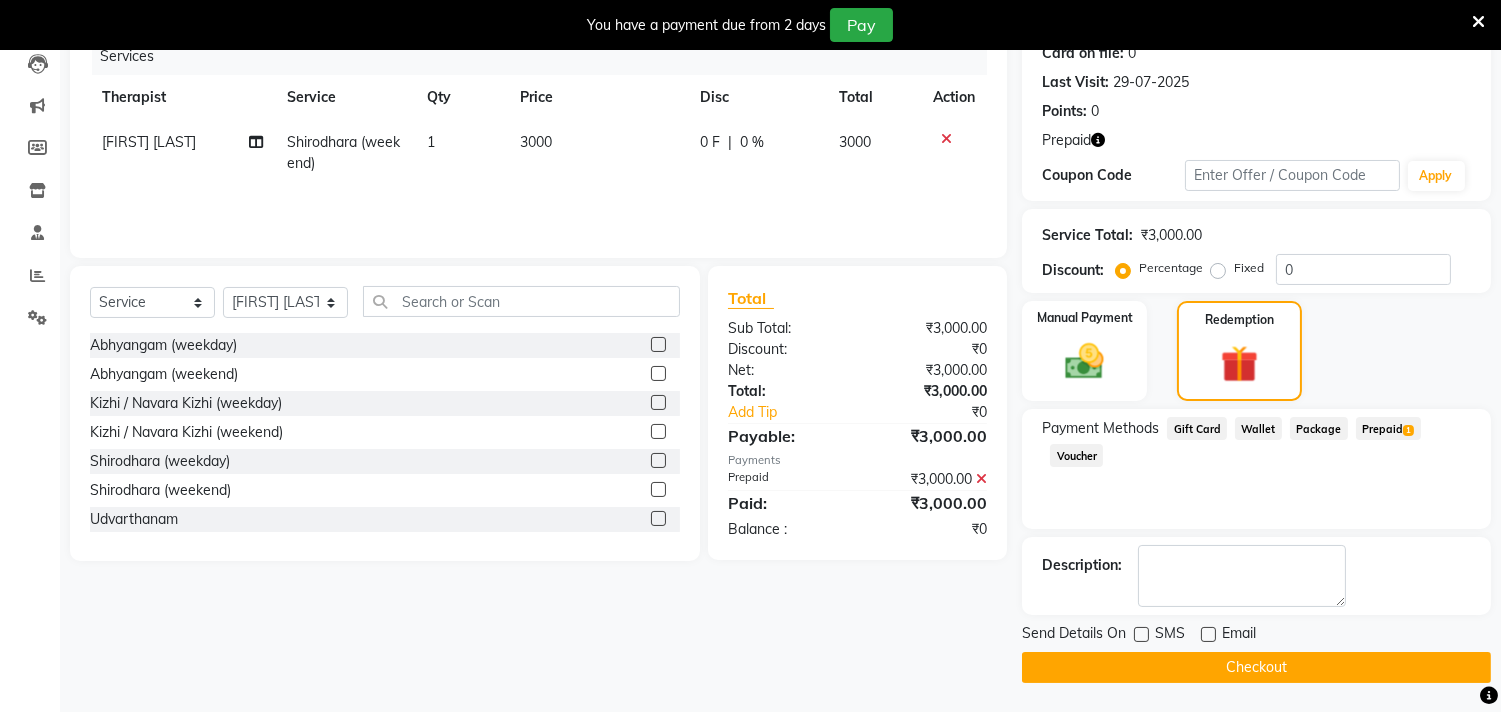 click on "Checkout" 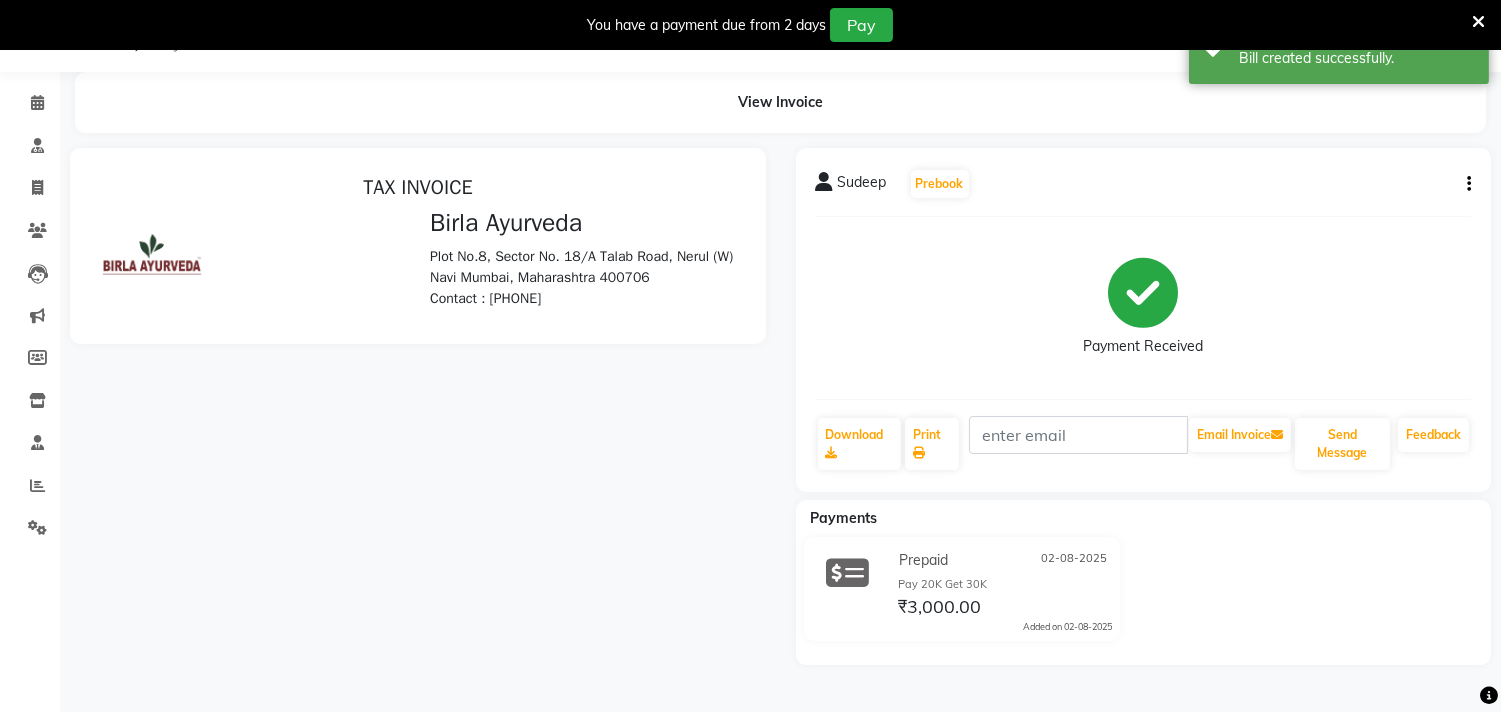 scroll, scrollTop: 0, scrollLeft: 0, axis: both 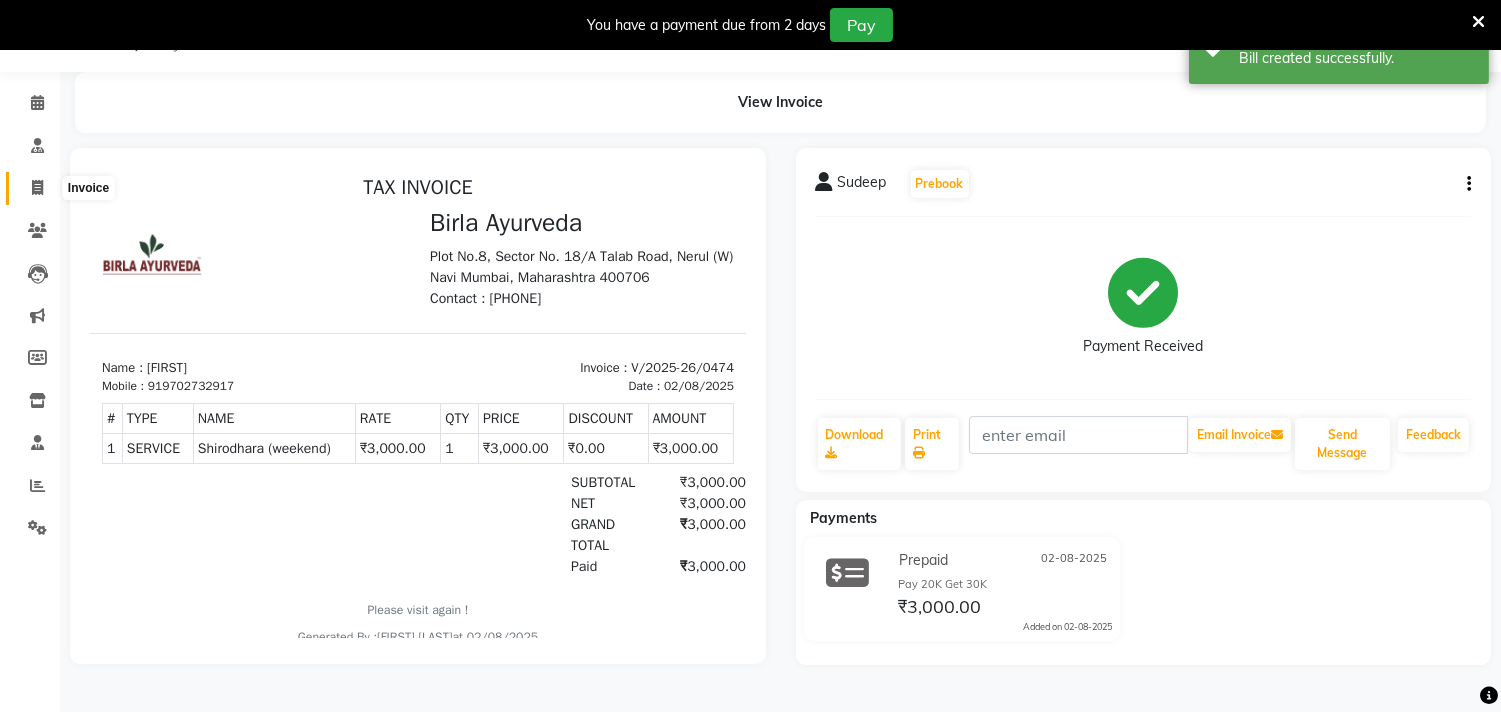 click 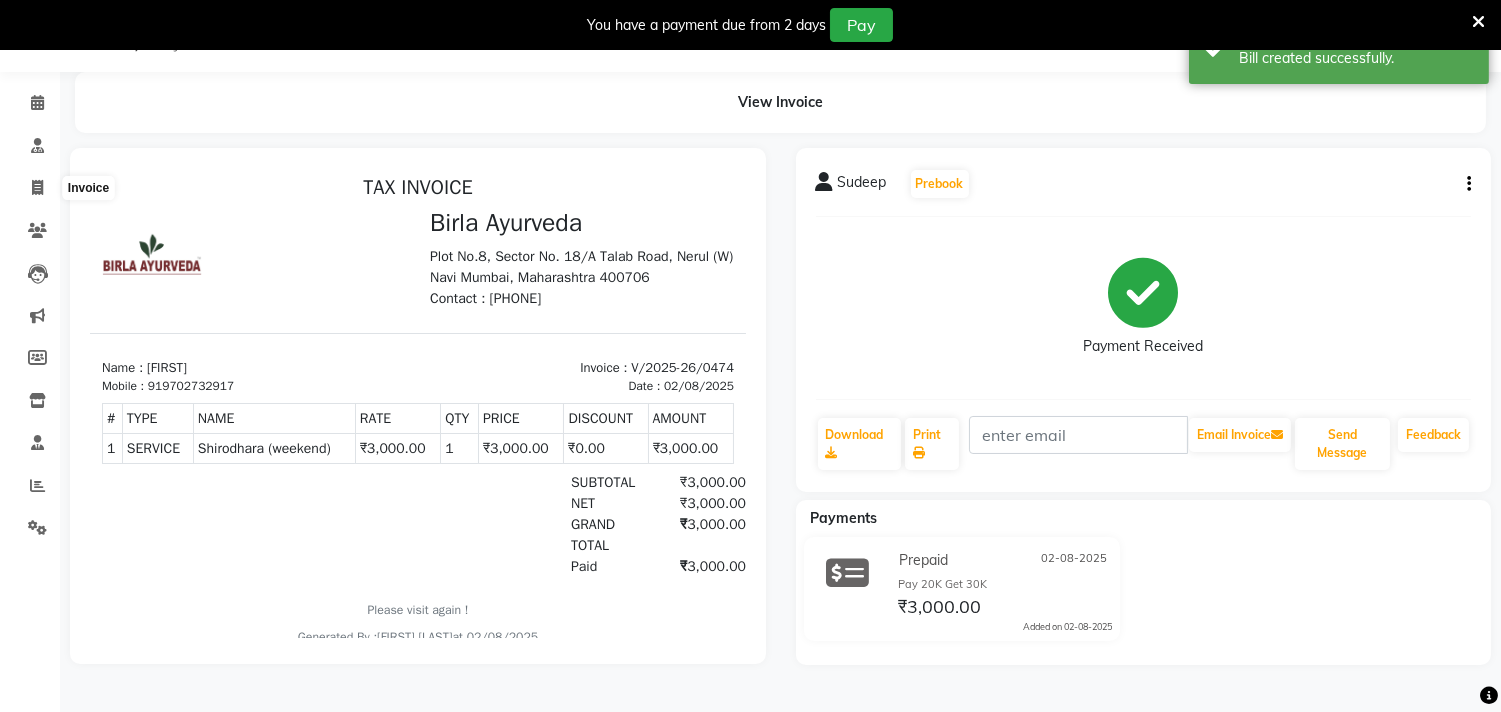 select on "6808" 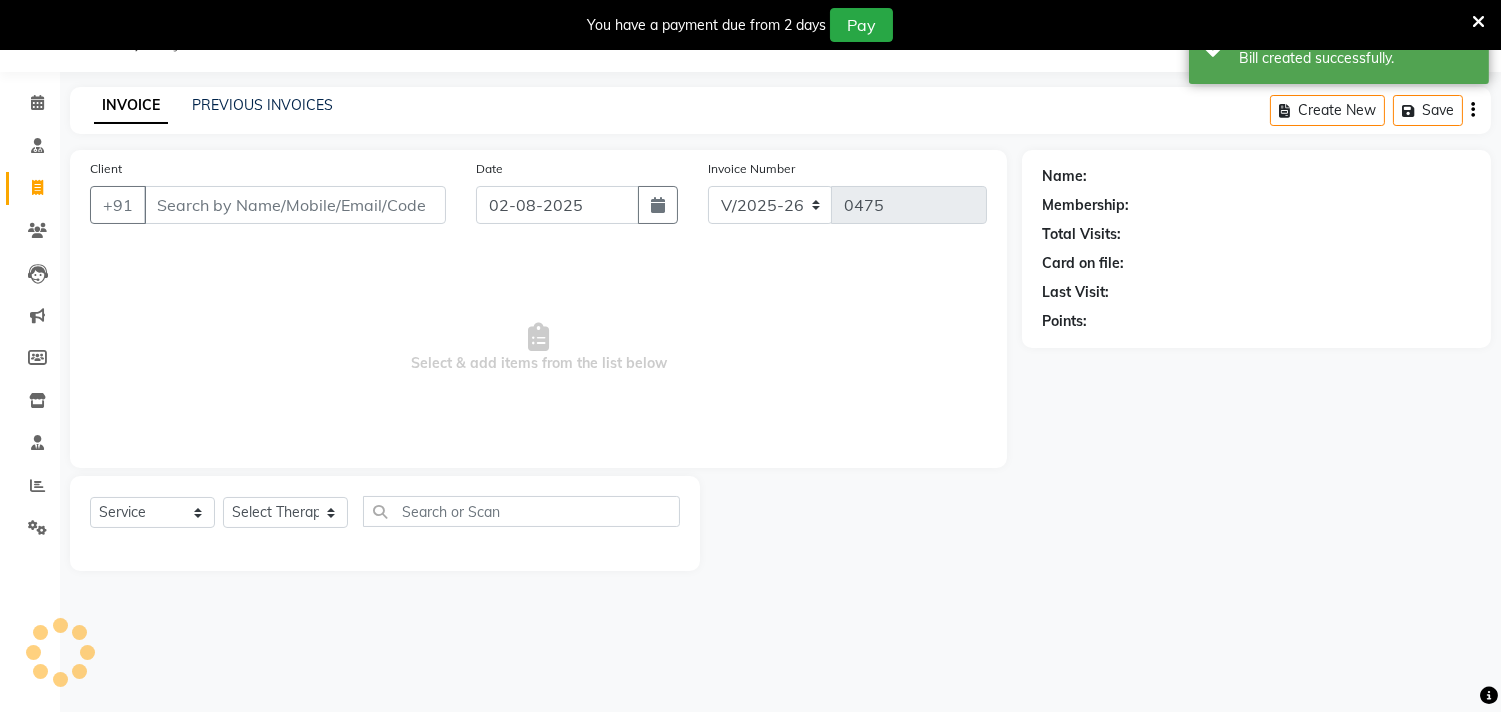 select on "57056" 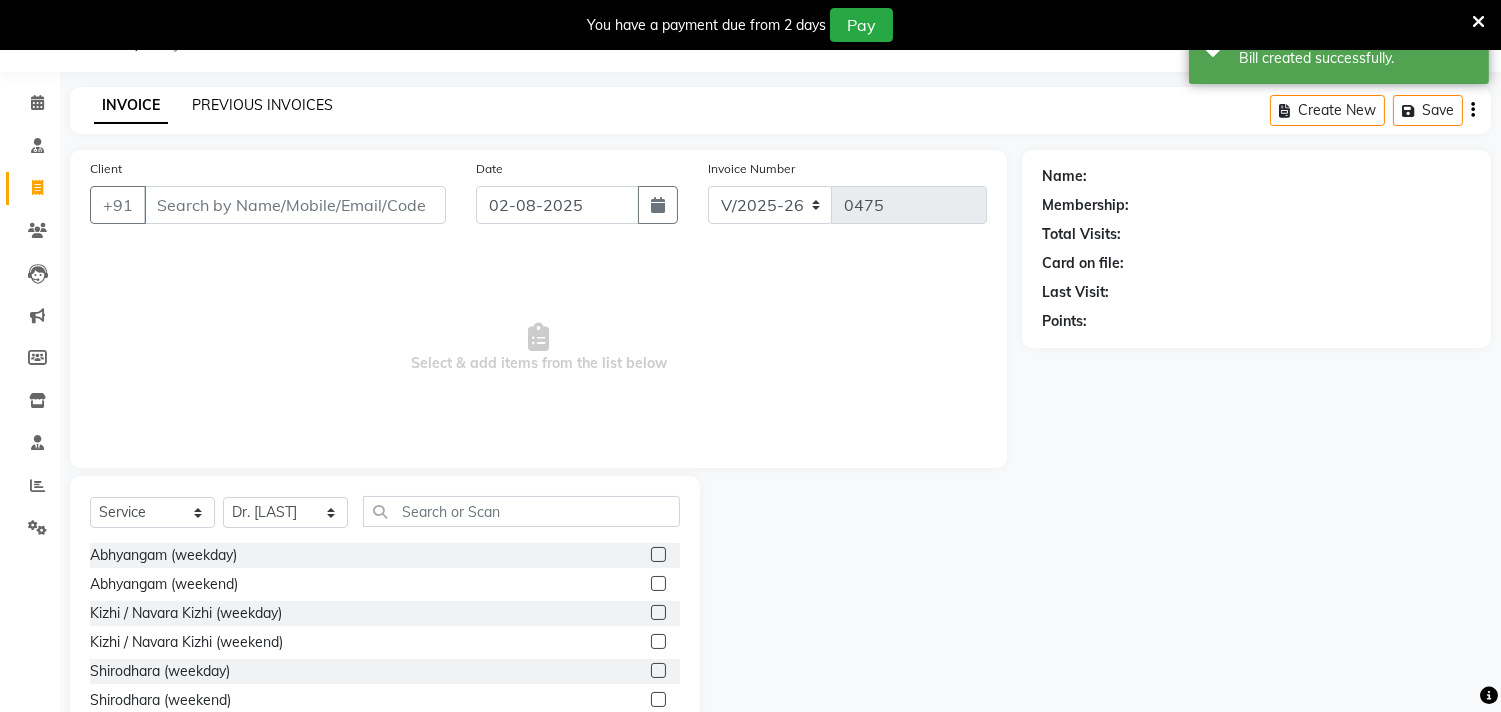 click on "PREVIOUS INVOICES" 